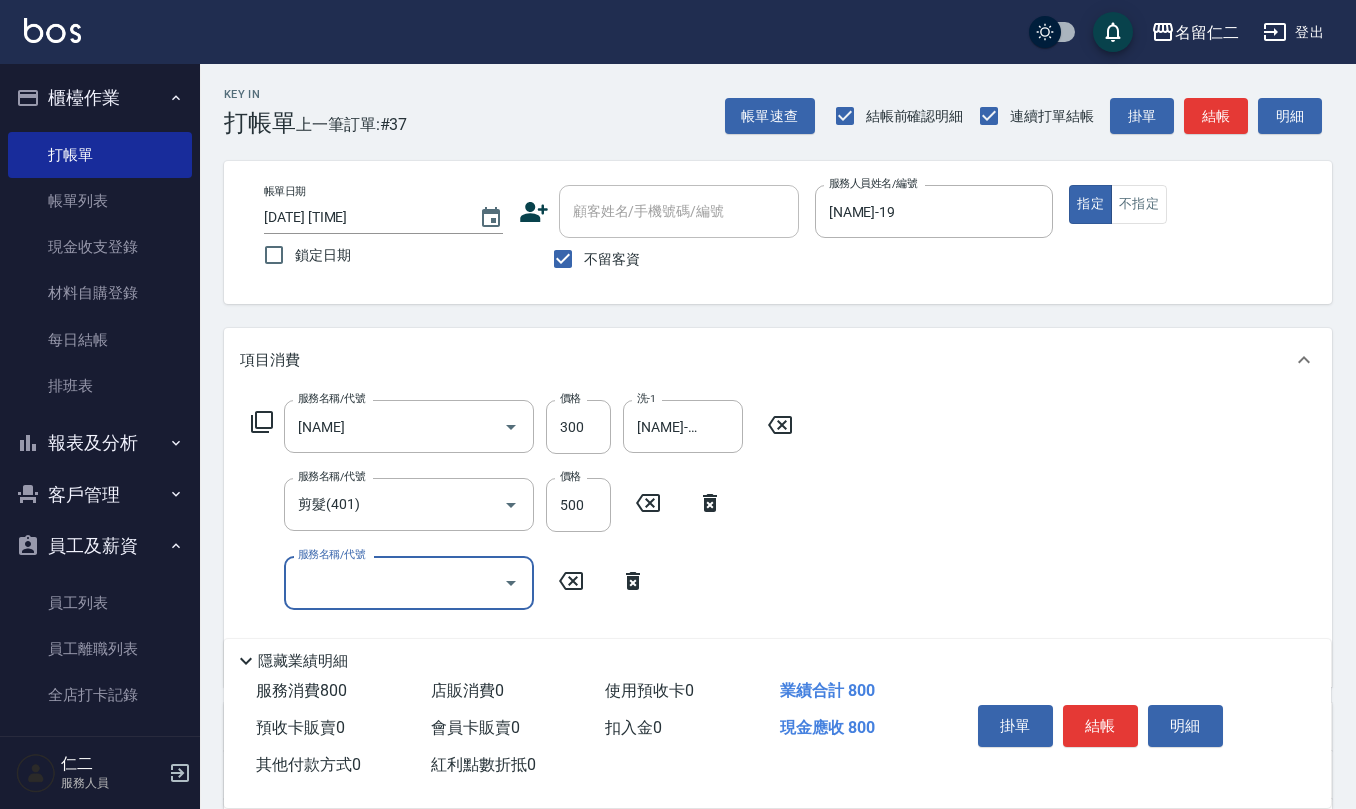 scroll, scrollTop: 0, scrollLeft: 0, axis: both 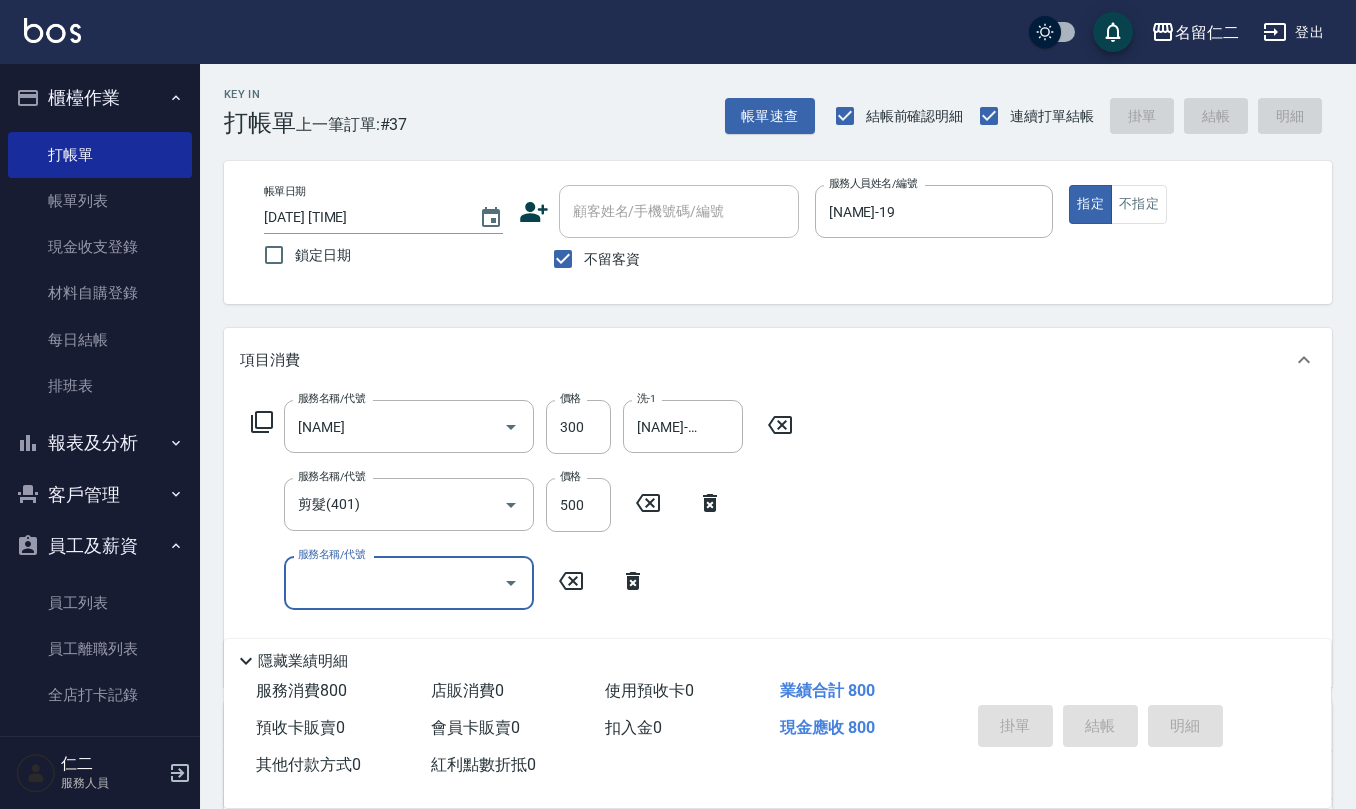 type on "[DATE] [TIME]" 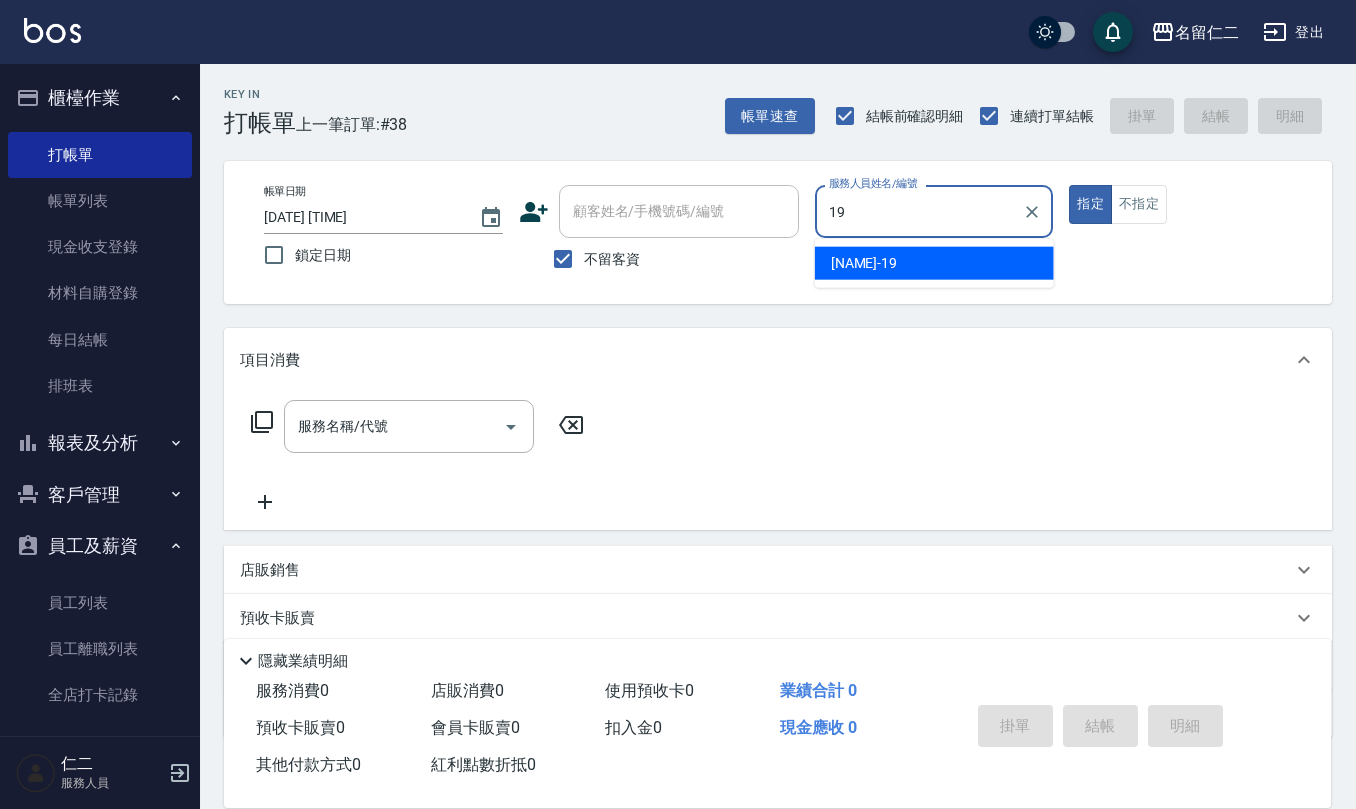 type on "[NAME]-19" 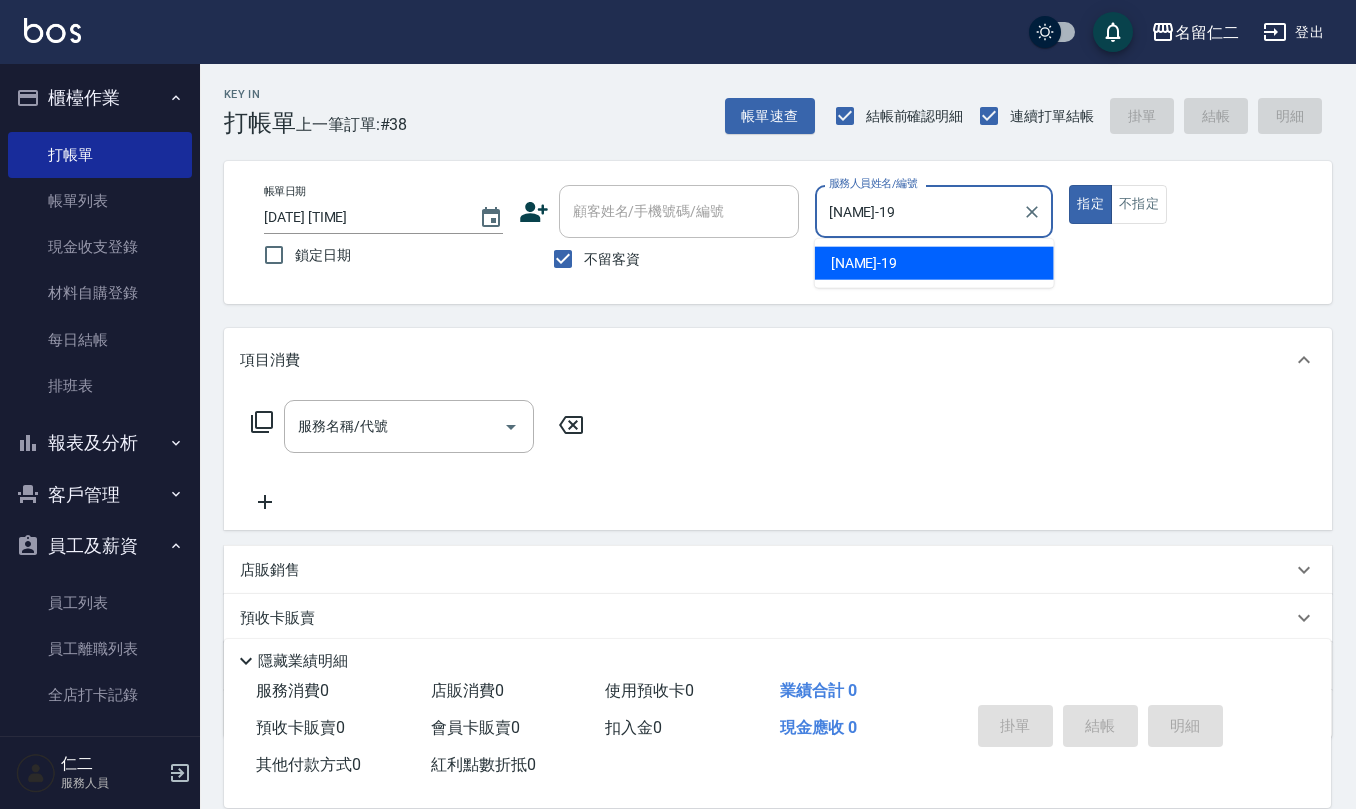 type on "true" 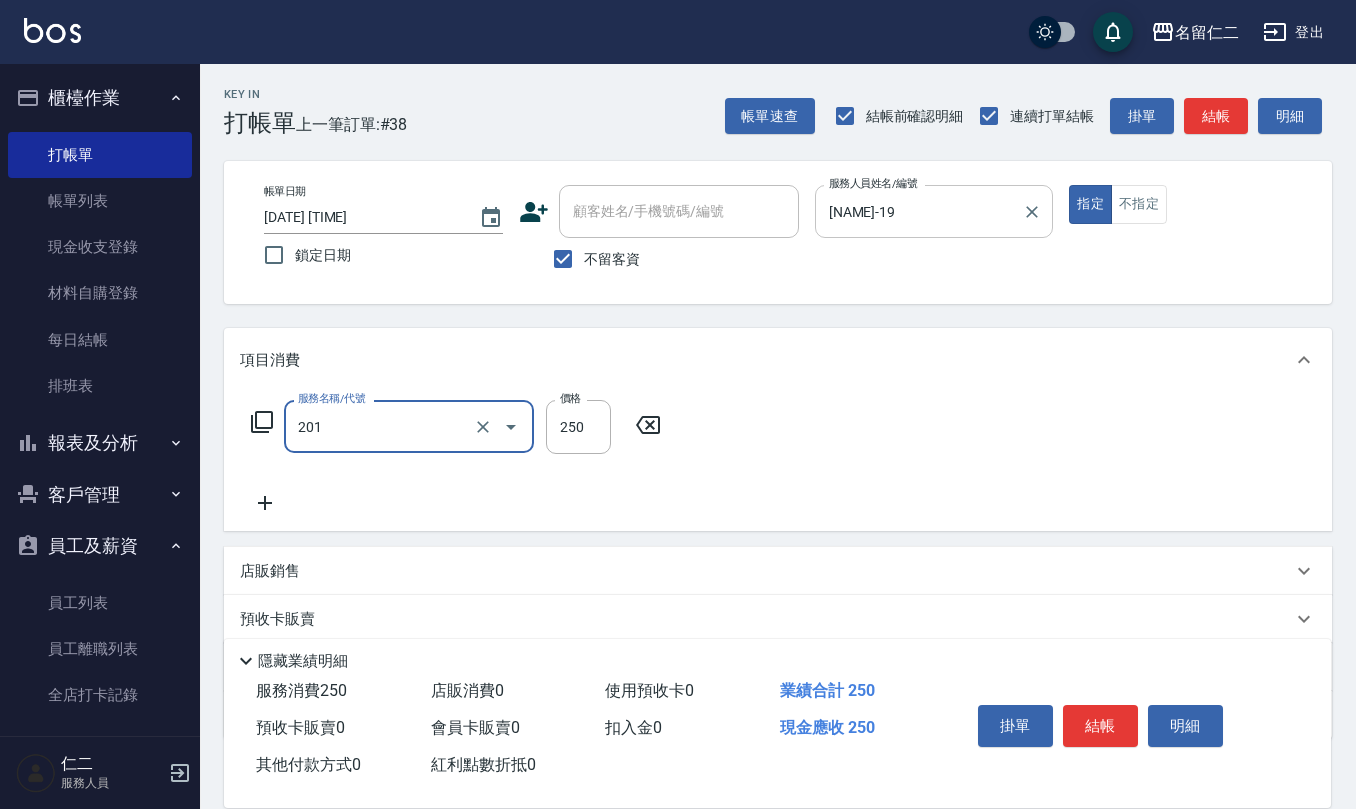 type on "洗髮(201)" 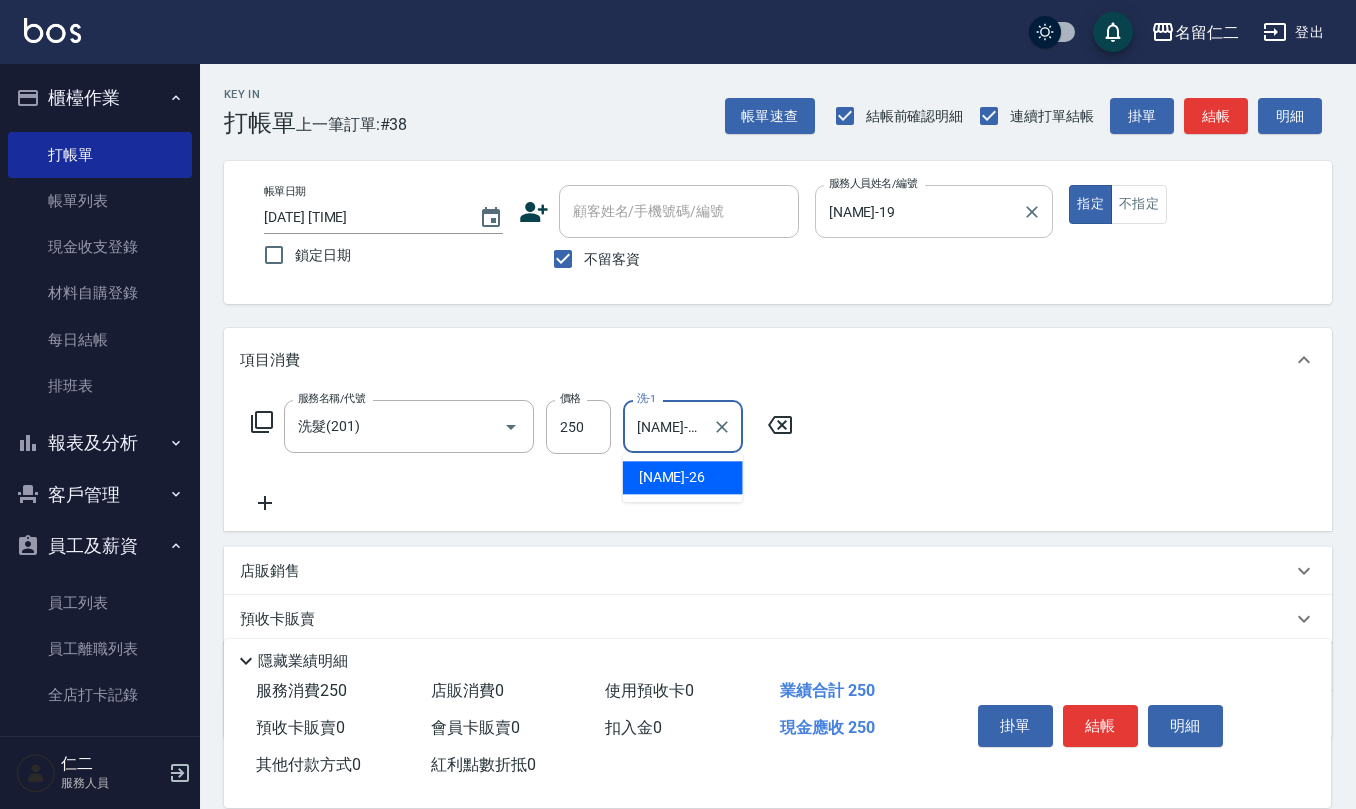 type on "[NAME]-26" 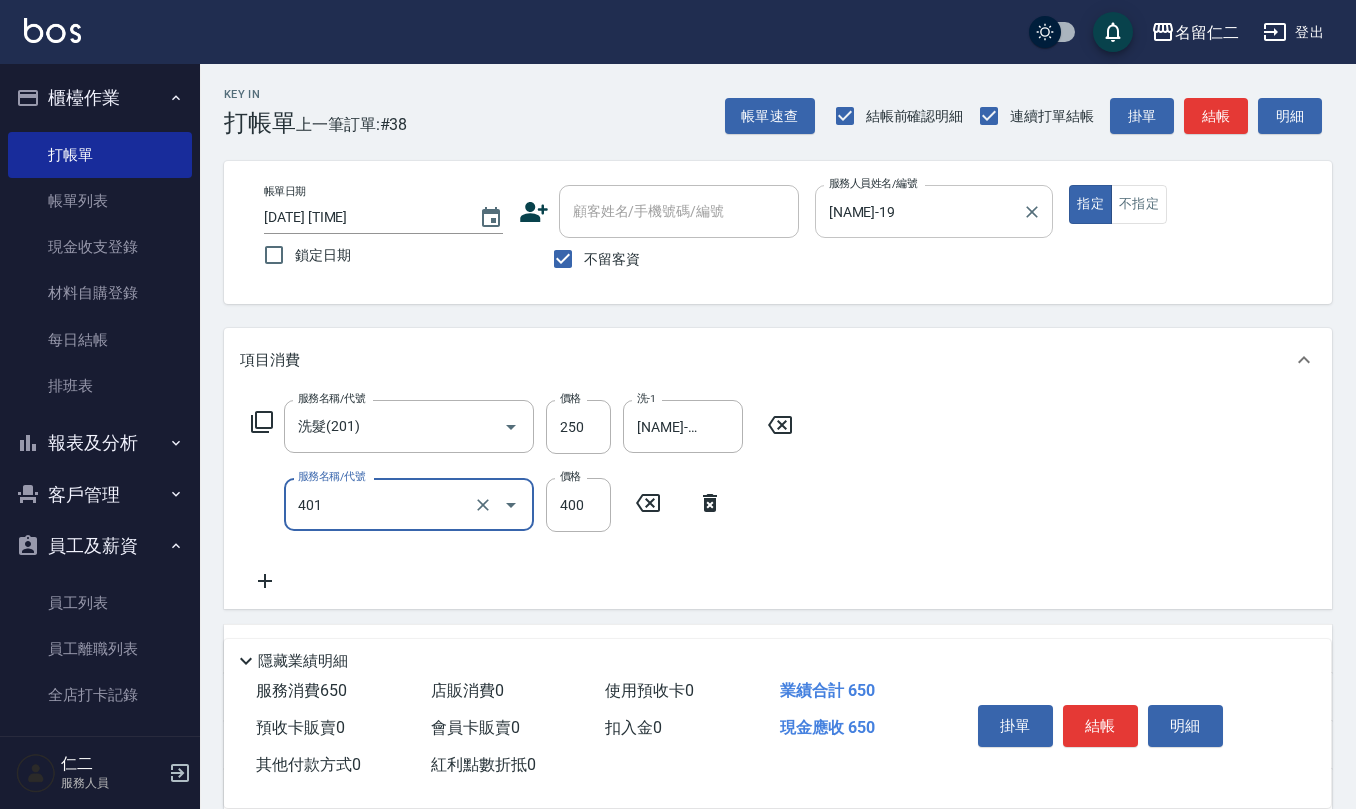type on "剪髮(401)" 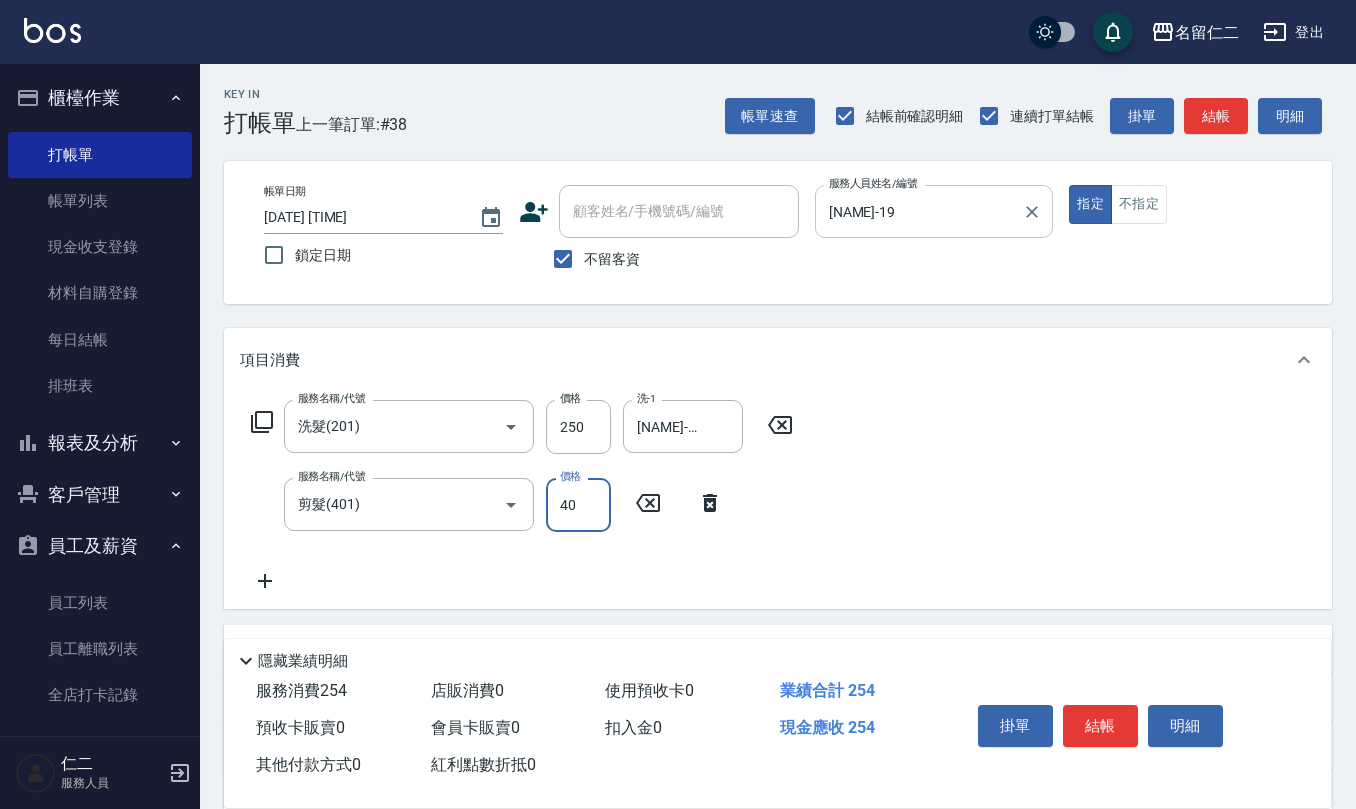 type on "400" 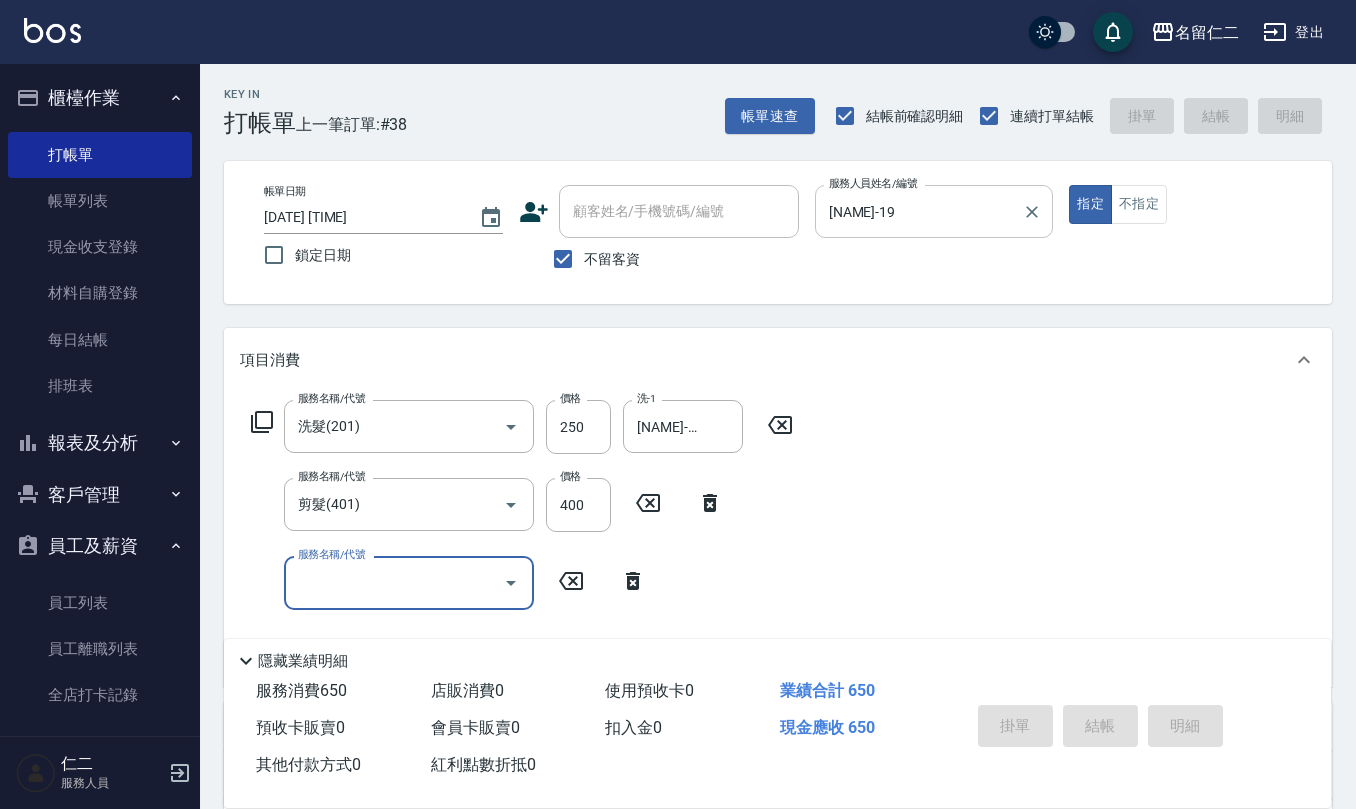 type 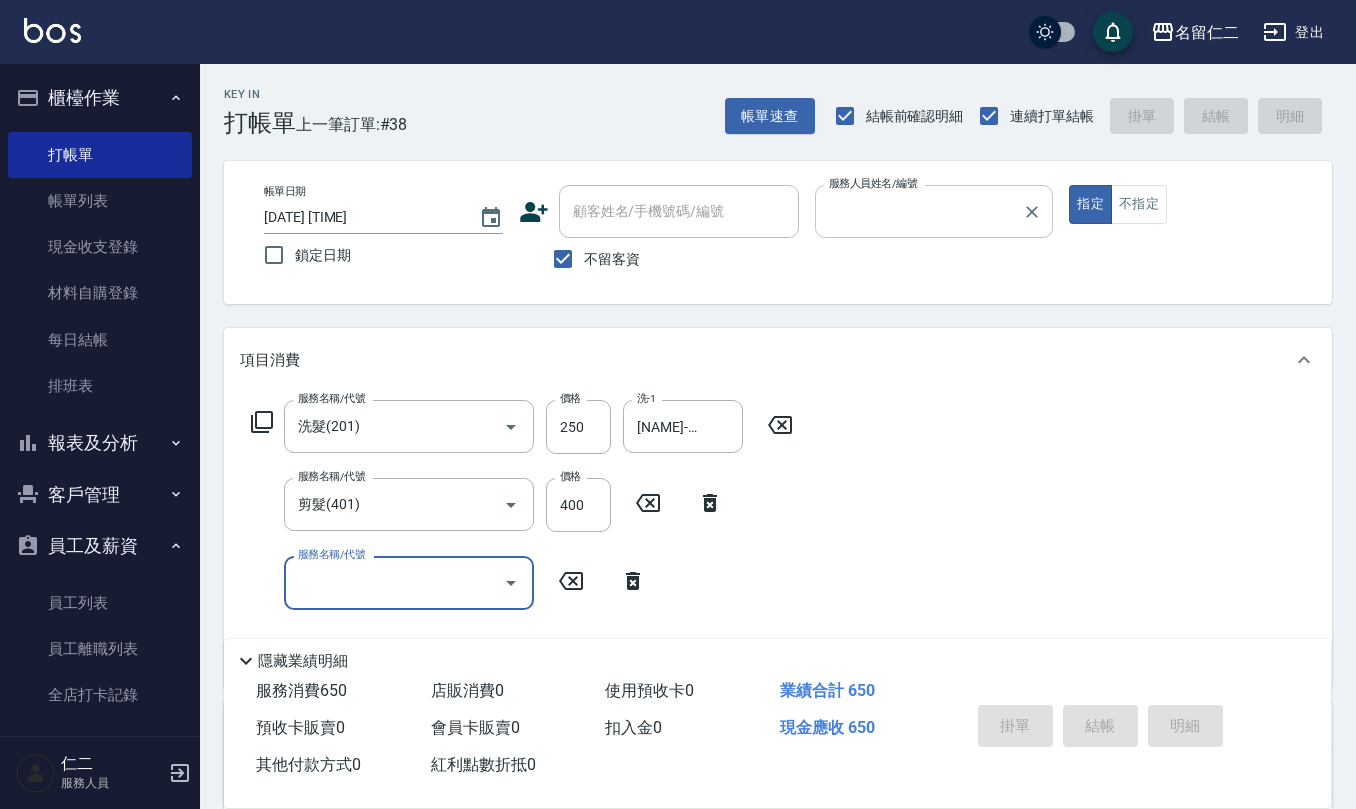 type 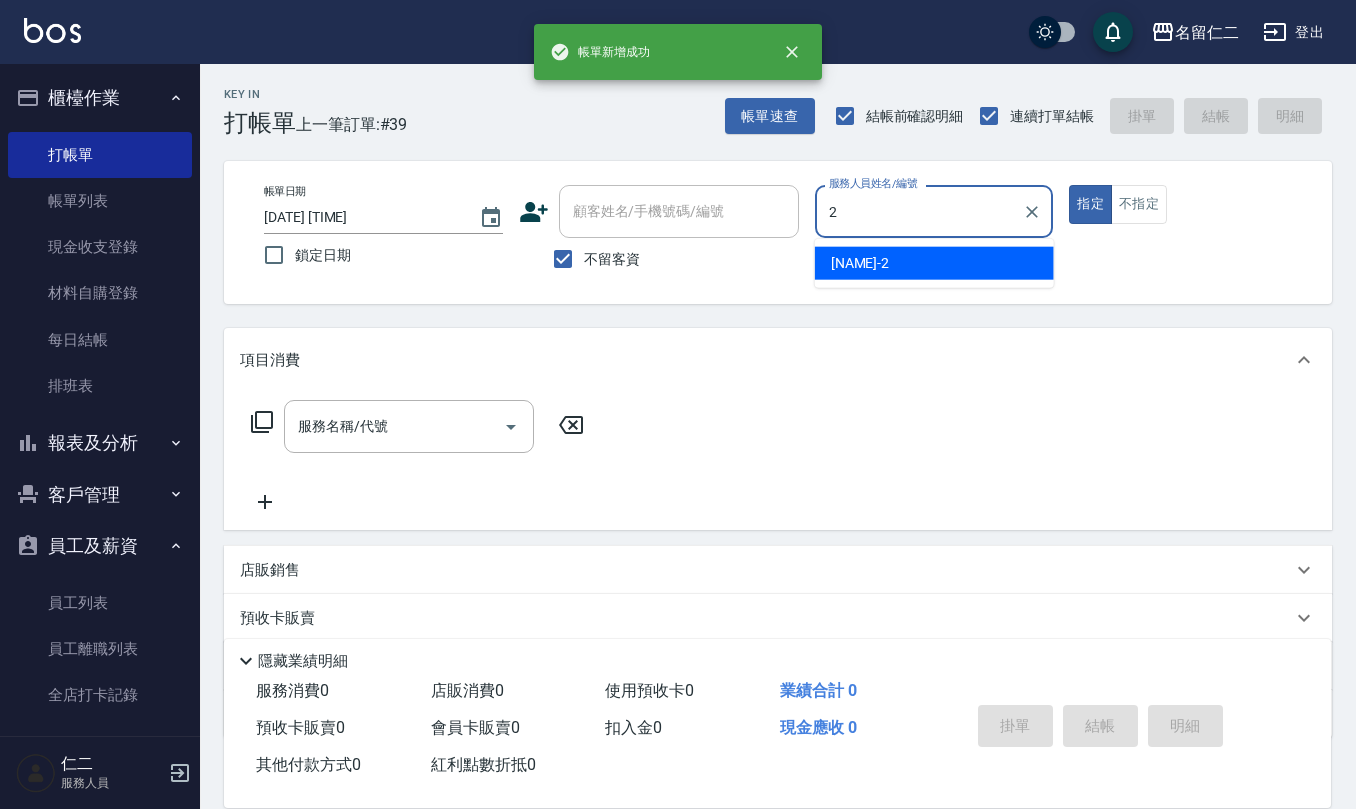 type on "[NAME]-2" 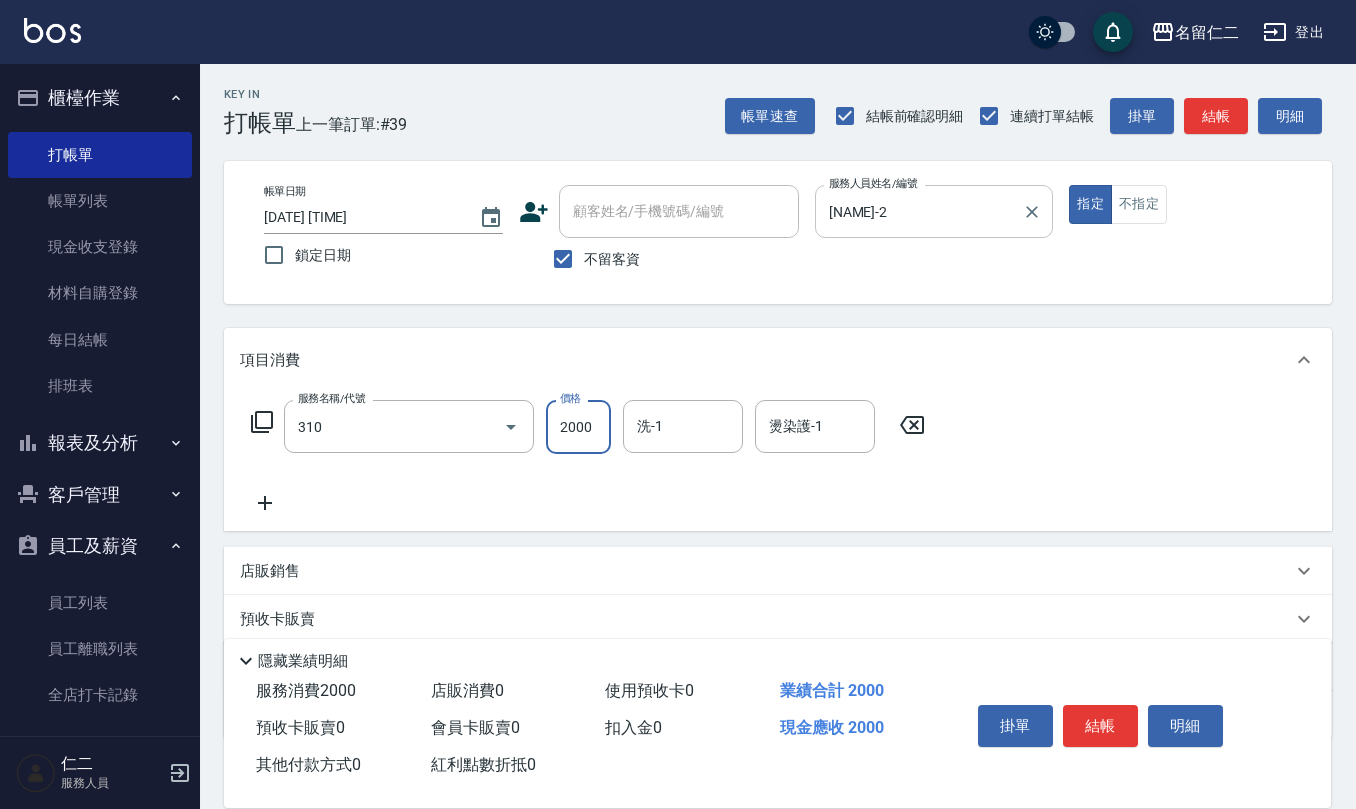 type on "[NAME] - [PRICE]" 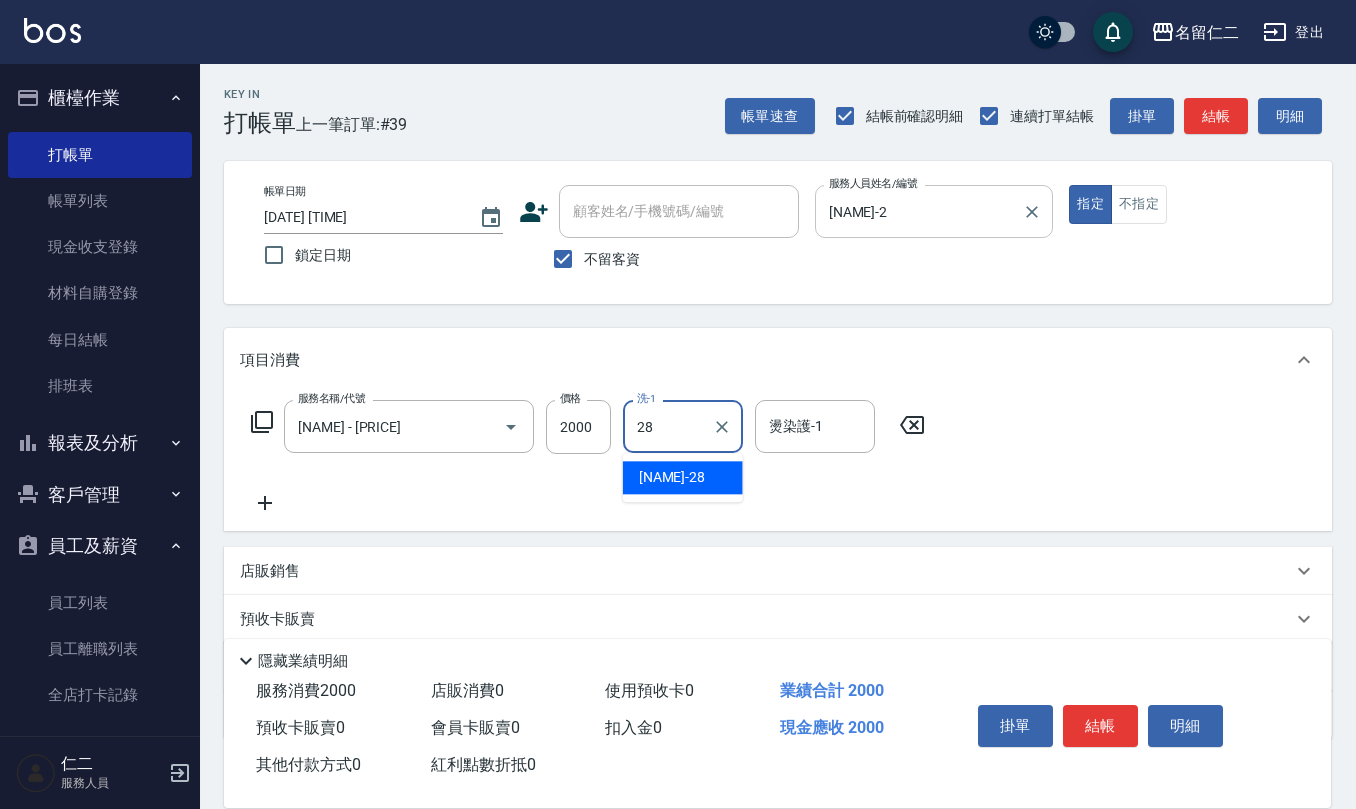 type on "[NAME]-28" 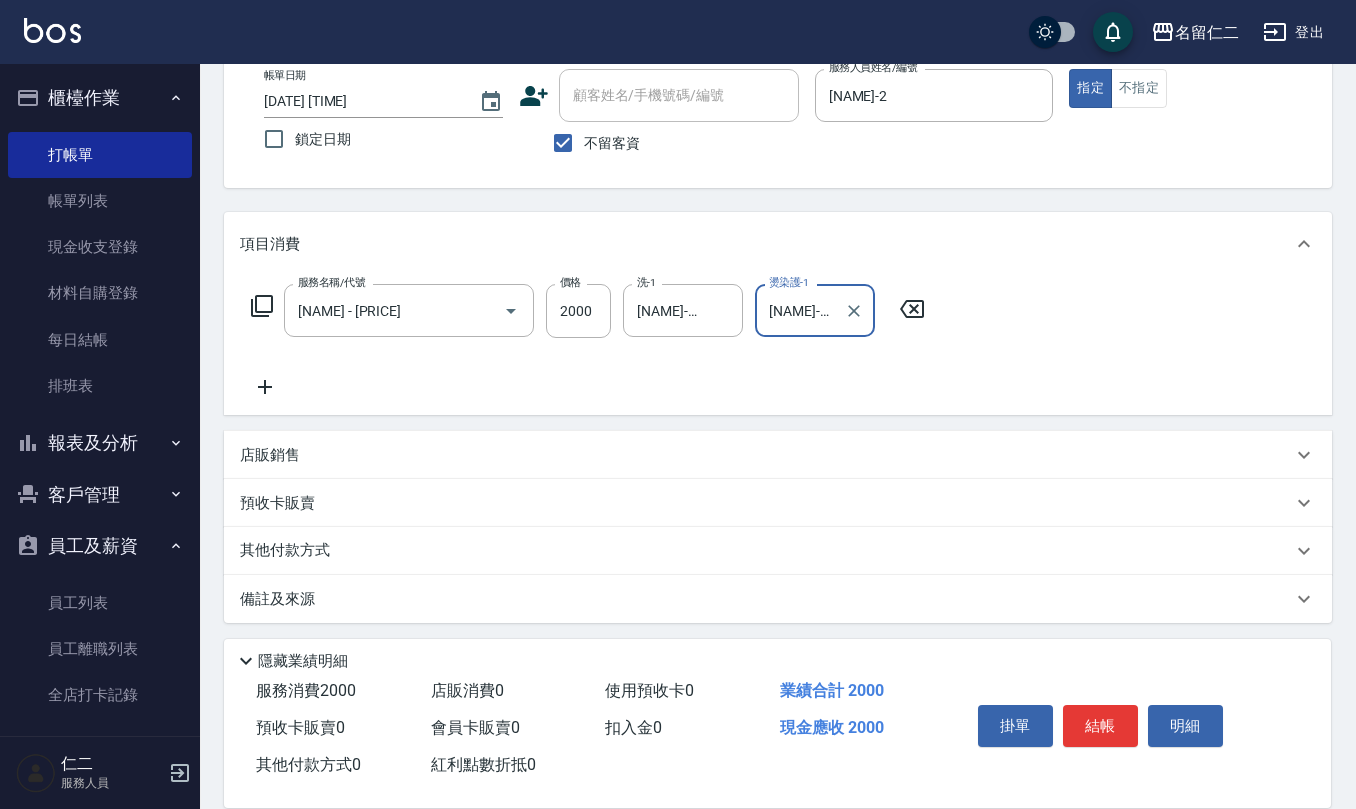 scroll, scrollTop: 117, scrollLeft: 0, axis: vertical 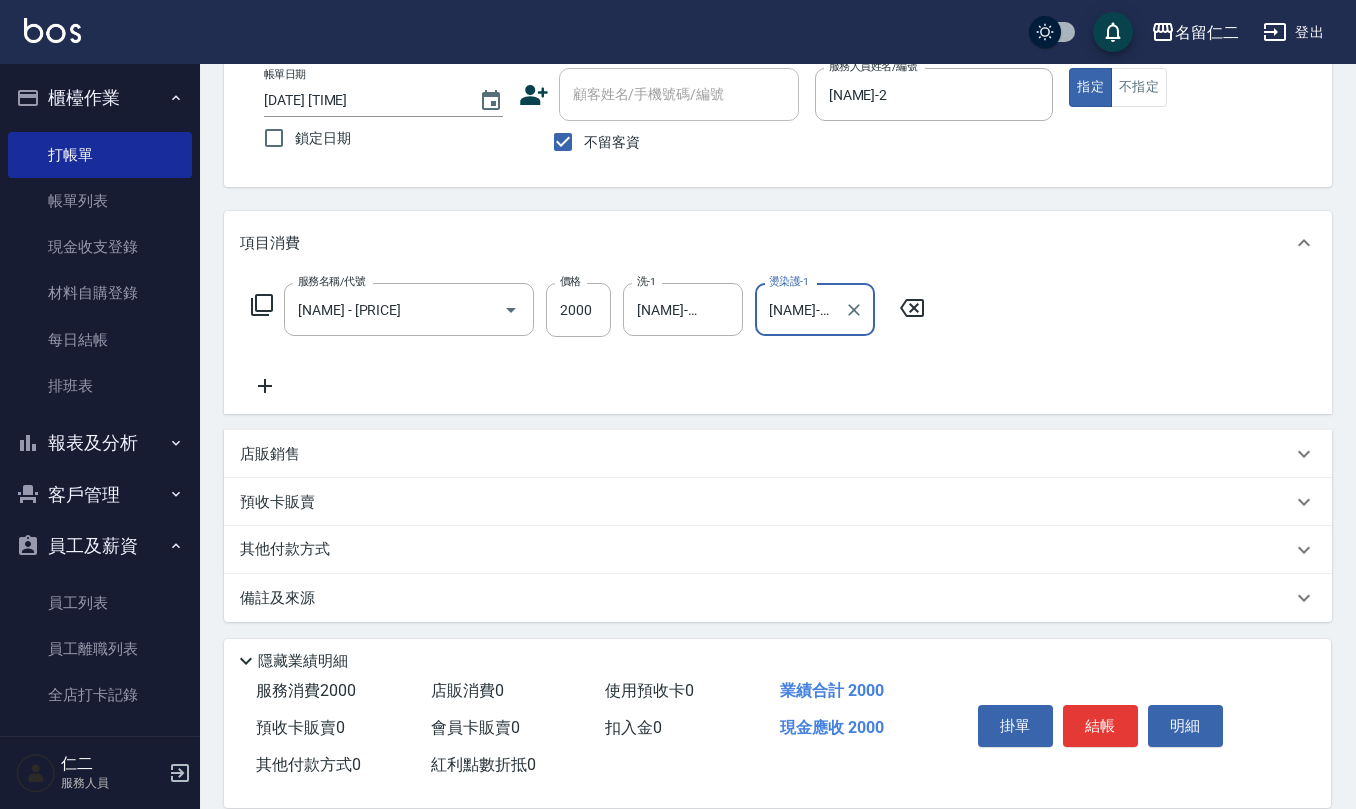 type on "[NAME]-28" 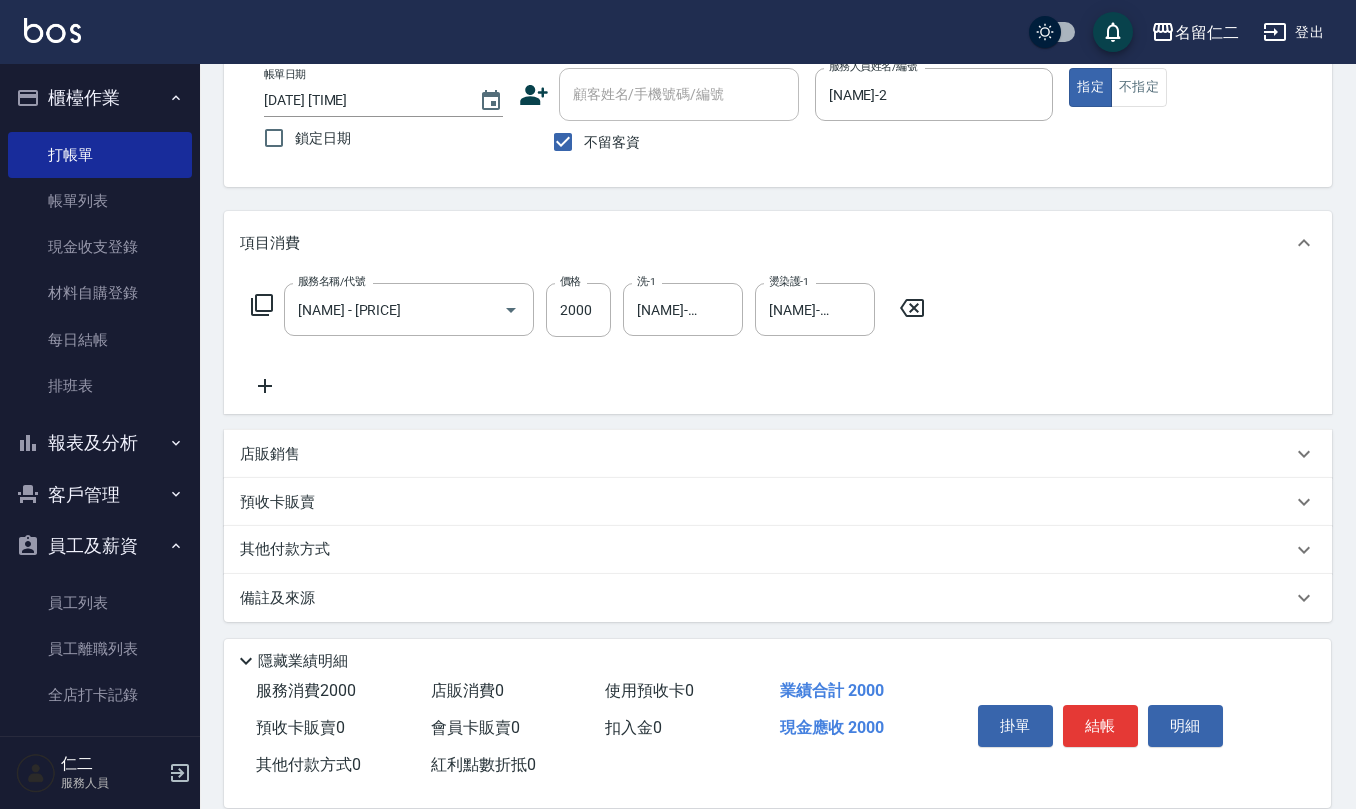 click on "店販銷售" at bounding box center [766, 454] 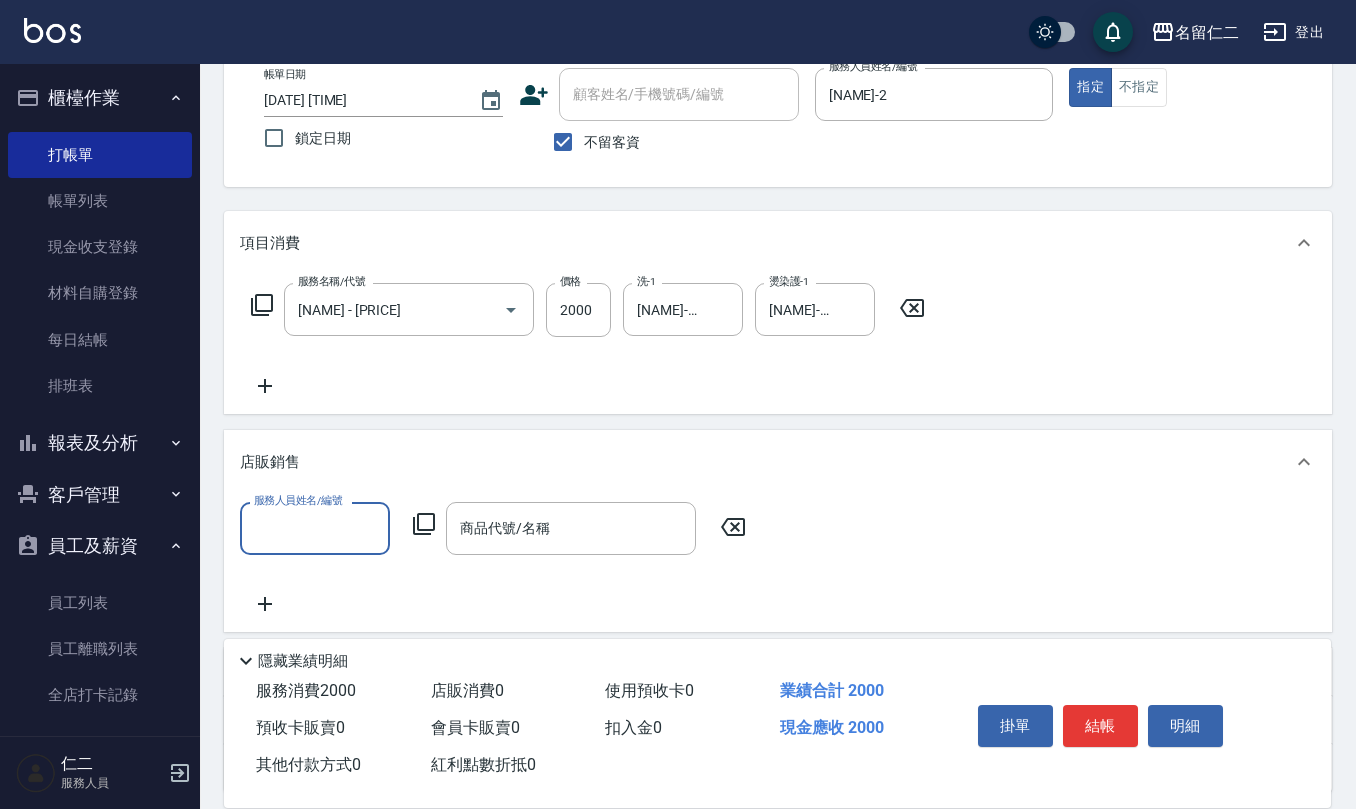 scroll, scrollTop: 0, scrollLeft: 0, axis: both 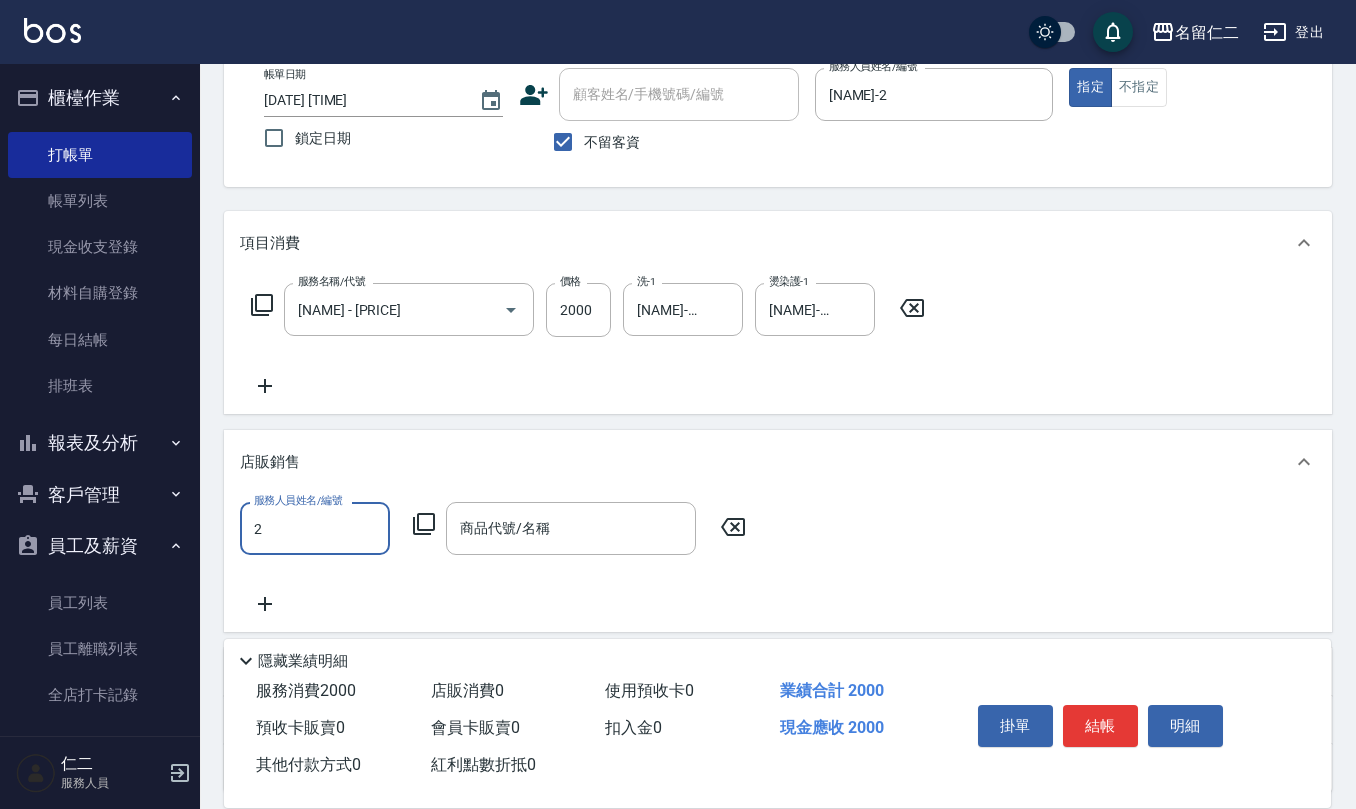 type on "[NAME]-2" 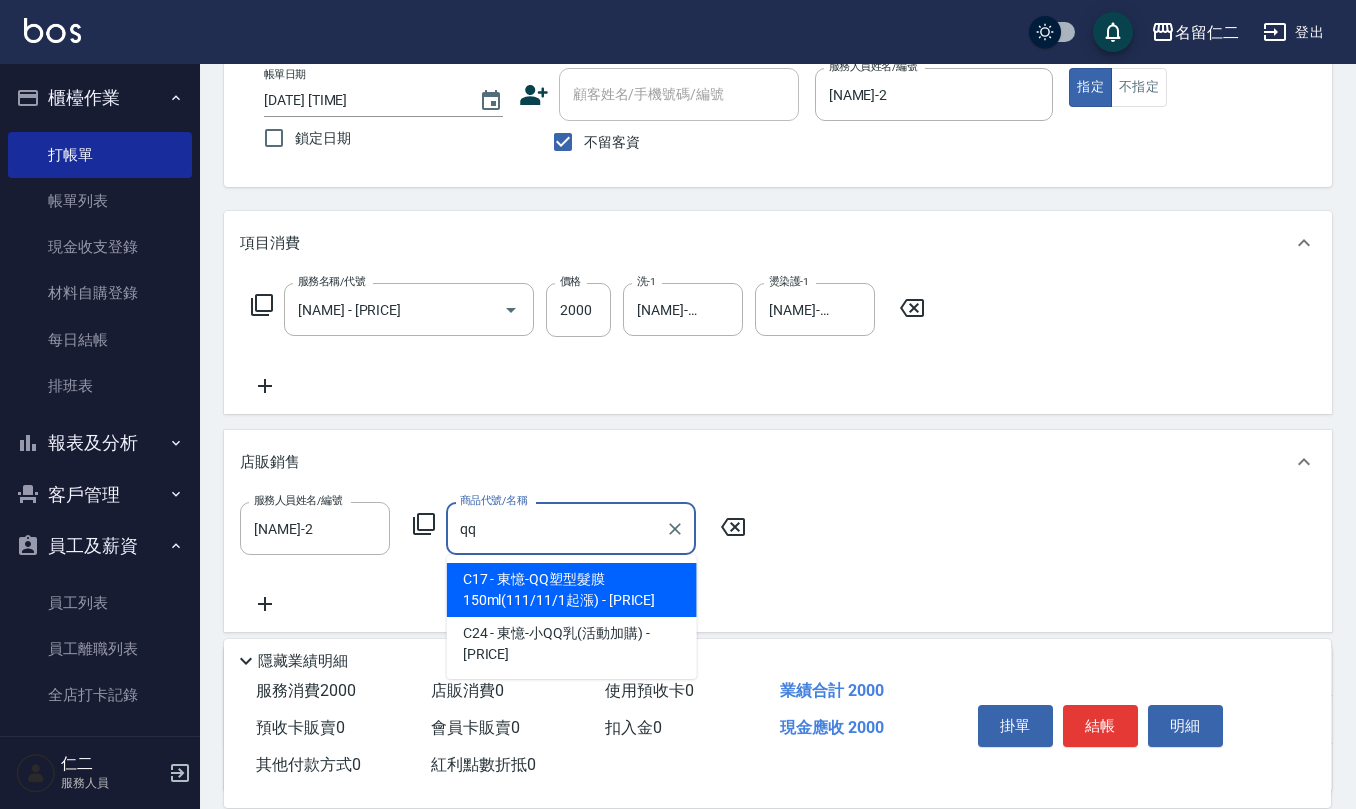 type on "東憶-QQ塑型髮膜150ml(111/11/1起漲)" 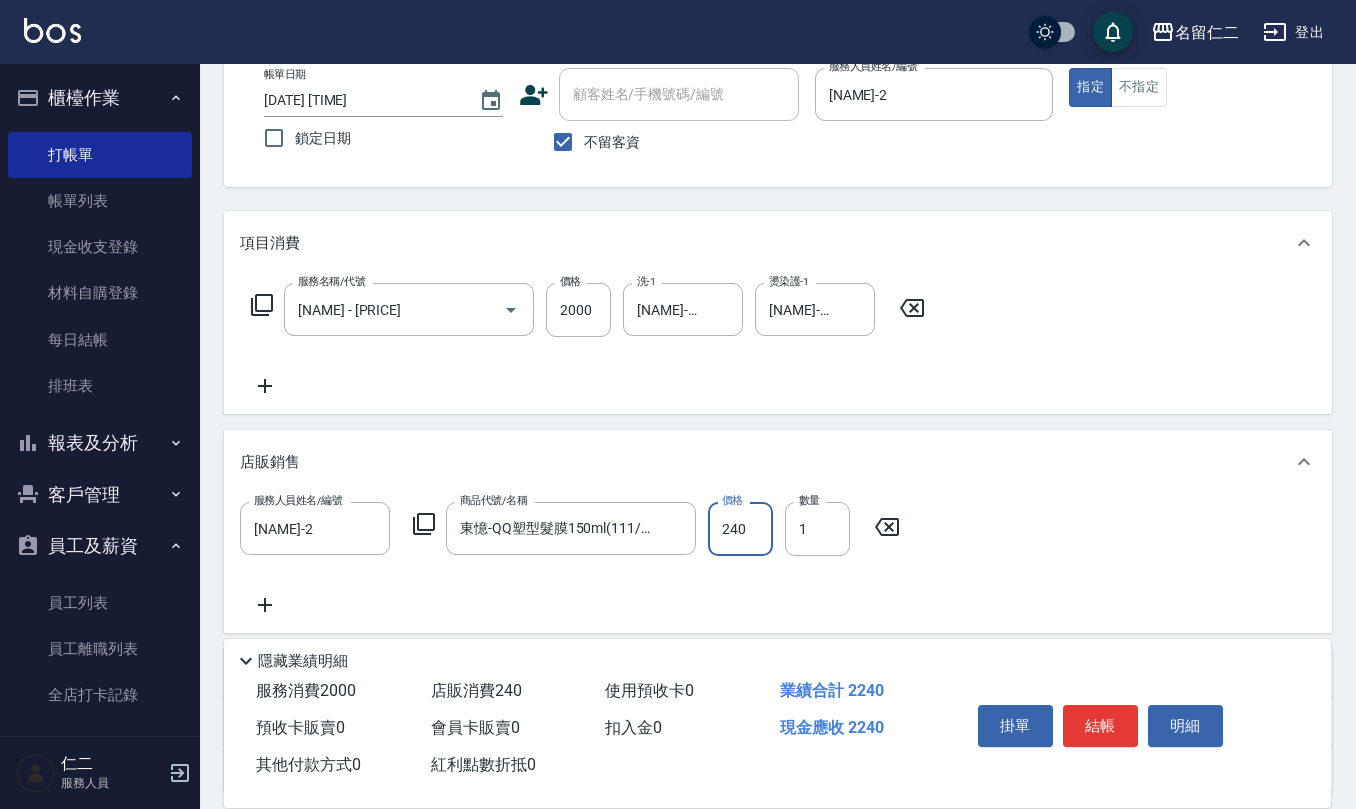 type on "240" 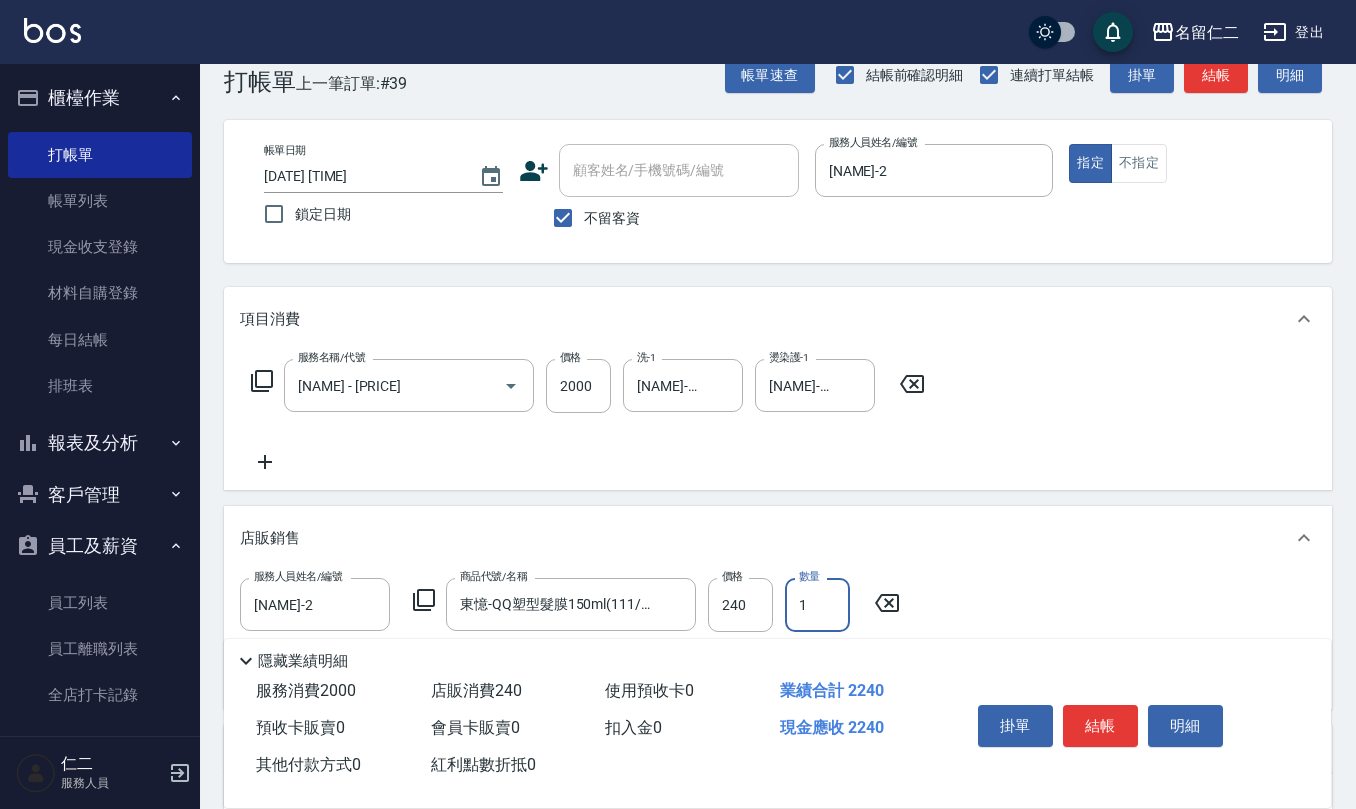 scroll, scrollTop: 0, scrollLeft: 0, axis: both 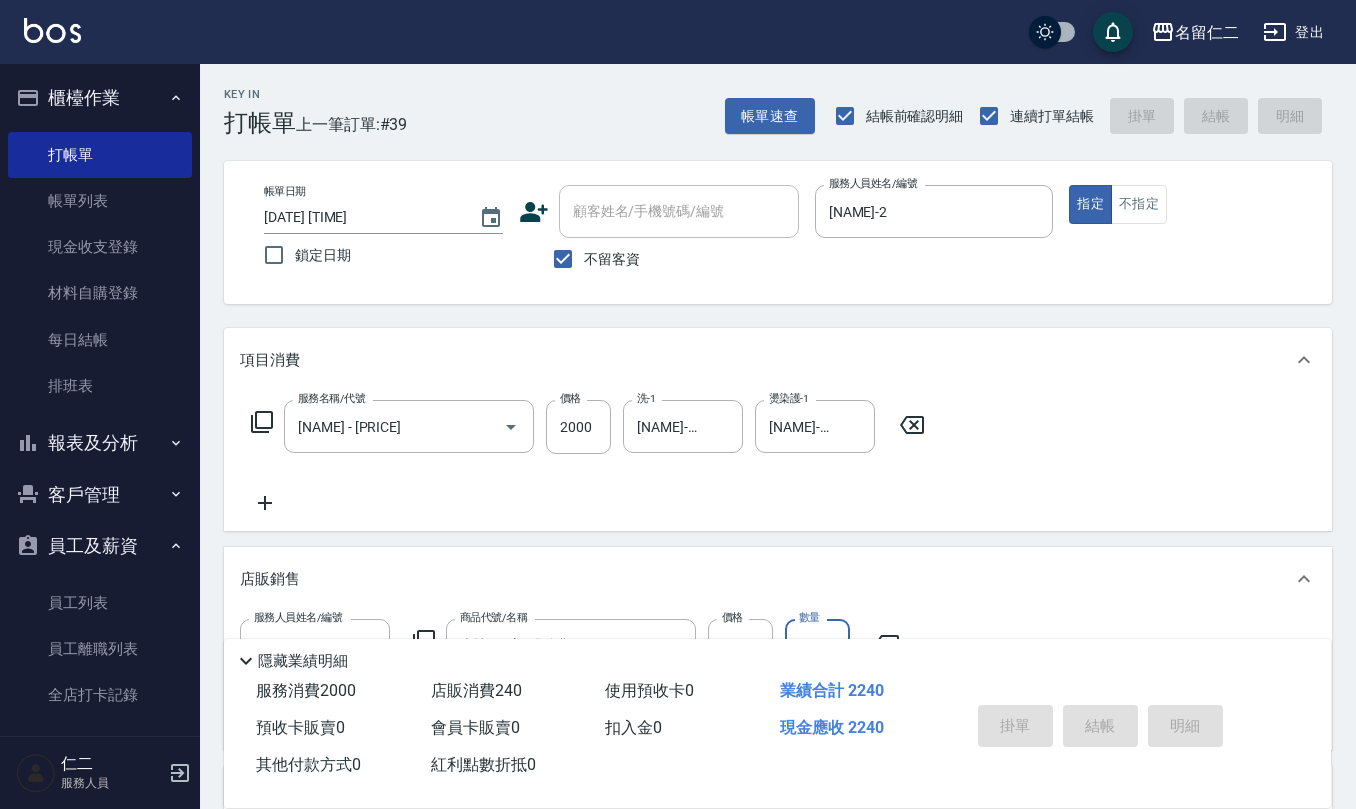 type 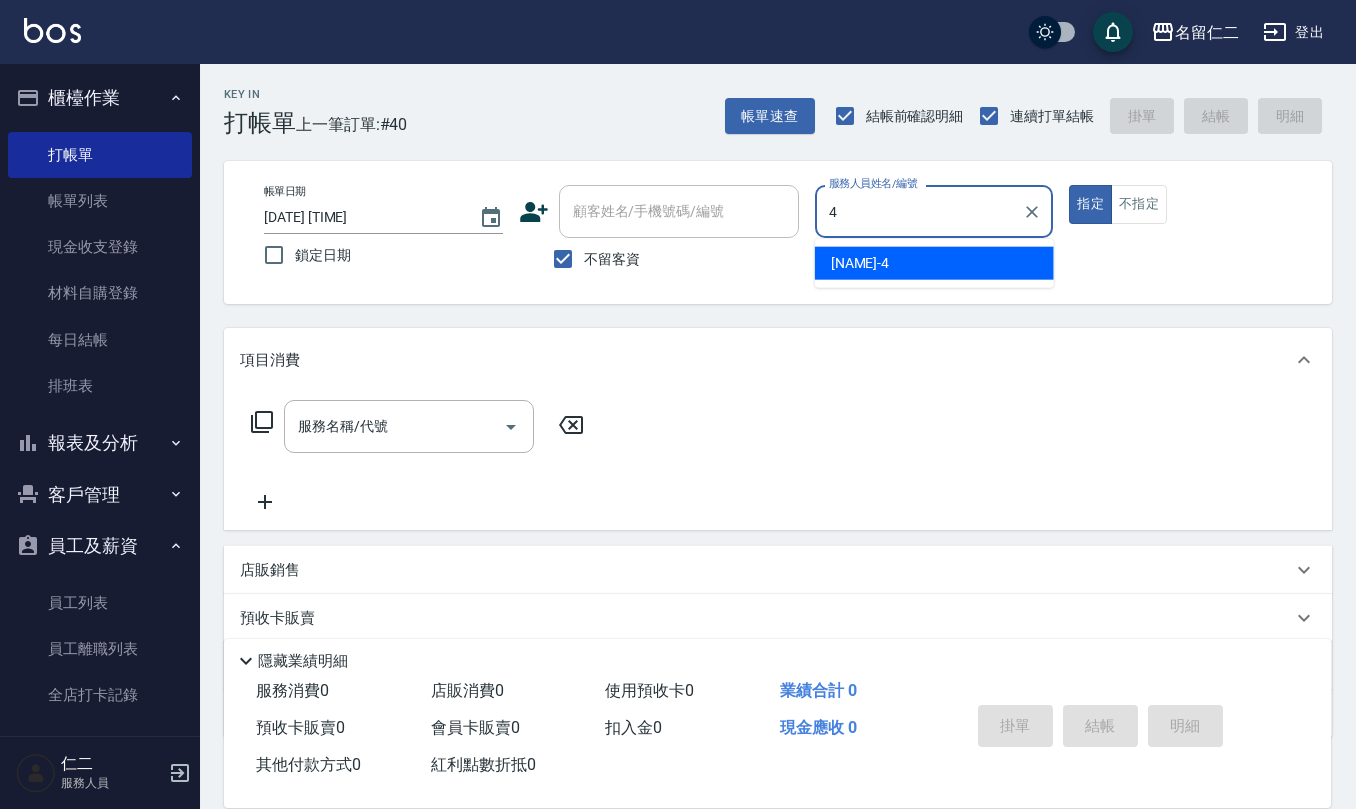 type on "[NAME]-04" 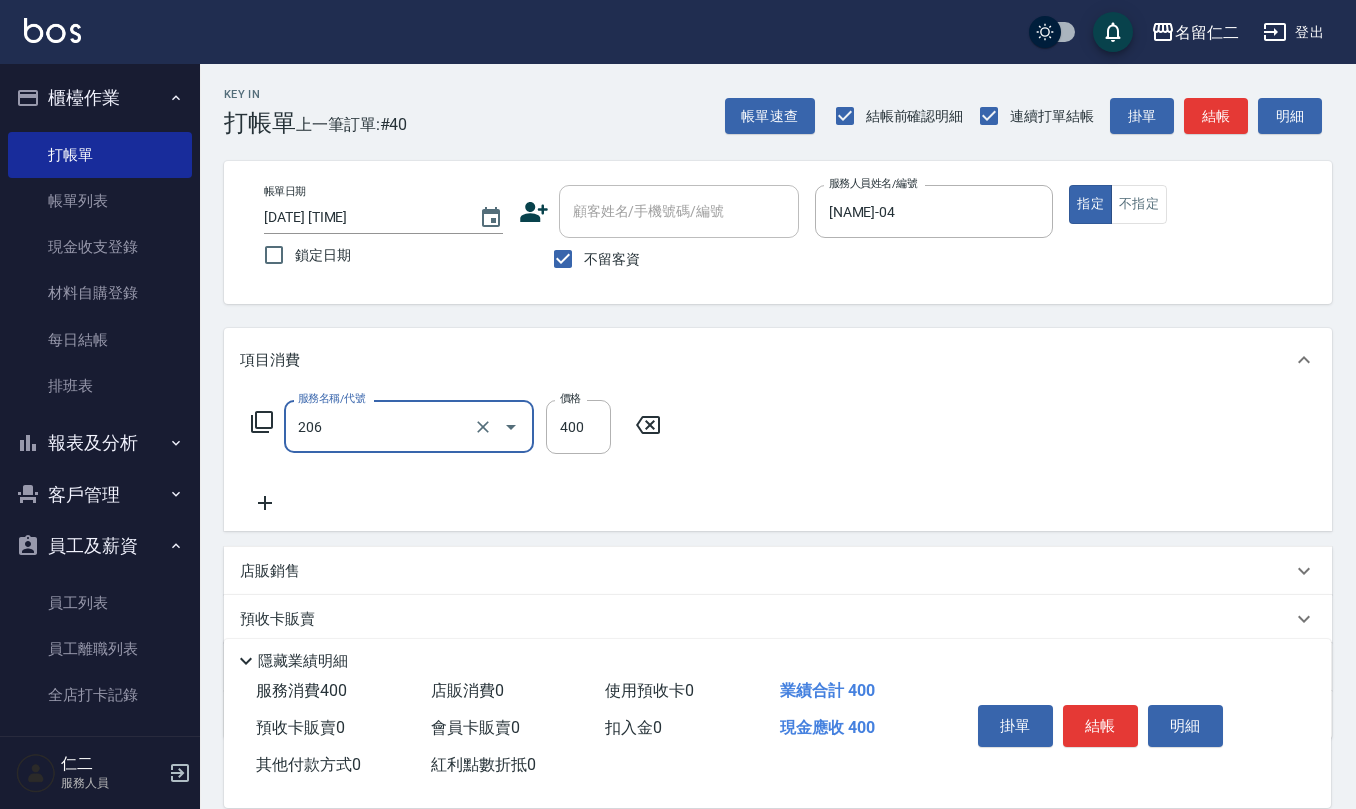 type on "健康洗(206)" 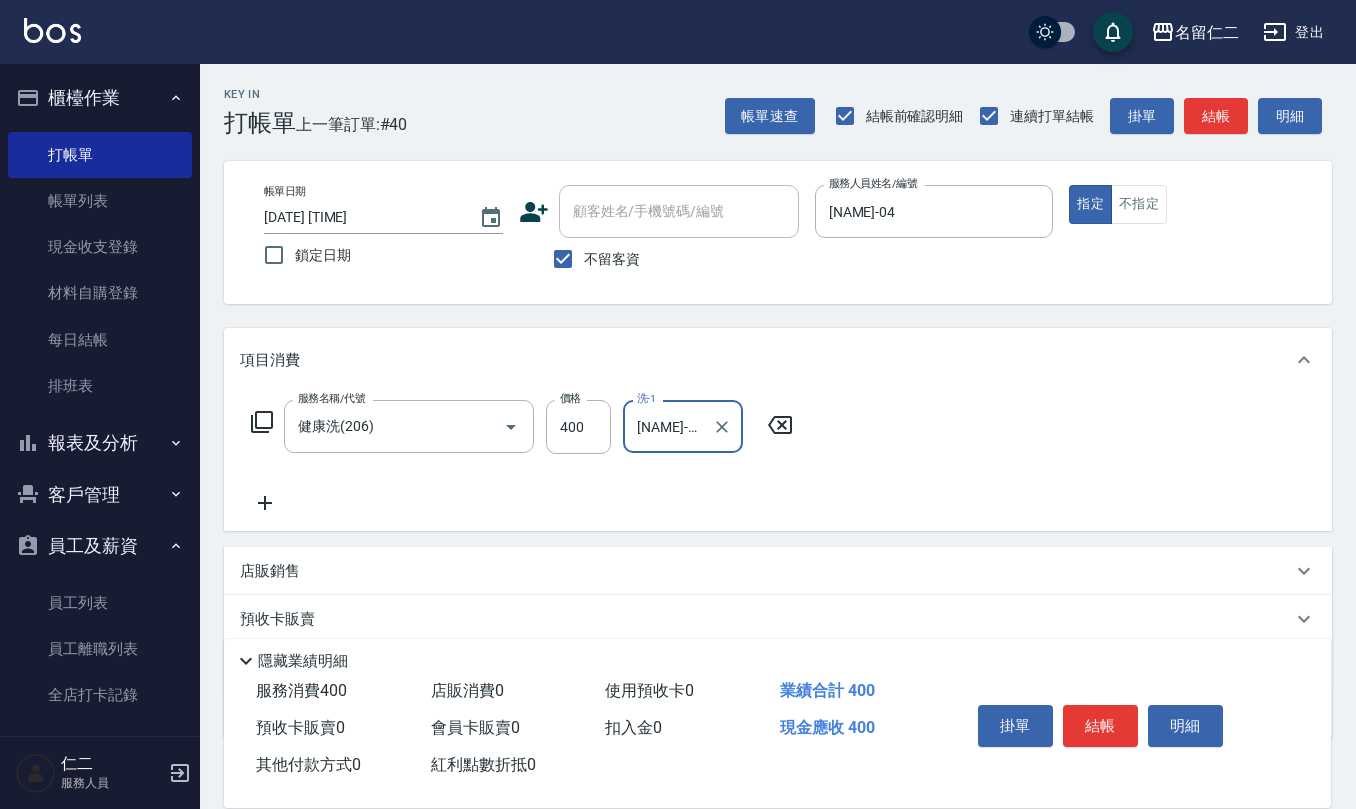 type on "[NAME]-32" 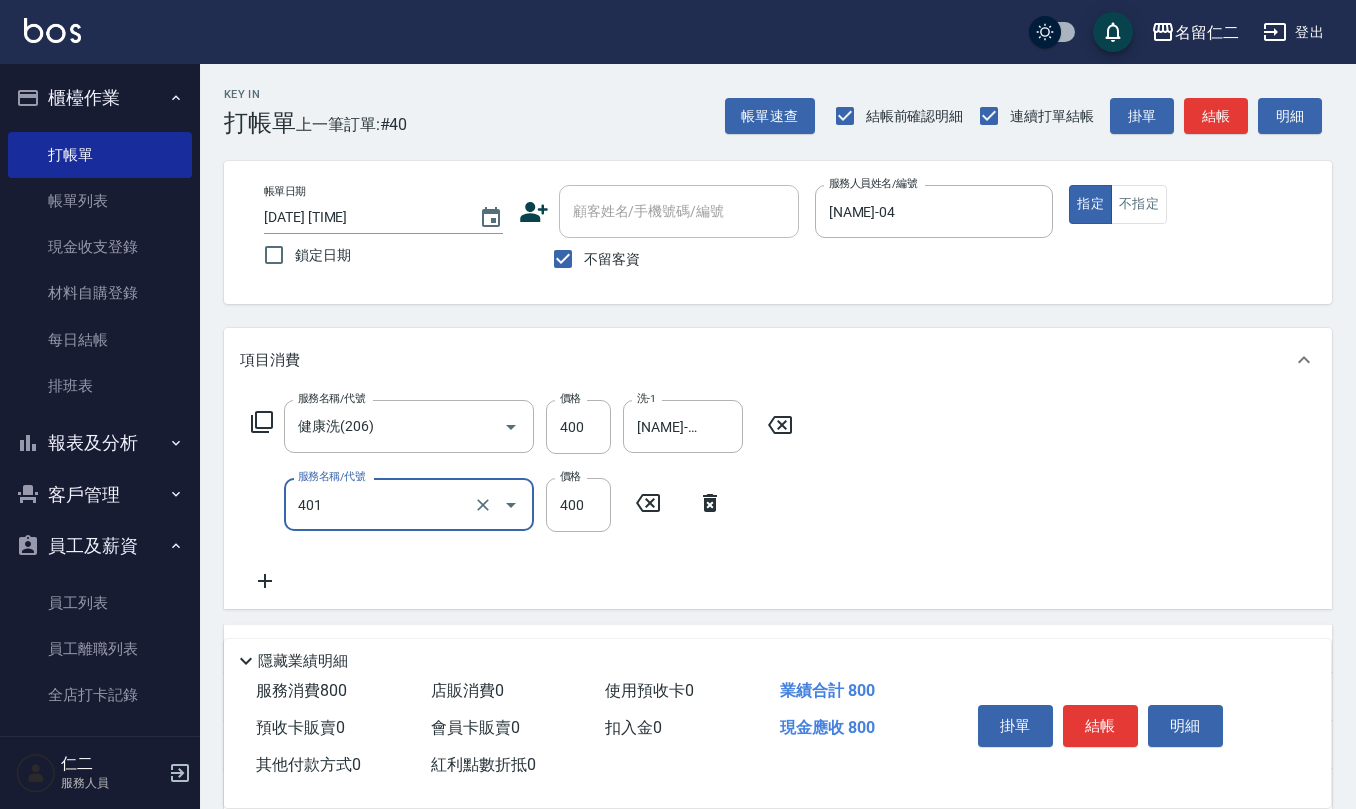 type on "剪髮(401)" 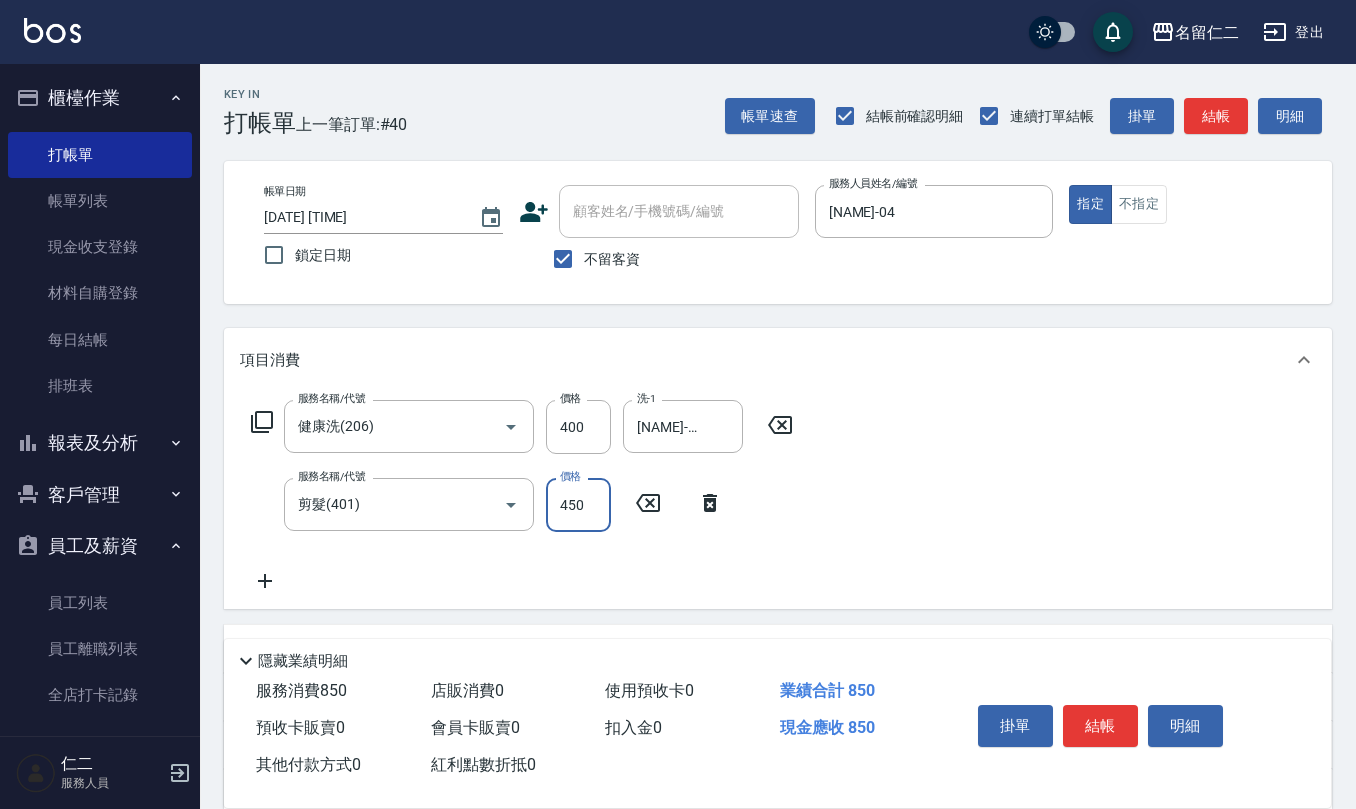 type on "450" 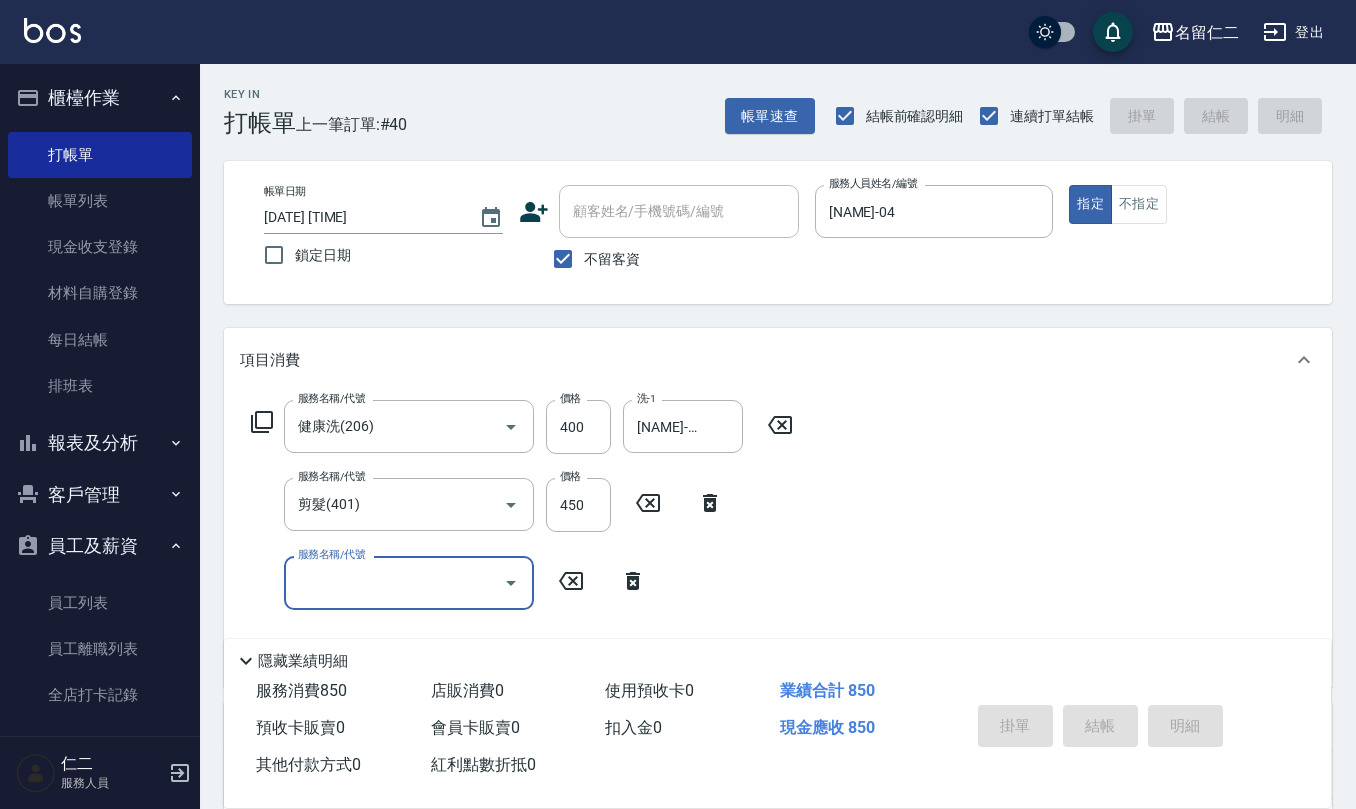 type 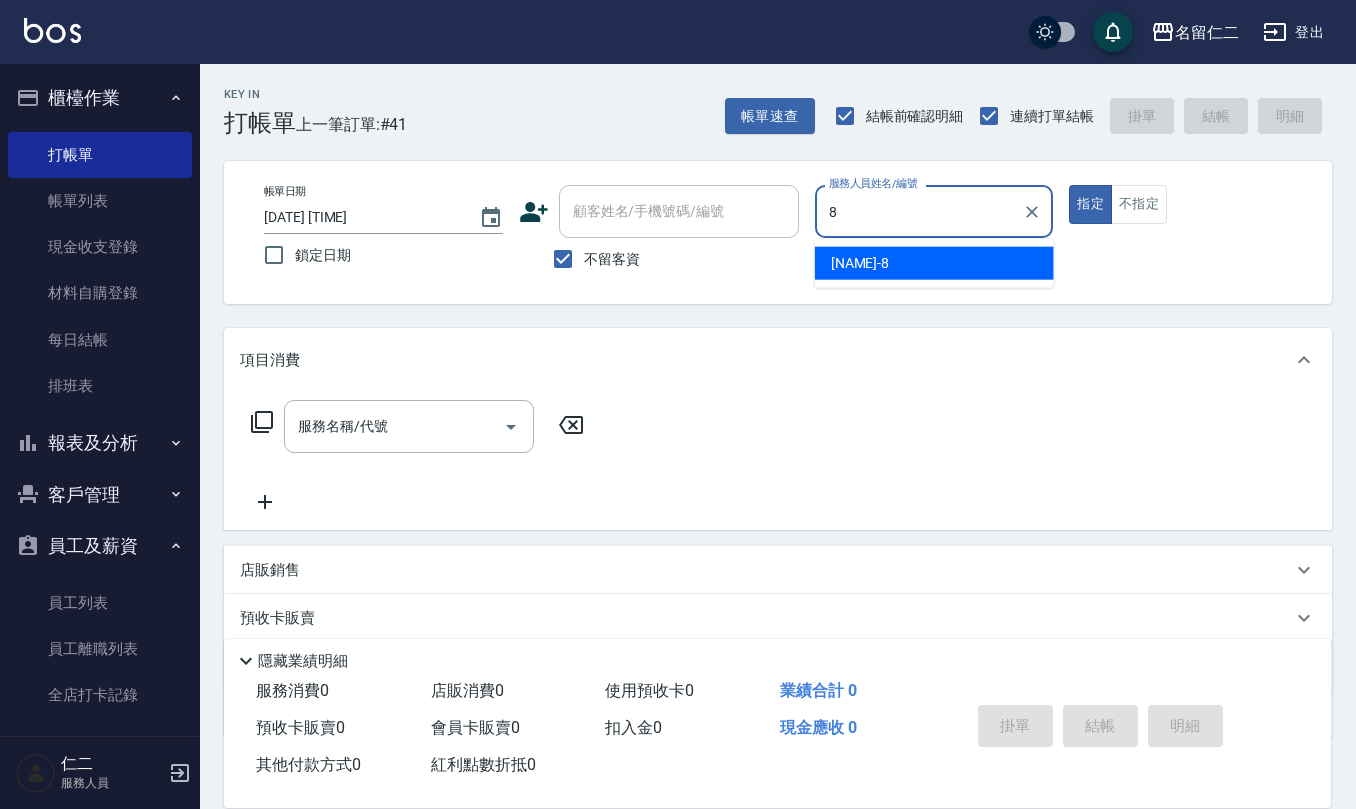 type on "[NAME]-8" 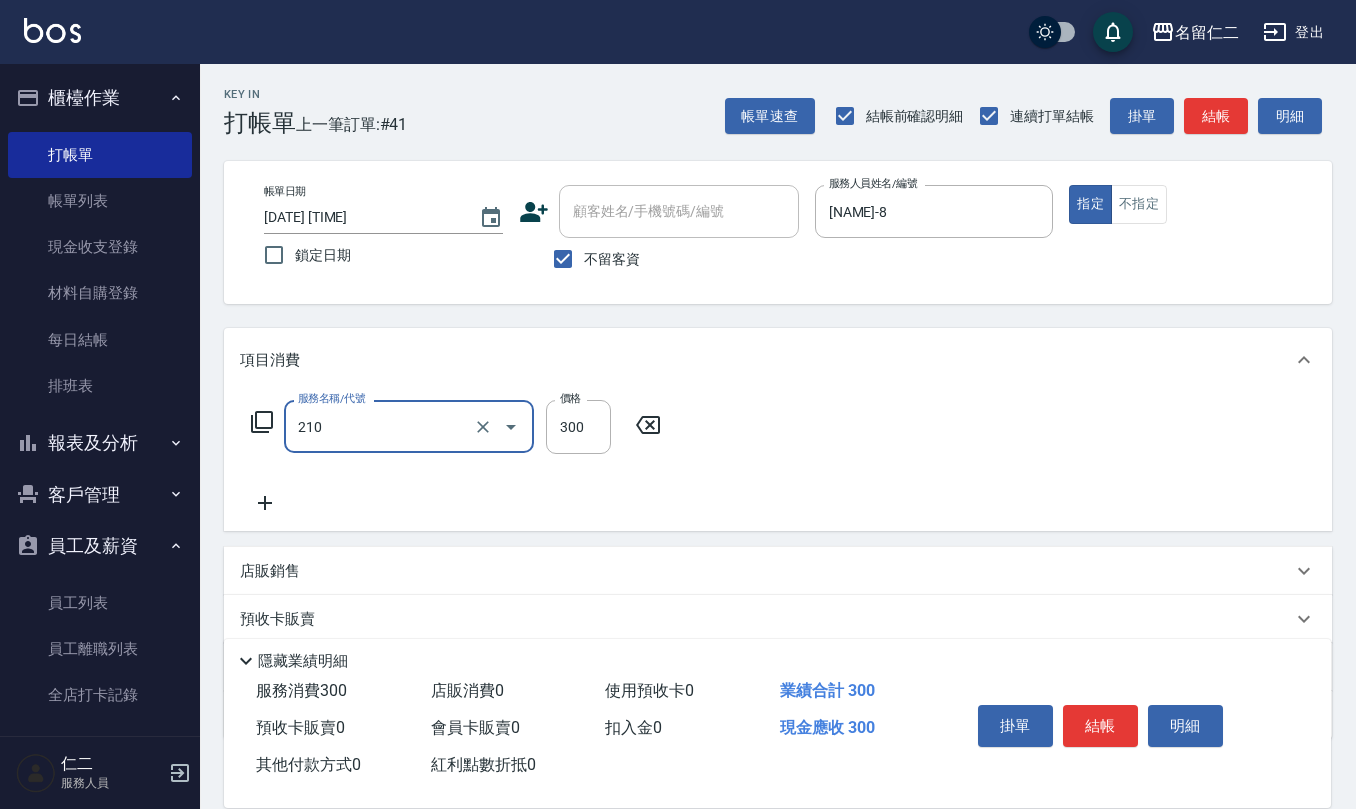 type on "[NAME]" 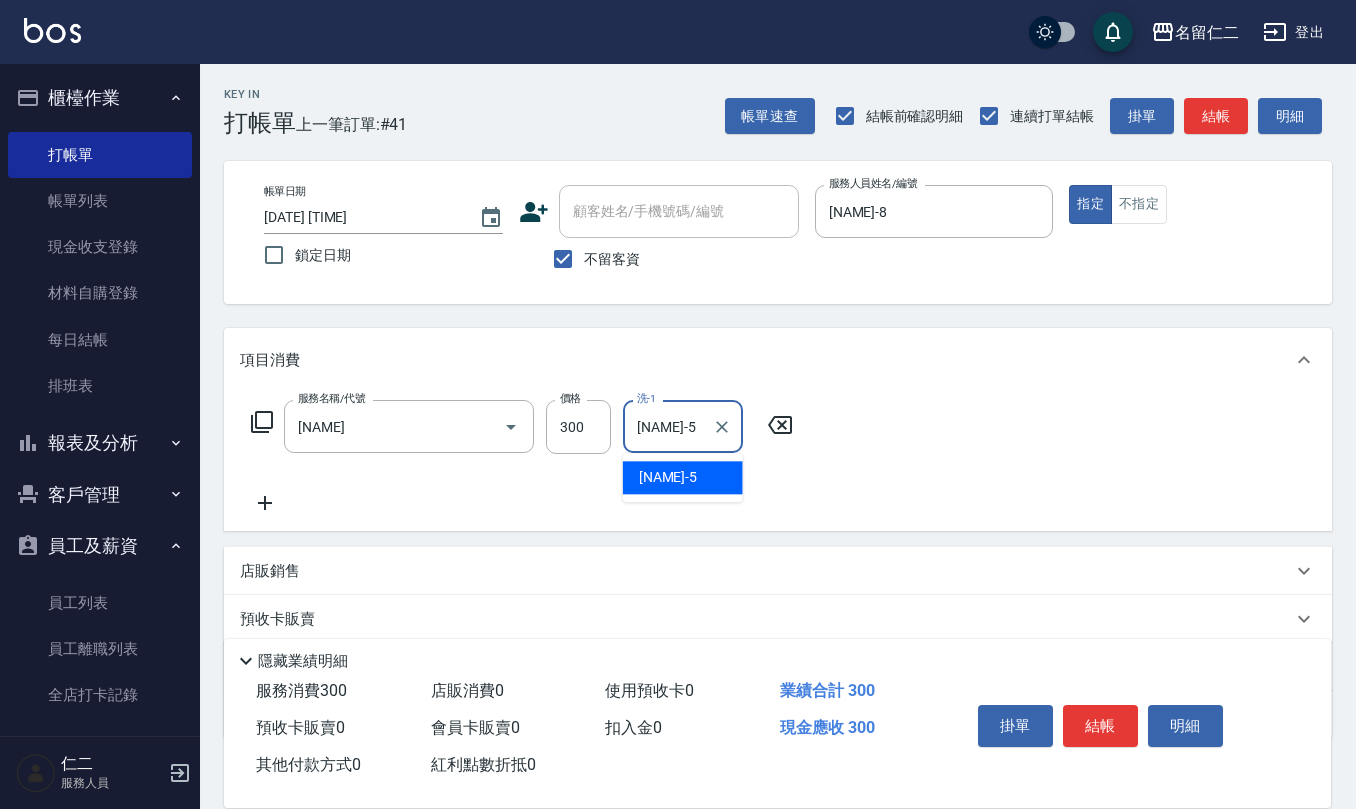 type on "[NAME]-5" 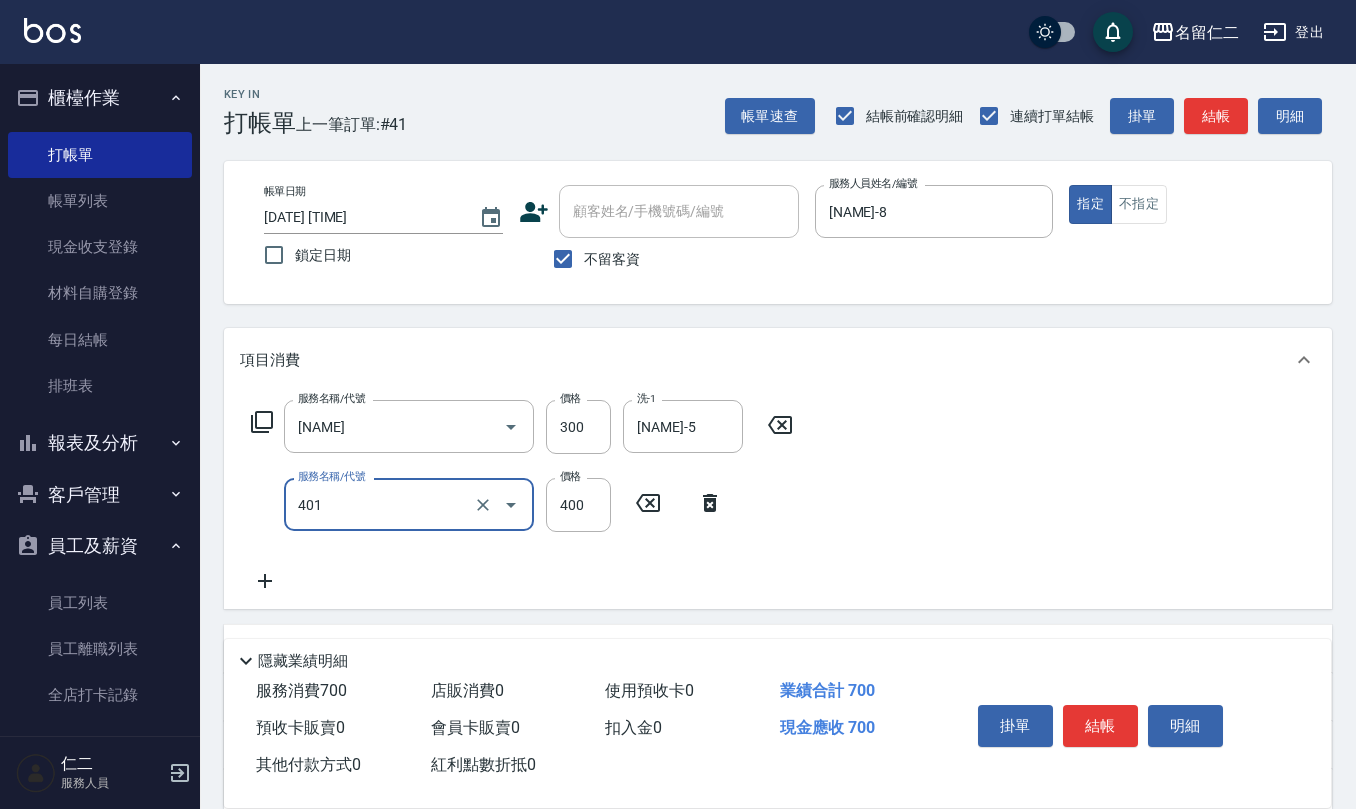 type on "剪髮(401)" 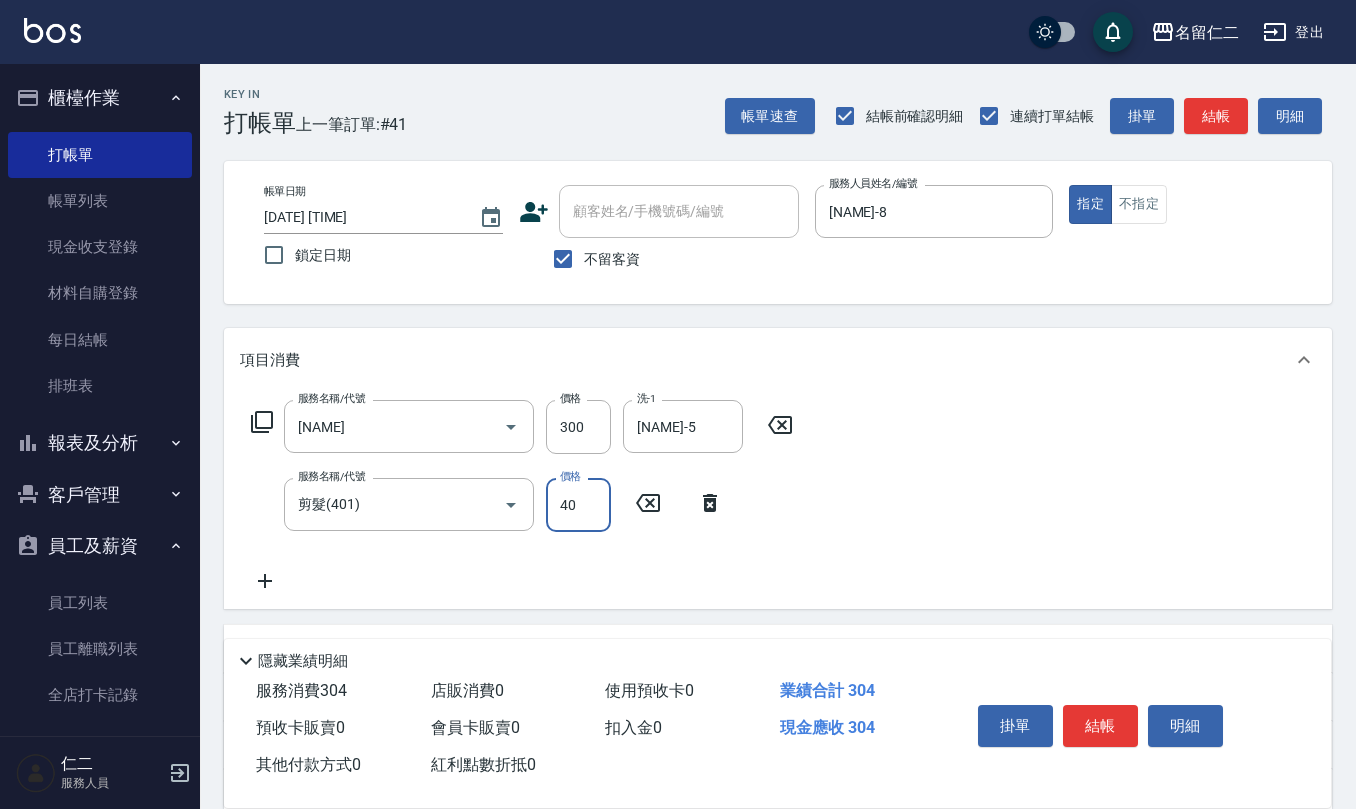 type on "400" 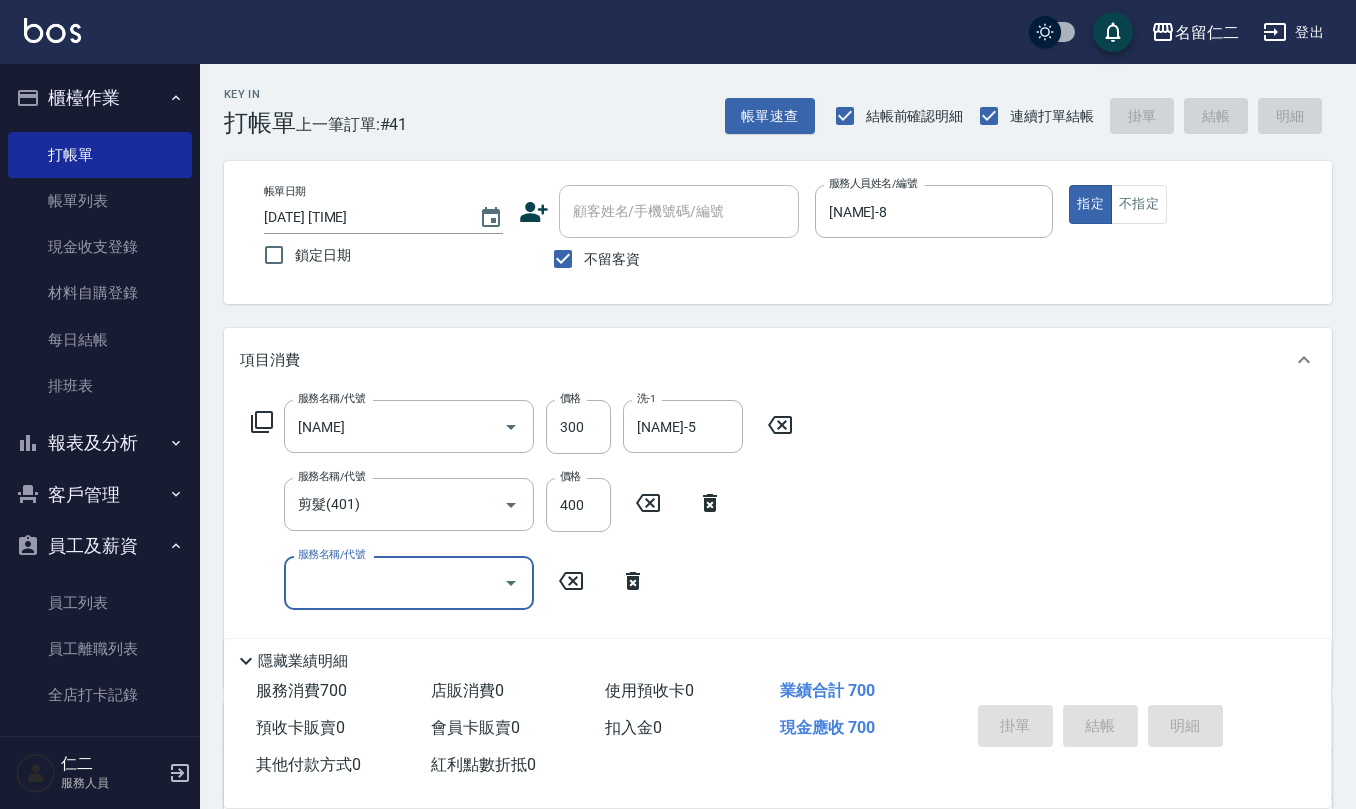 type 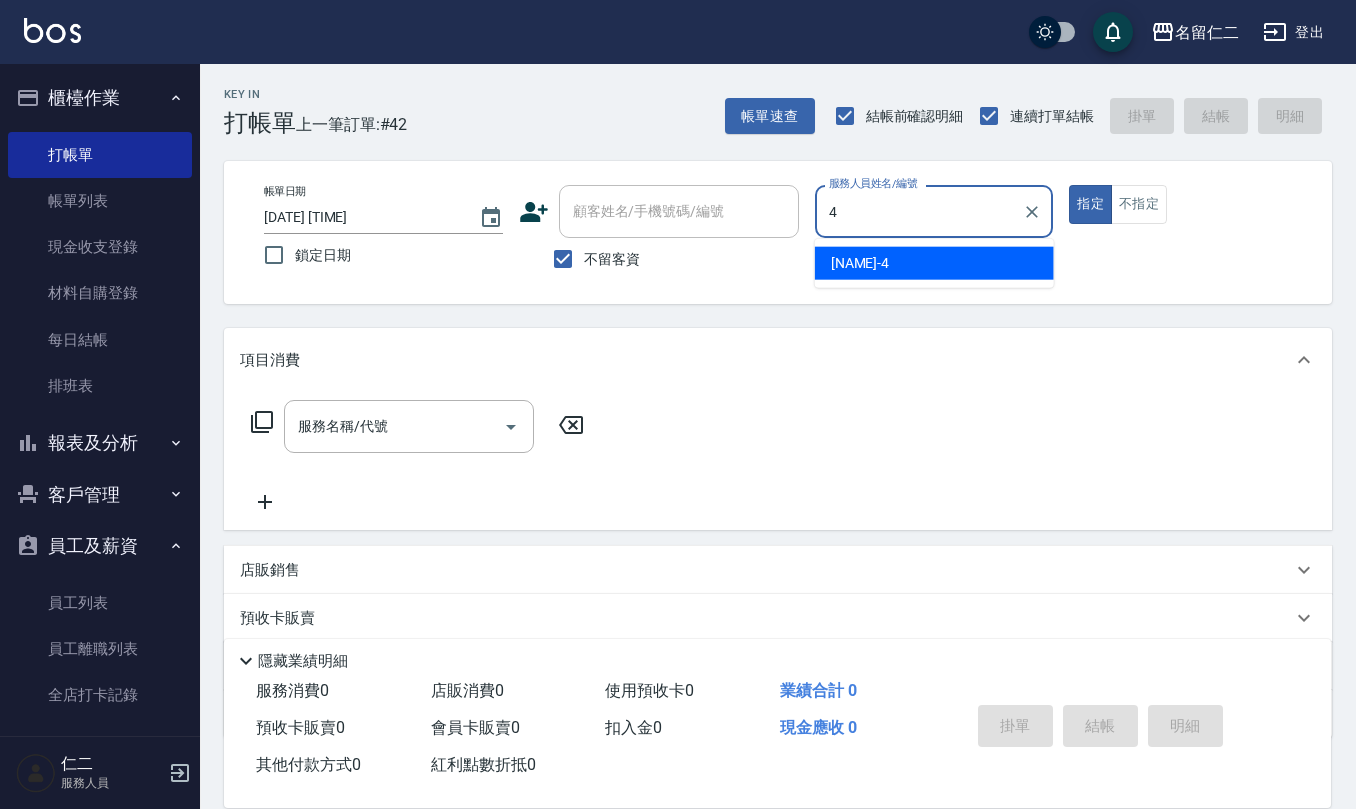 type on "[NAME]-04" 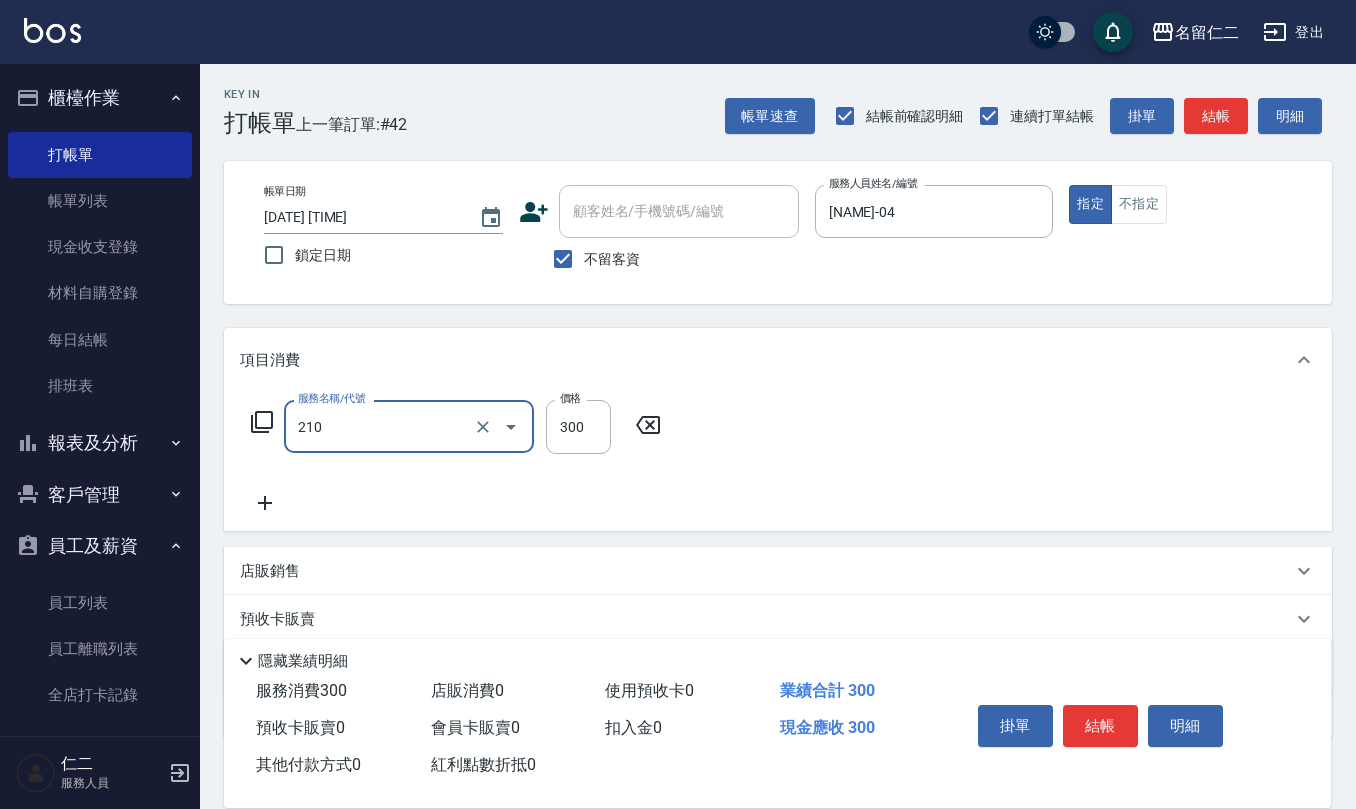 type on "[NAME]" 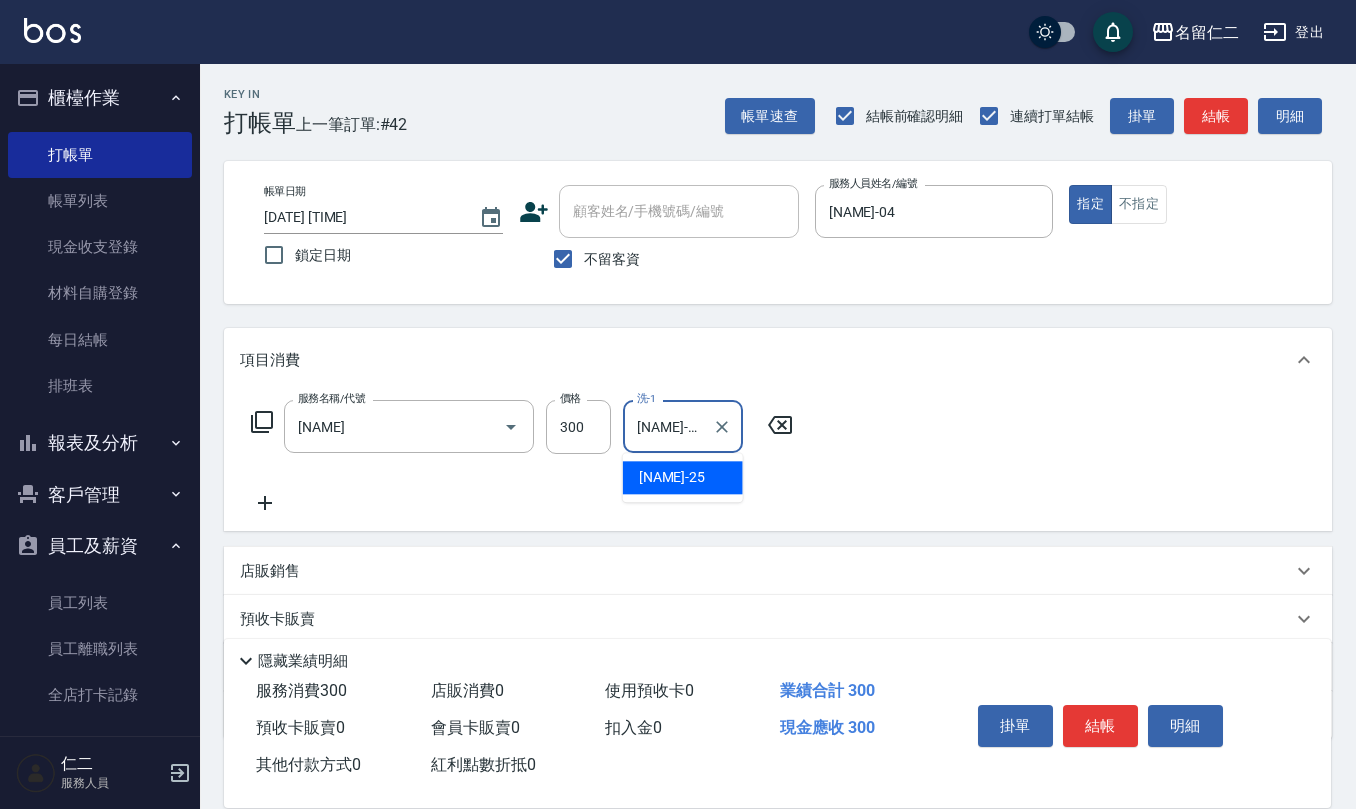 type on "[NAME]-25" 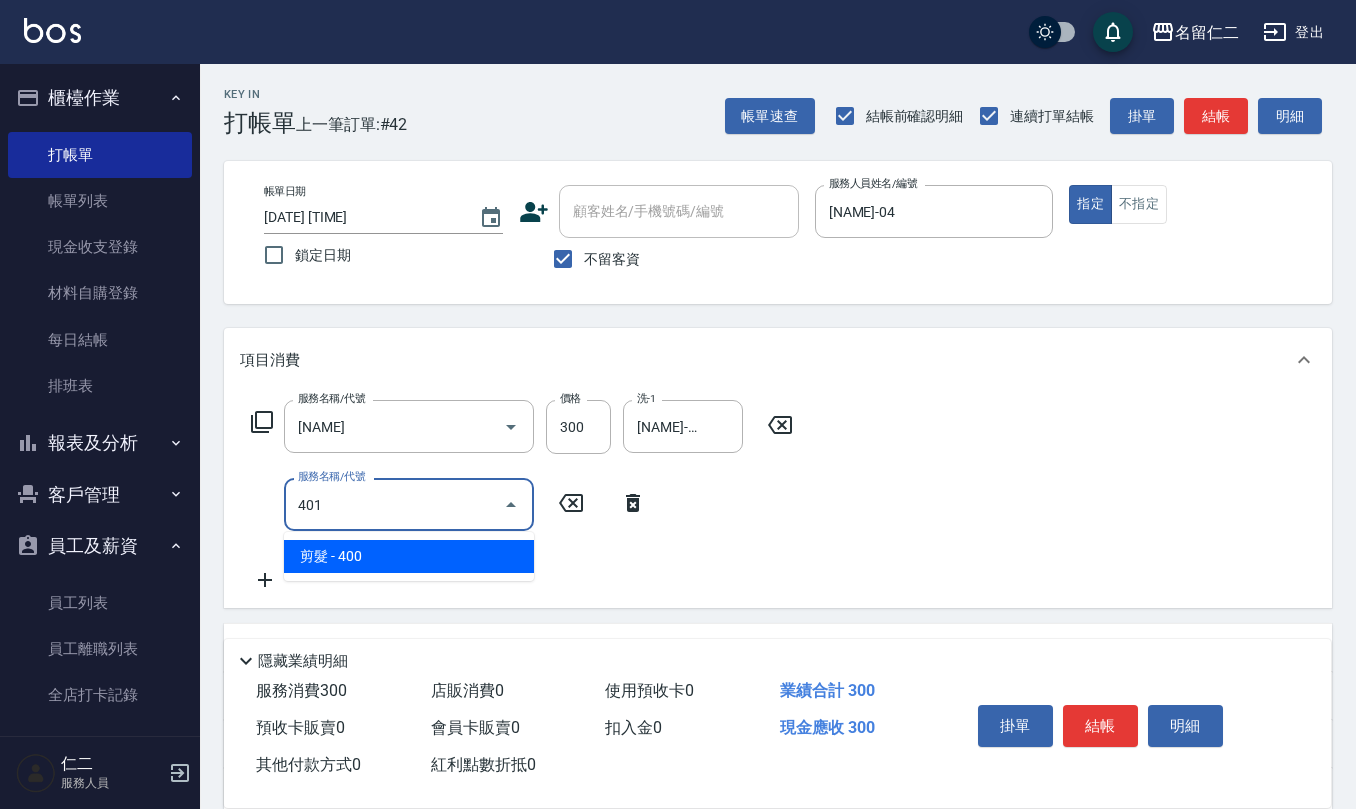 type on "剪髮(401)" 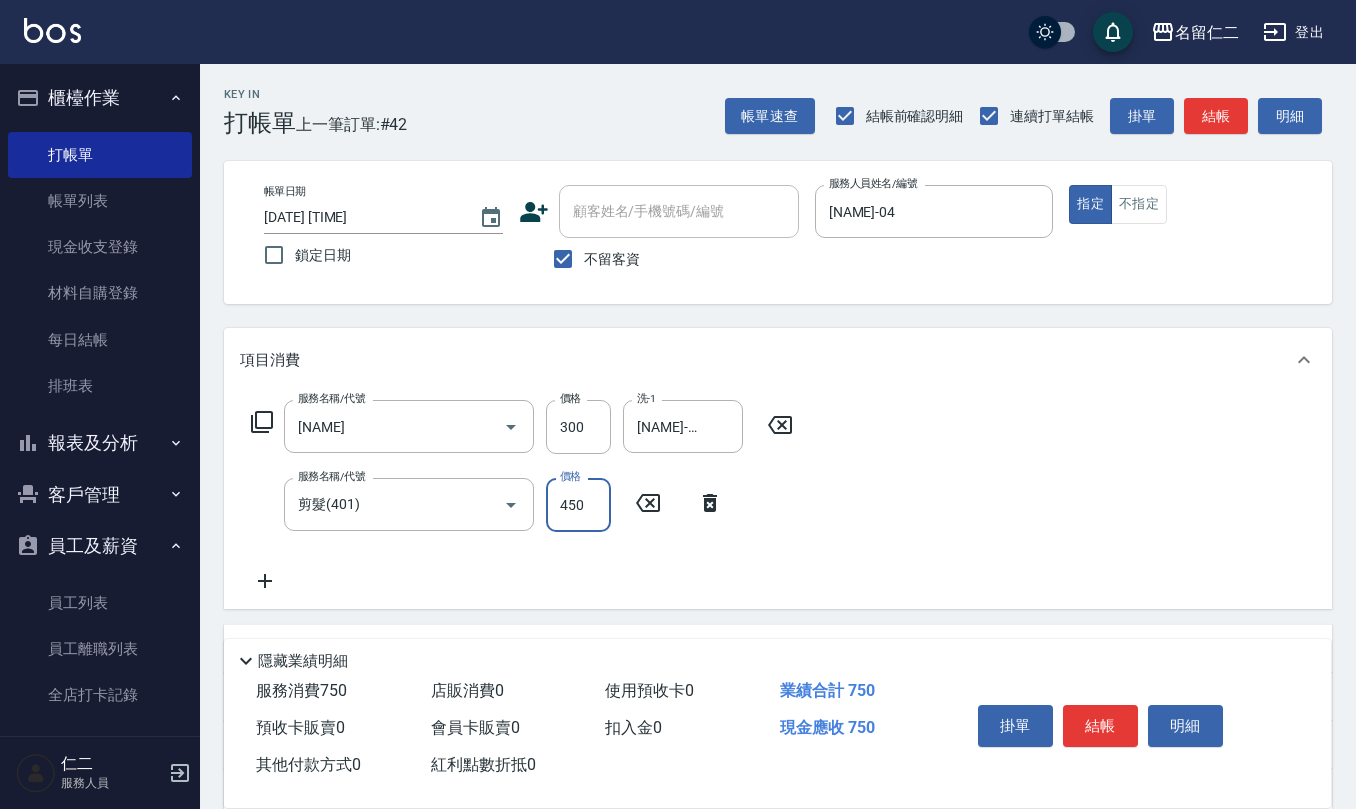 type on "450" 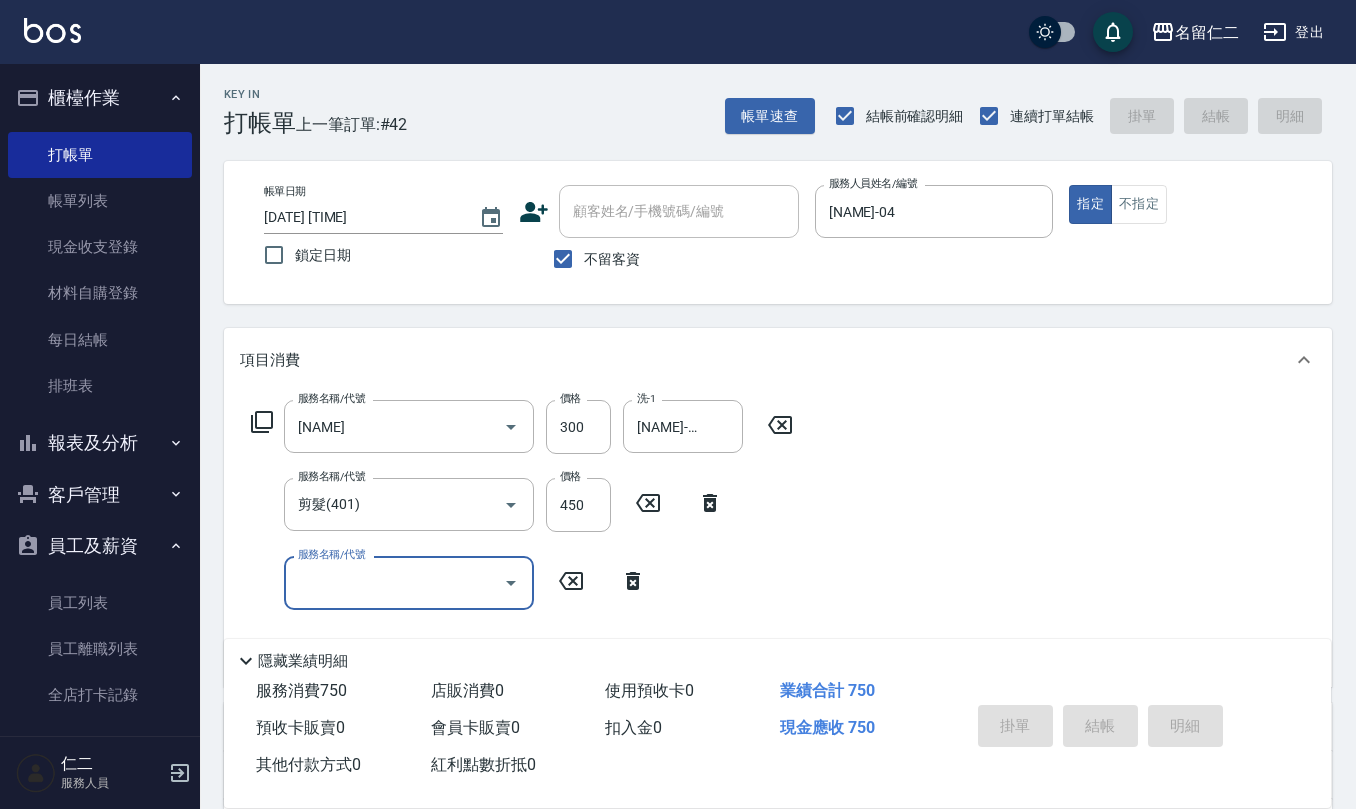 type on "[DATE] [TIME]" 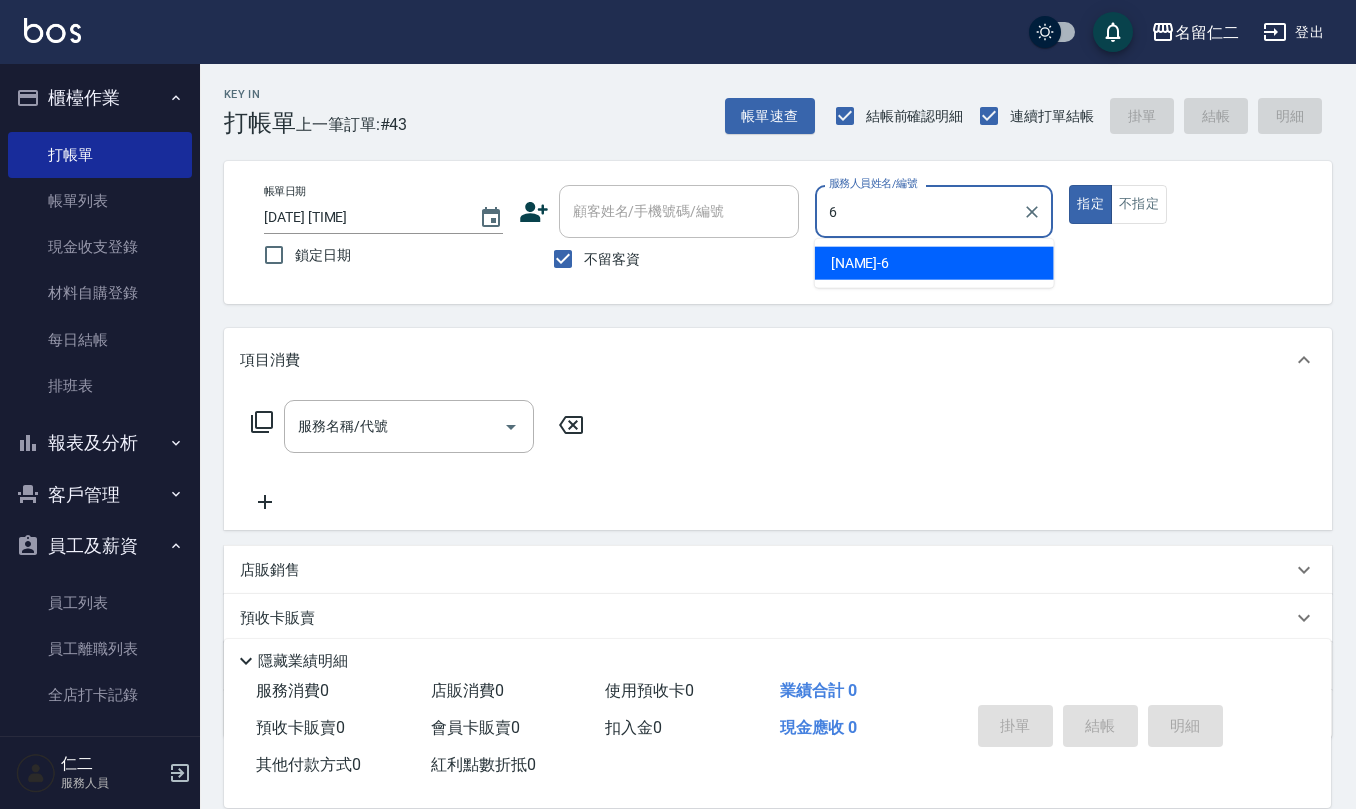type on "[NAME]-6" 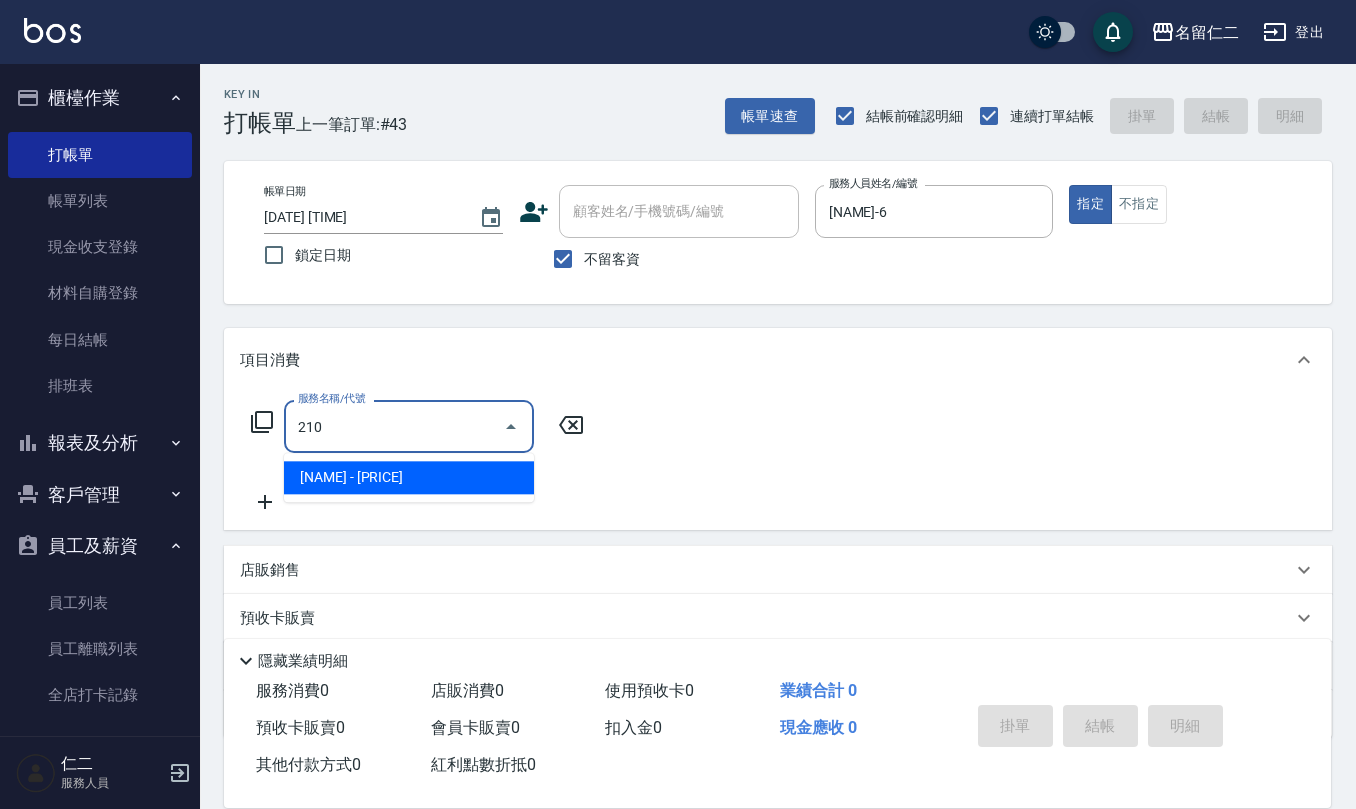 type on "[NAME]" 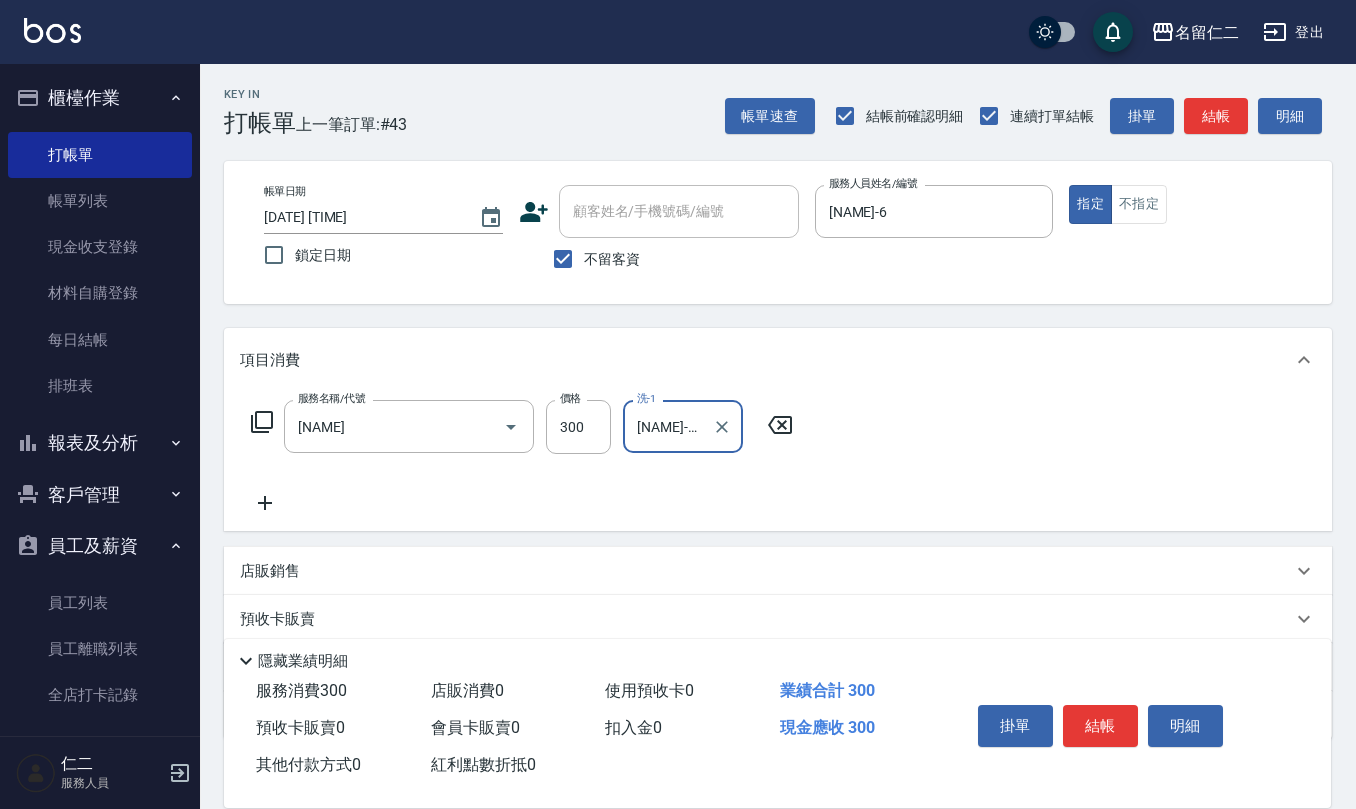 type on "[NAME]-26" 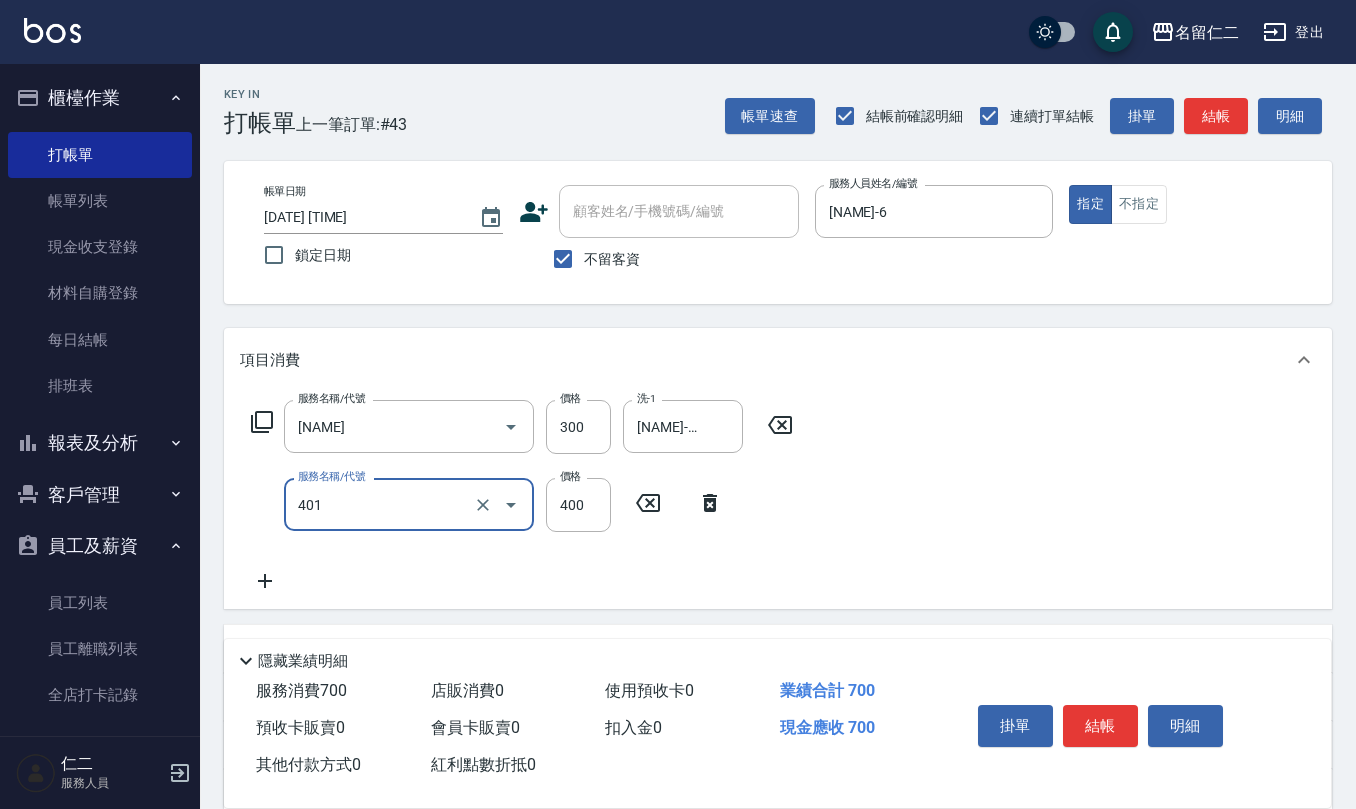 type on "剪髮(401)" 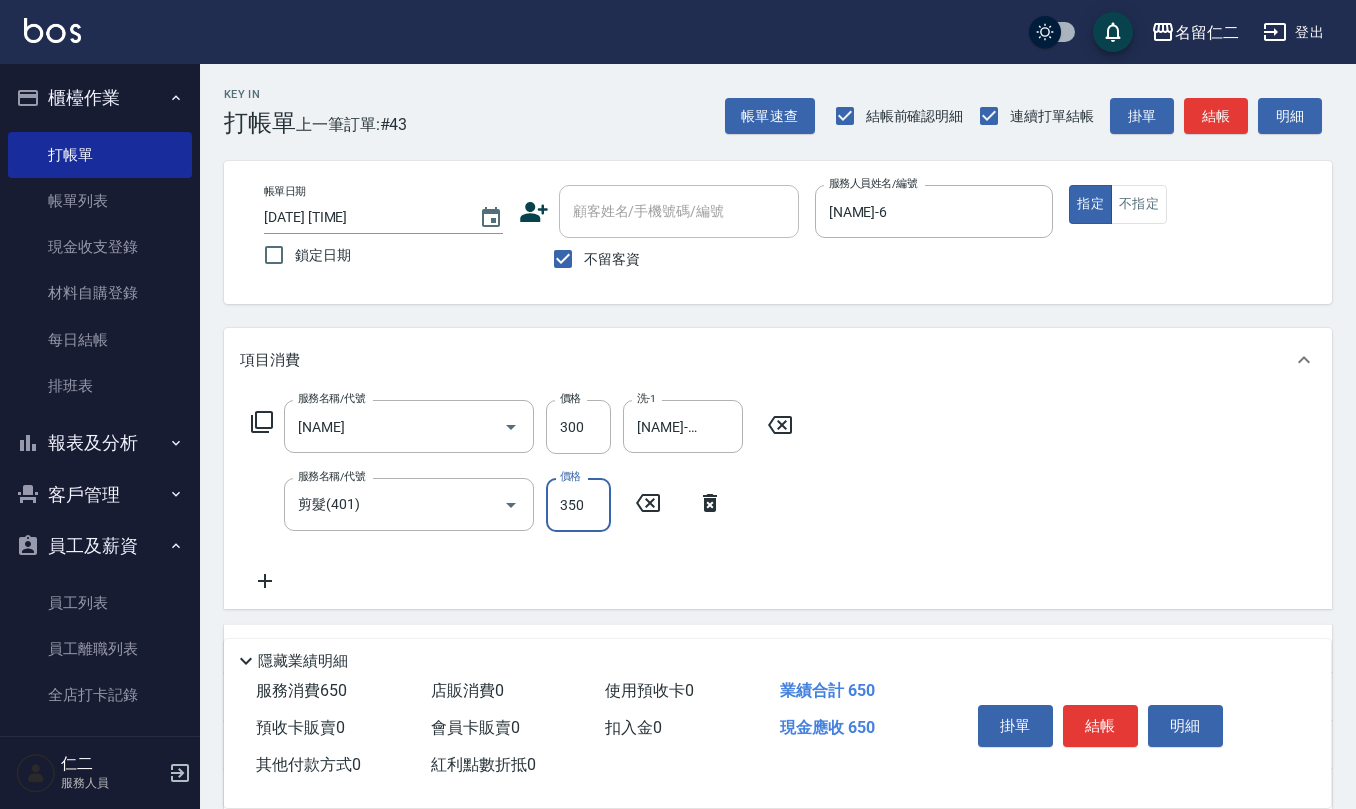 type on "350" 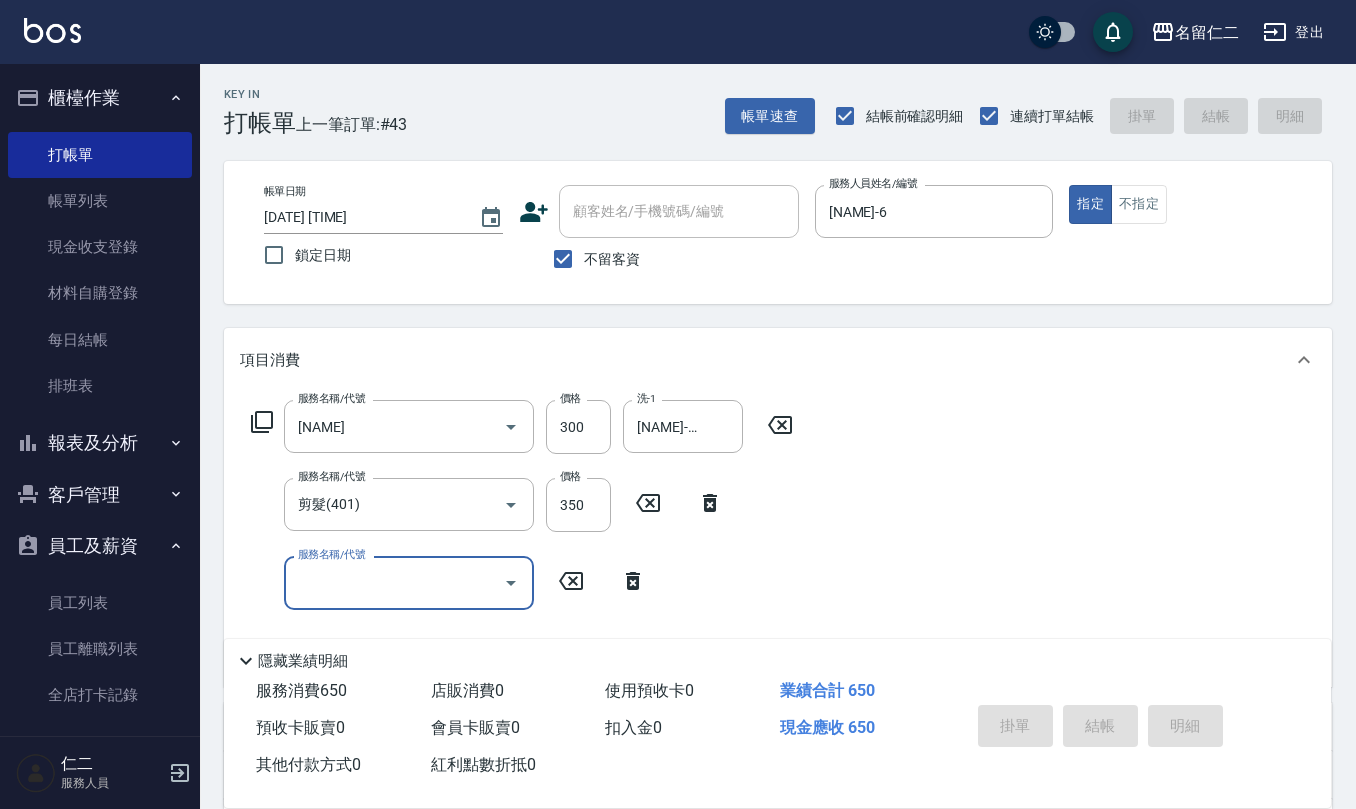 type 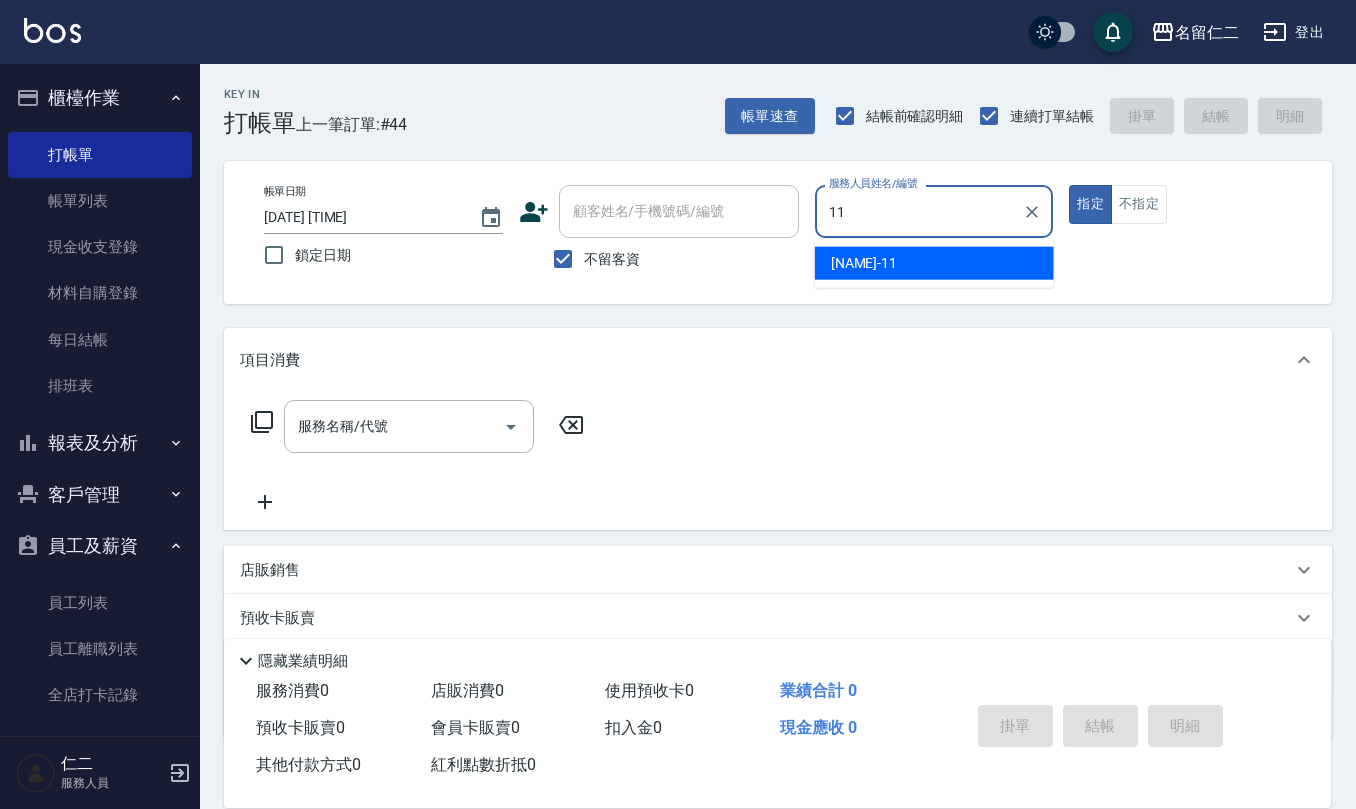 type on "[NAME]-11" 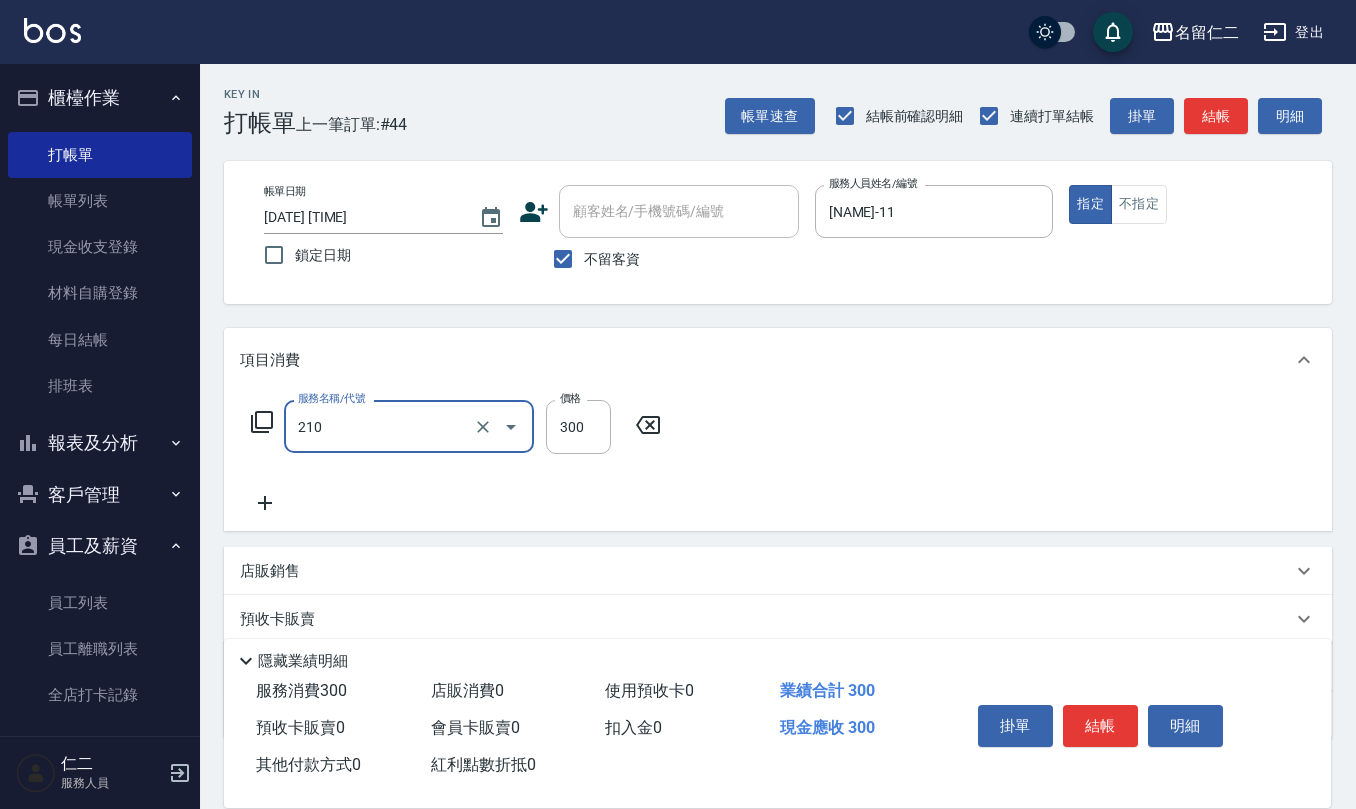type on "[NAME]" 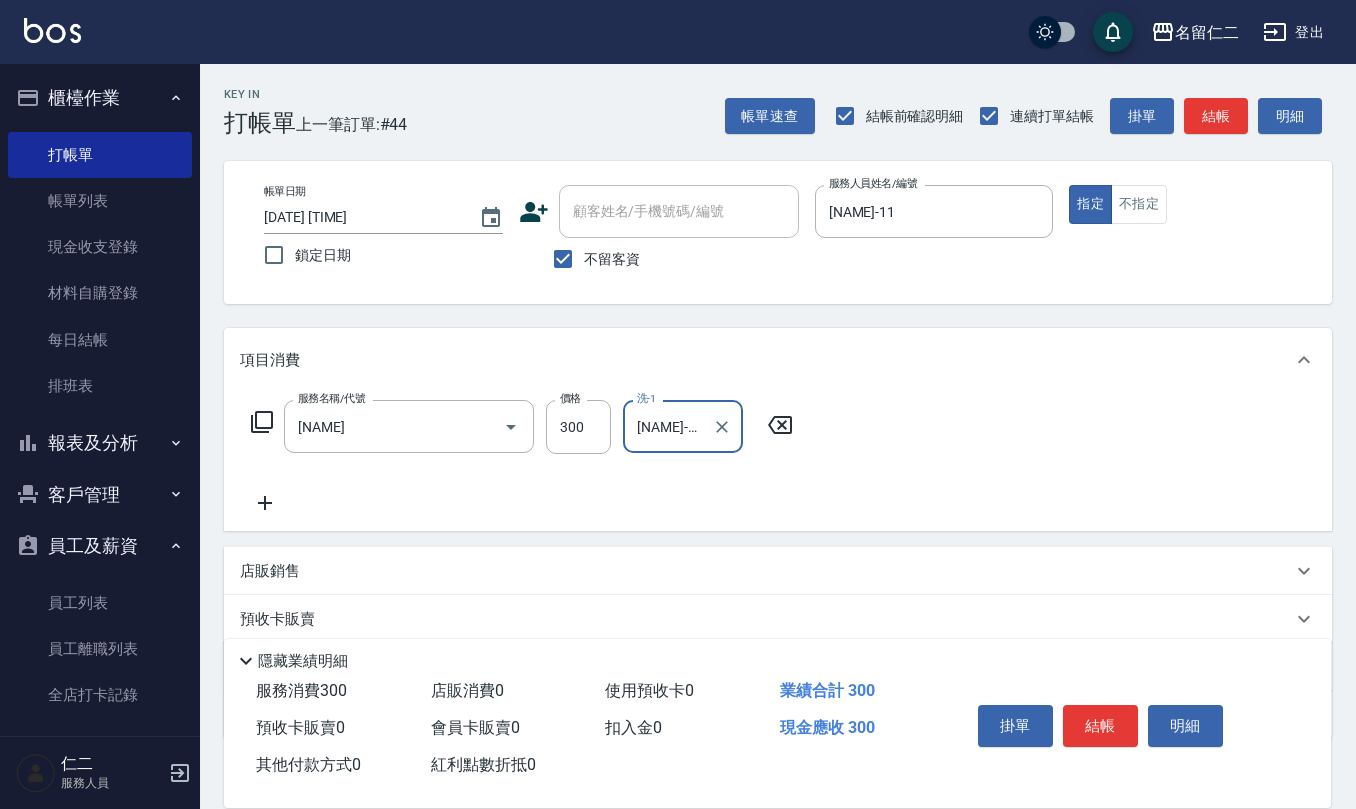 type on "[NAME]-11" 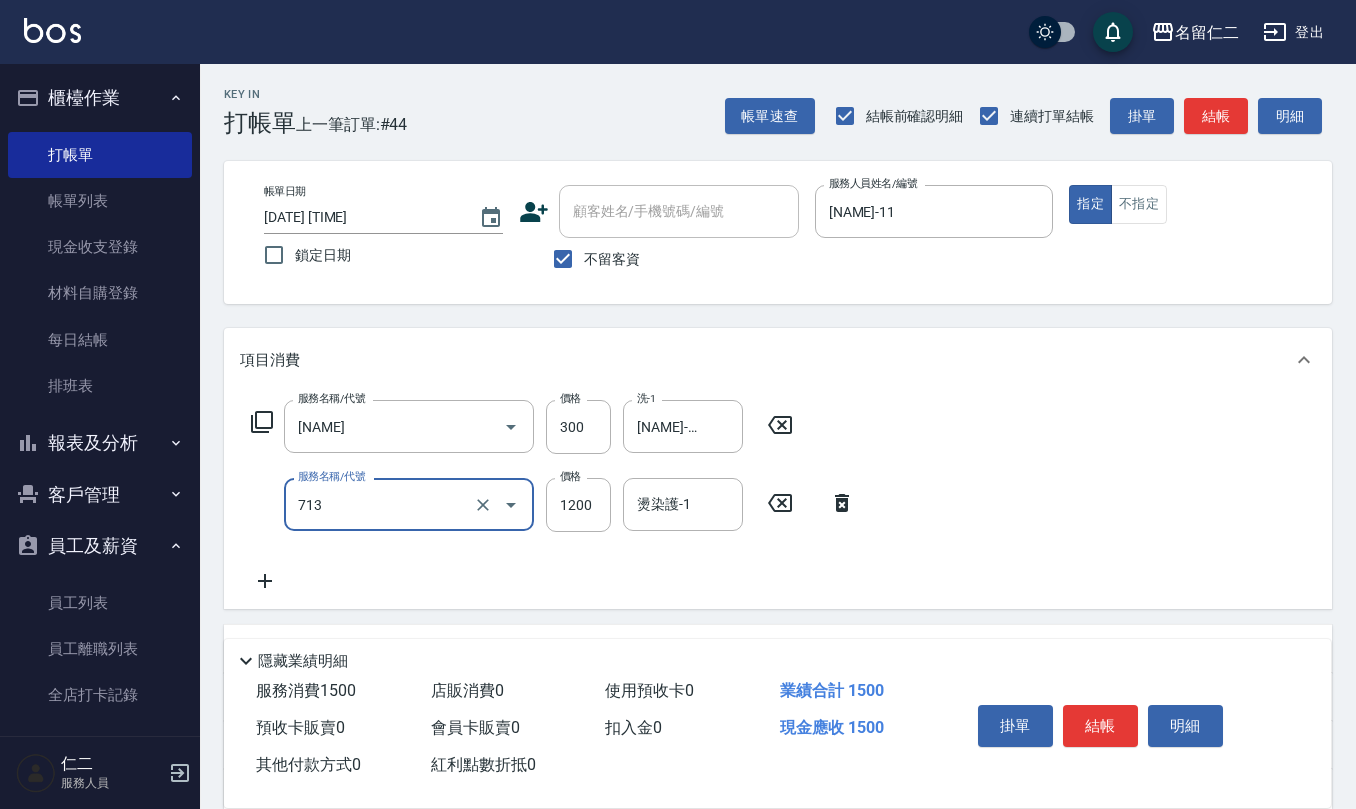 type on "[NAME] - [PRICE]" 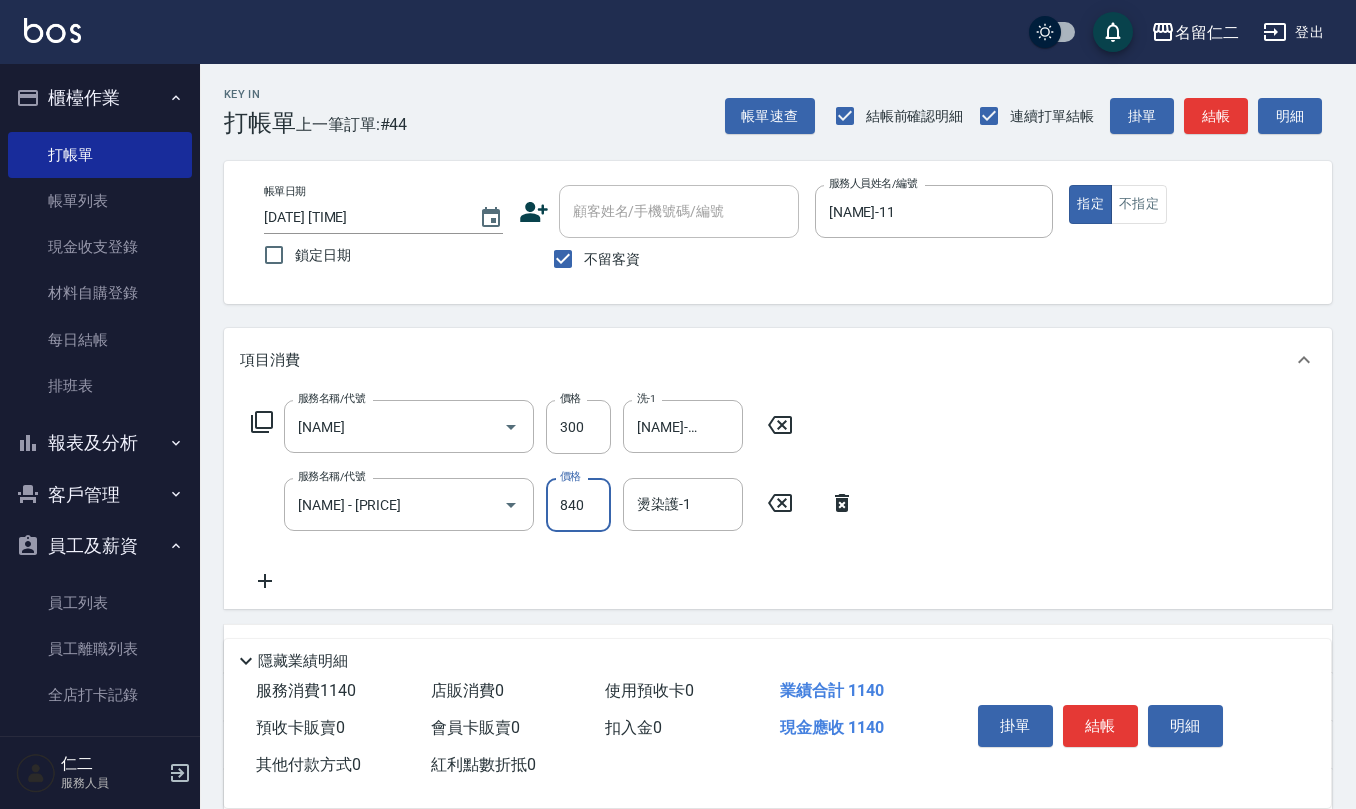 type on "840" 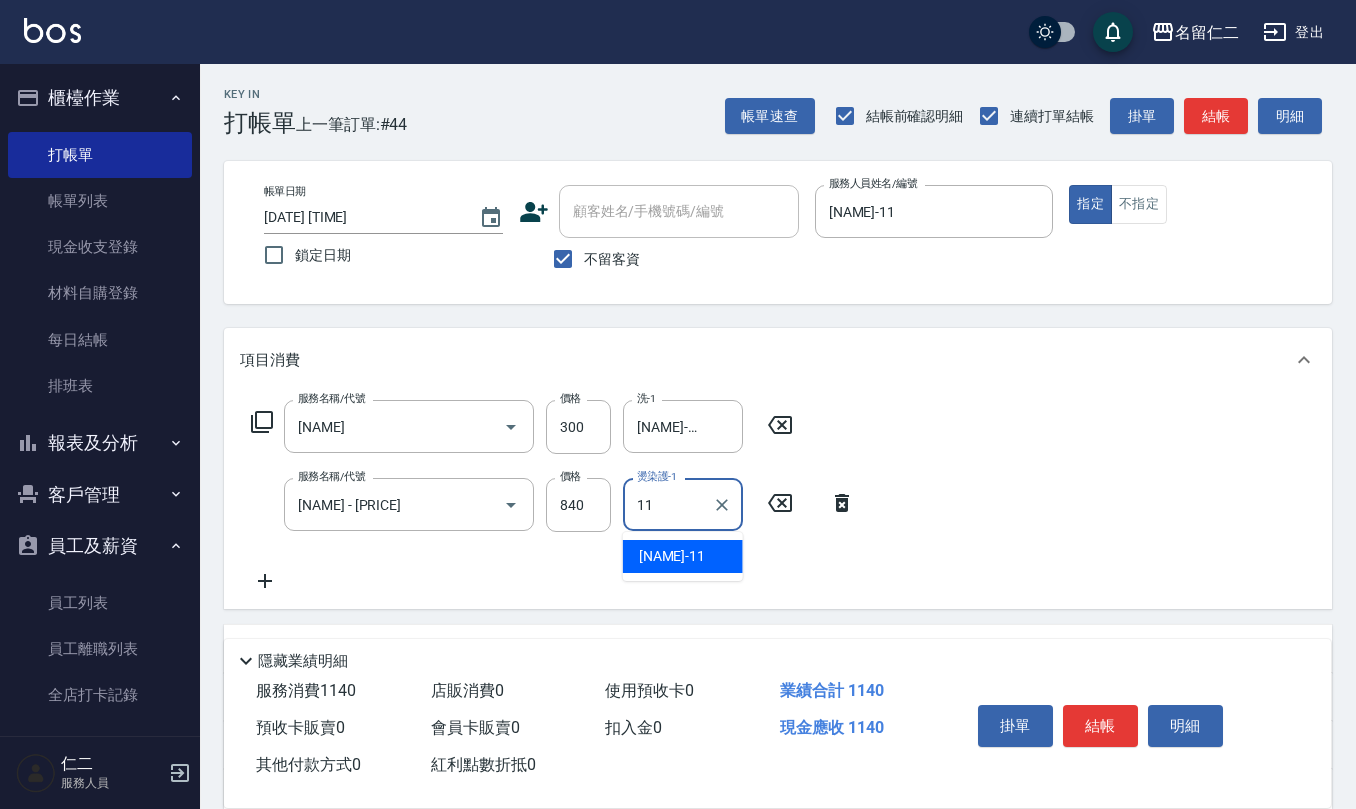 type on "[NAME]-11" 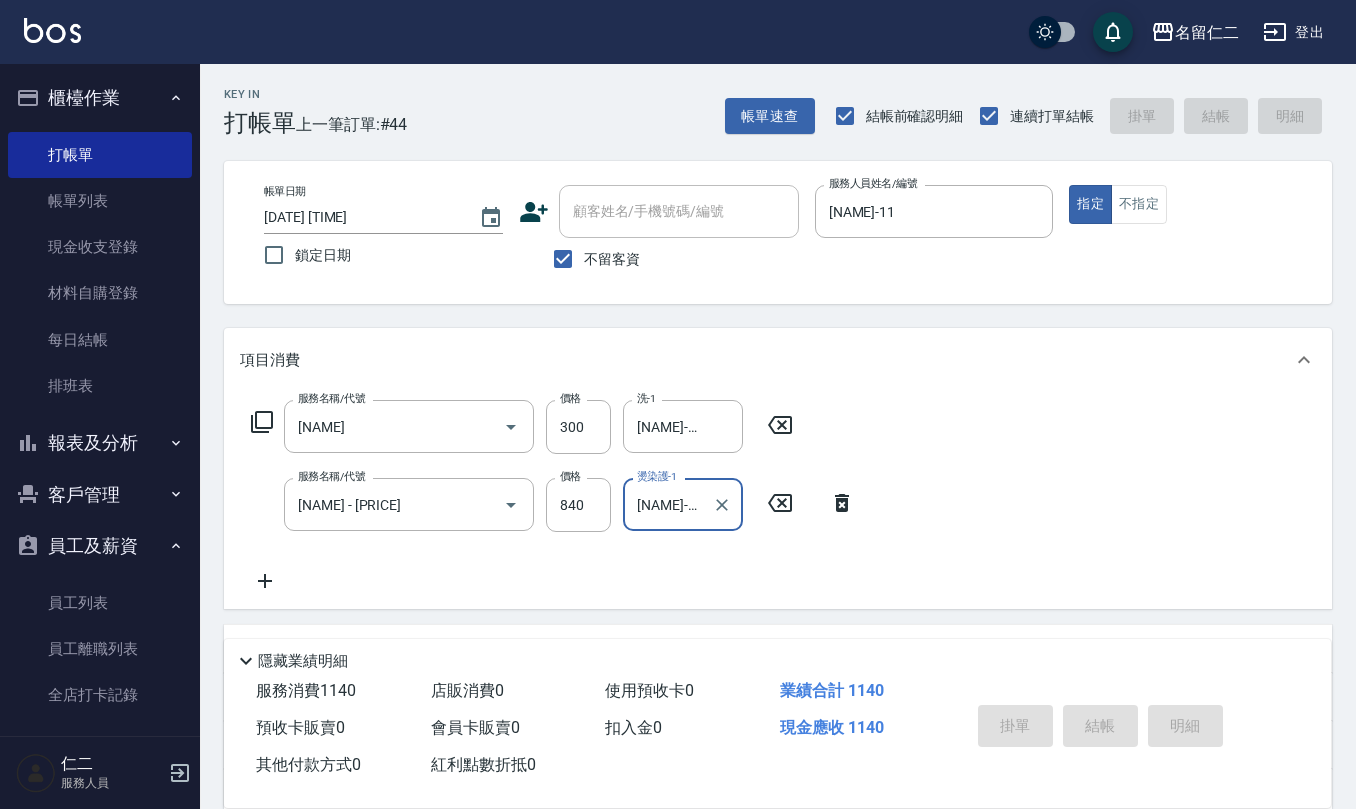 type 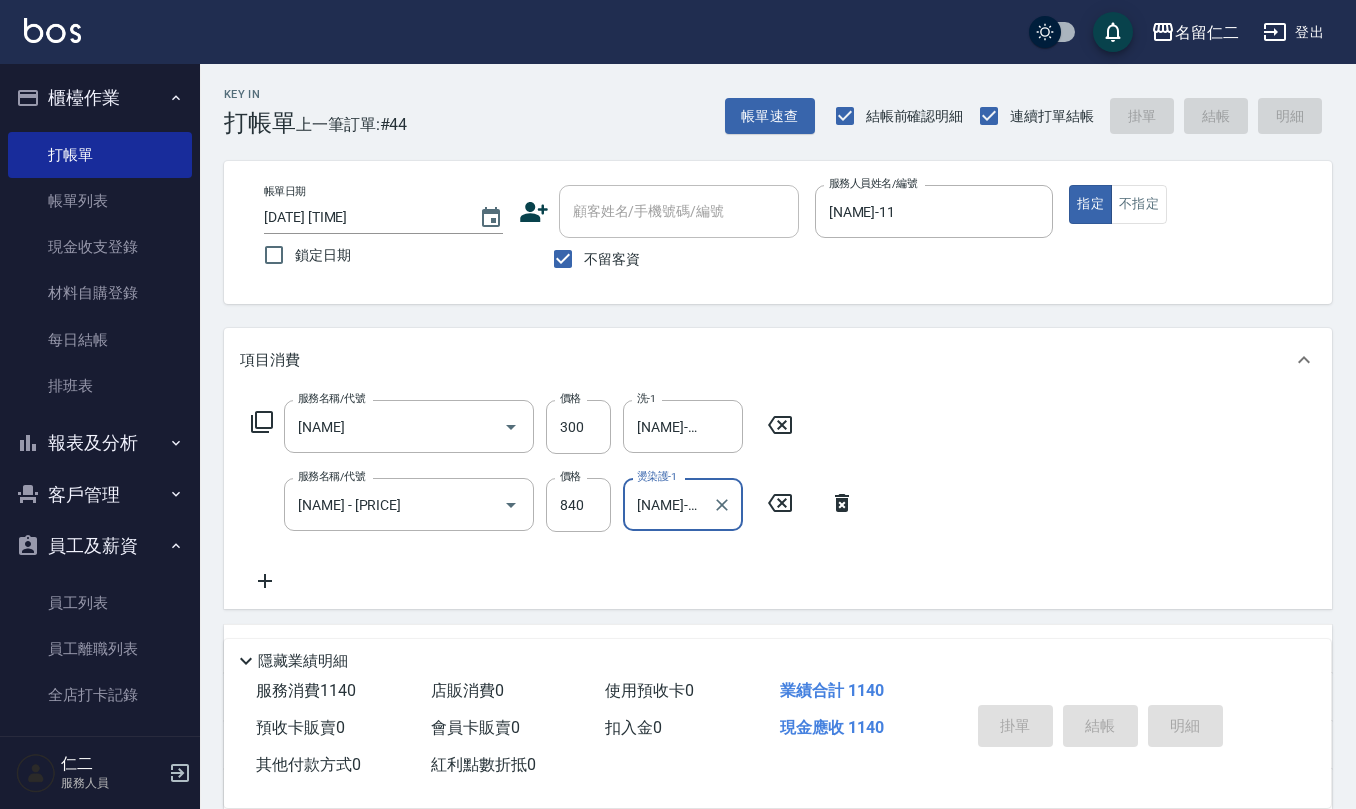 type 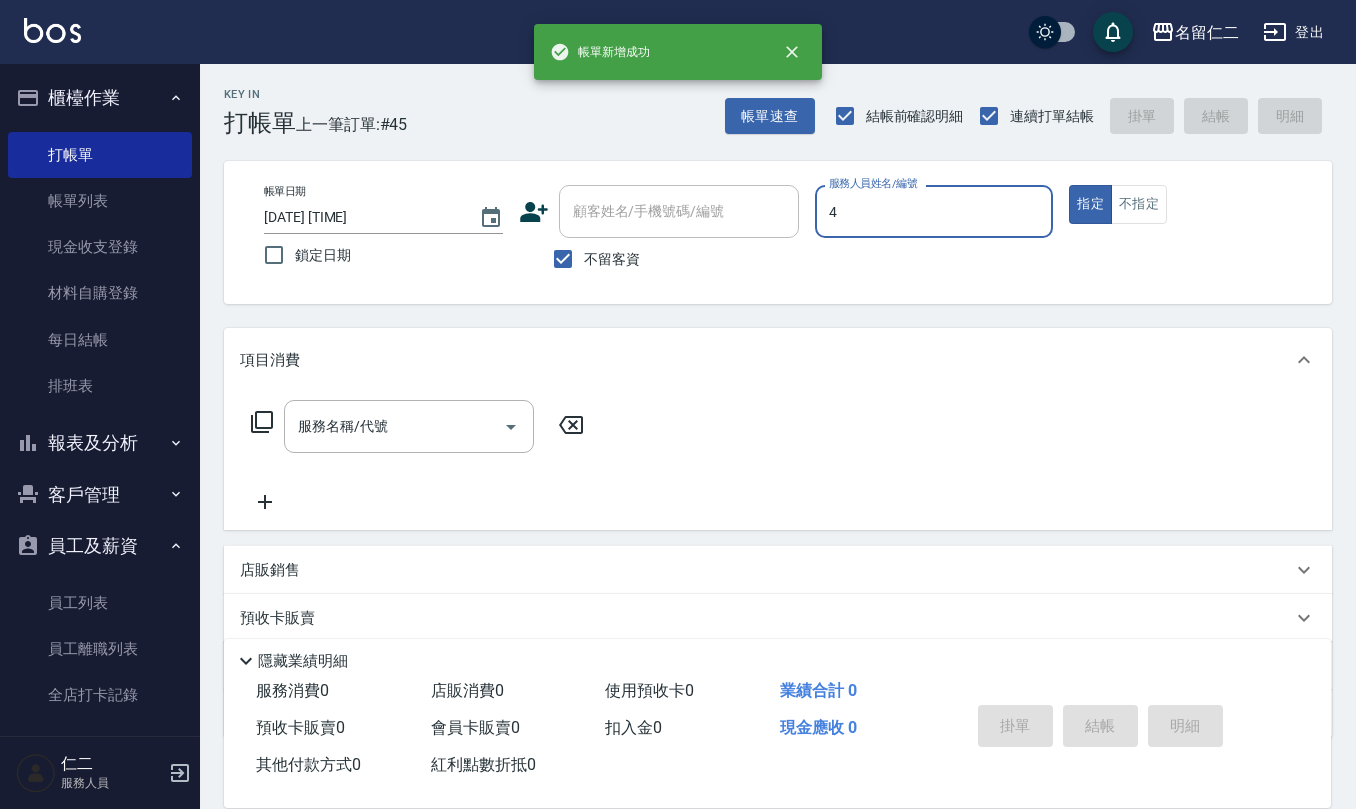 type on "[NAME]-04" 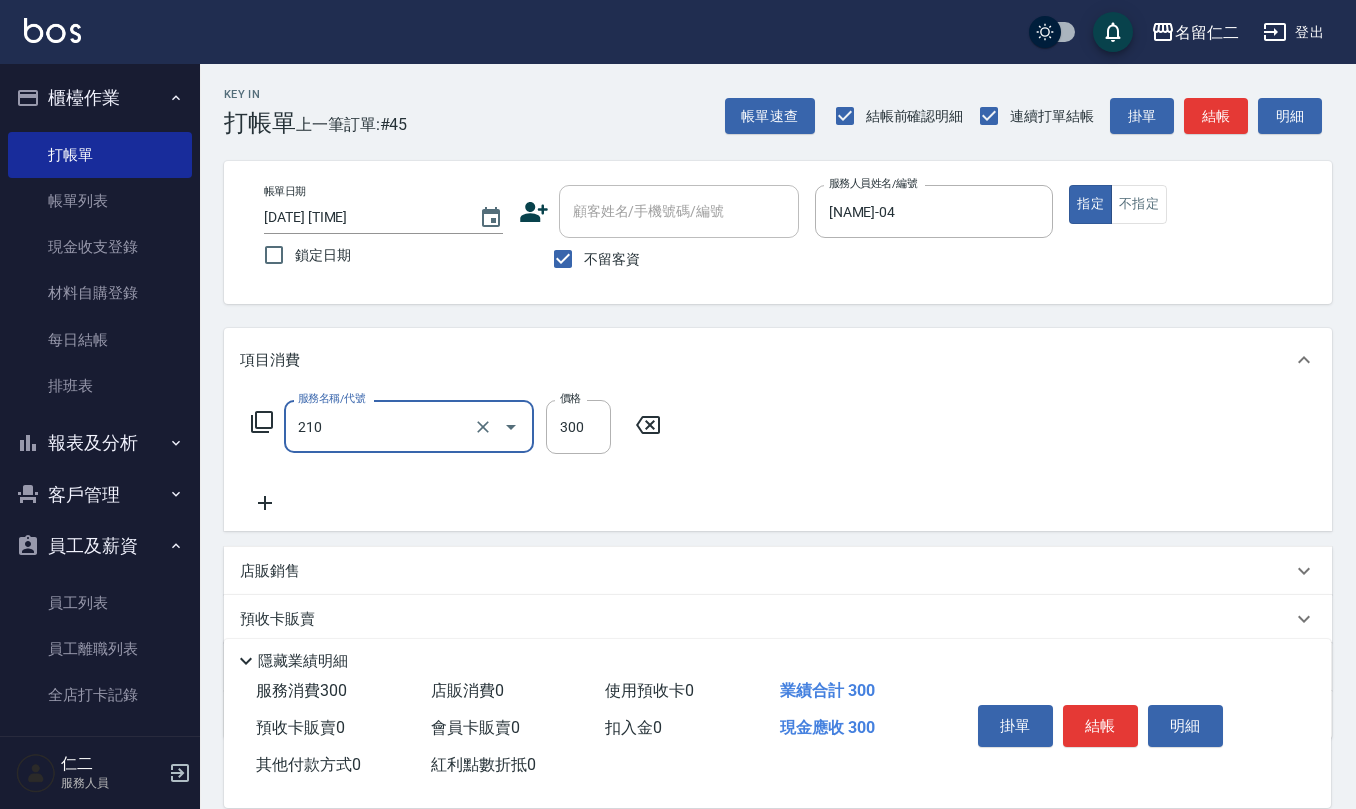 type on "[NAME]" 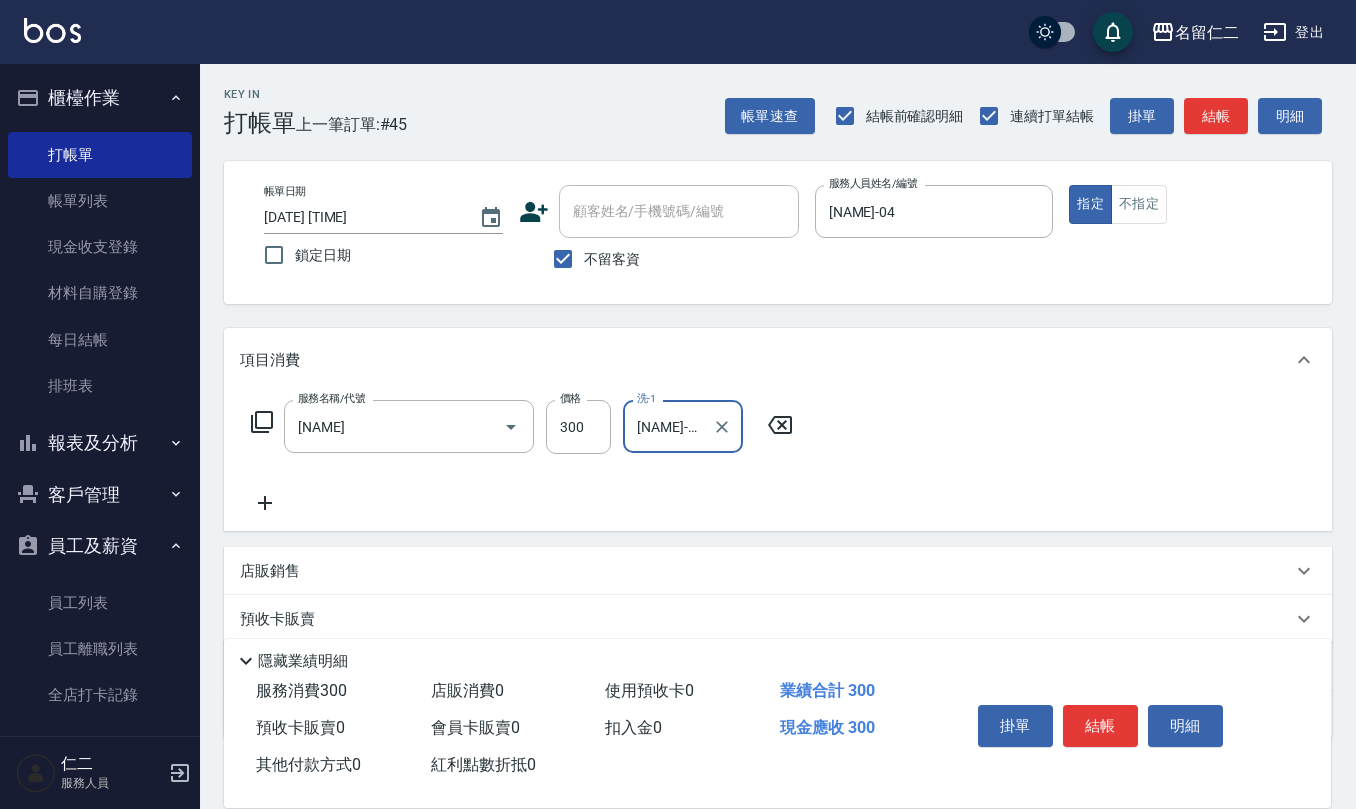type on "[NAME]-26" 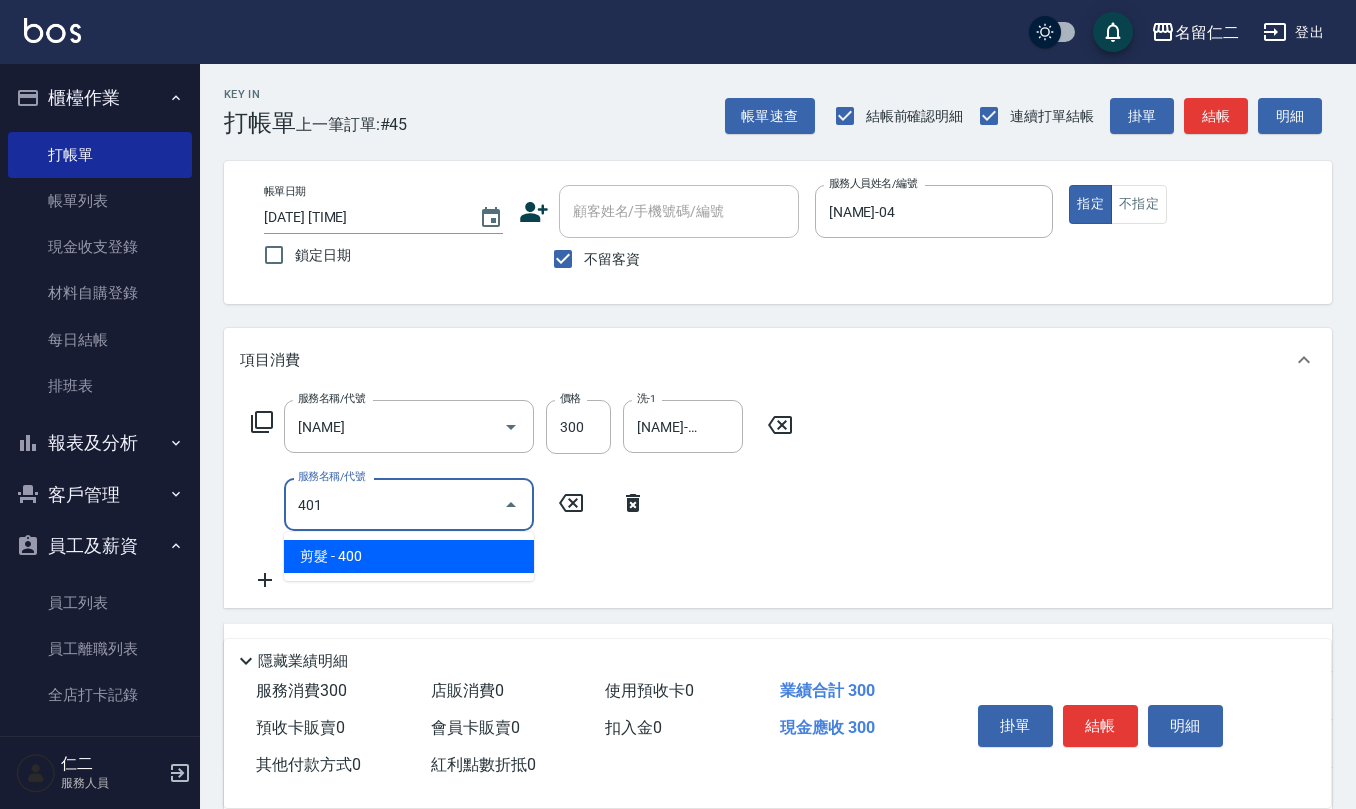 type on "剪髮(401)" 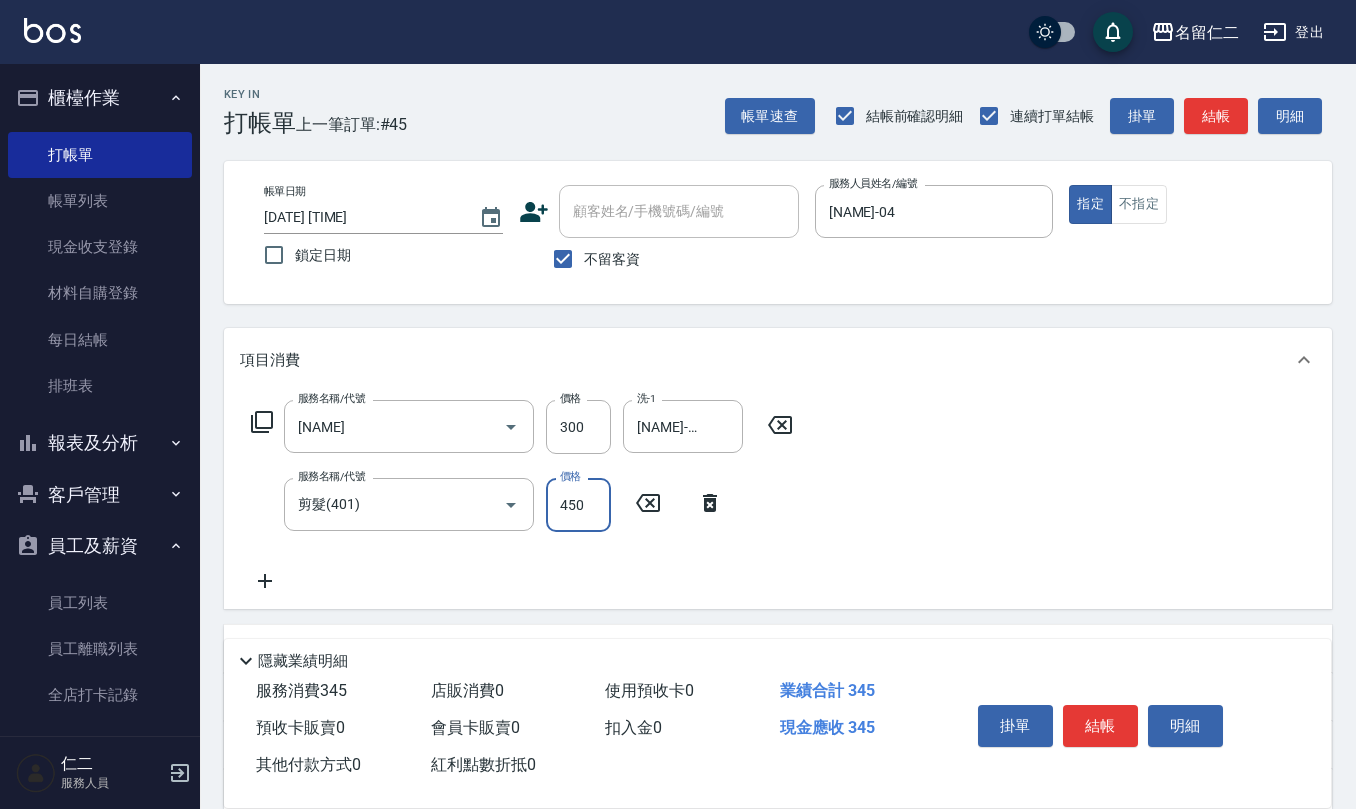 type on "450" 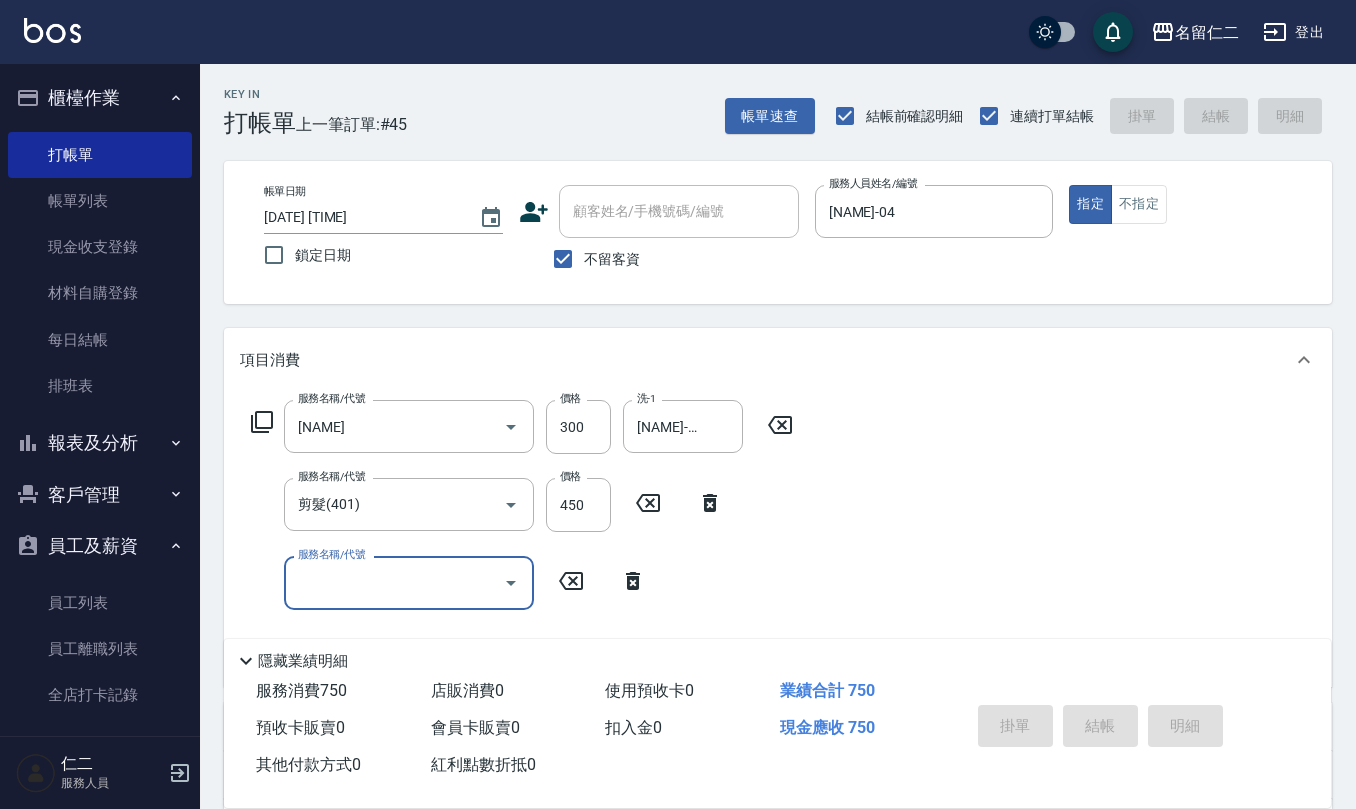 type 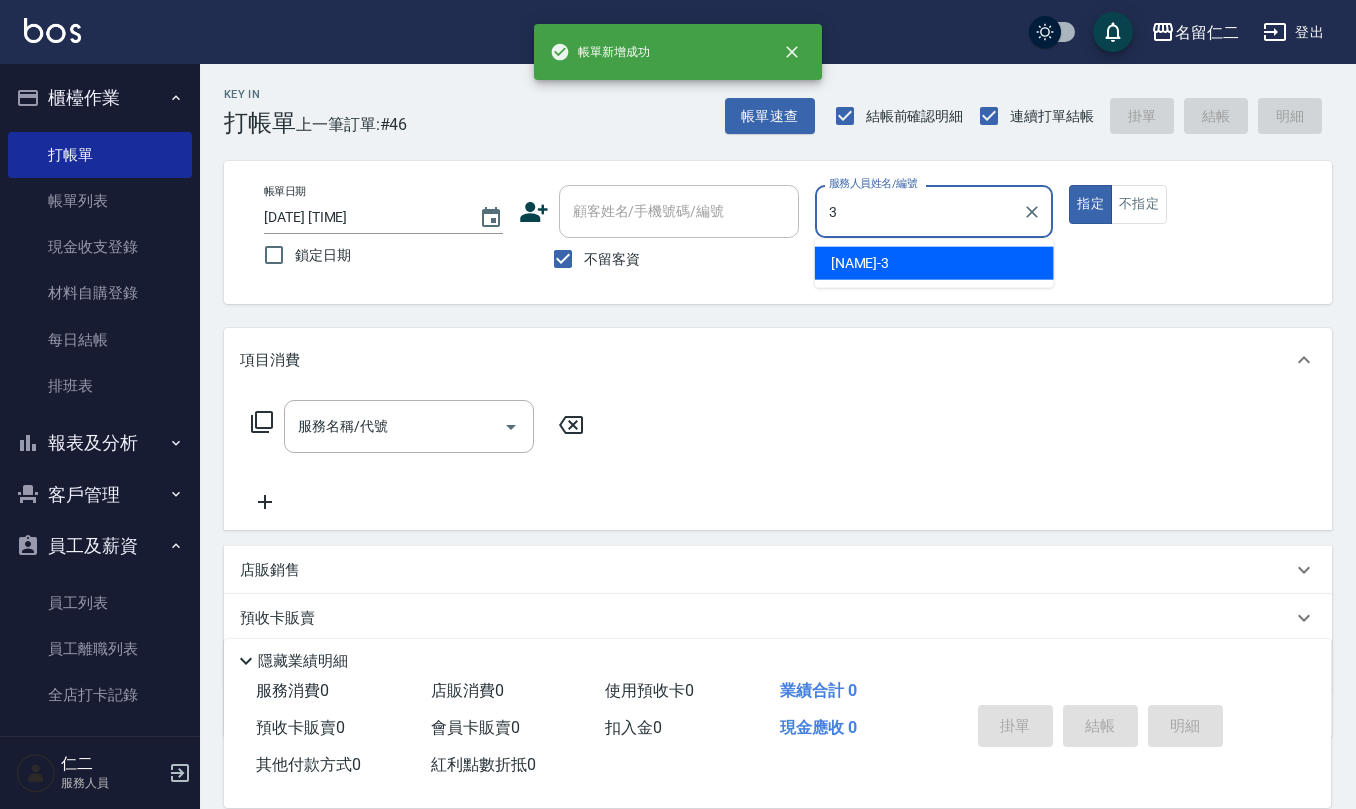 type on "[NAME]-3" 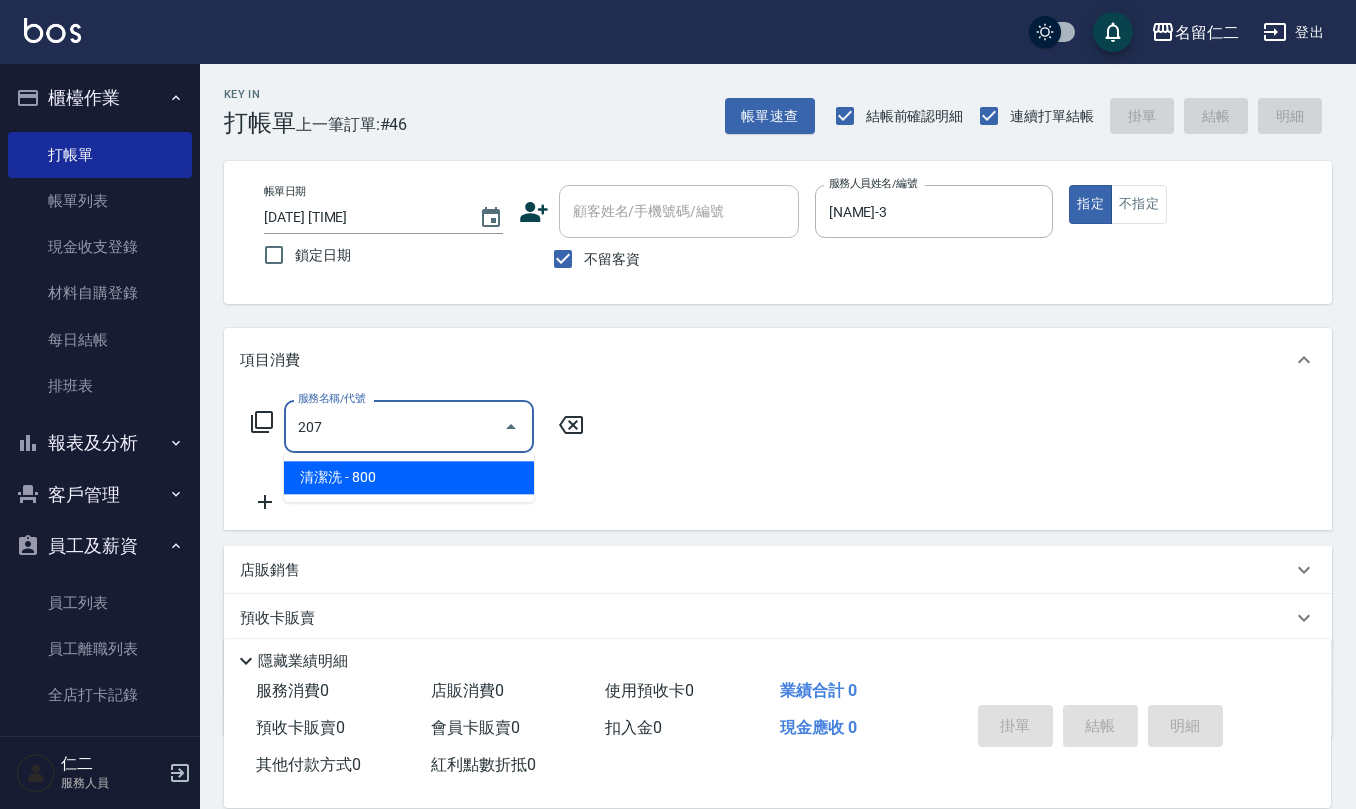 type on "[NAME]([PRICE])" 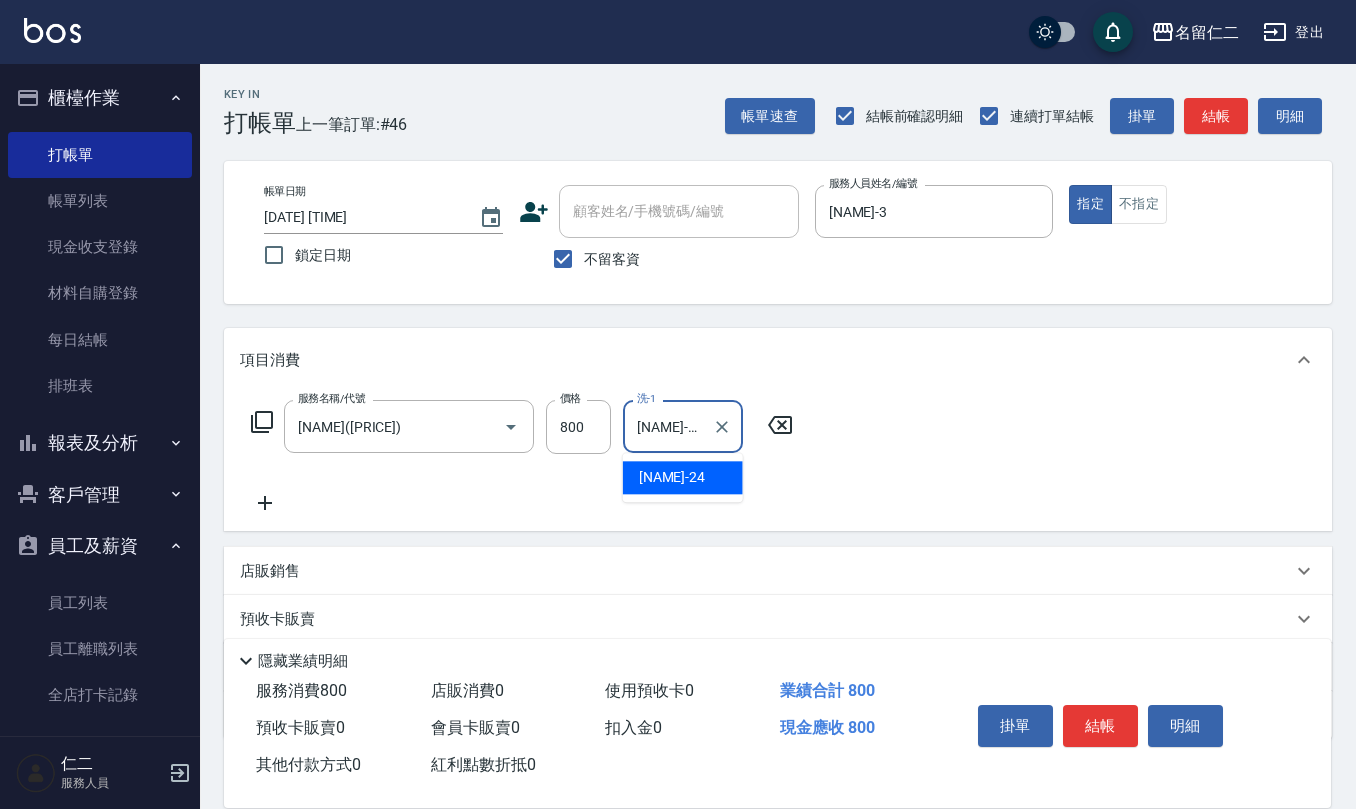 type on "[NAME]-24" 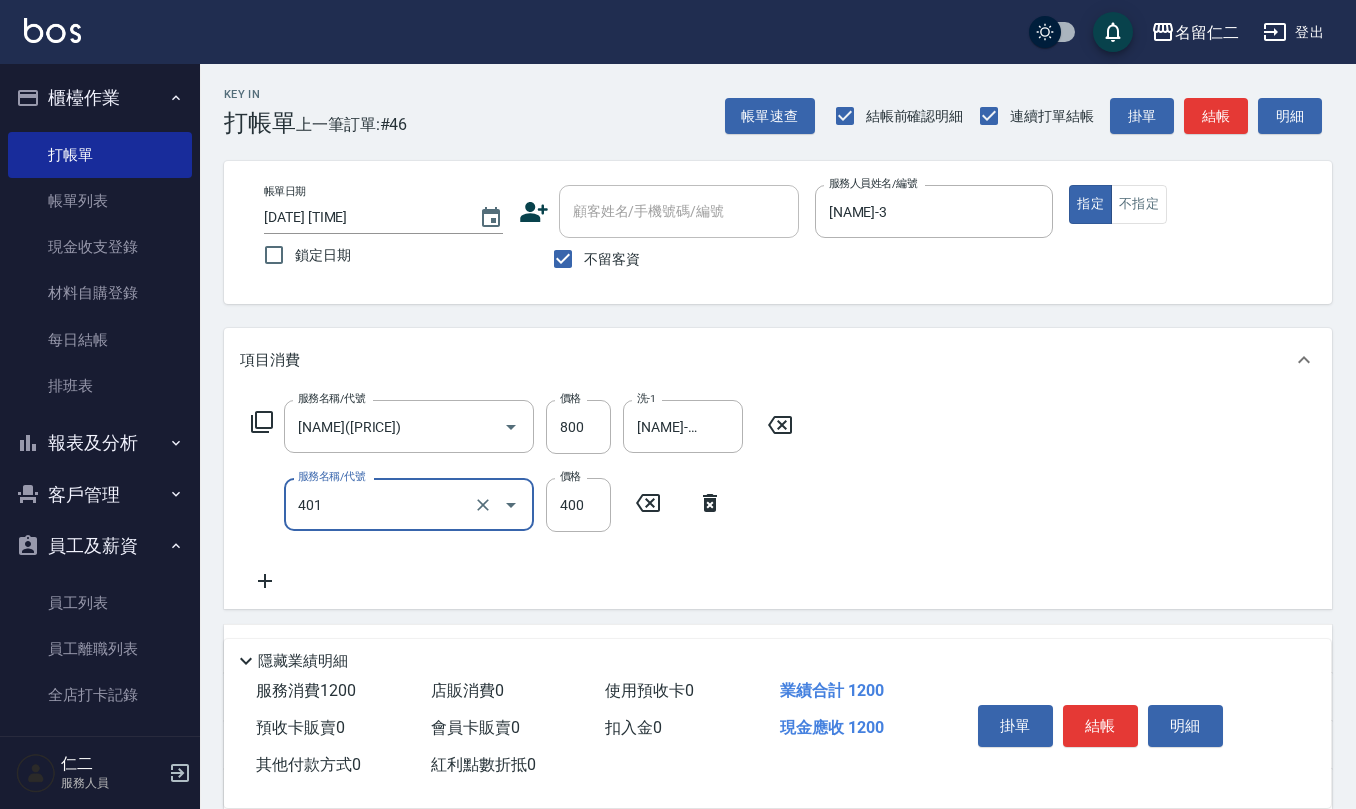 type on "剪髮(401)" 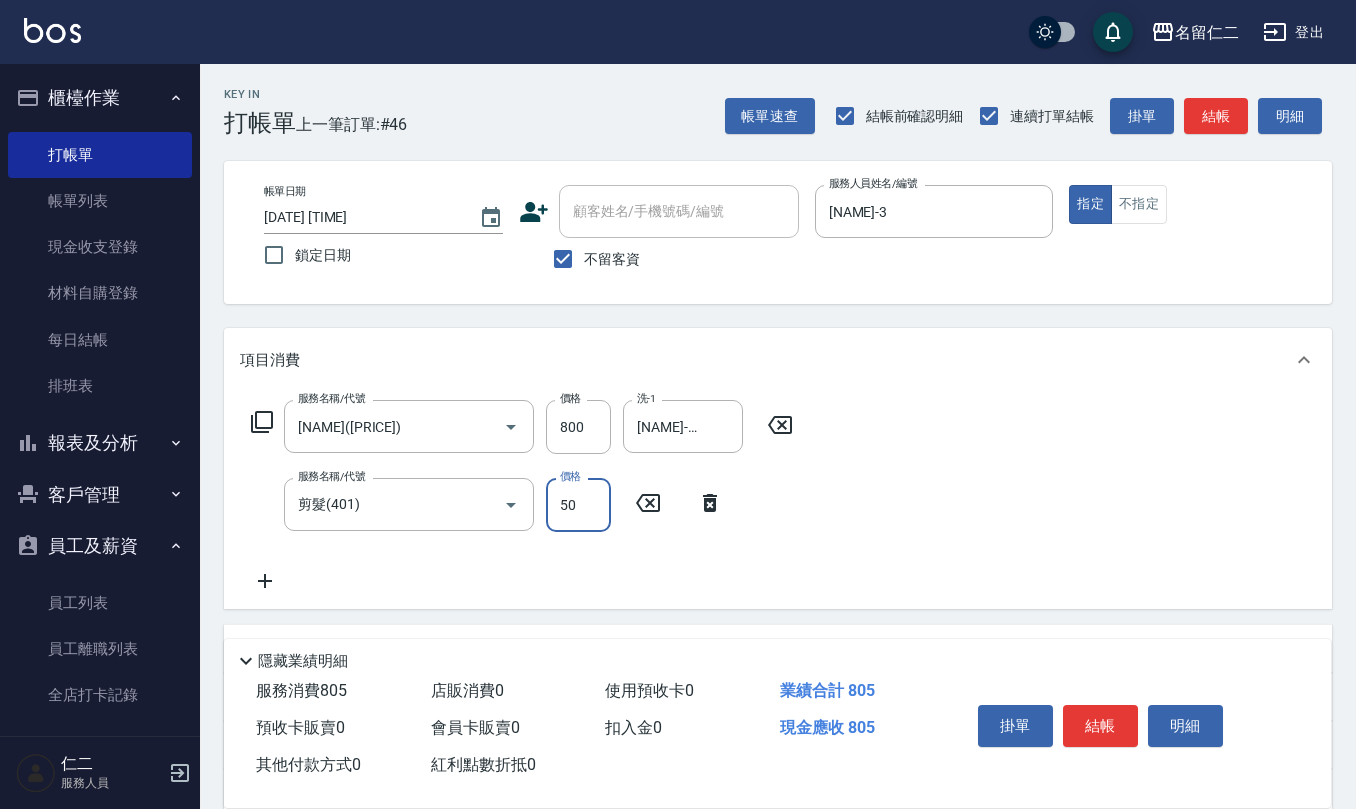 type on "50" 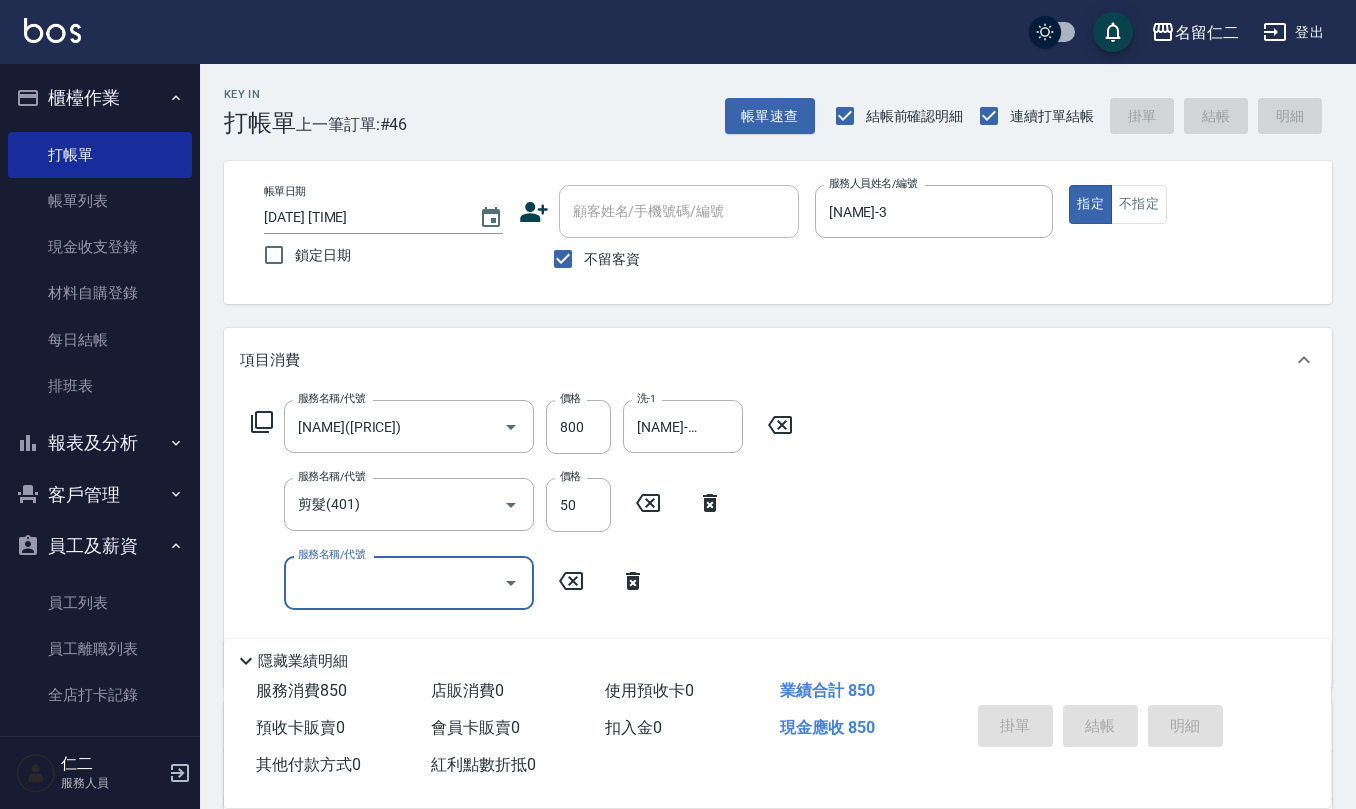 type 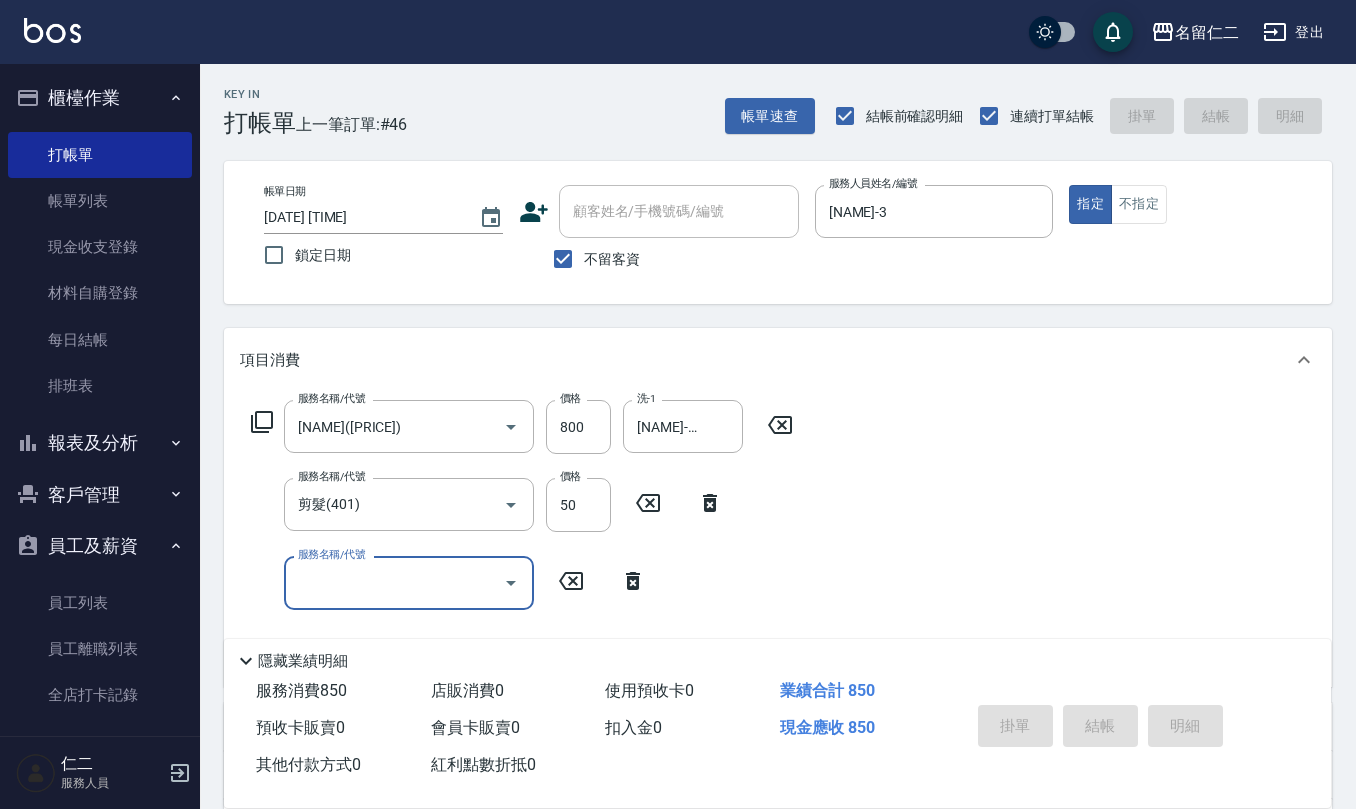 type 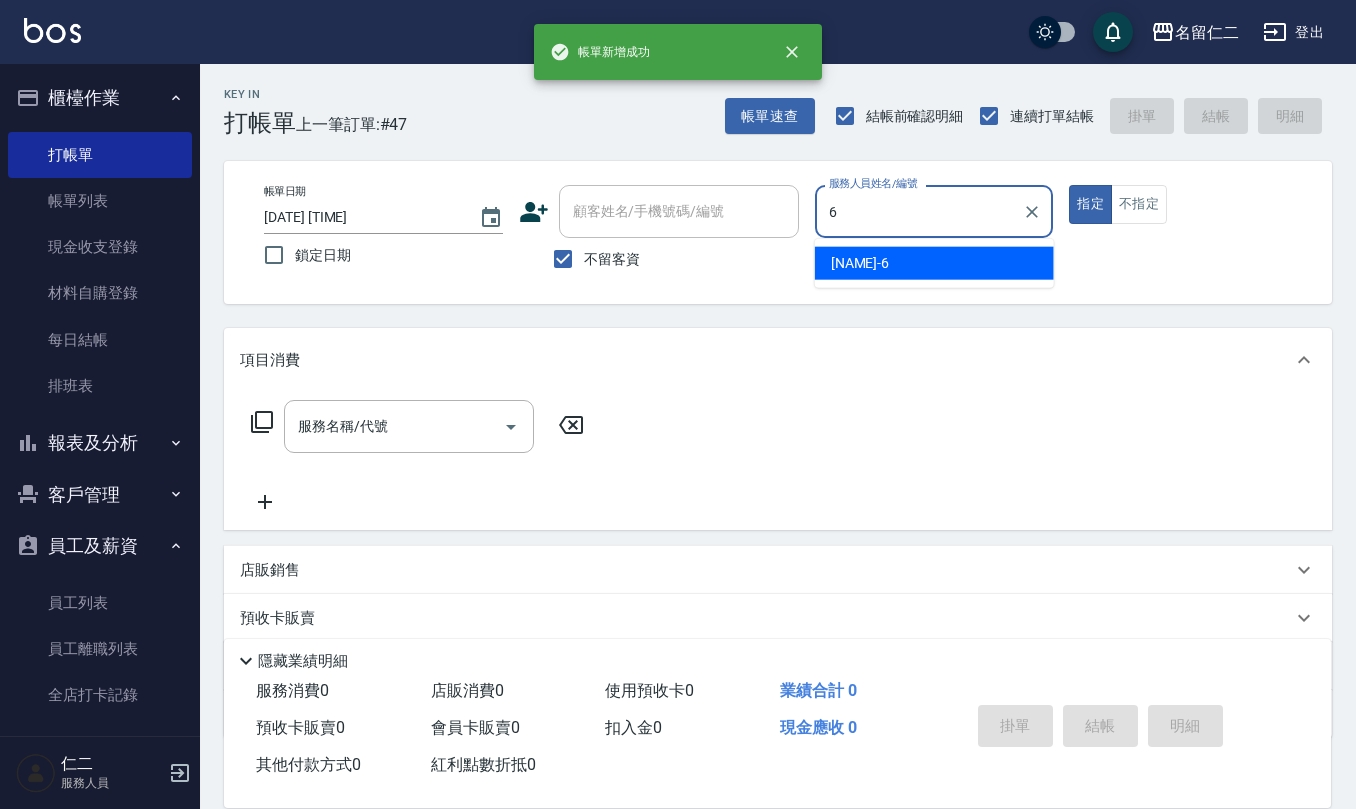 type on "[NAME]-6" 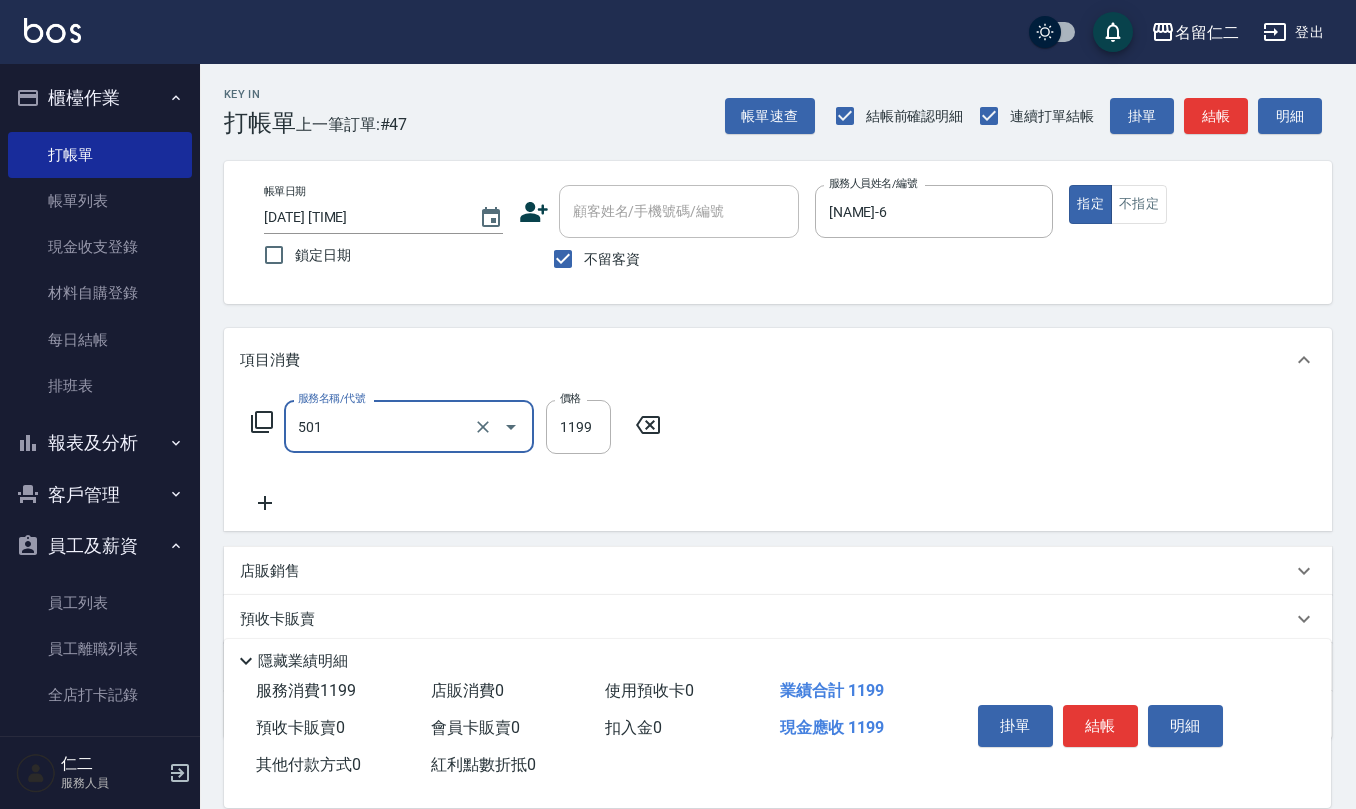 type on "染髮(501)" 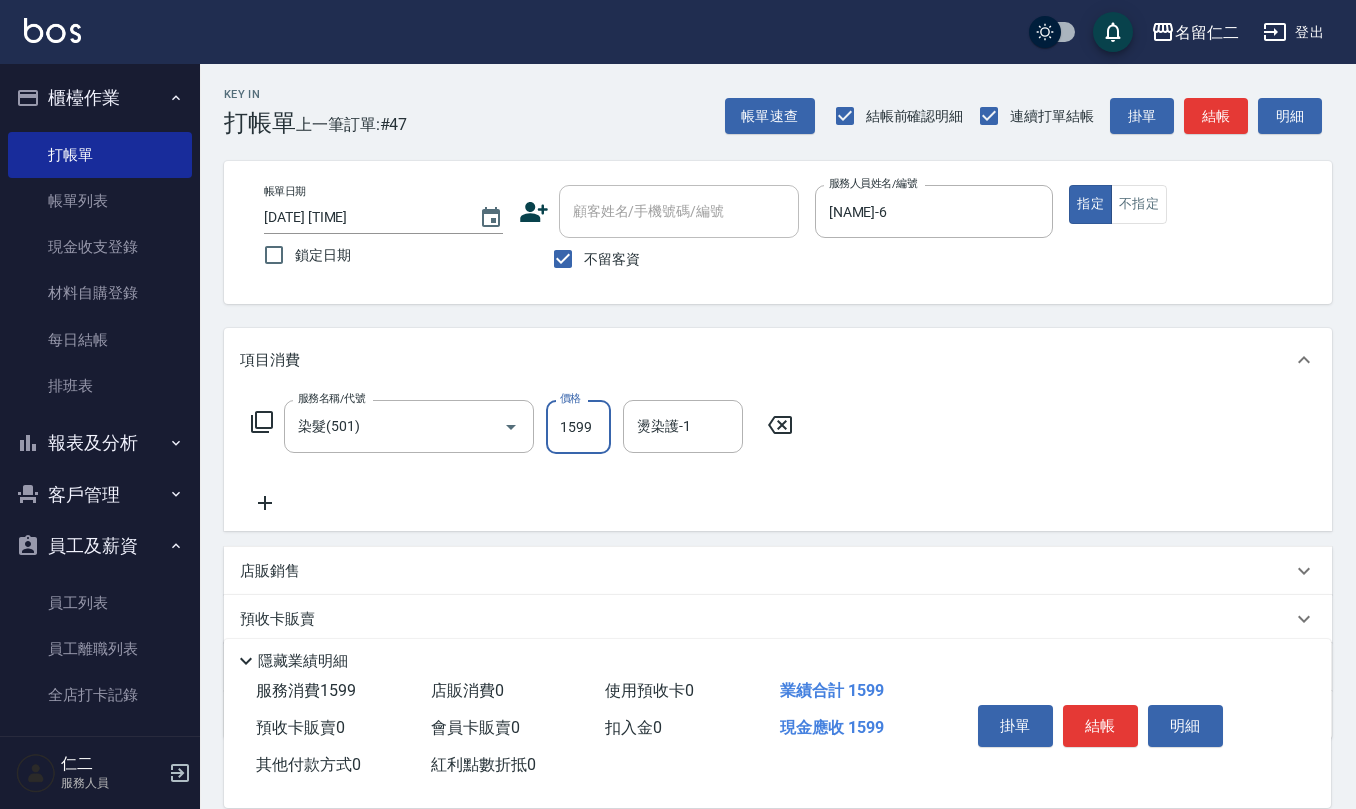 type on "1599" 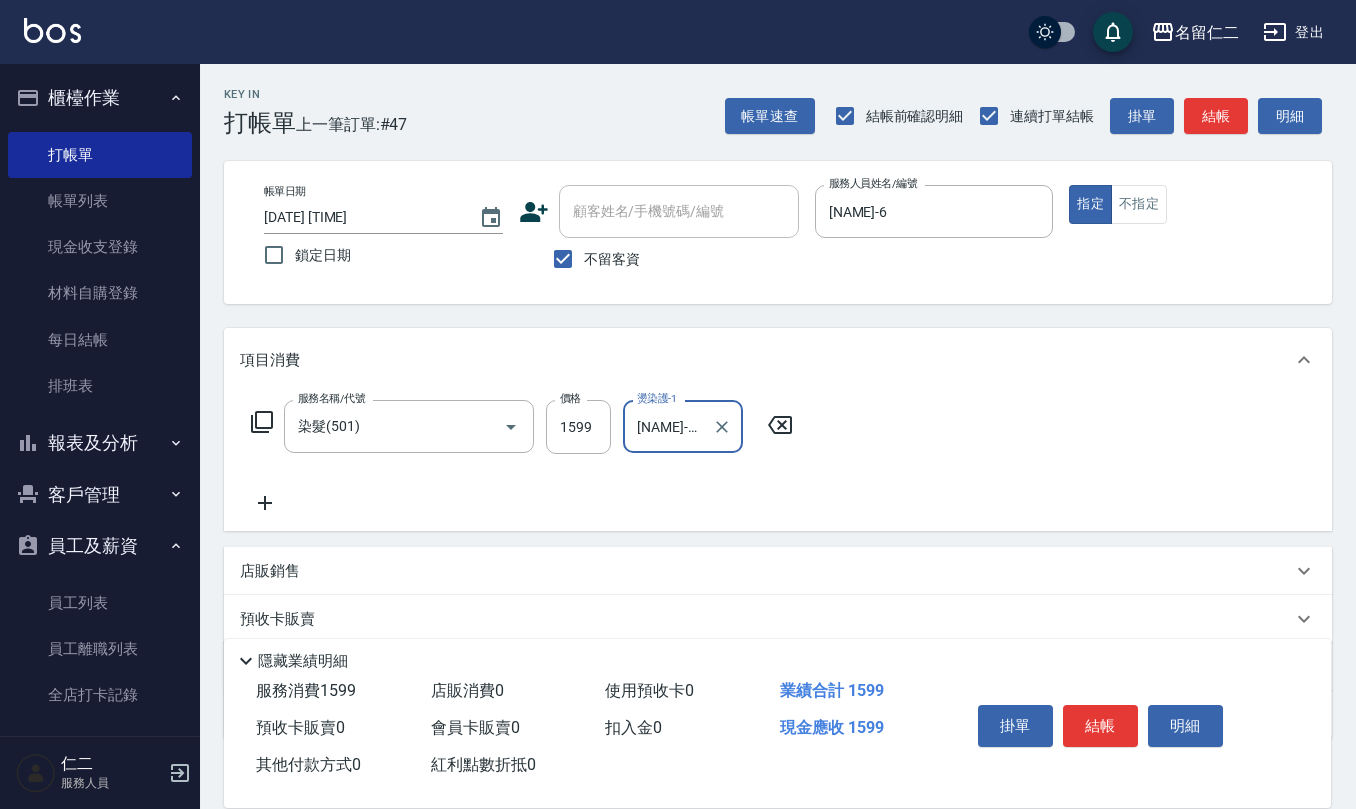 type on "[NAME]-20" 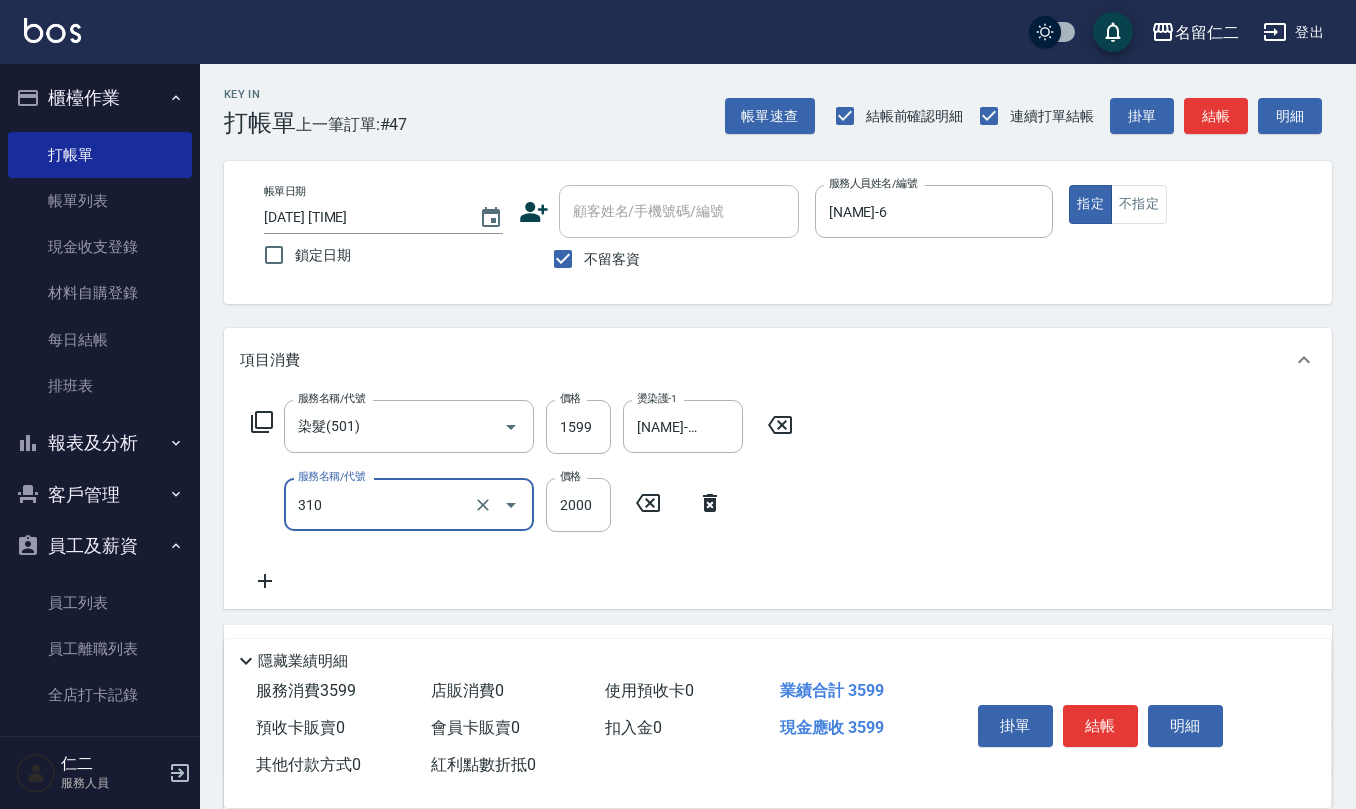 type on "[NAME] - [PRICE]" 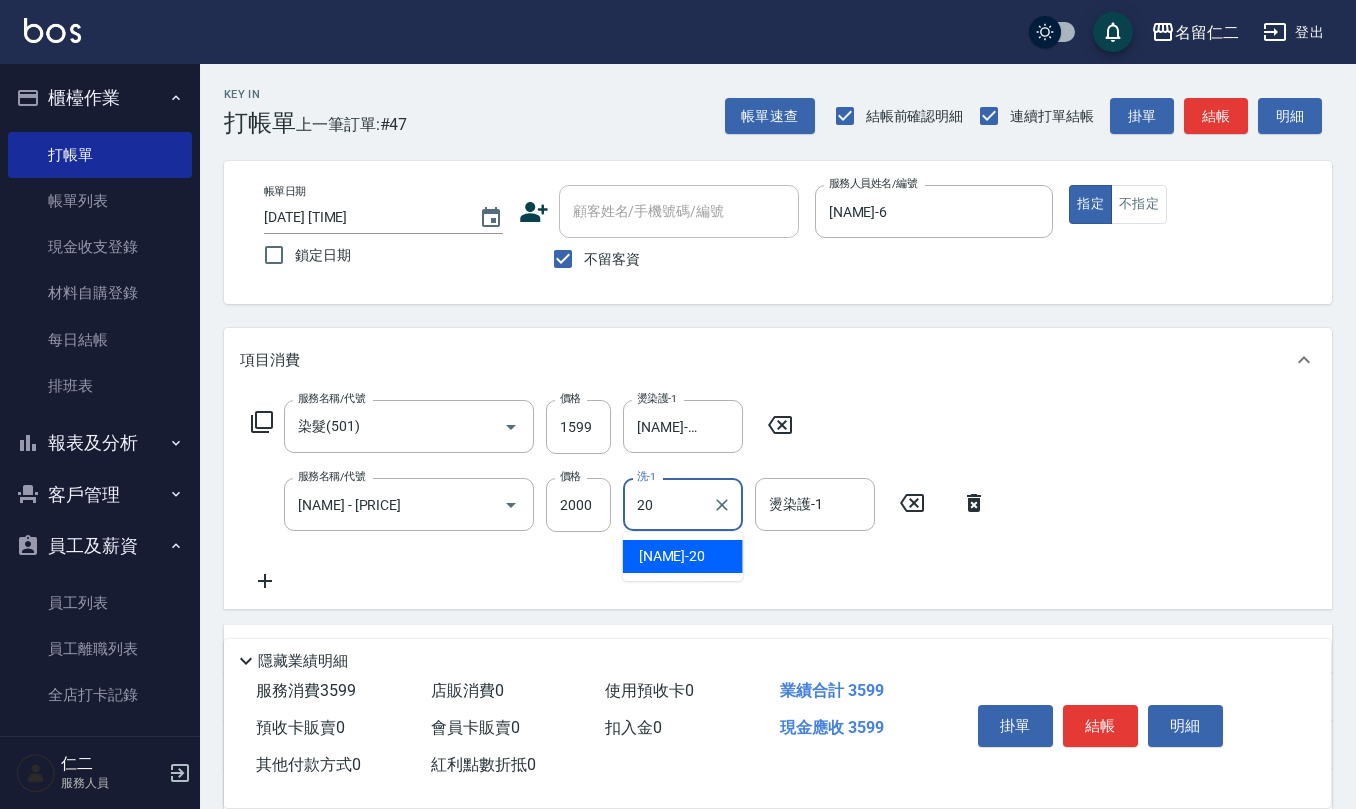 type on "[NAME]-20" 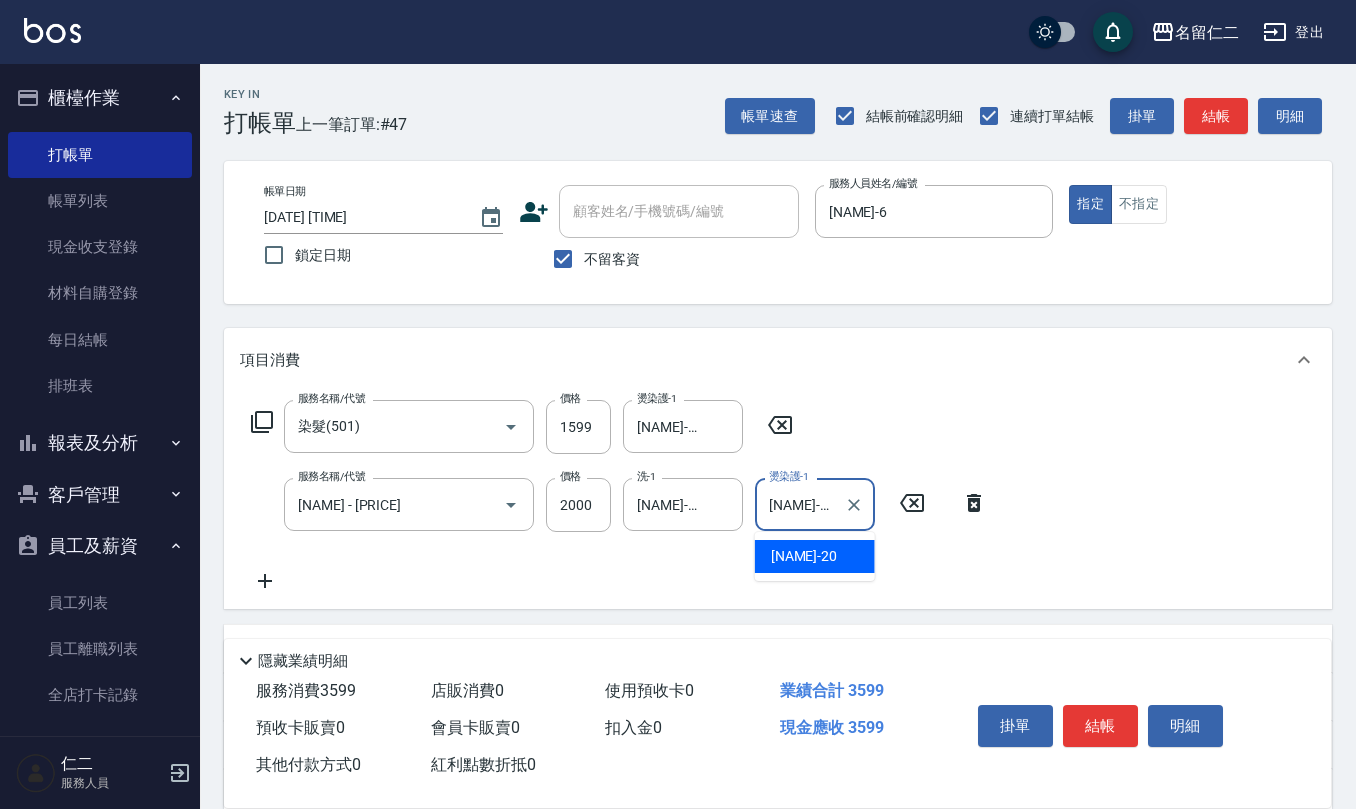 type on "[NAME]-20" 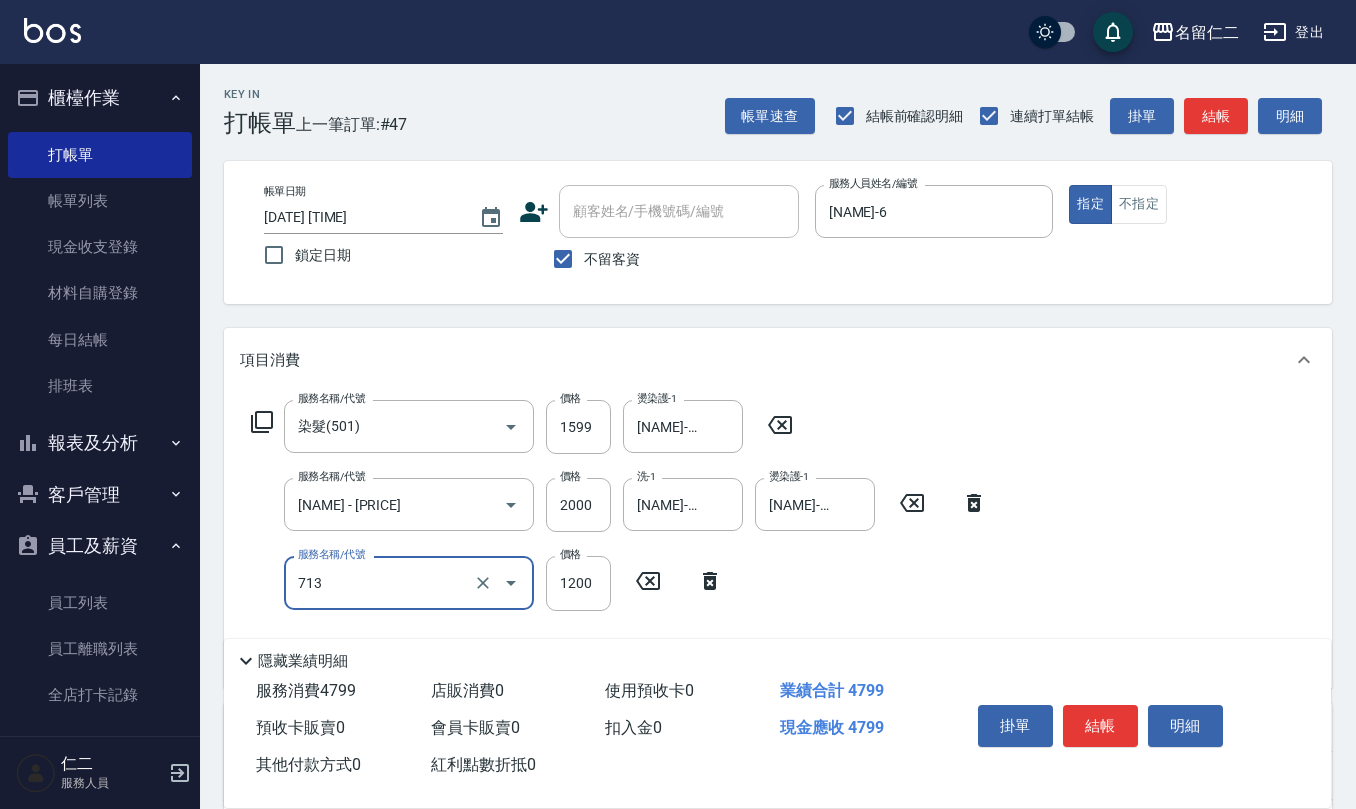 type on "[NAME] - [PRICE]" 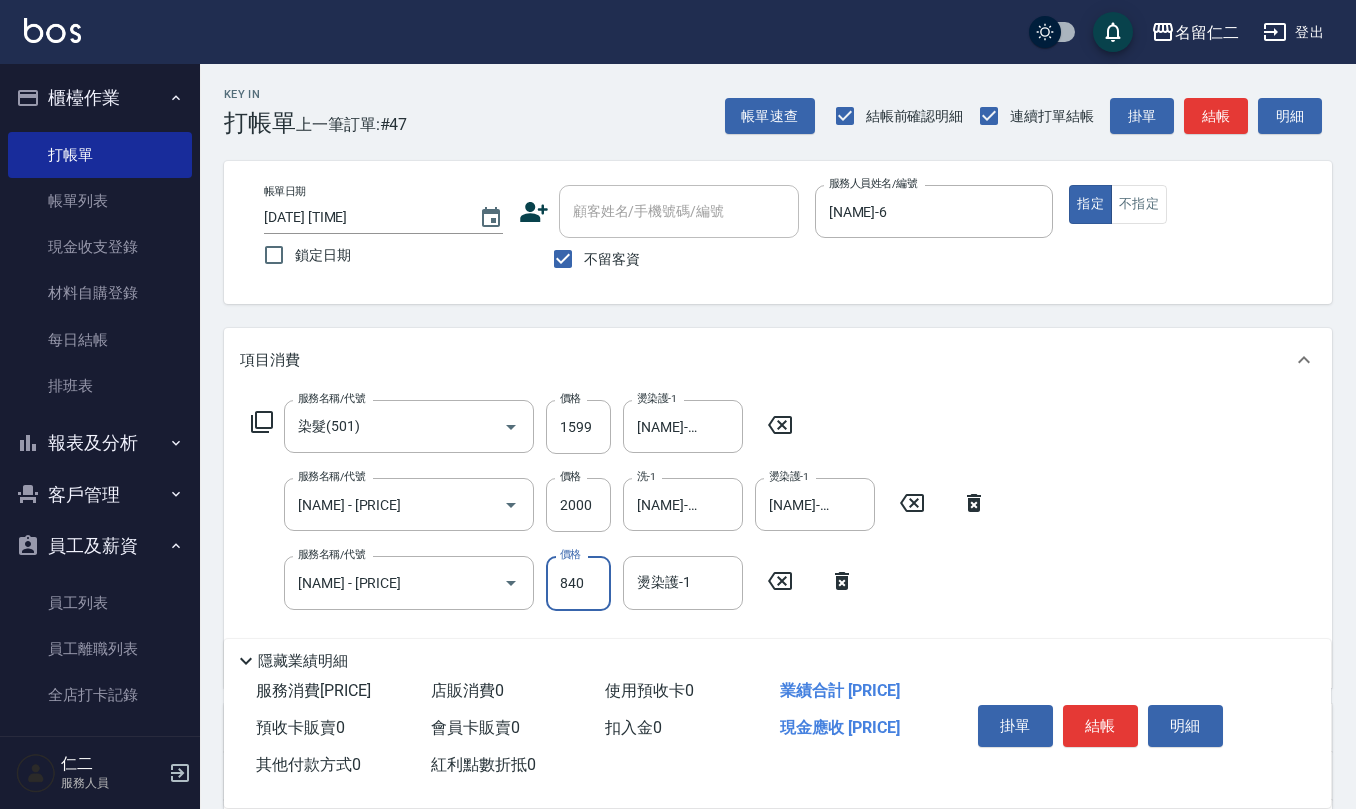 type on "840" 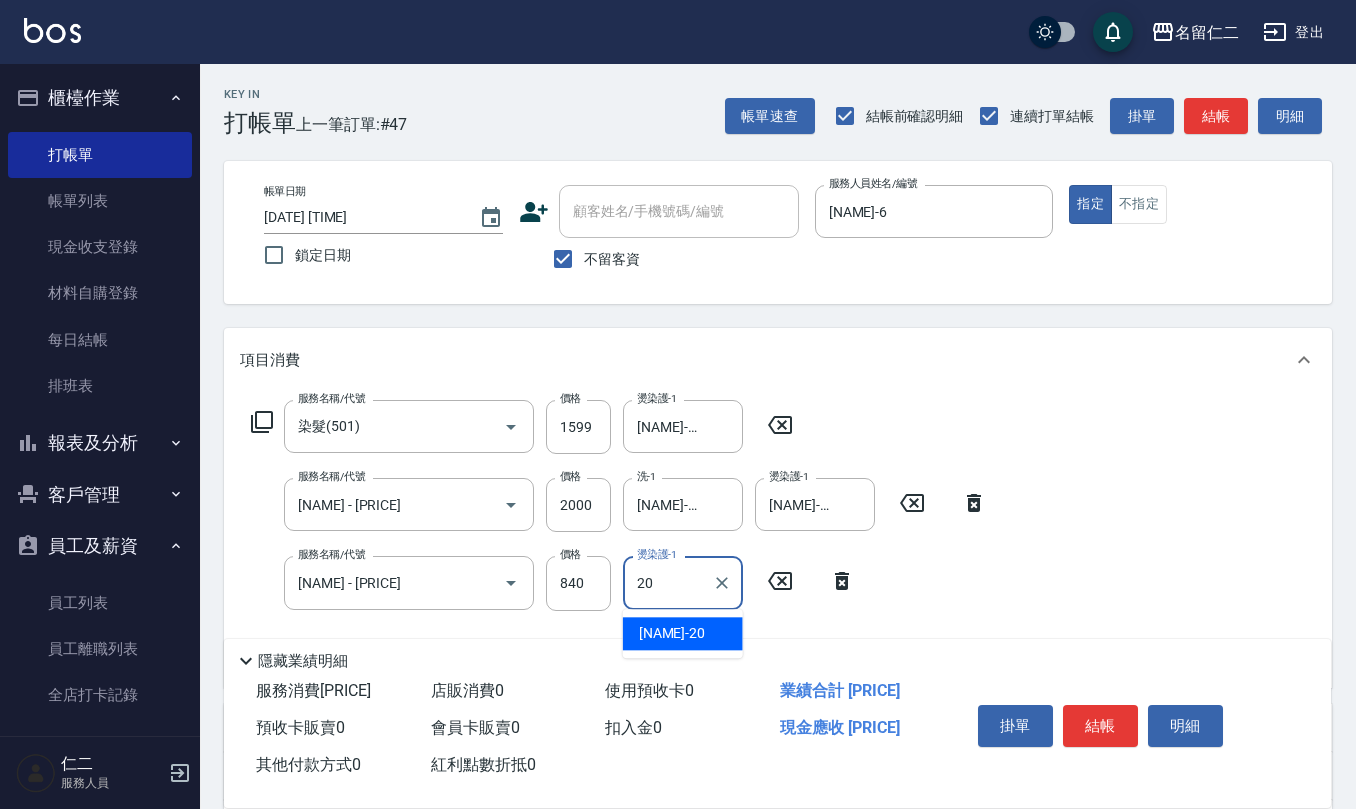 type on "[NAME]-20" 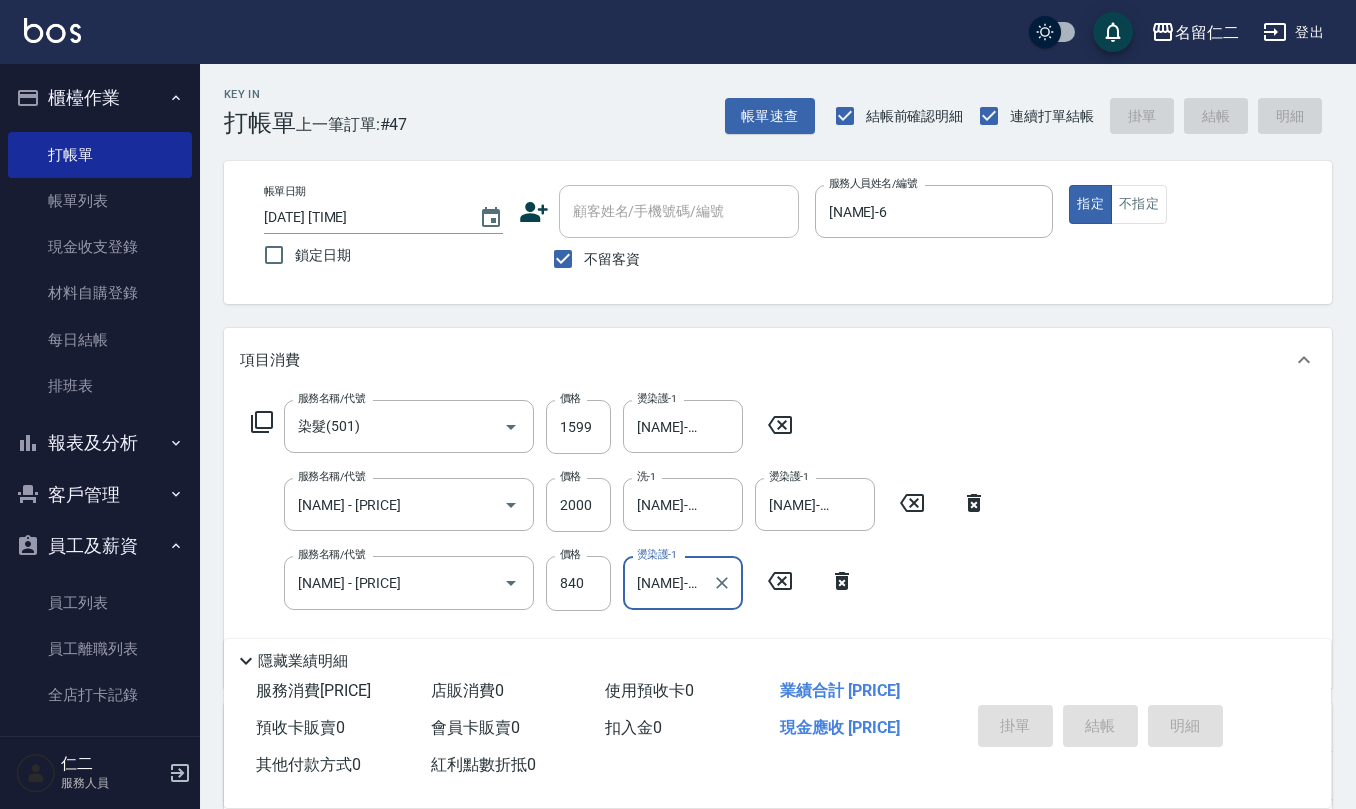 type 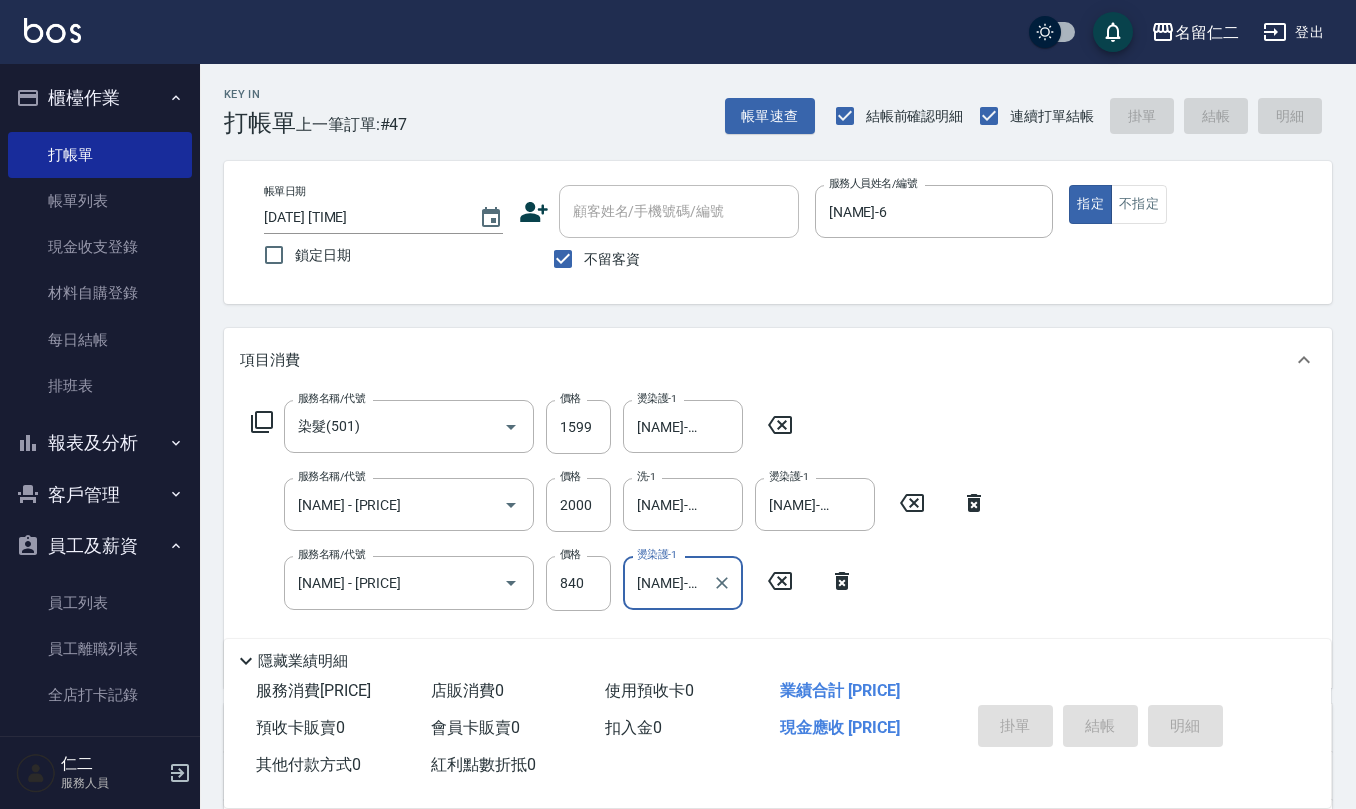 type 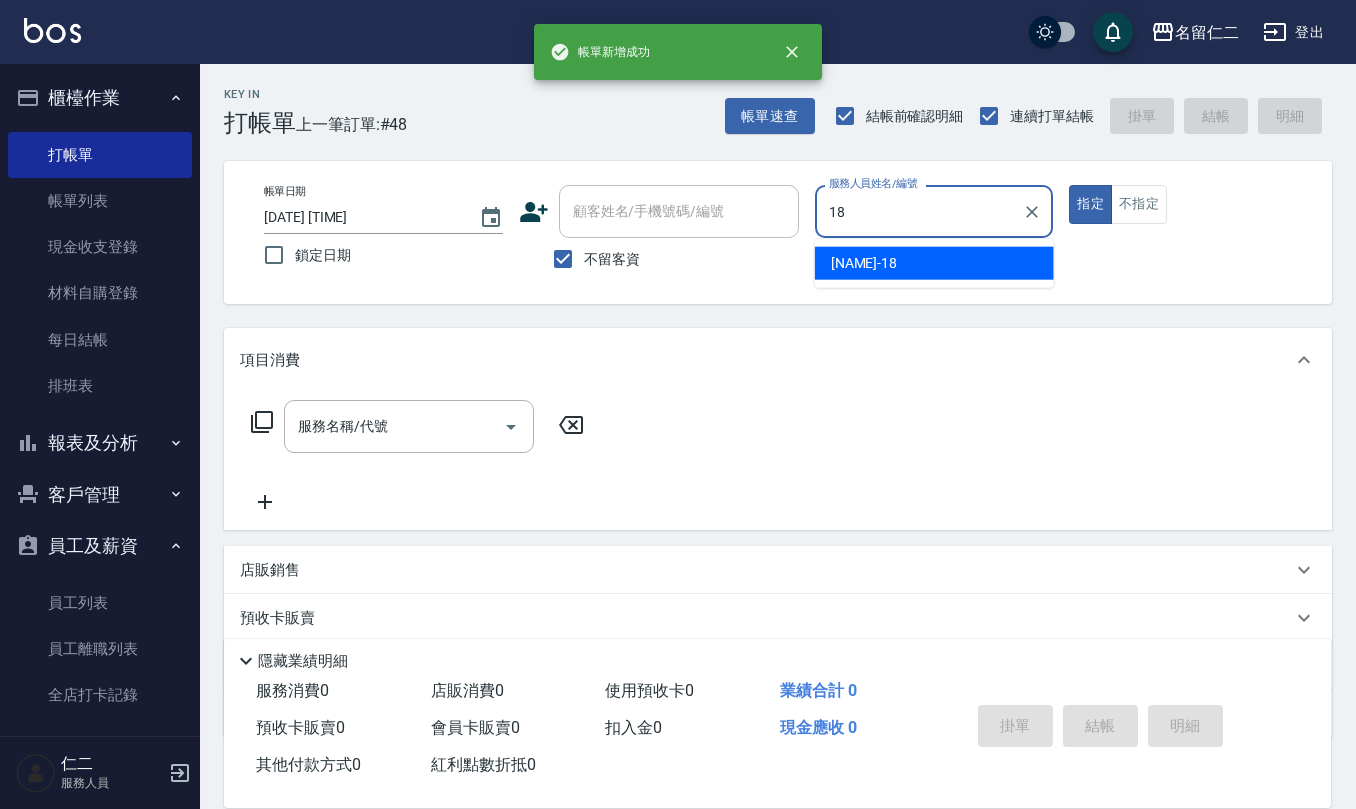 type on "[NAME]-18" 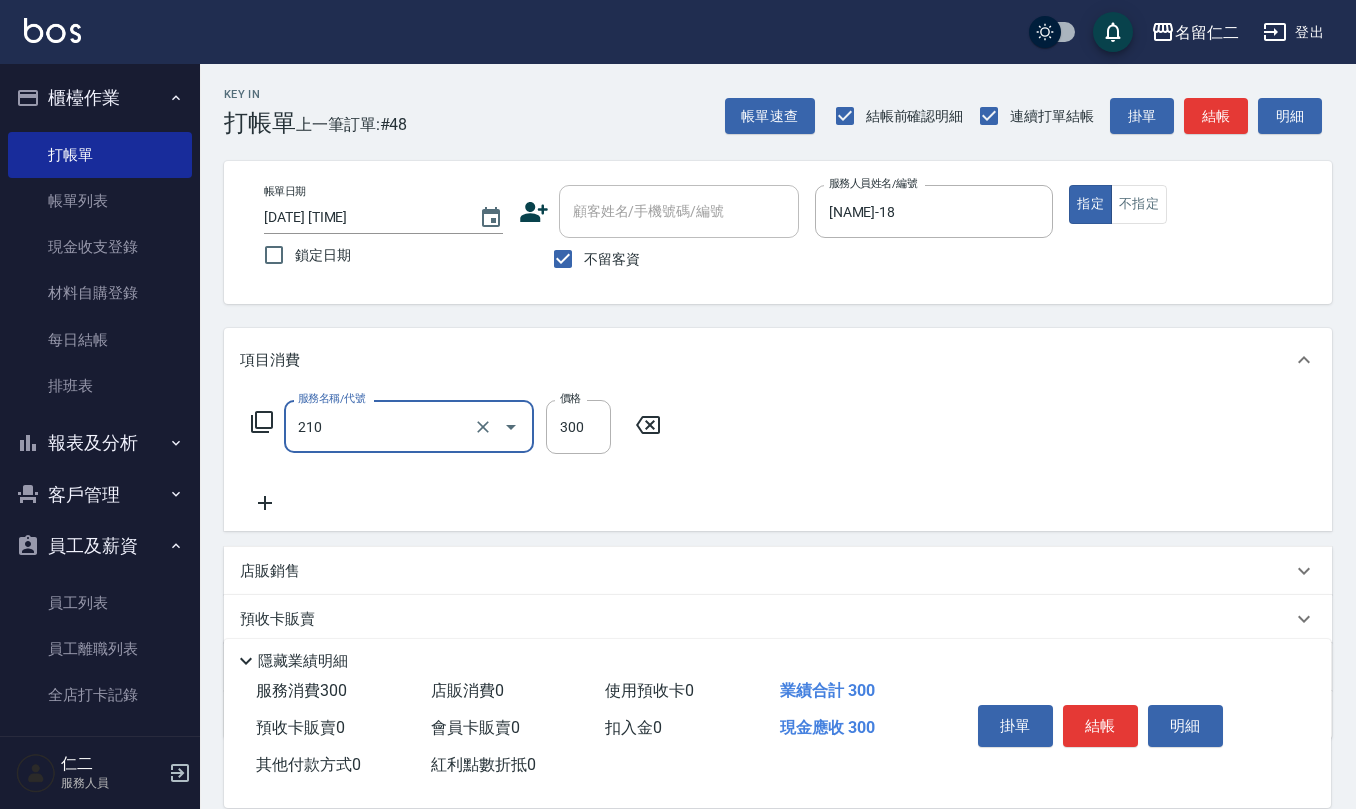 type on "[NAME]" 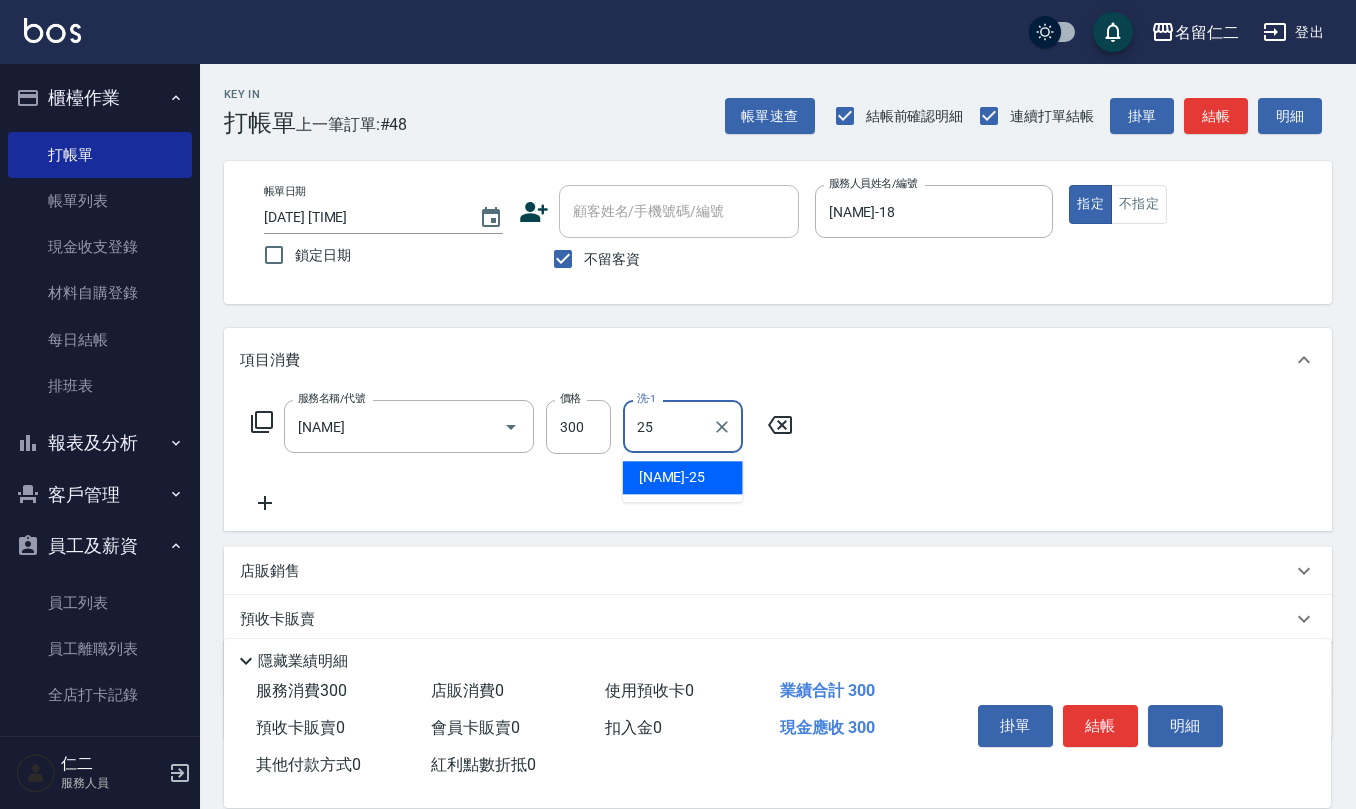 type on "[NAME]-25" 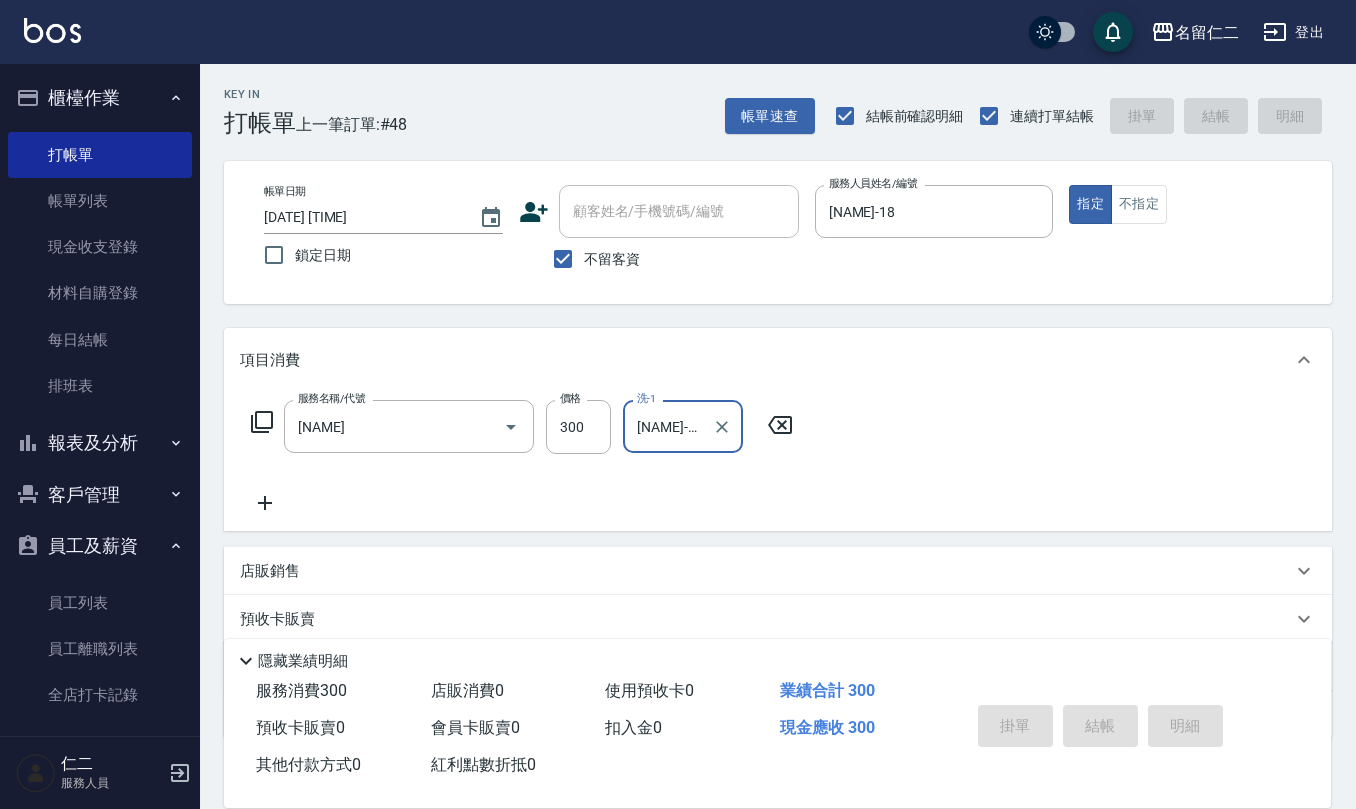 type 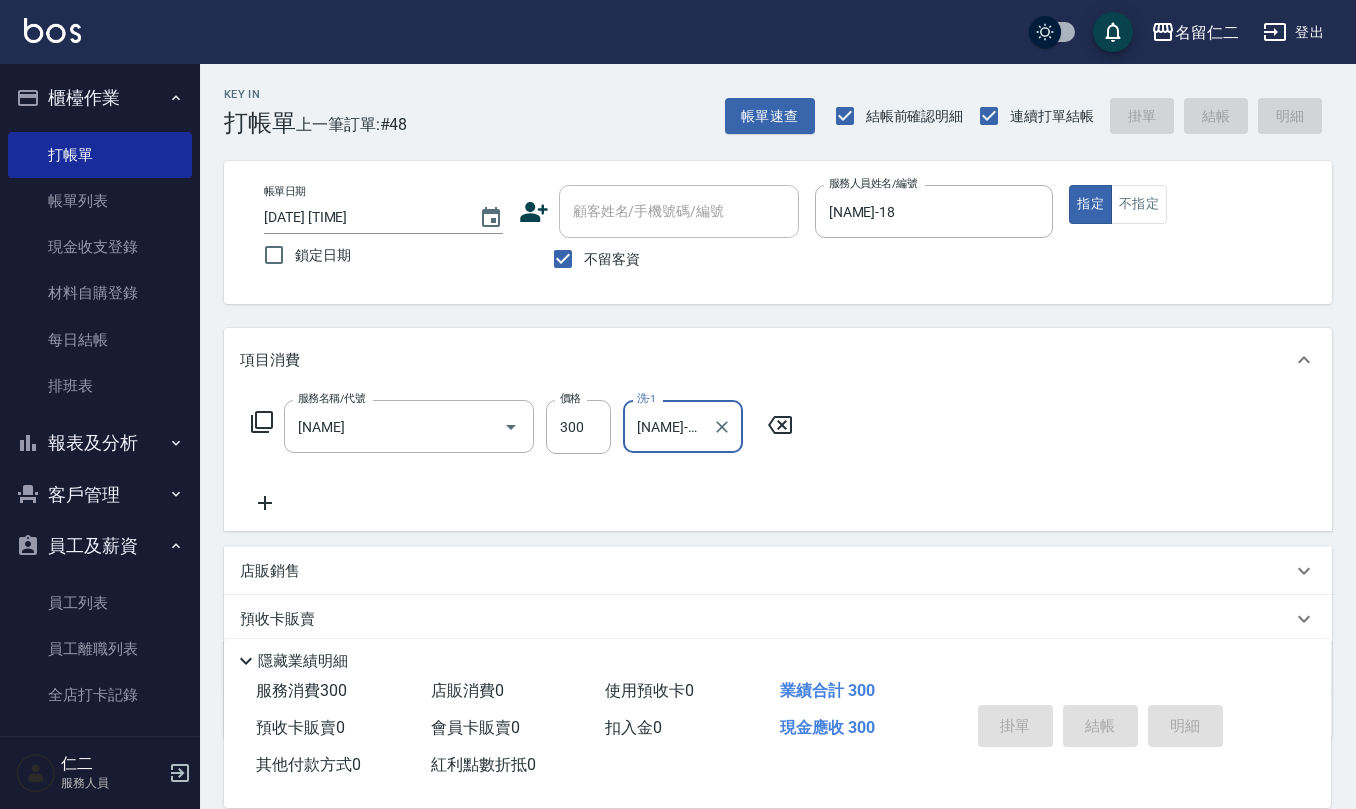 type 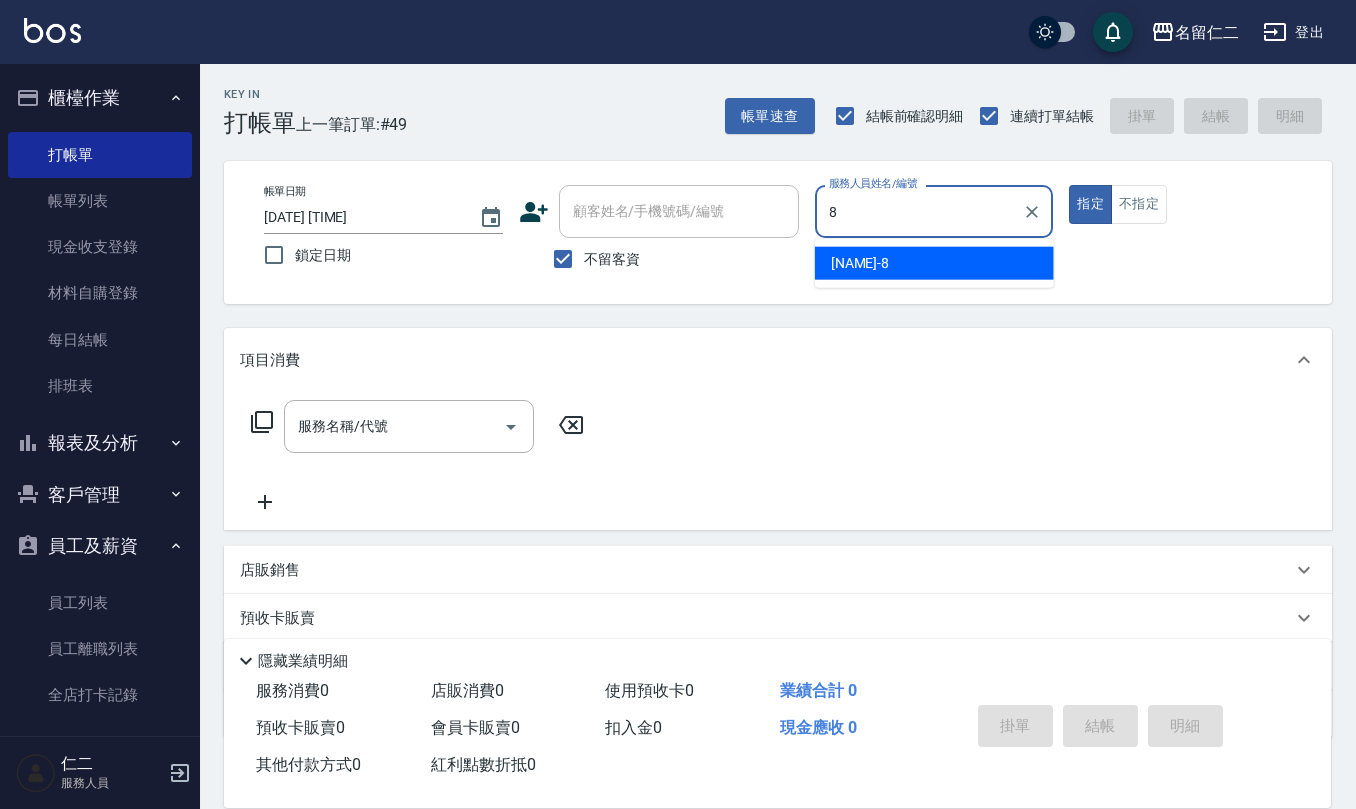 type on "[NAME]-8" 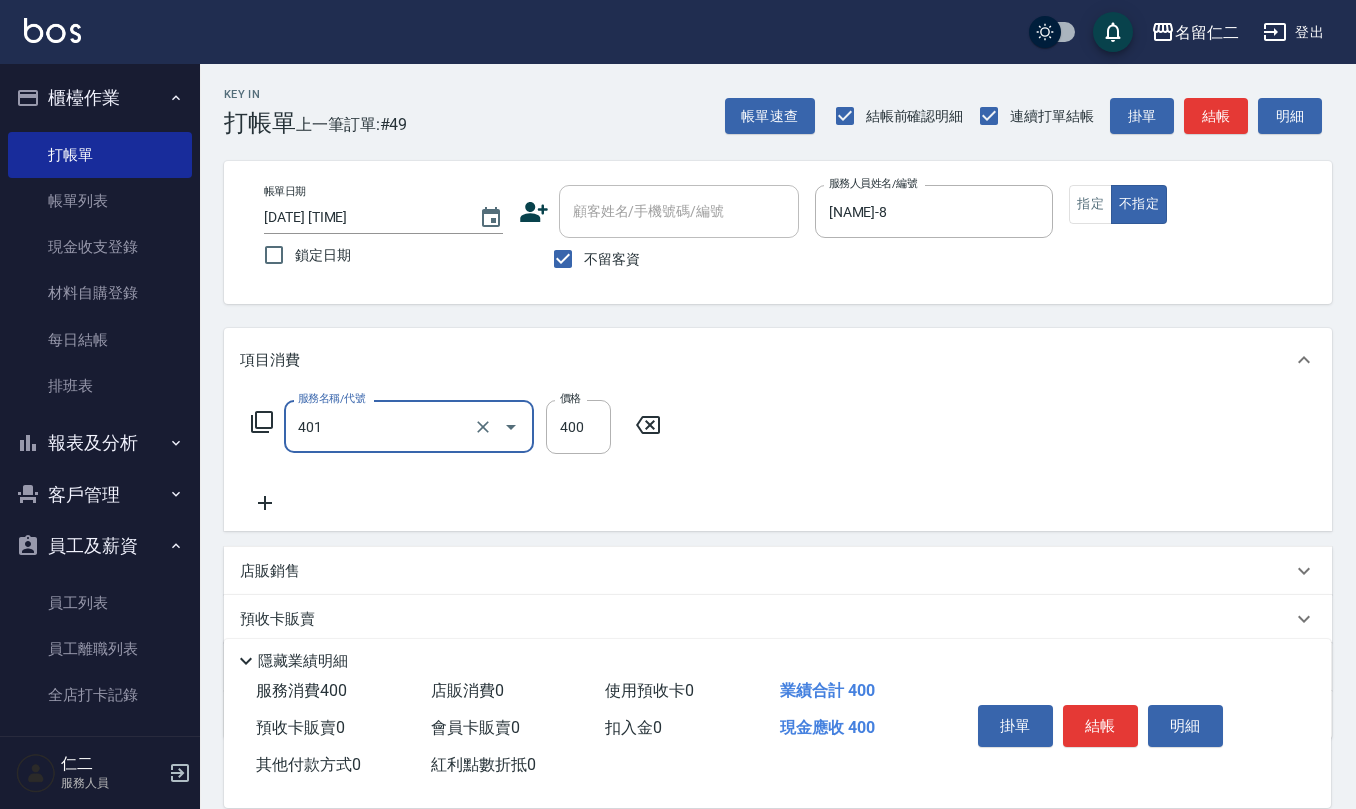 type on "剪髮(401)" 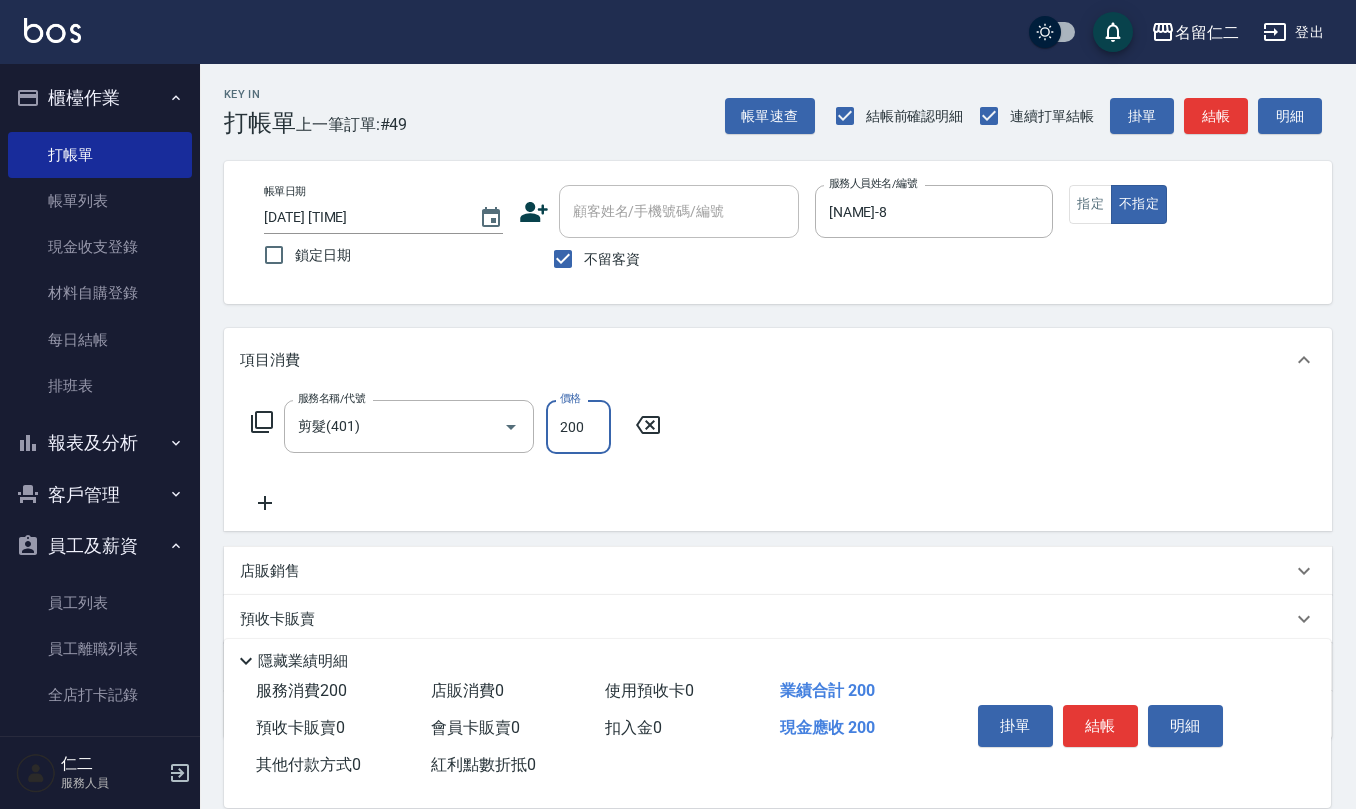 type on "200" 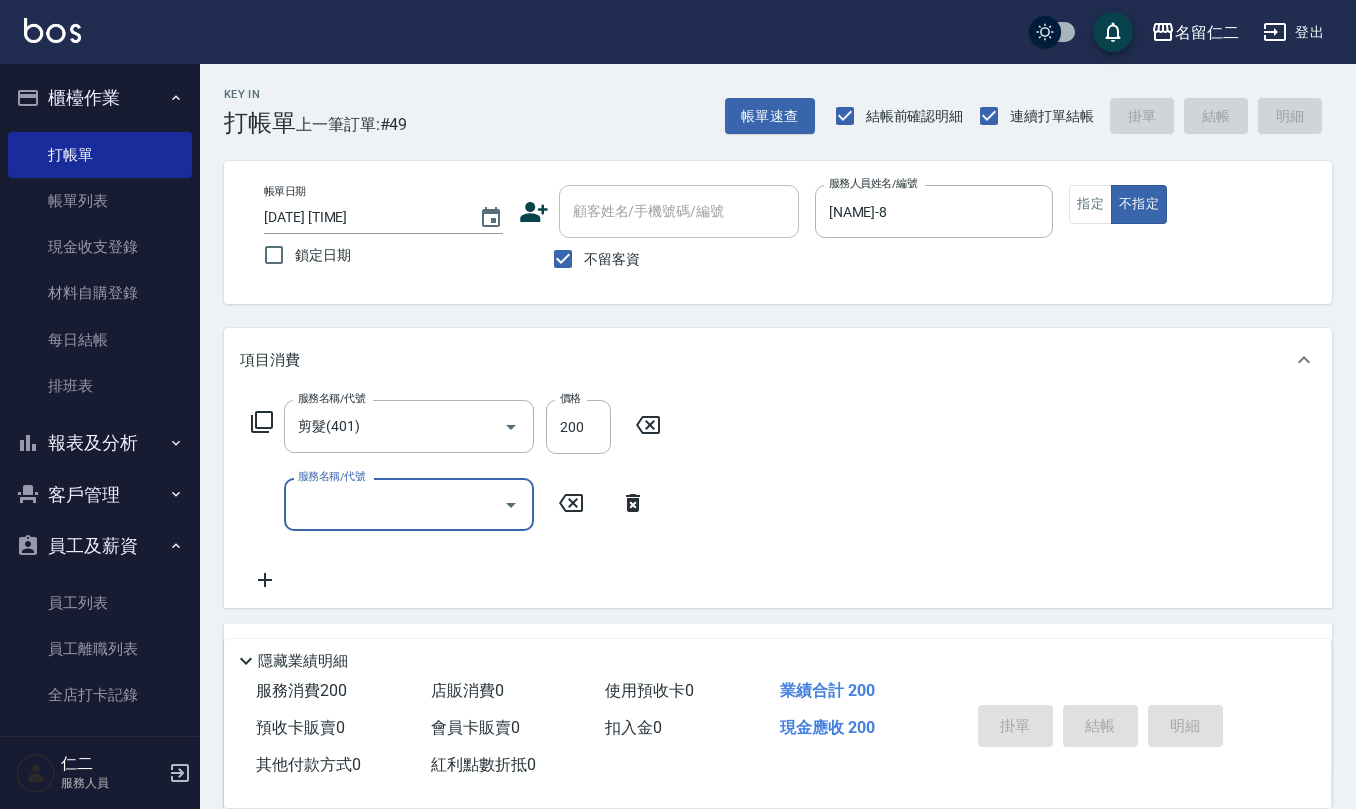type on "[DATE] [TIME]" 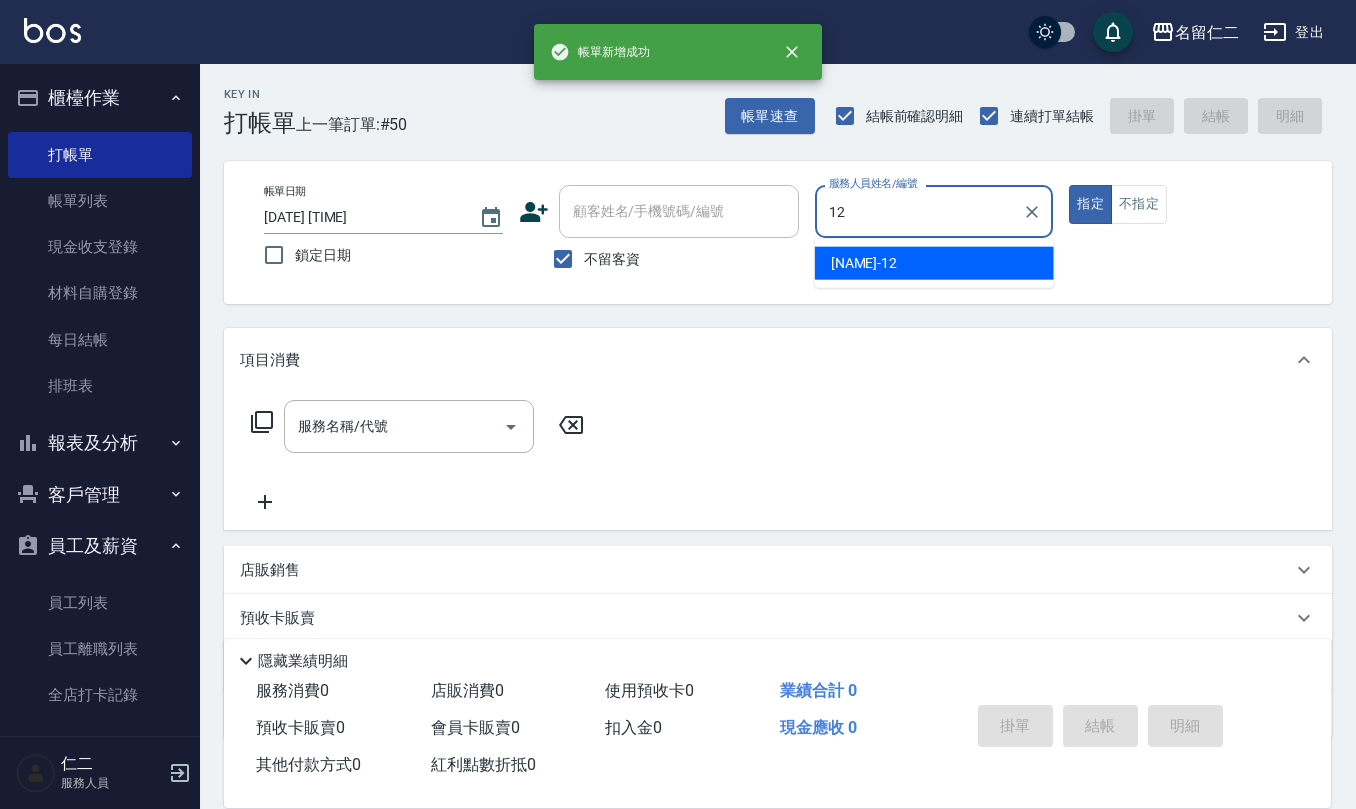 type on "[NAME]-12" 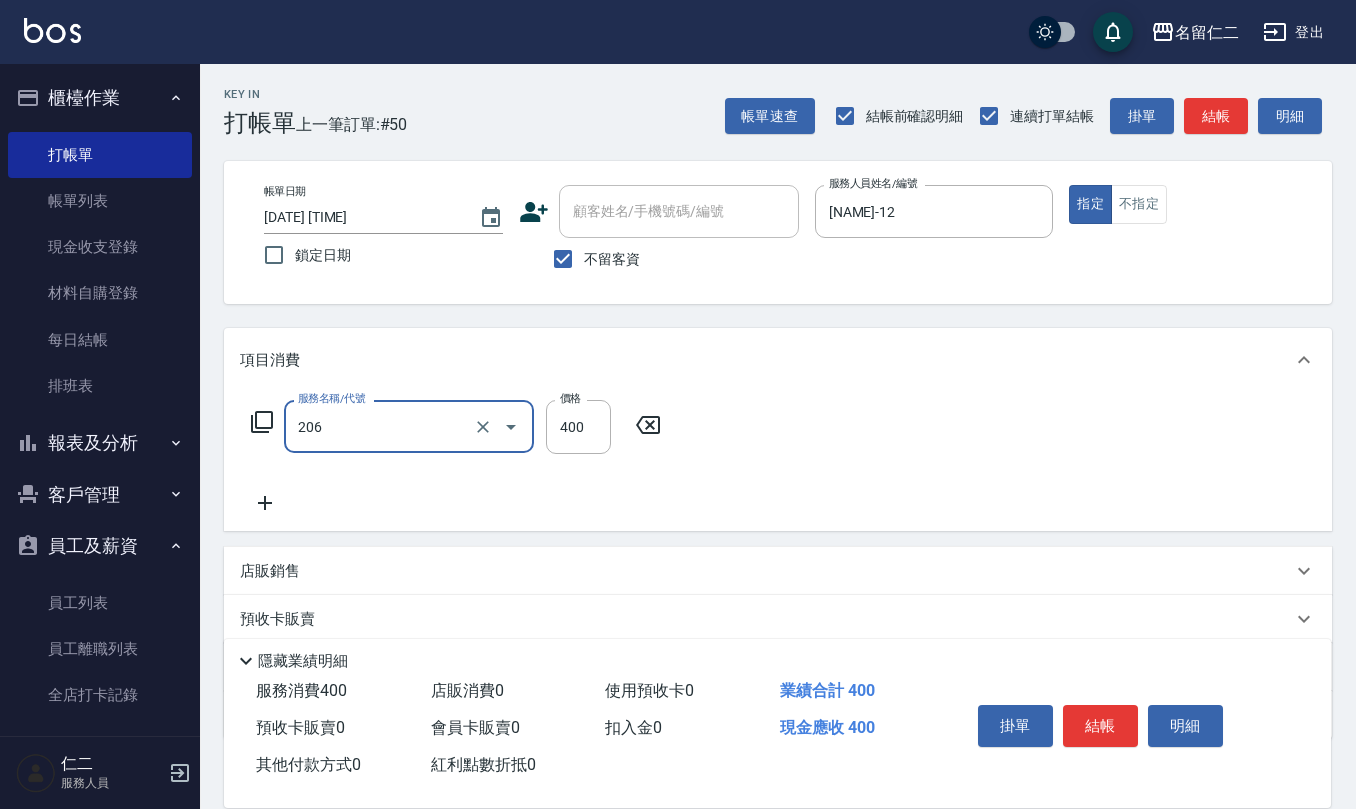 type on "健康洗(206)" 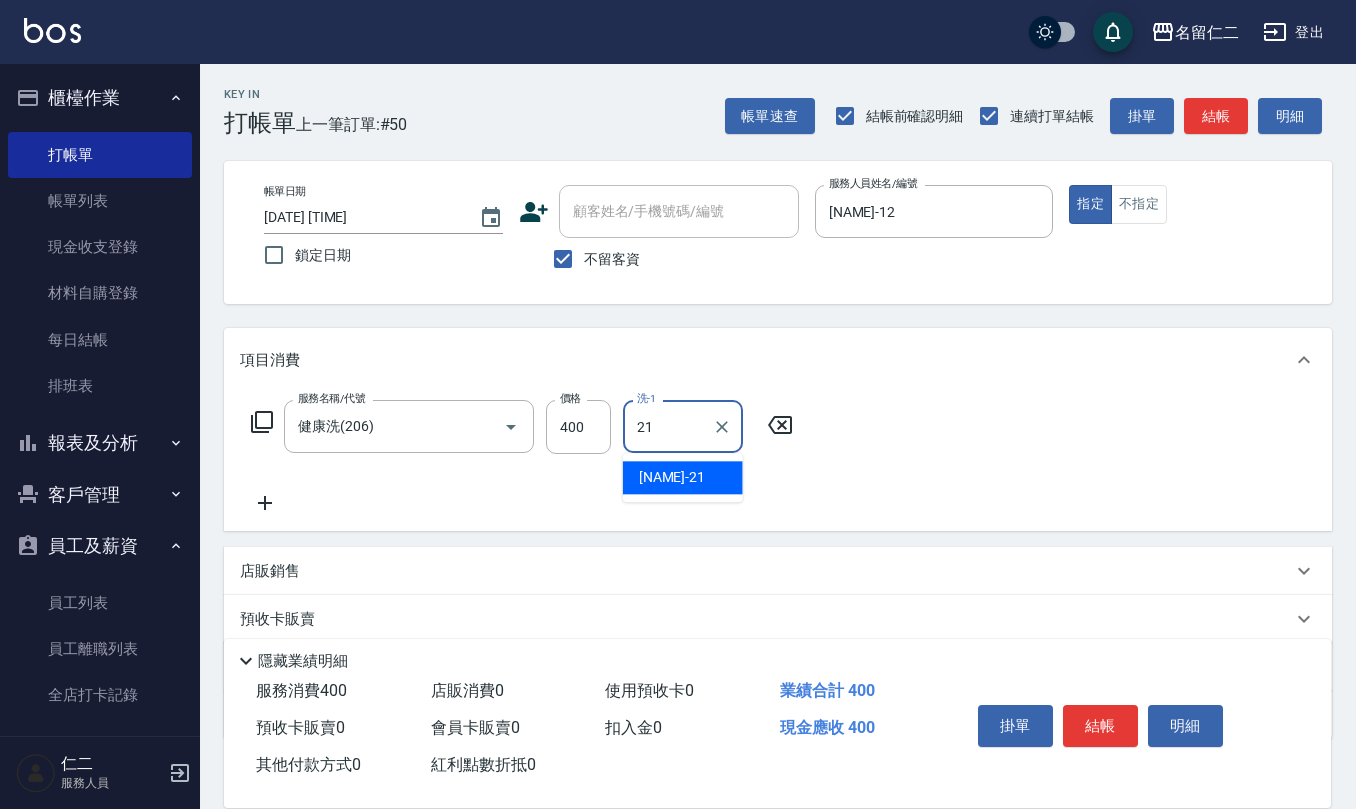 type on "[NAME]-21" 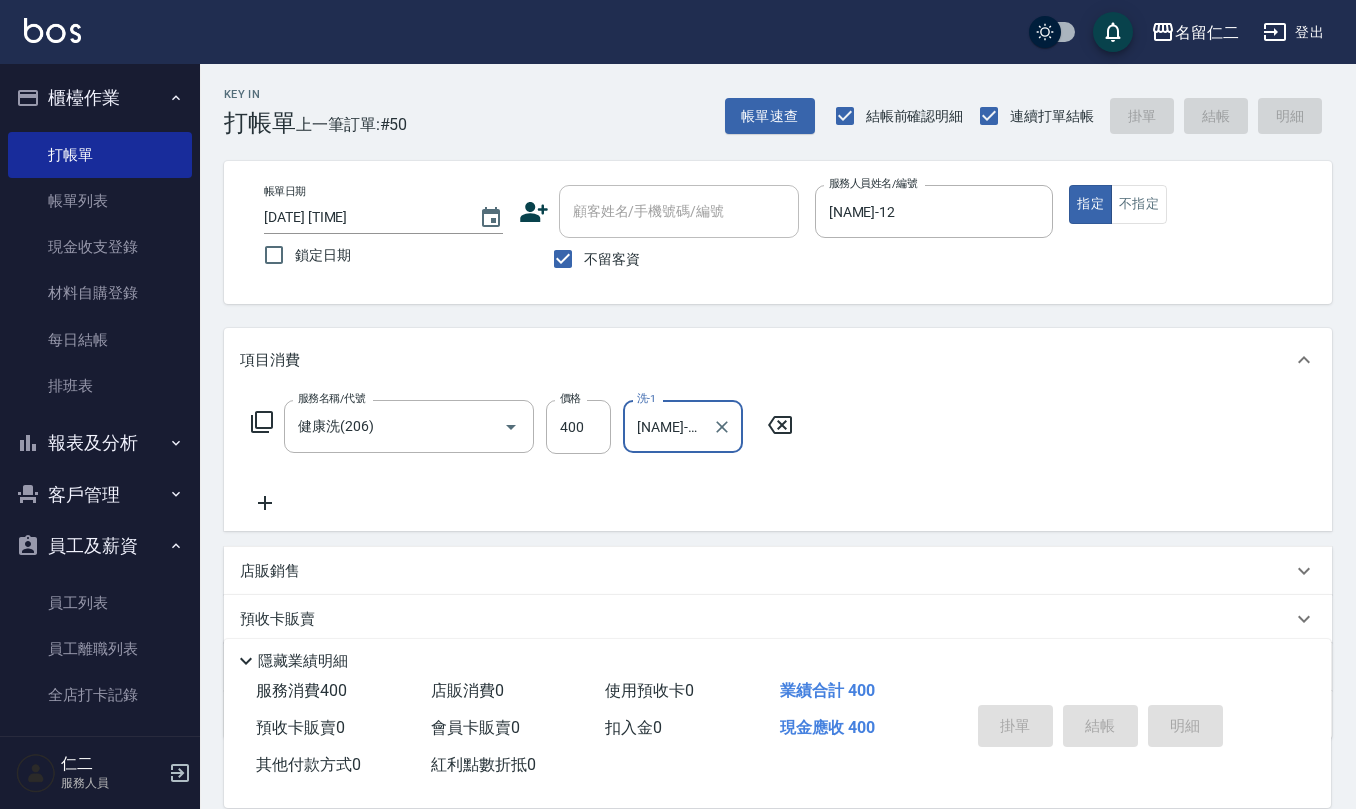 type 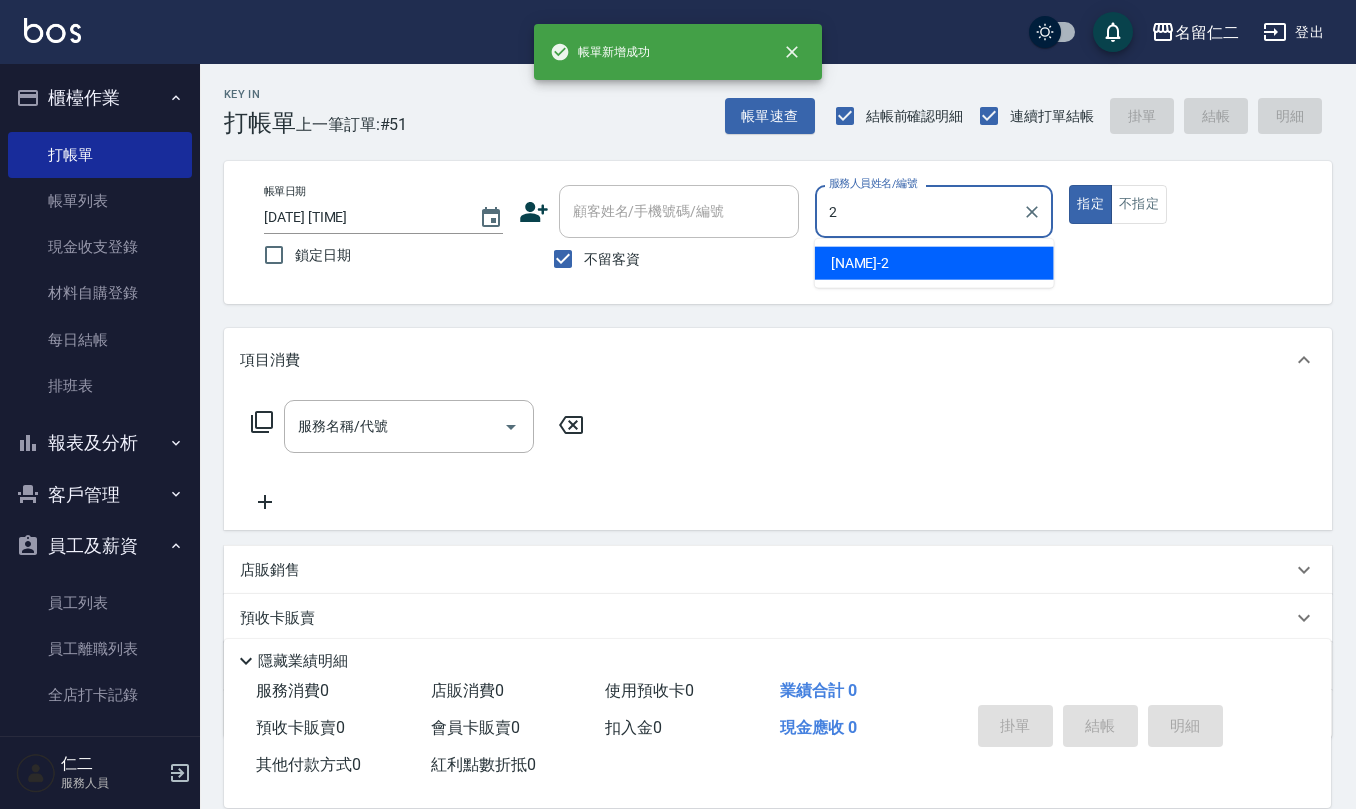 type on "[NAME]-2" 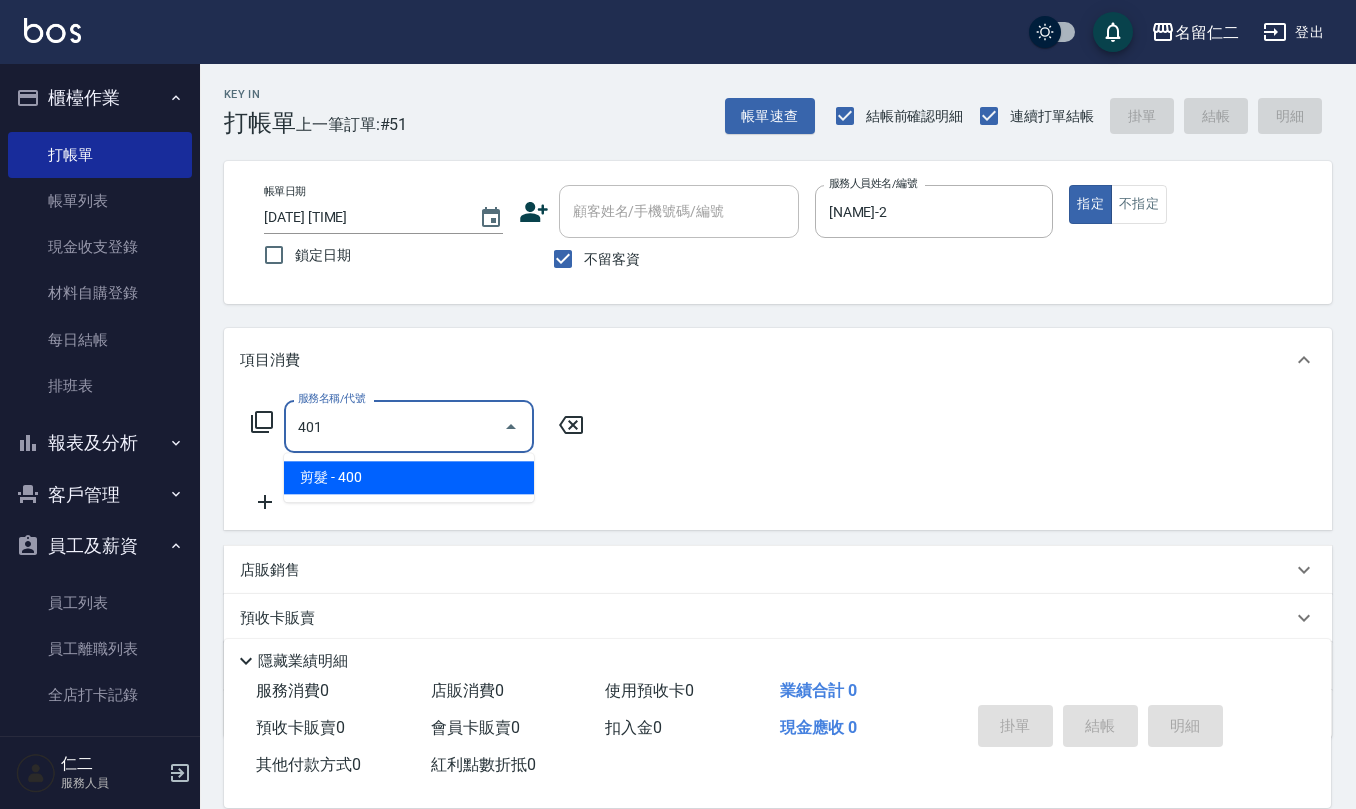 type on "剪髮(401)" 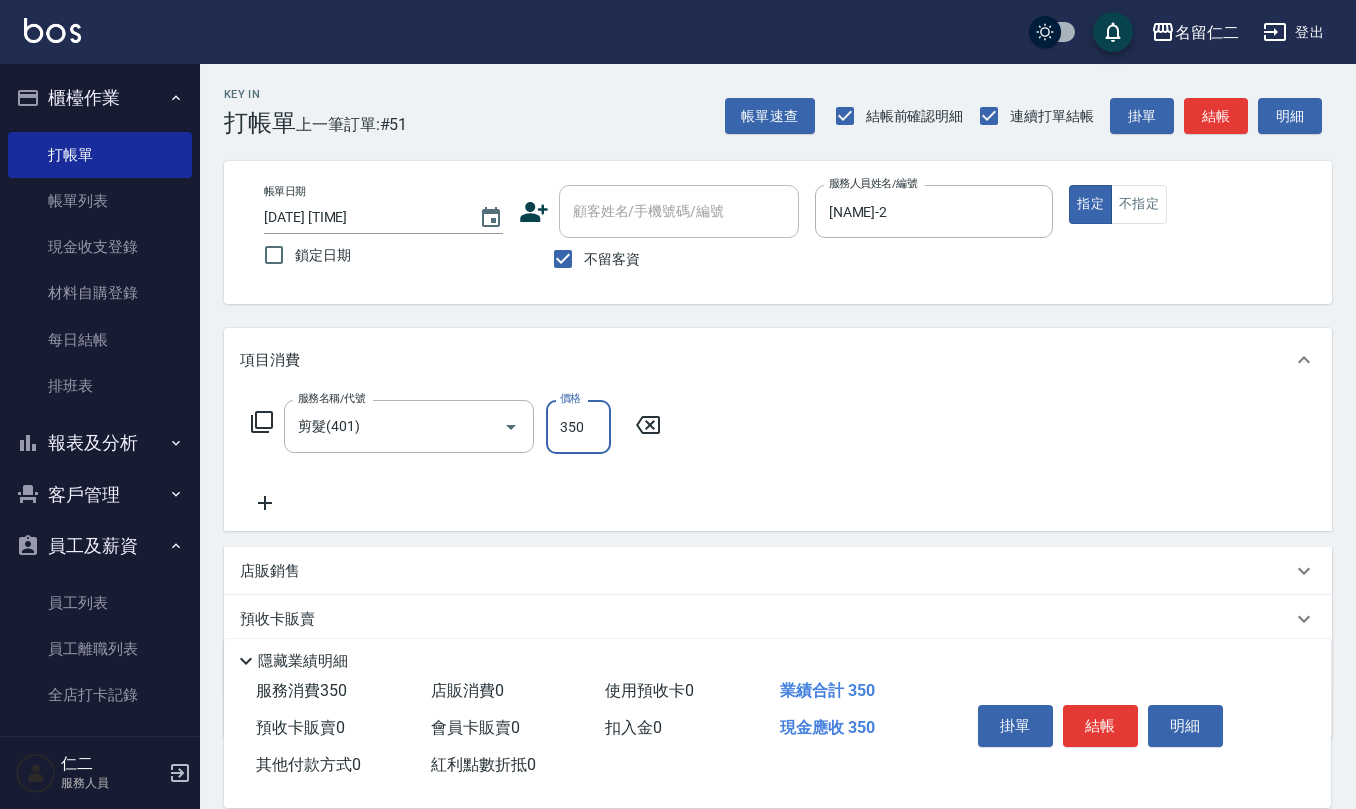 type on "350" 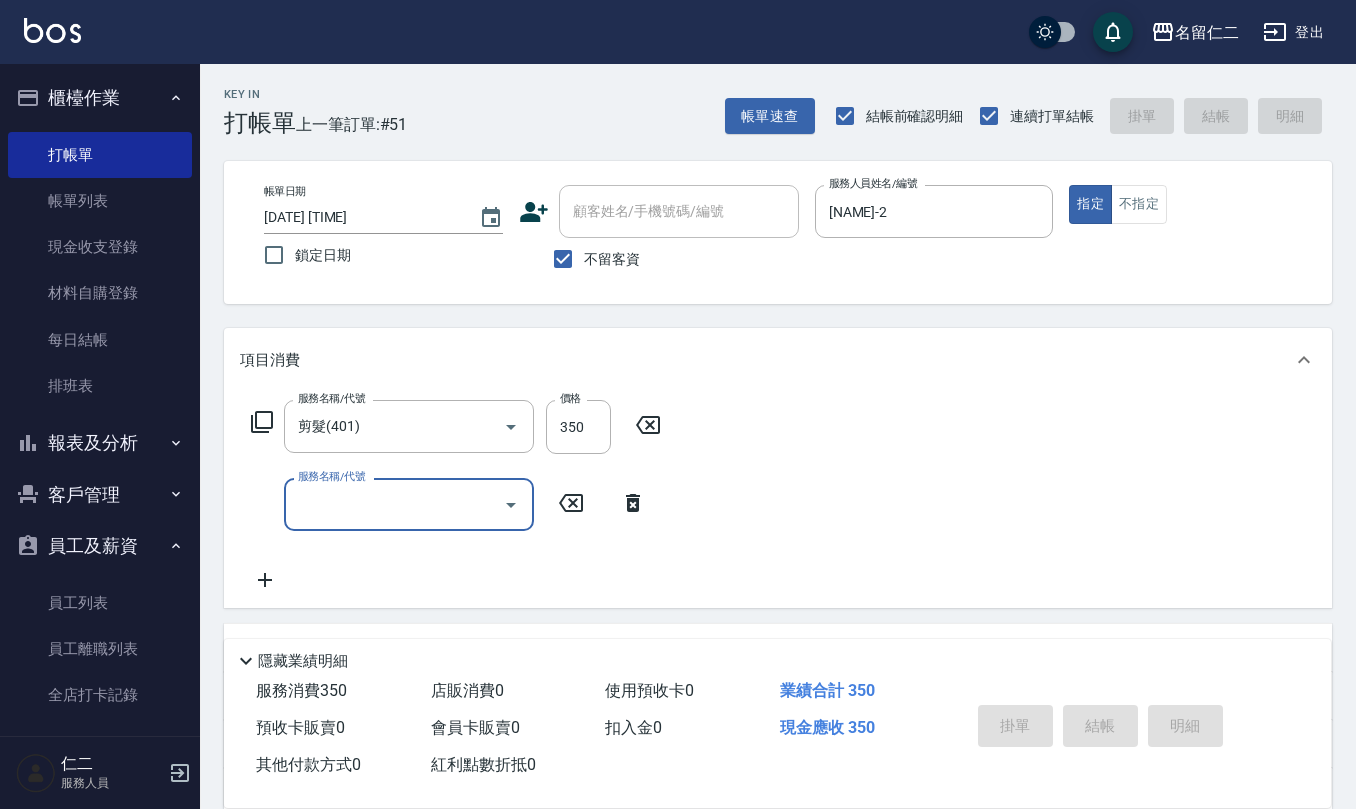 type 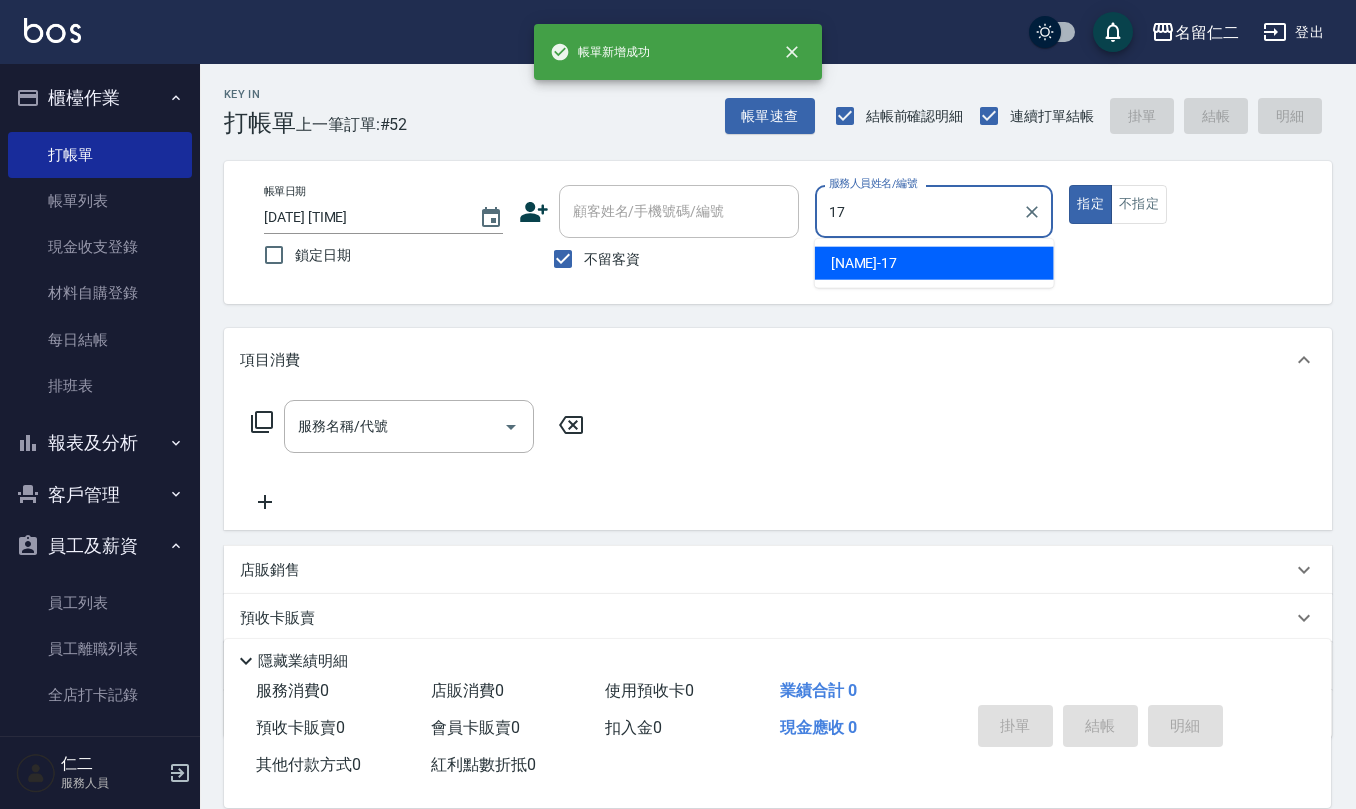 type on "[NAME]-17" 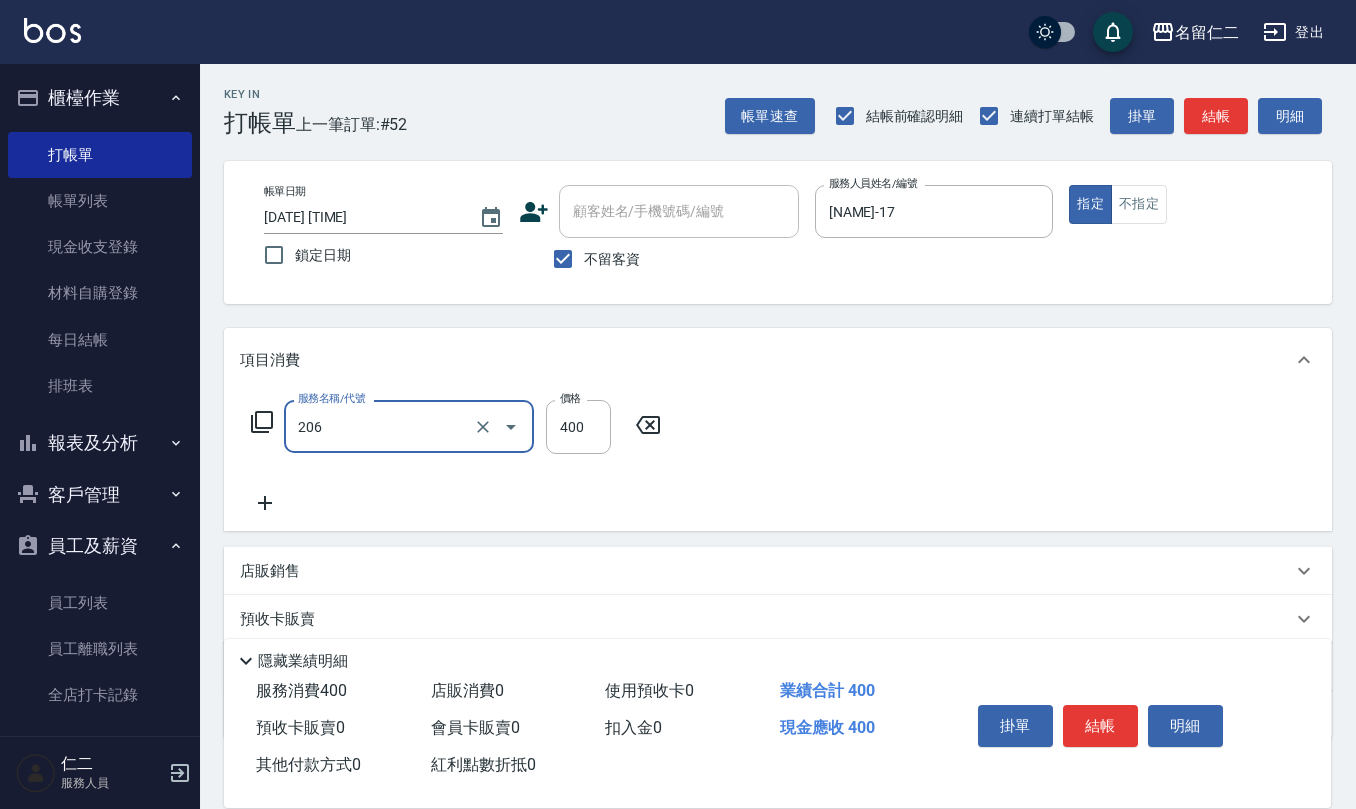 type on "健康洗(206)" 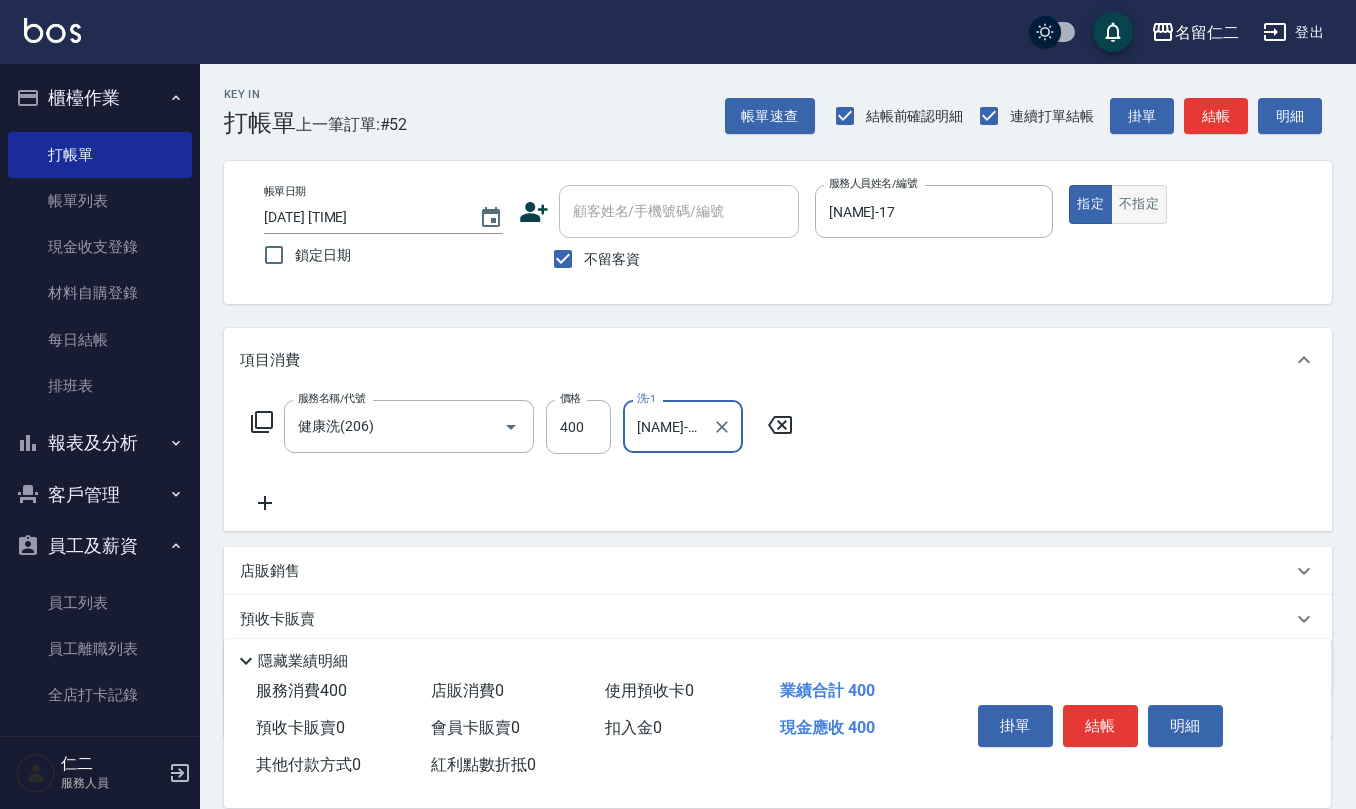 type on "[NAME]-28" 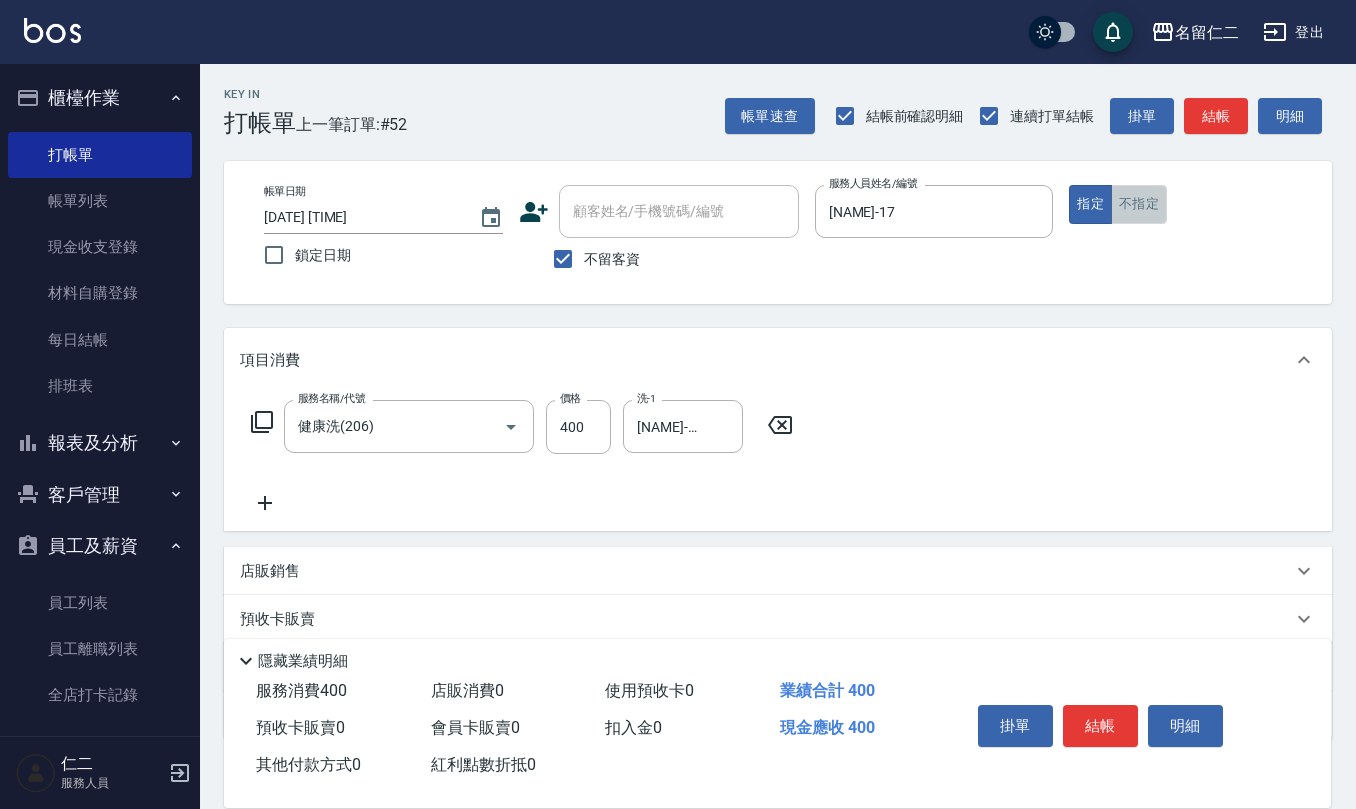 click on "不指定" at bounding box center [1139, 204] 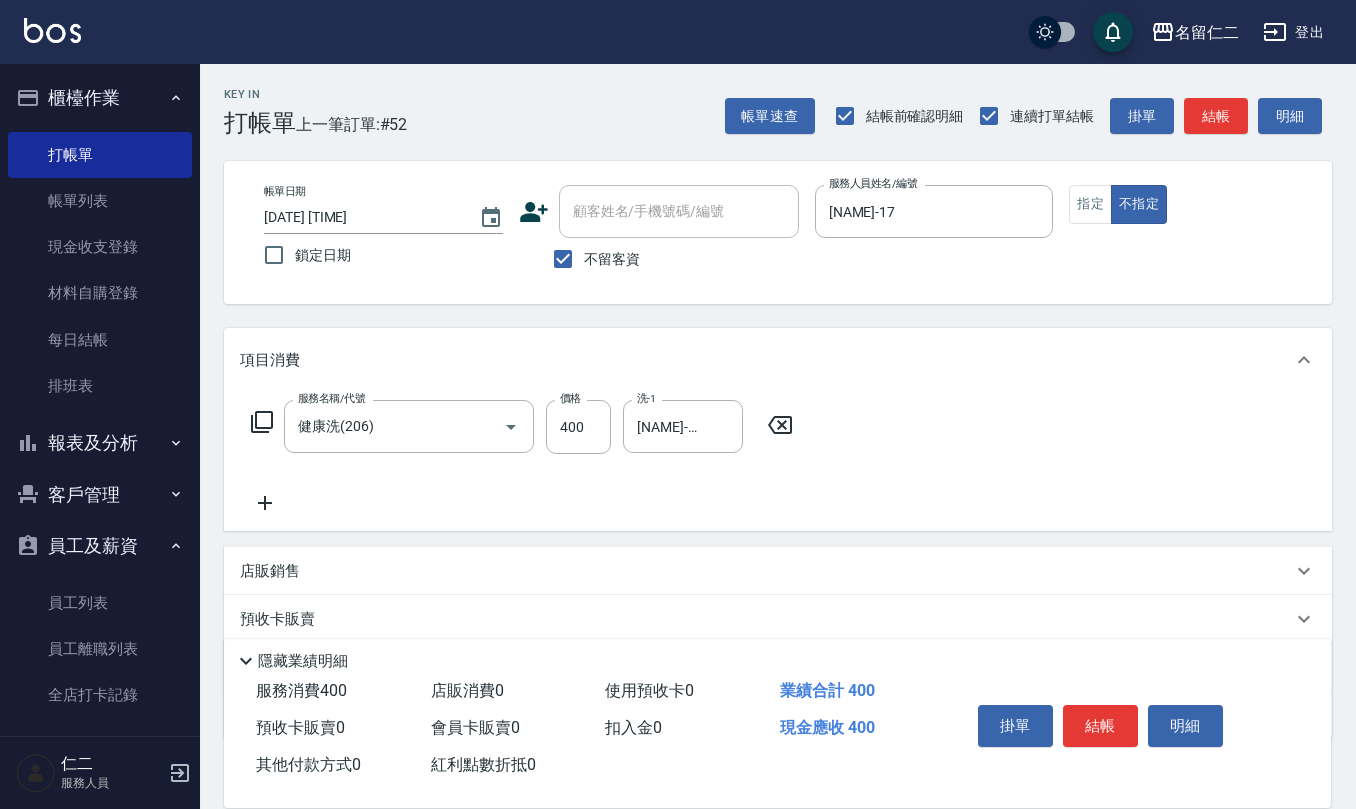 type on "false" 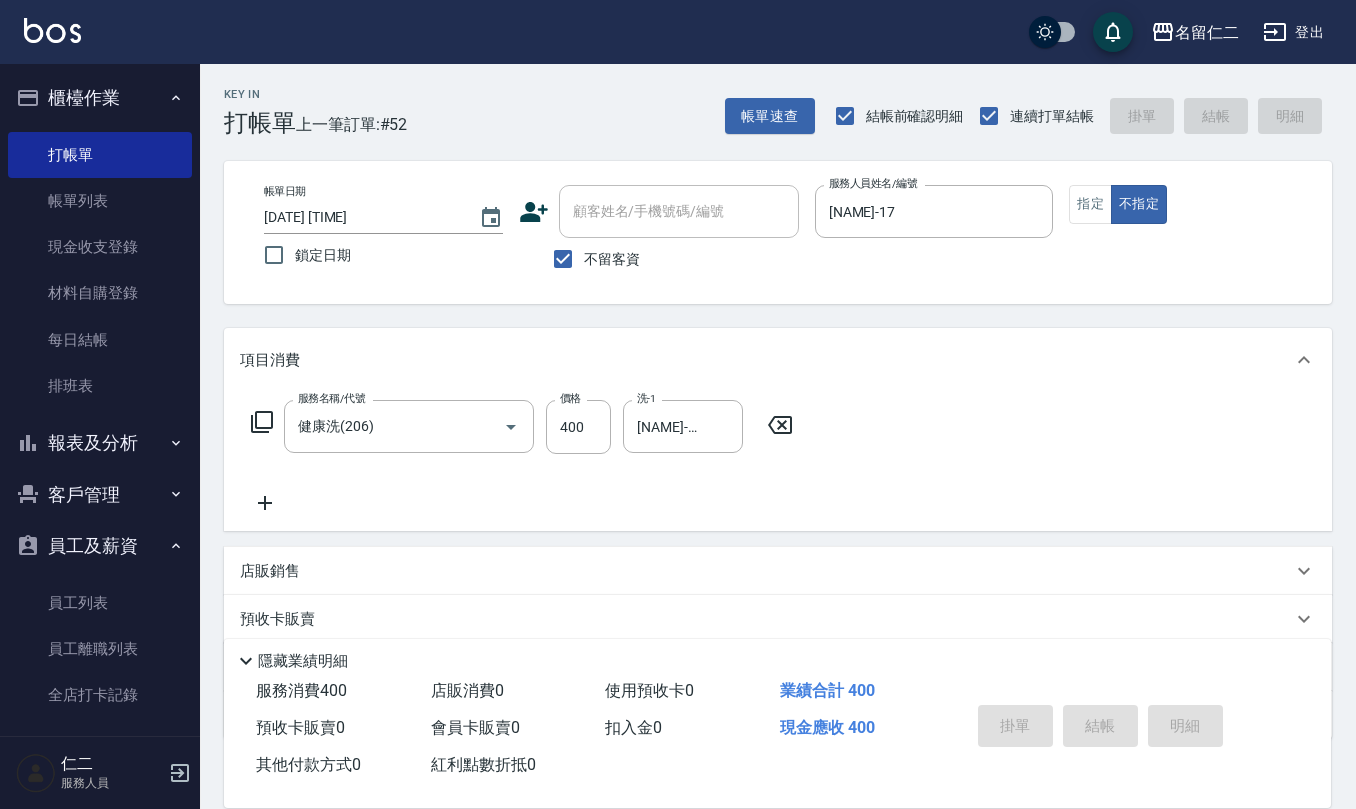 type 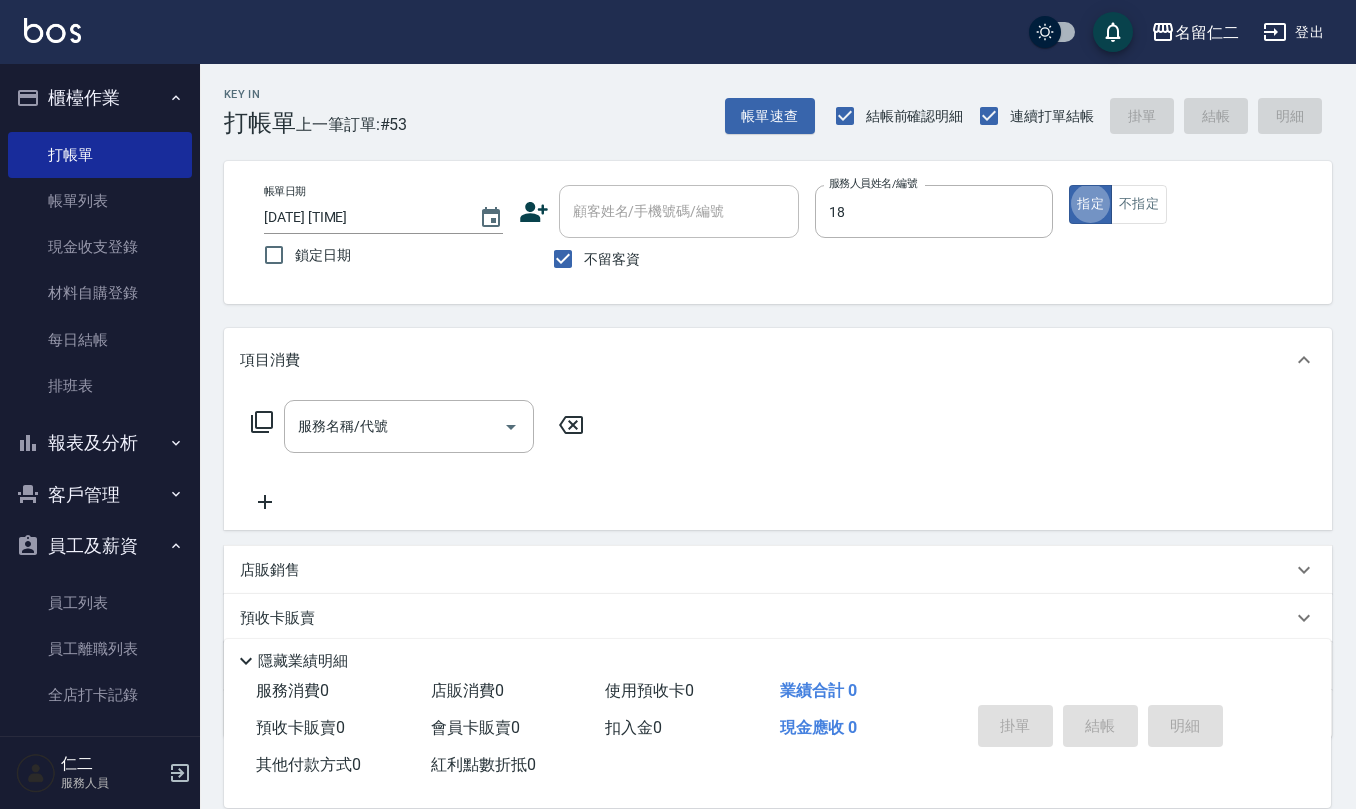 type on "[NAME]-18" 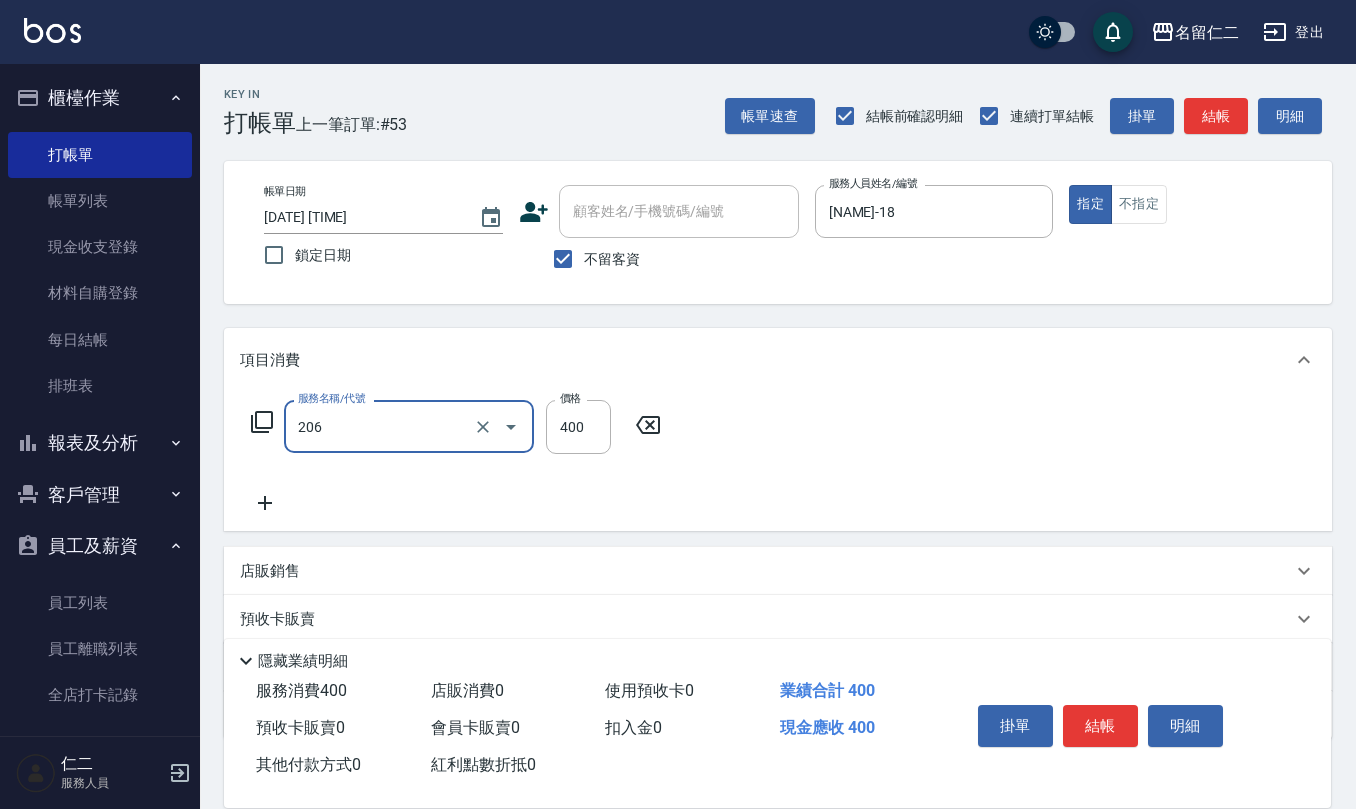 type on "健康洗(206)" 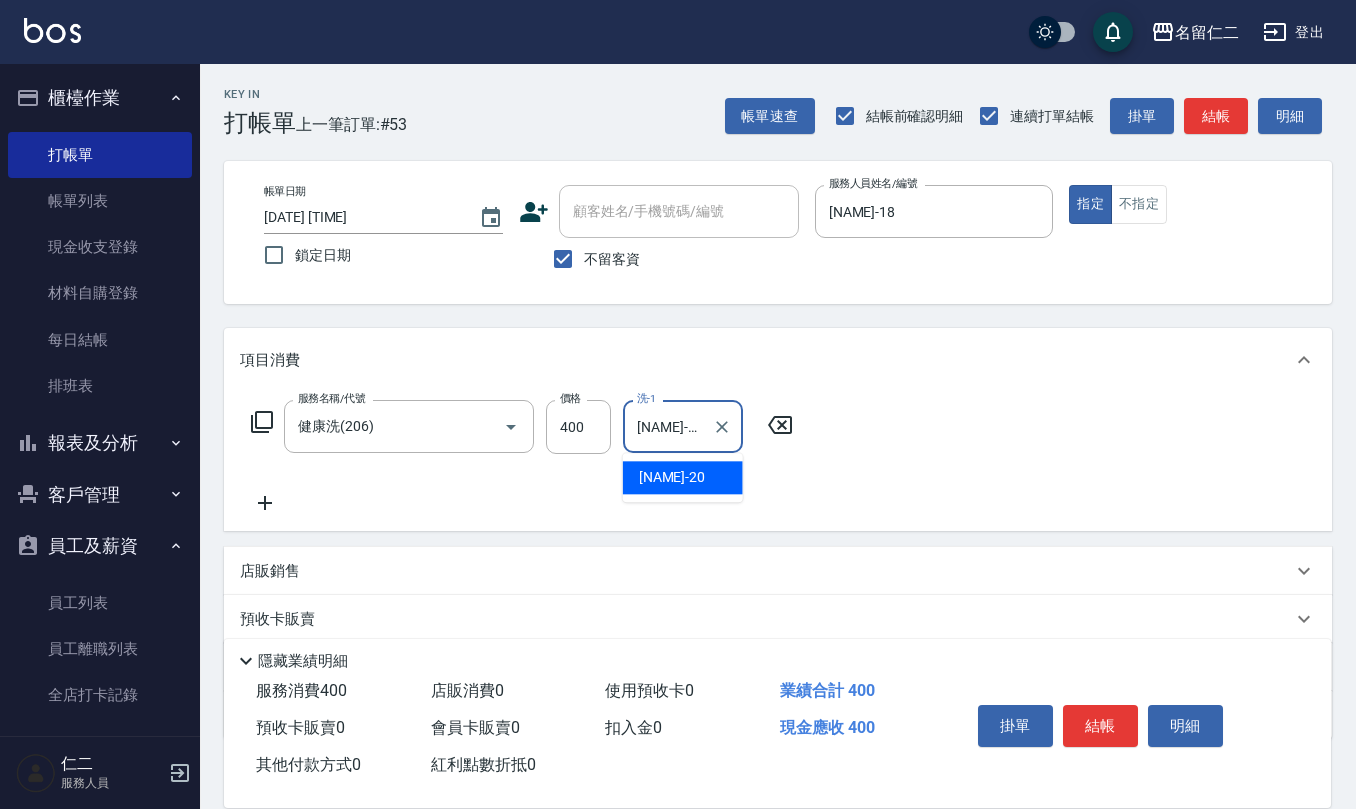 type on "[NAME]-20" 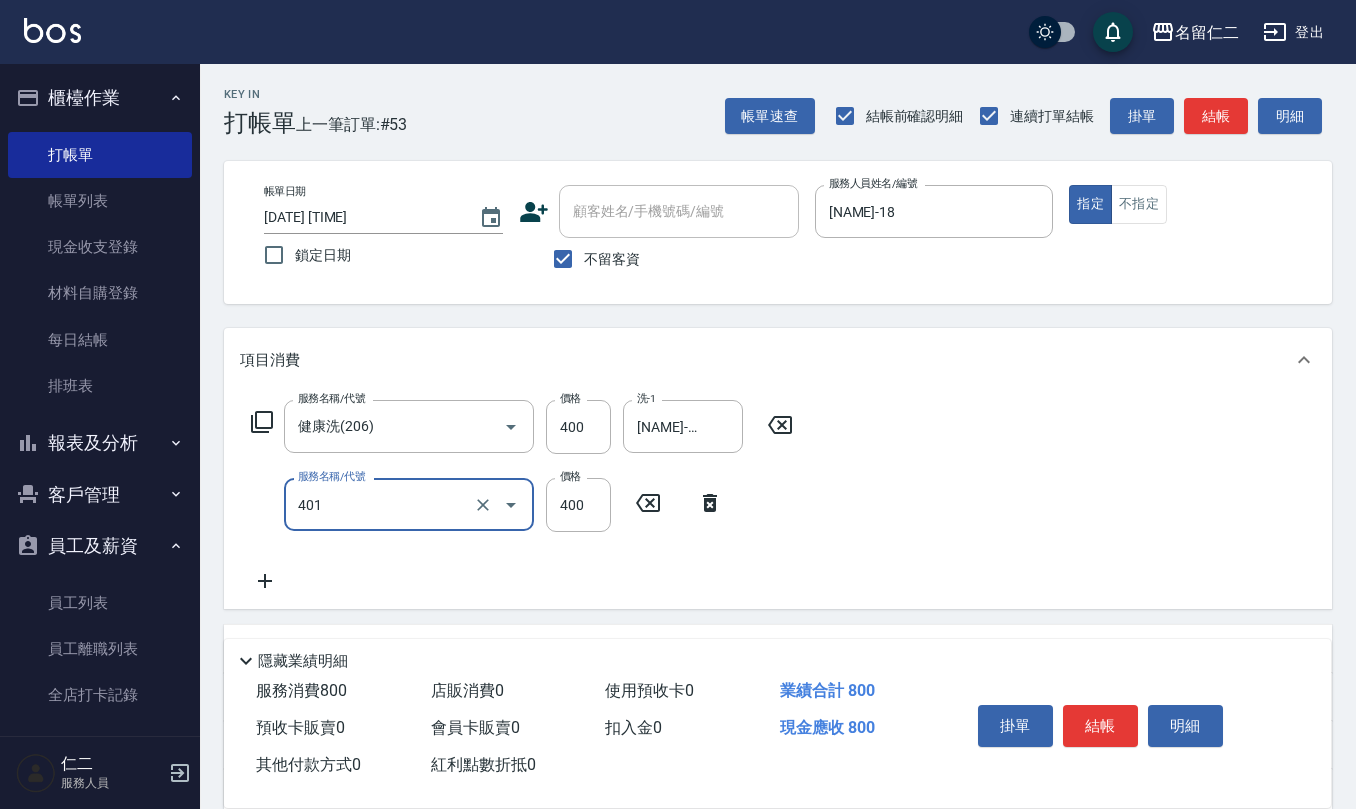 type on "剪髮(401)" 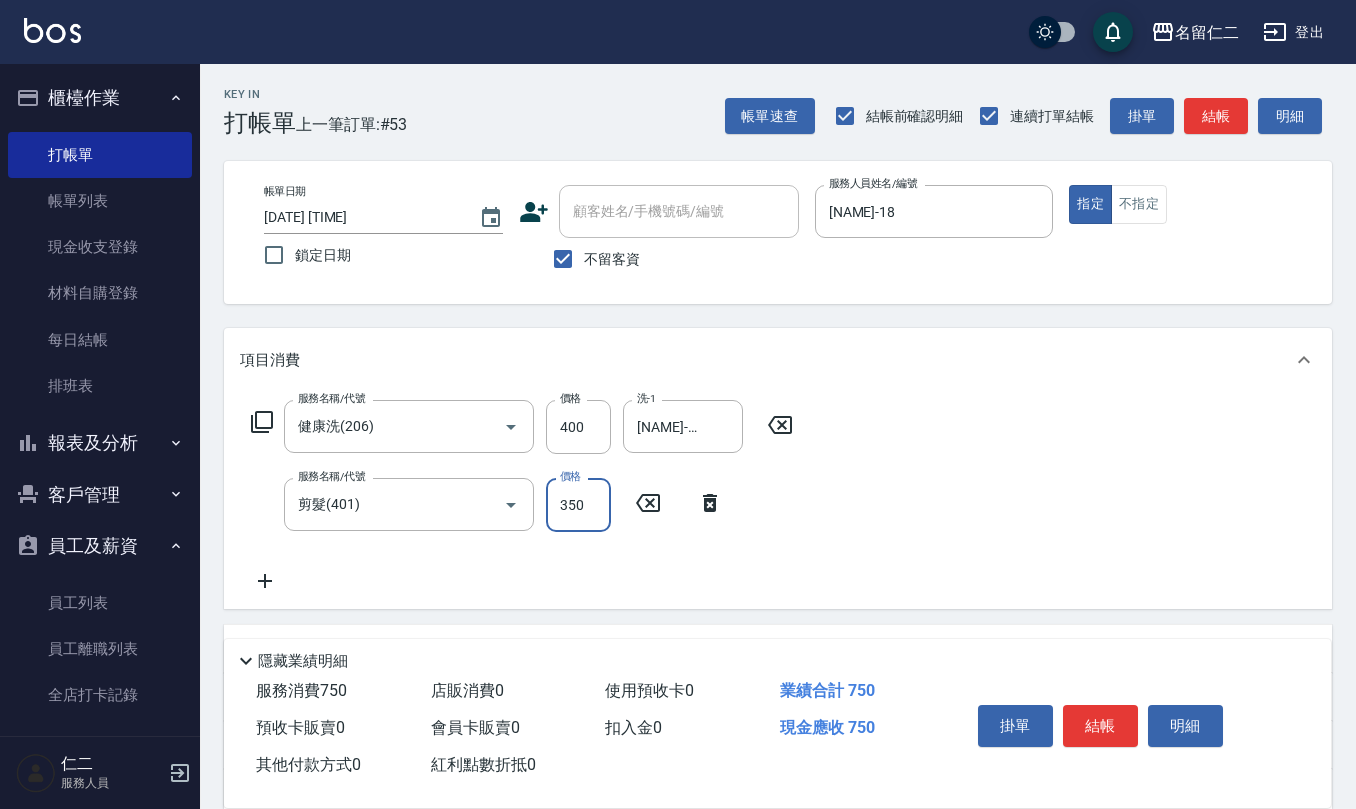 type on "350" 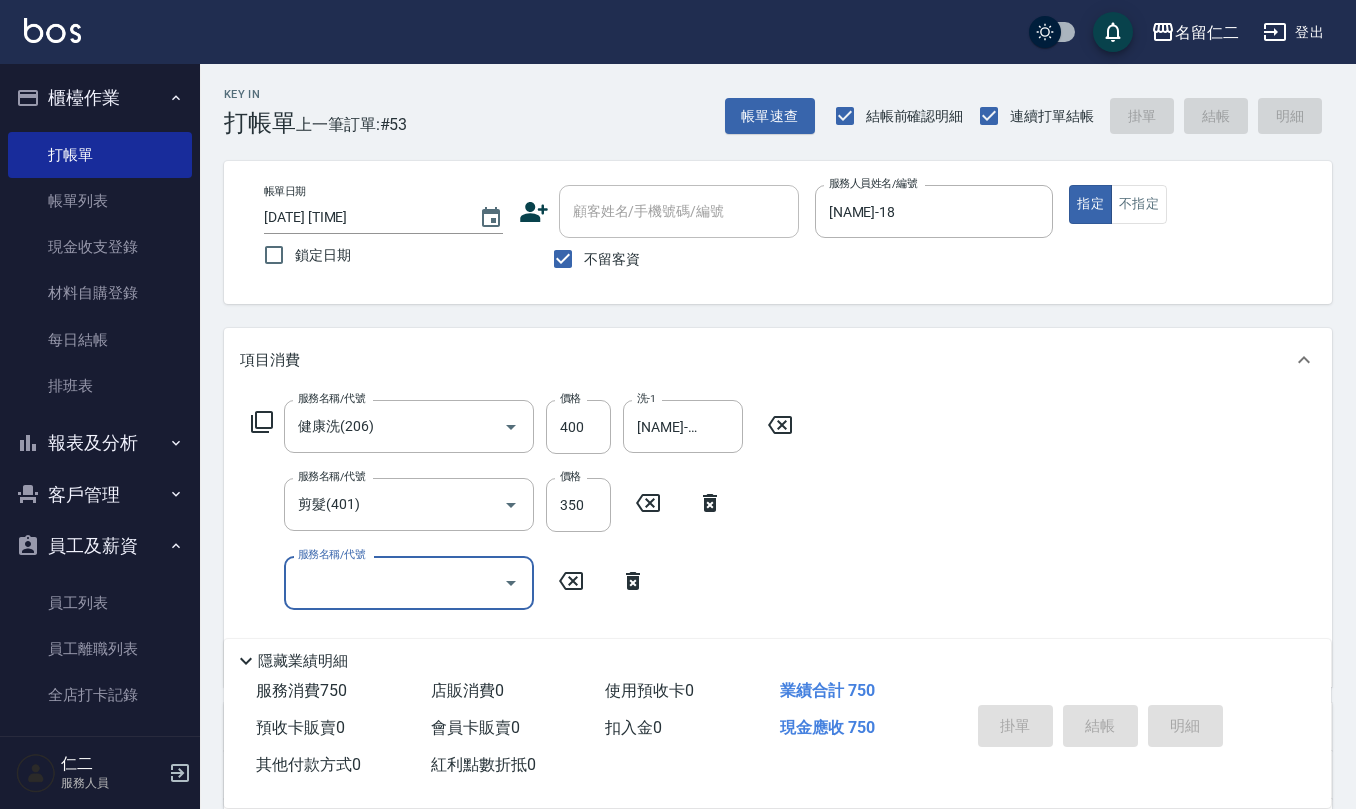 type 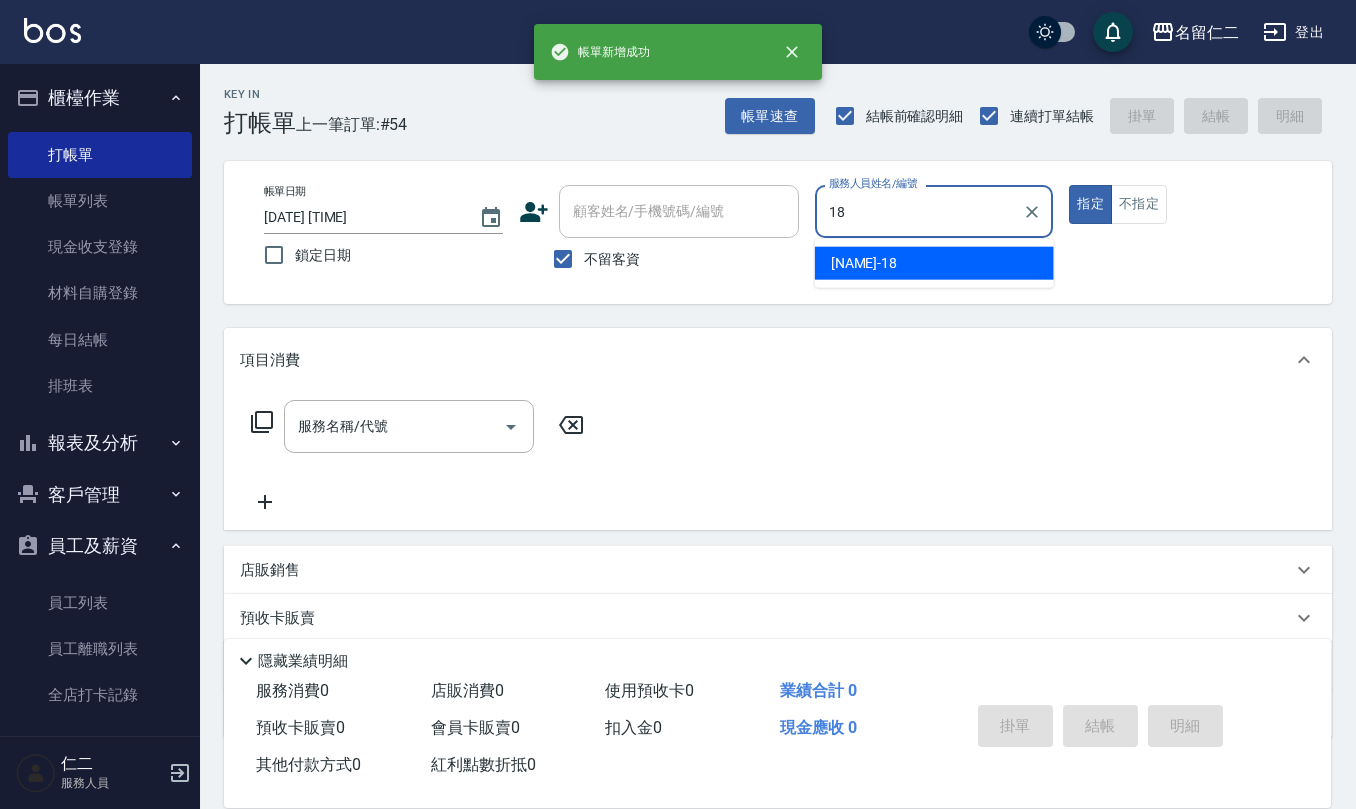 type on "[NAME]-18" 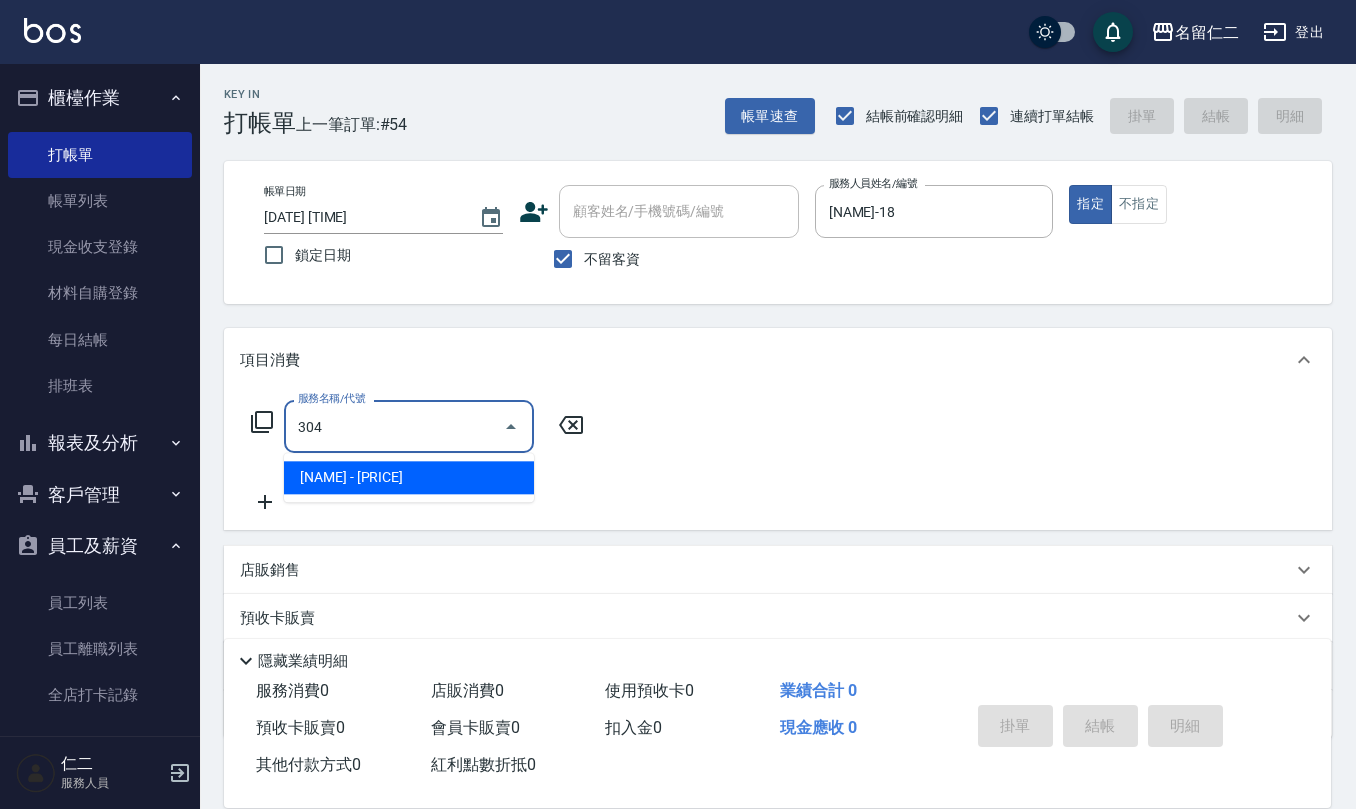 type on "離子燙(特價)(304)" 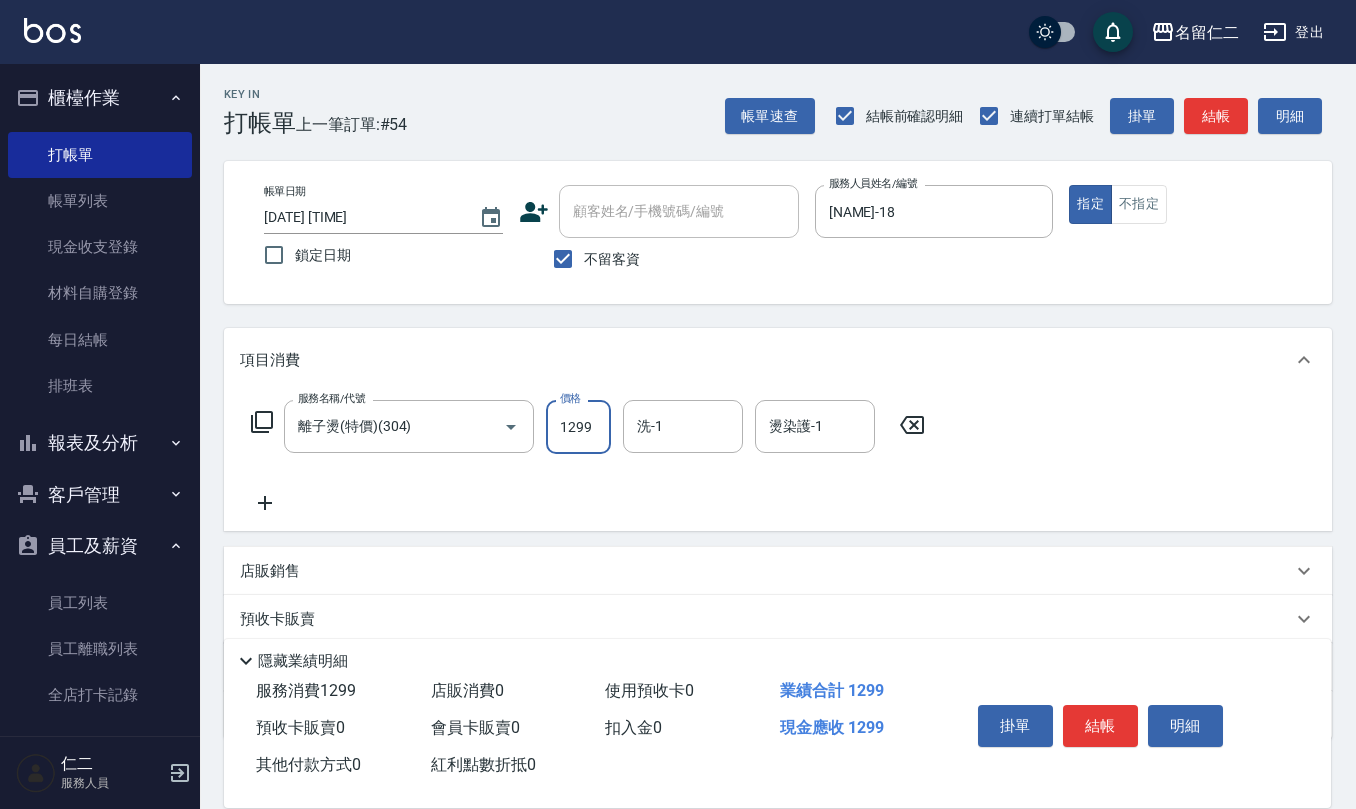 type on "1299" 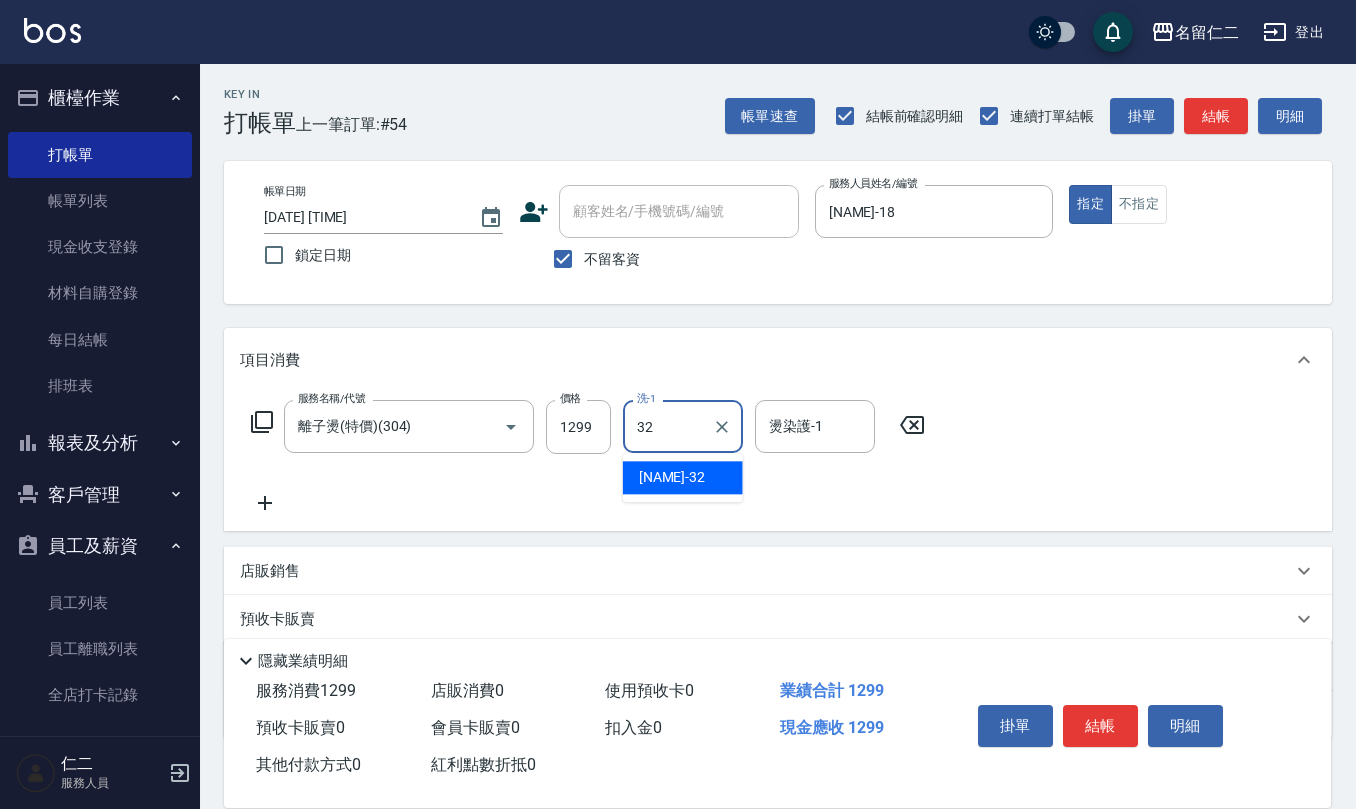 type on "[NAME]-32" 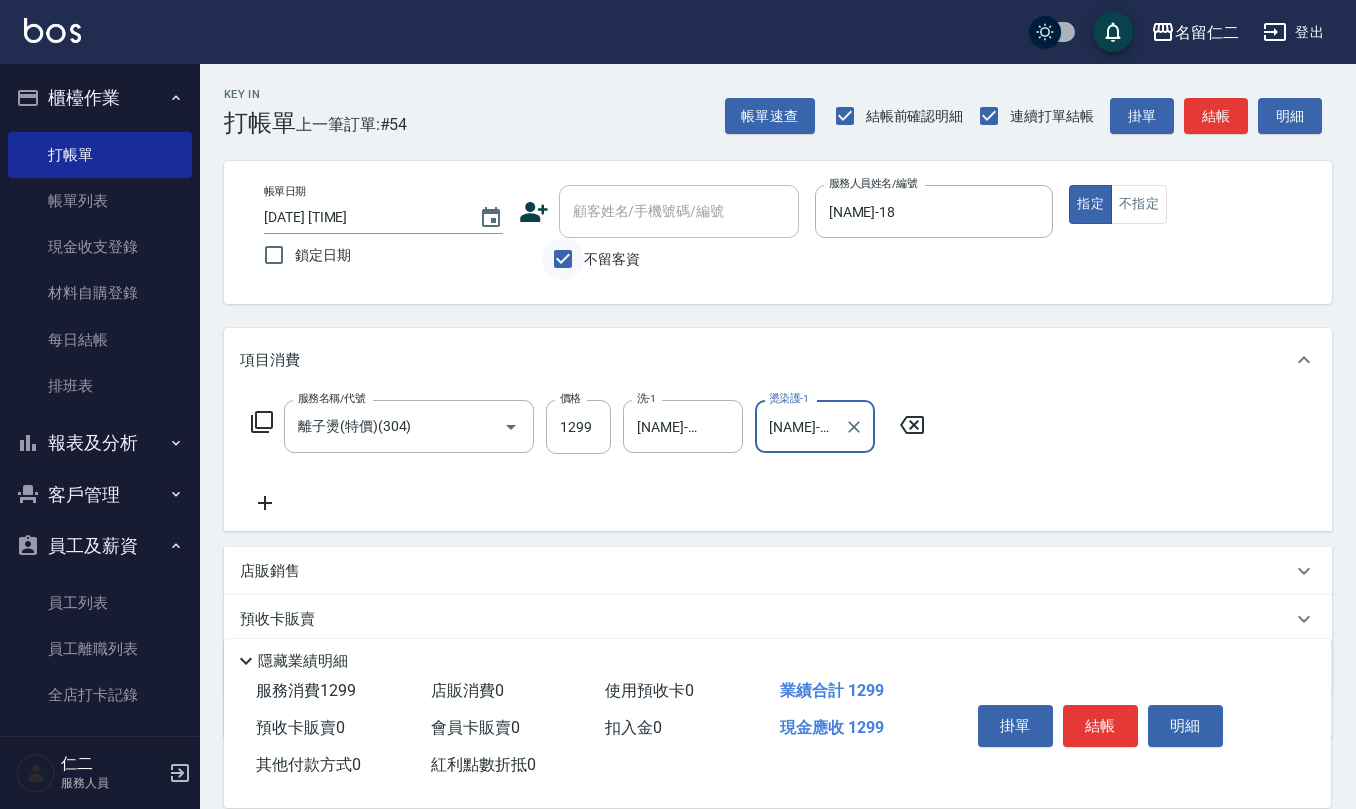 type on "[NAME]-32" 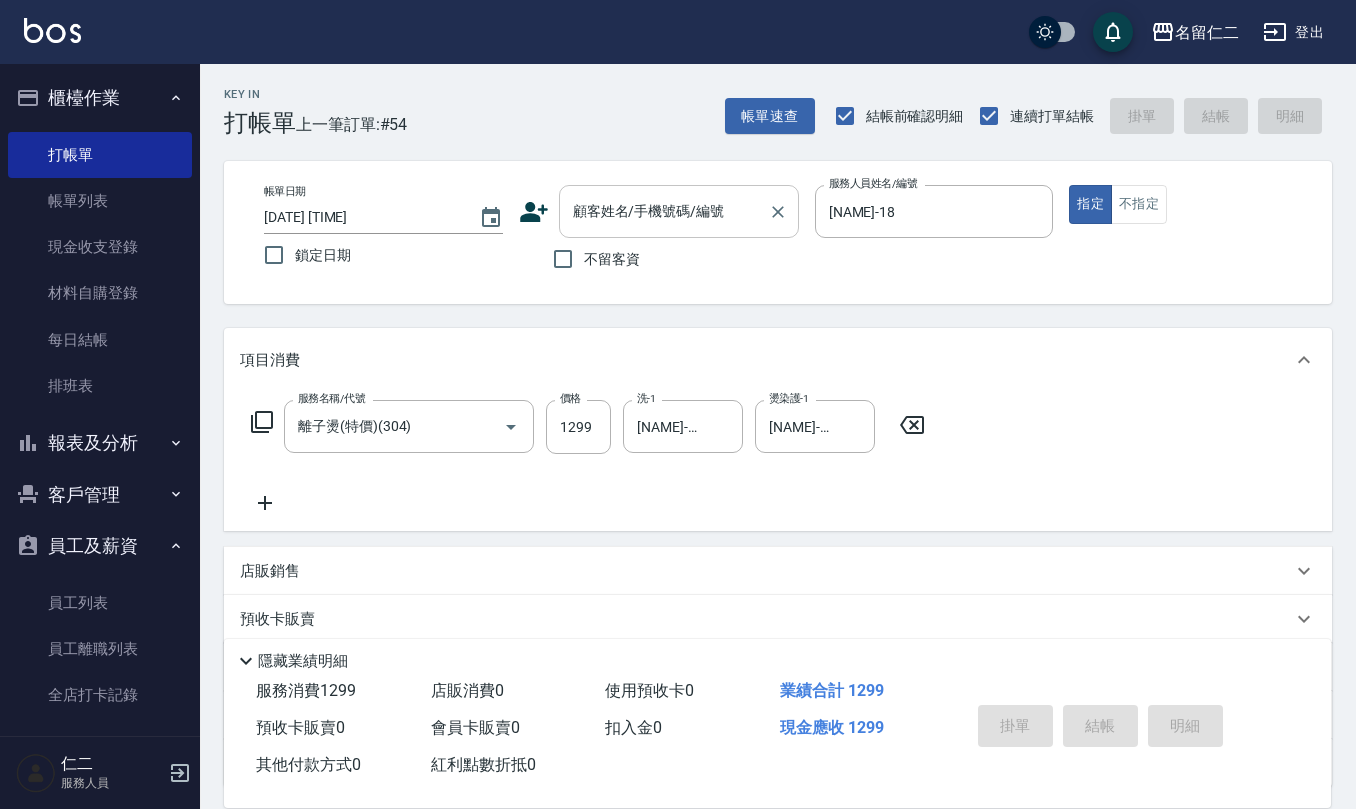 click on "顧客姓名/手機號碼/編號 顧客姓名/手機號碼/編號" at bounding box center (679, 211) 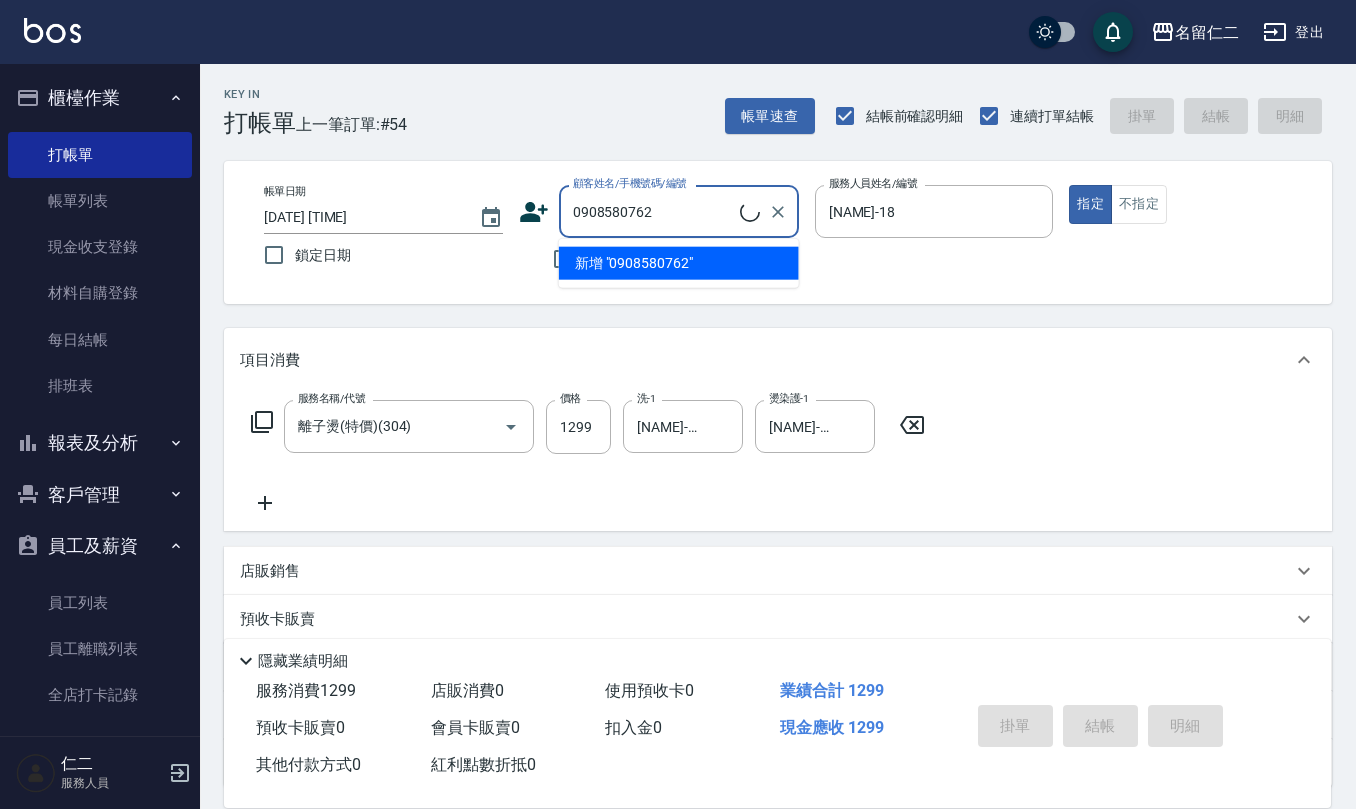 click on "帳單日期 [DATE] [TIME] 鎖定日期 顧客姓名/手機號碼/編號 [PHONE] 顧客姓名/手機號碼/編號 不留客資 服務人員姓名/編號 [NAME]-18 服務人員姓名/編號 指定 不指定" at bounding box center (778, 232) 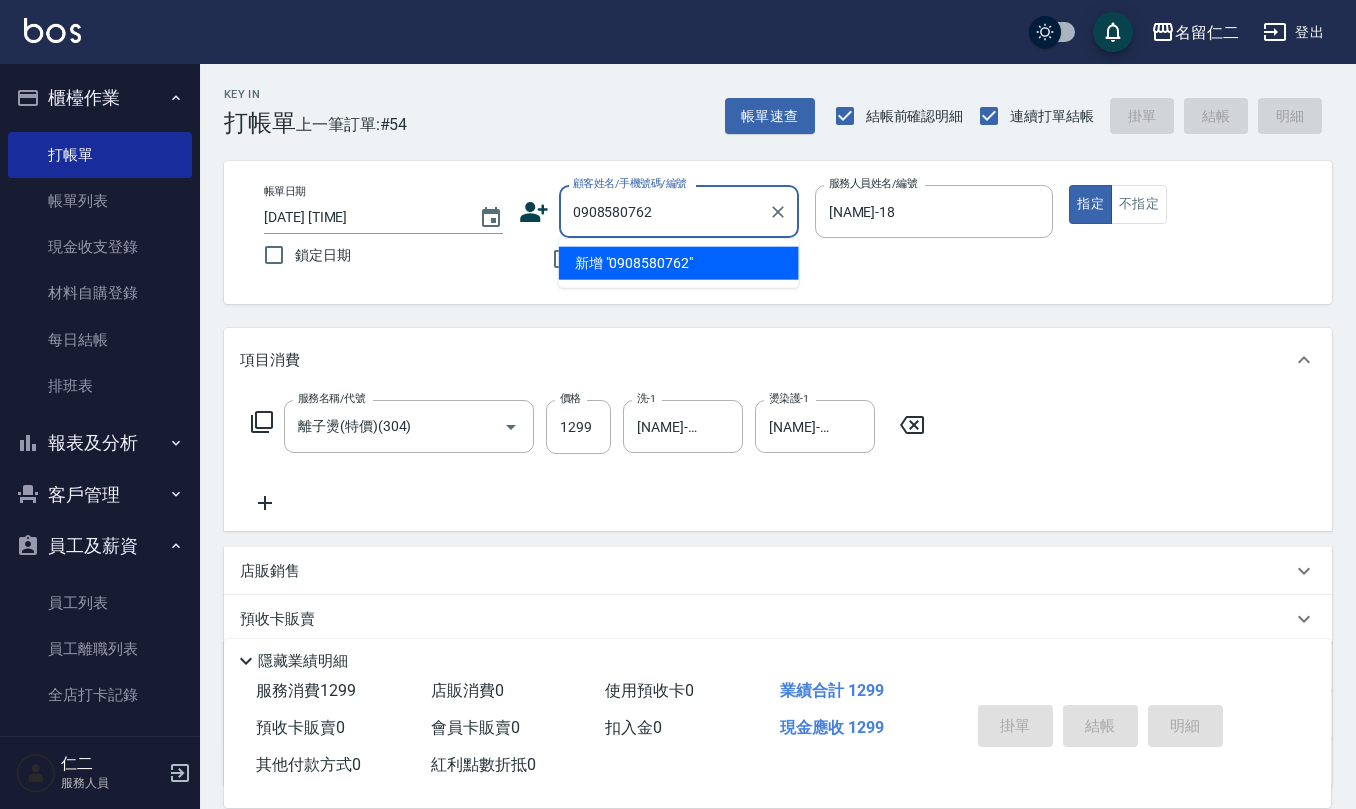 type on "0908580762" 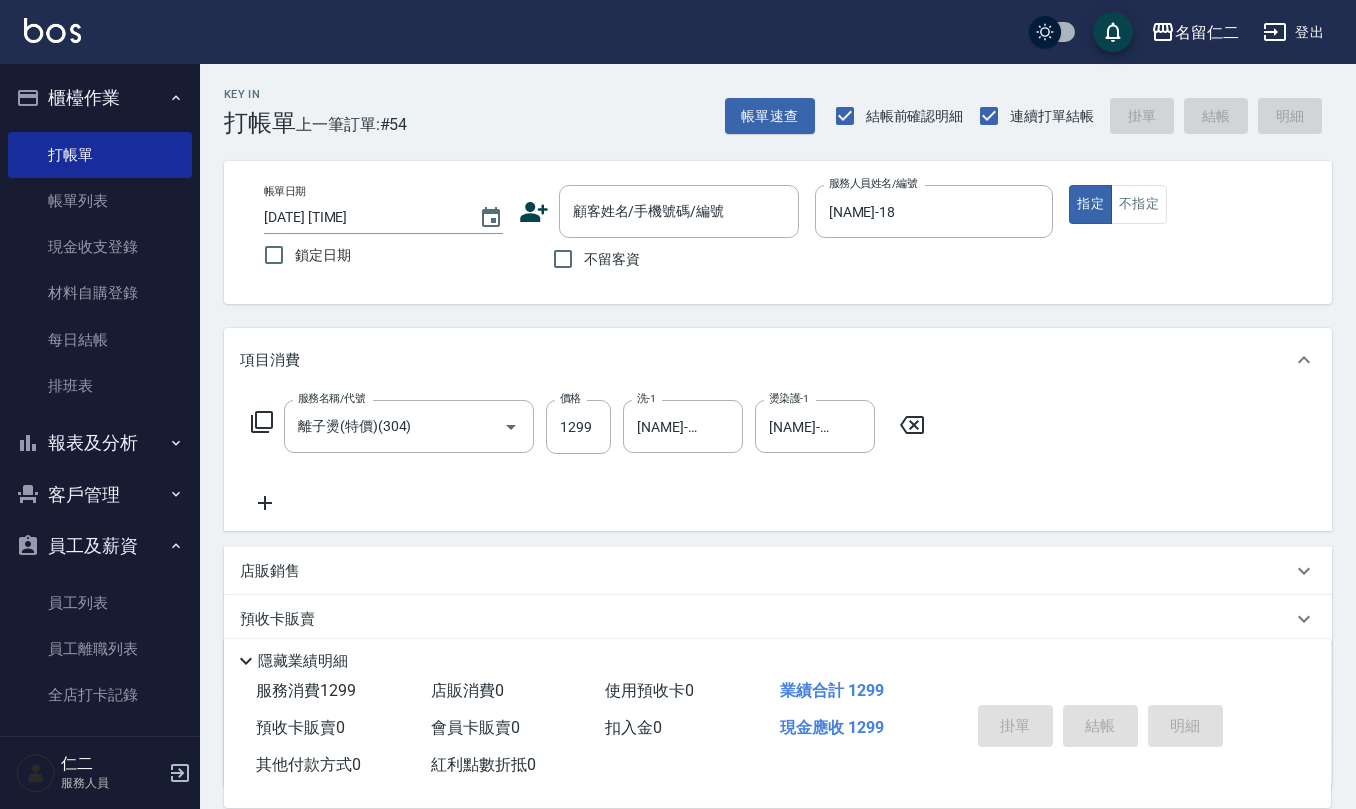 click 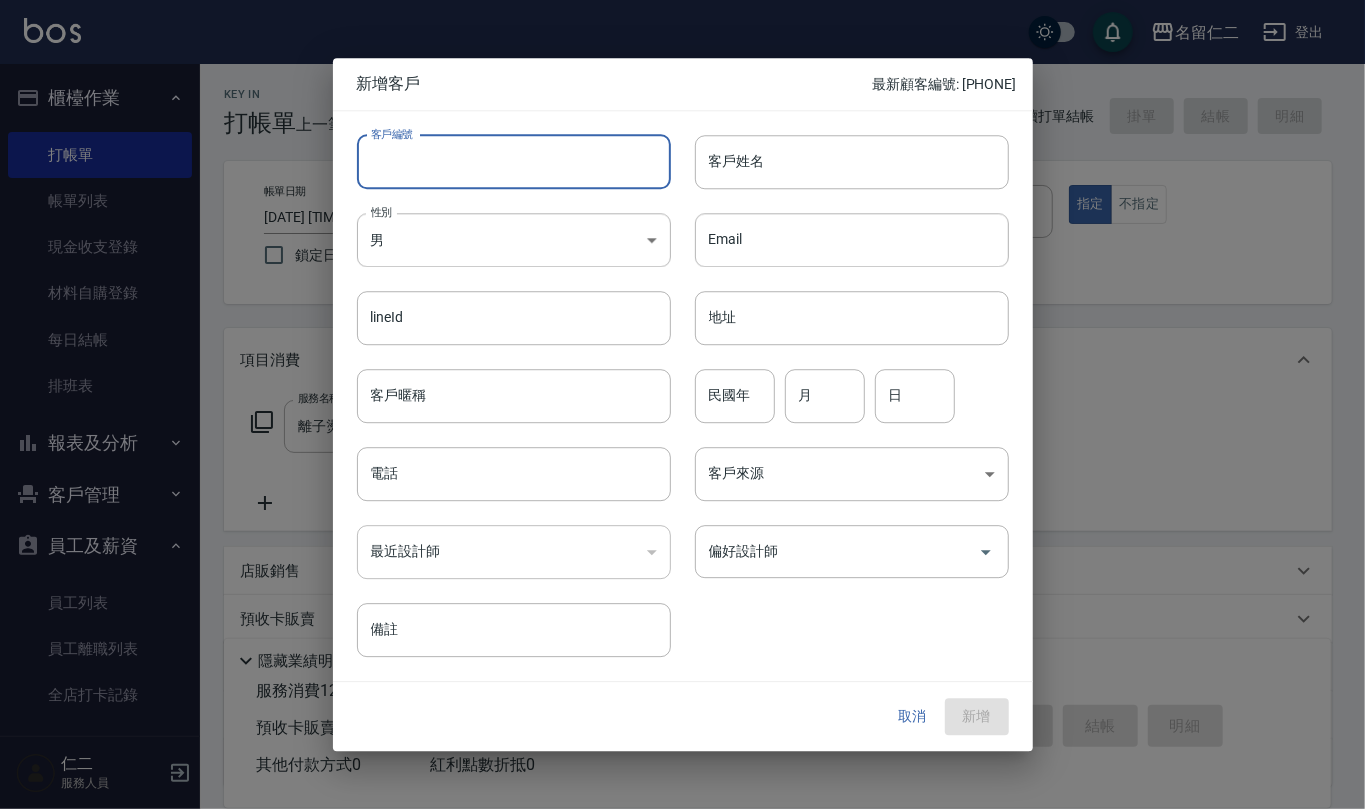 click on "客戶編號" at bounding box center [514, 162] 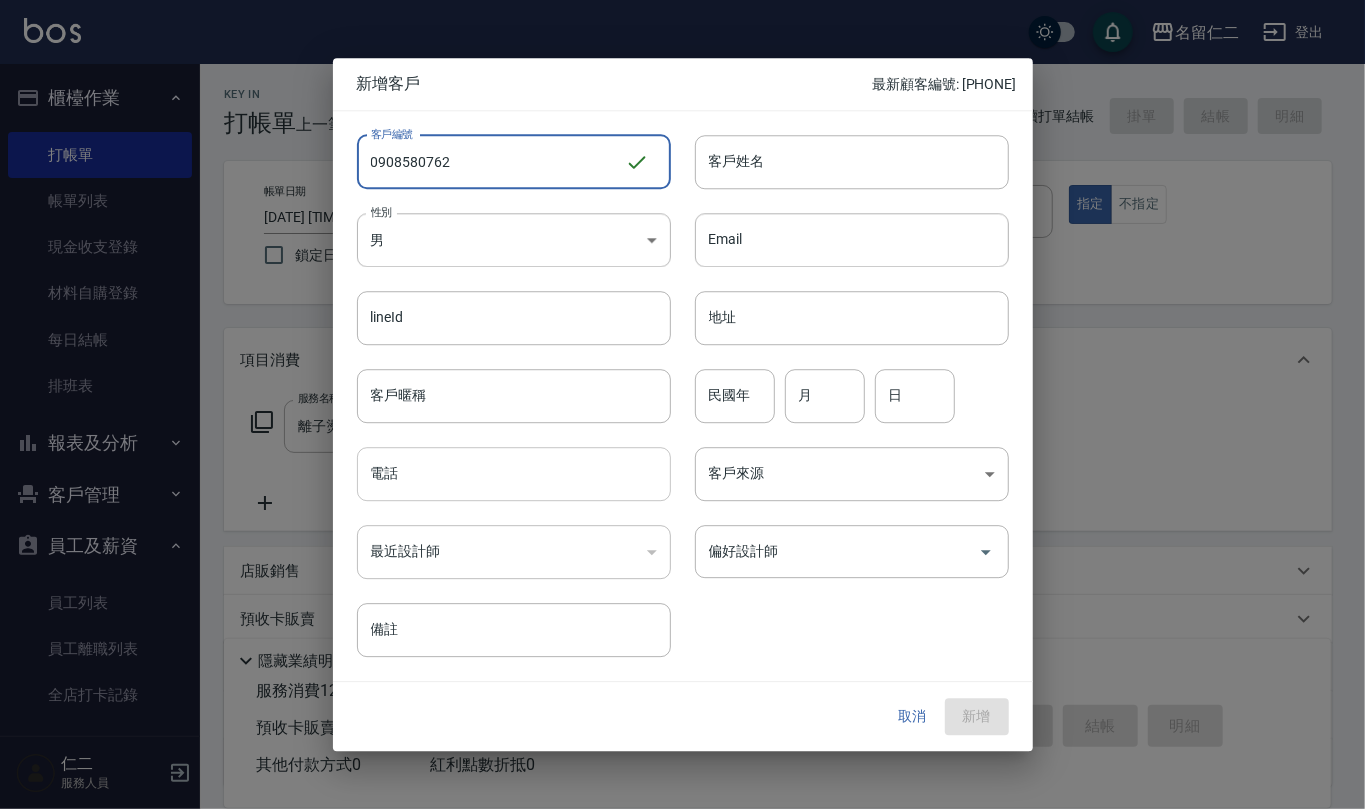 type on "0908580762" 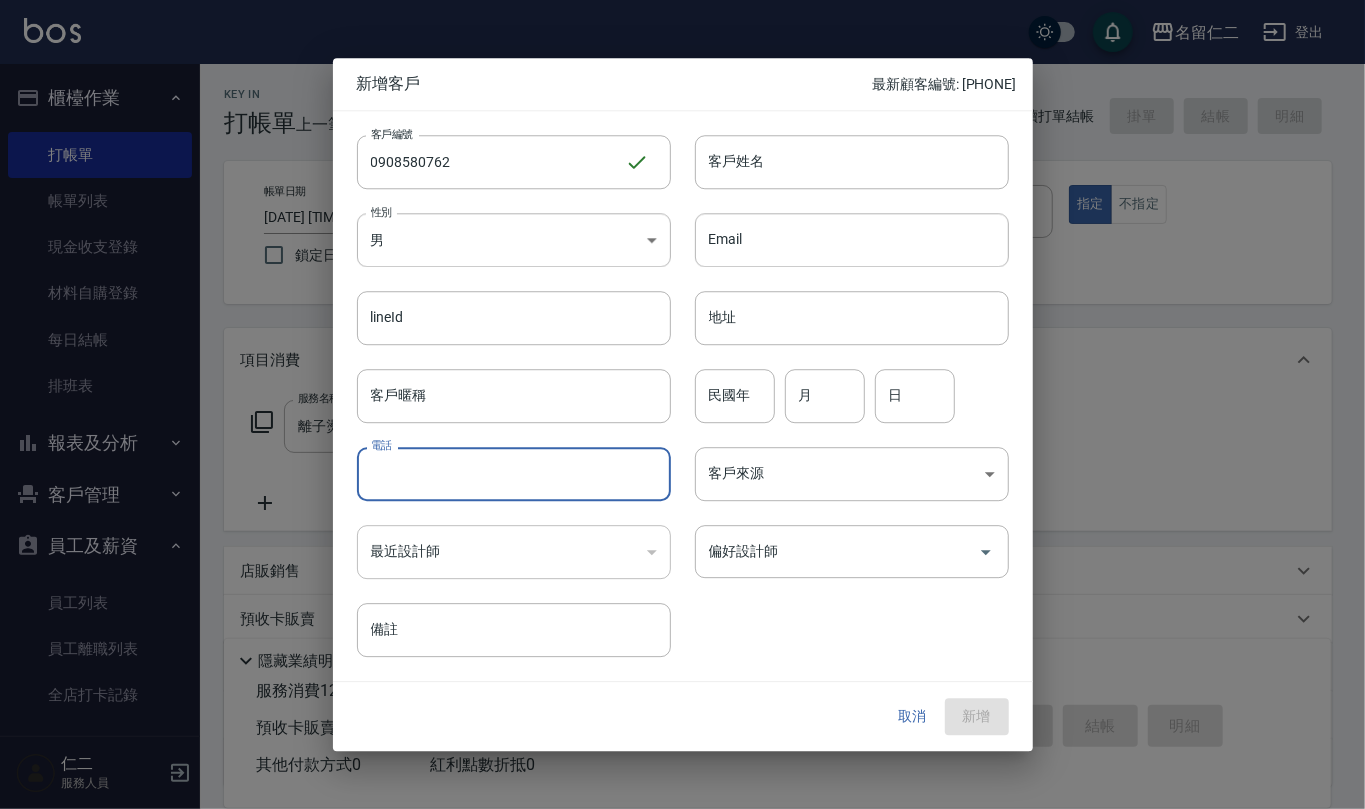 click on "電話" at bounding box center [514, 474] 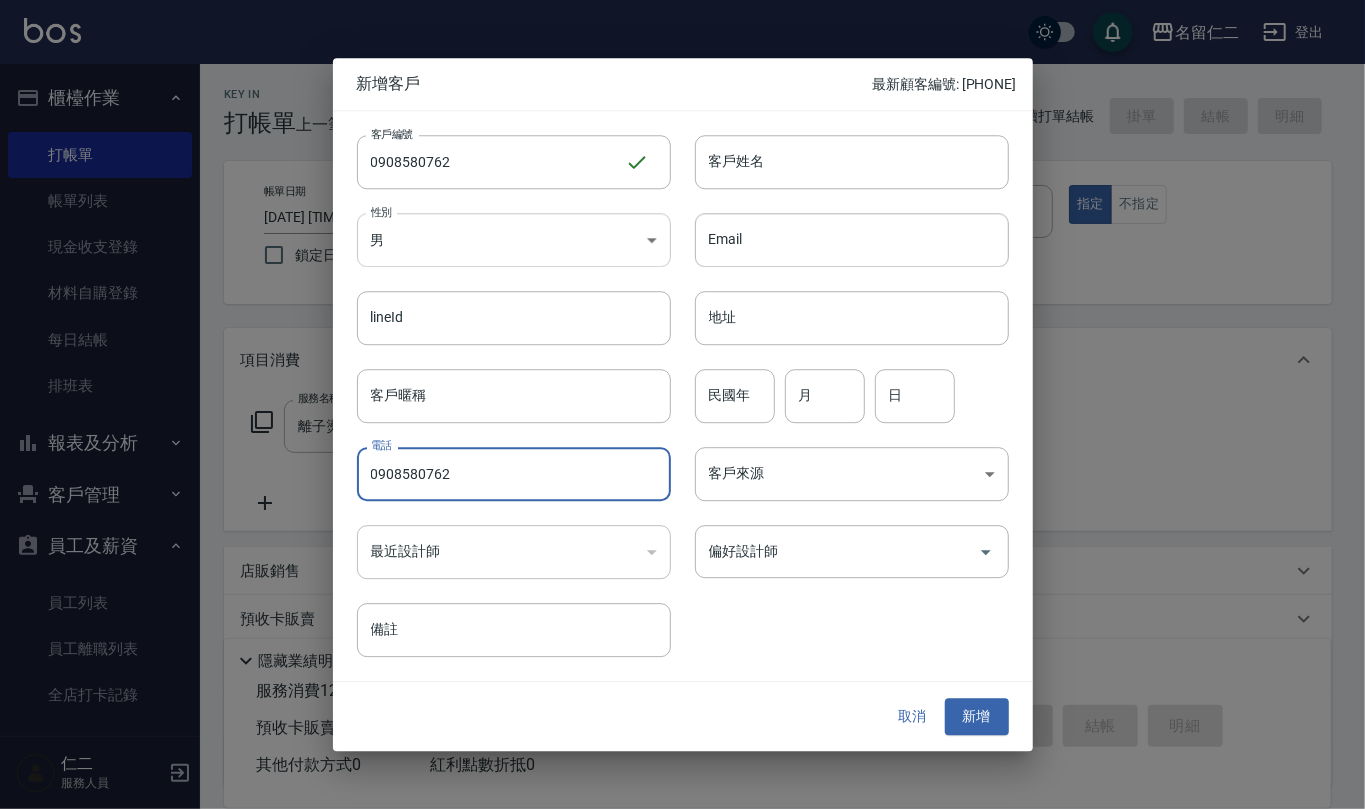 type on "0908580762" 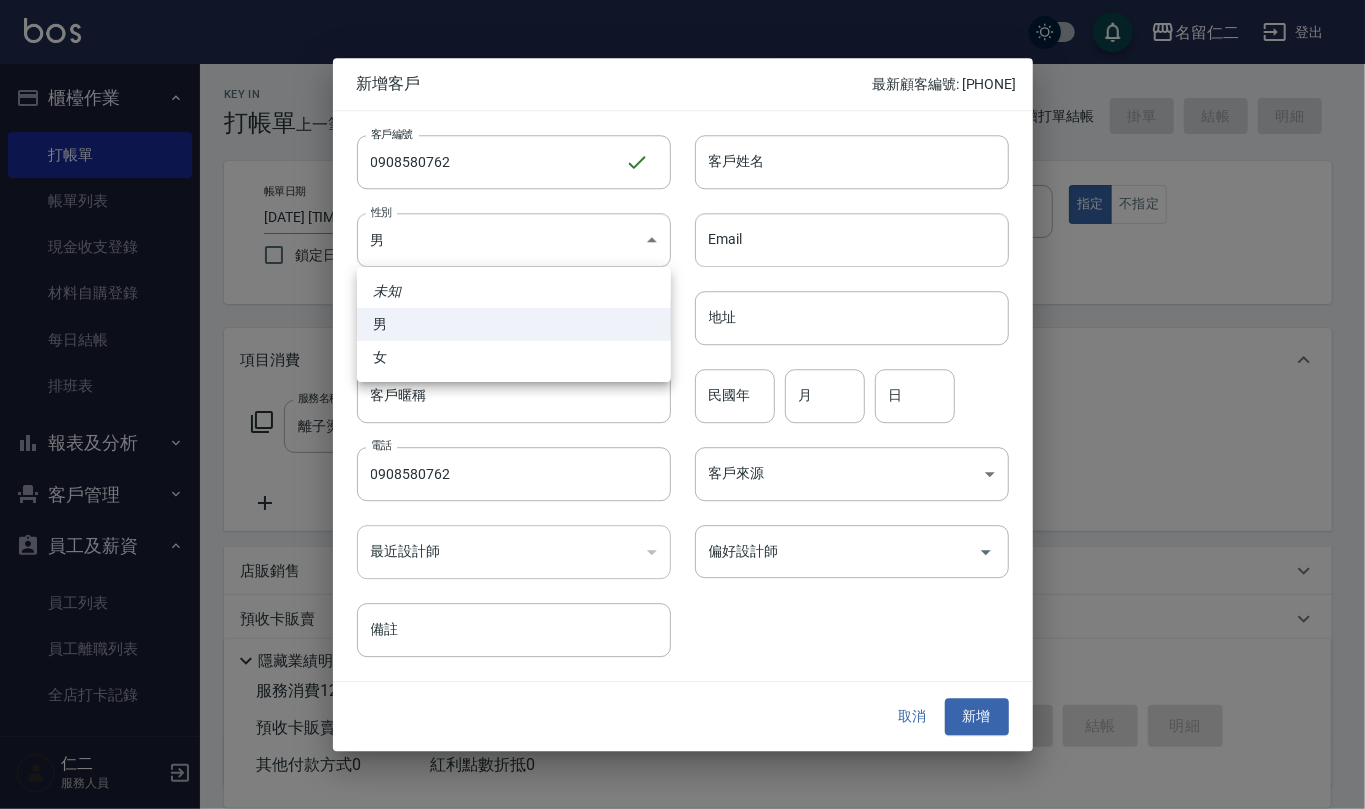click on "女" at bounding box center [514, 357] 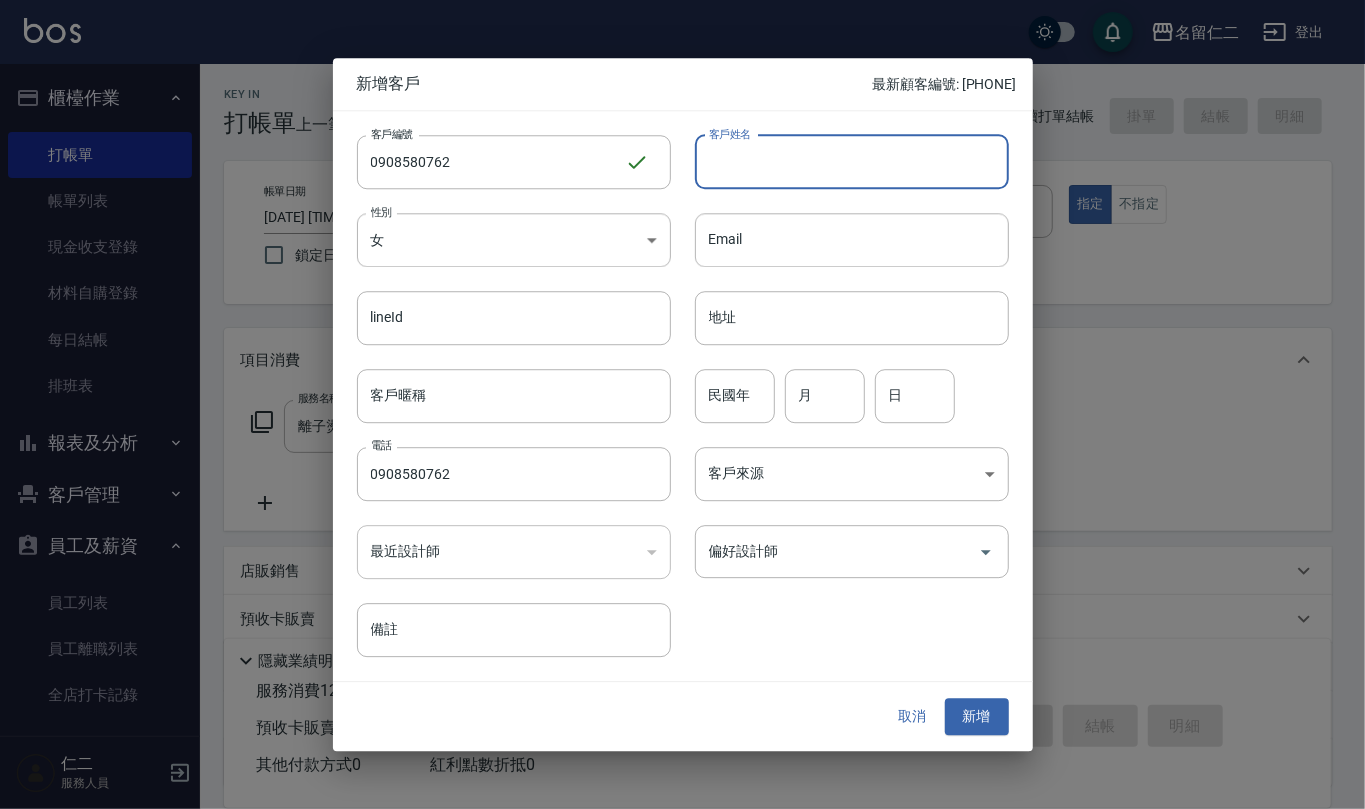 click on "客戶姓名" at bounding box center [852, 162] 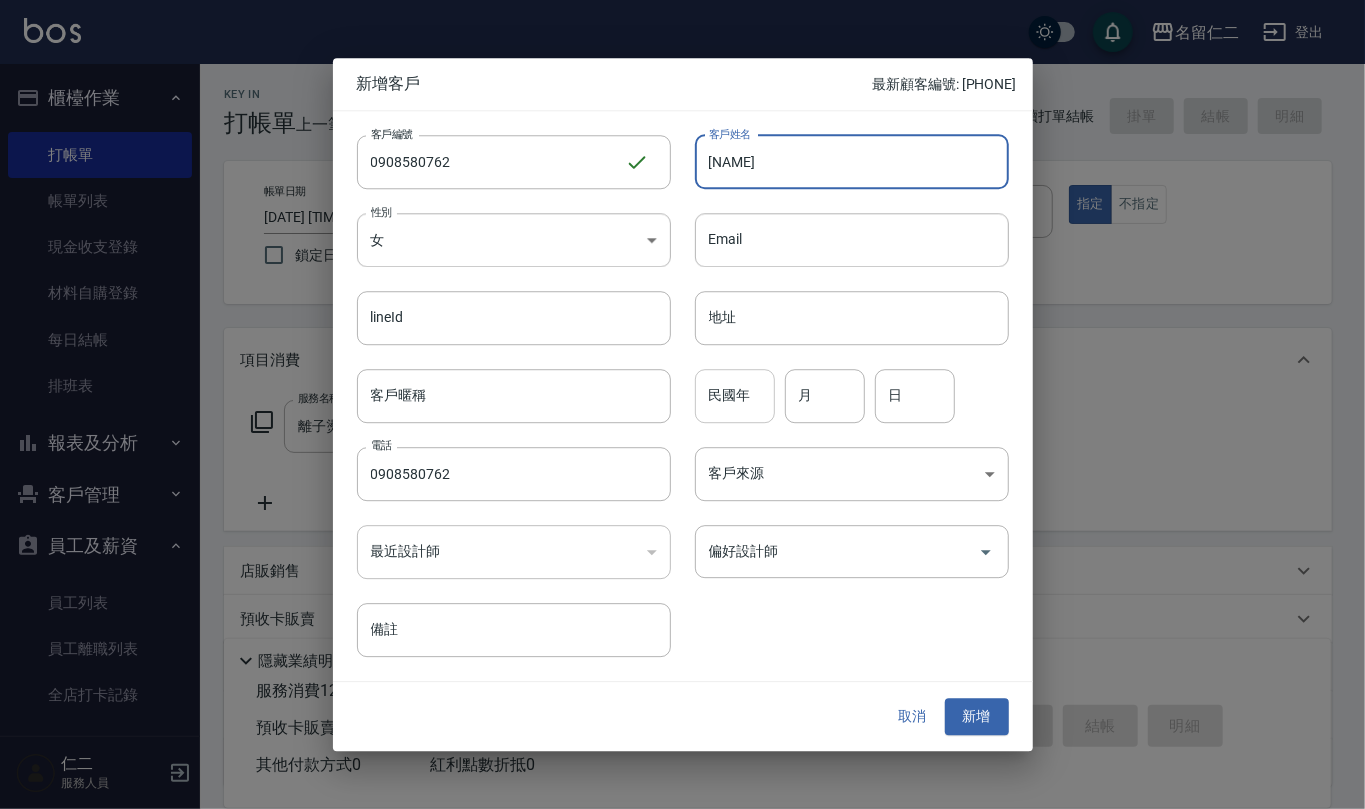 type on "[NAME]" 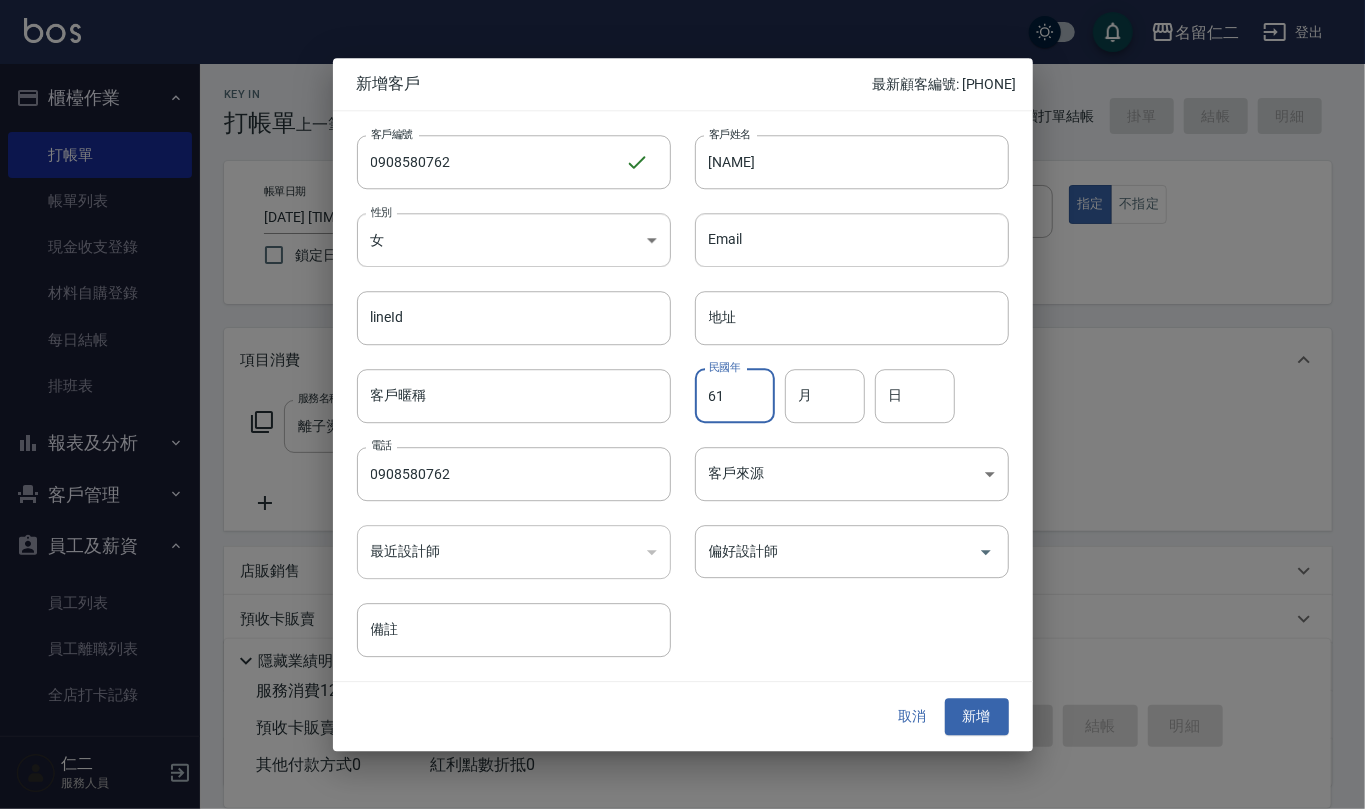 type on "61" 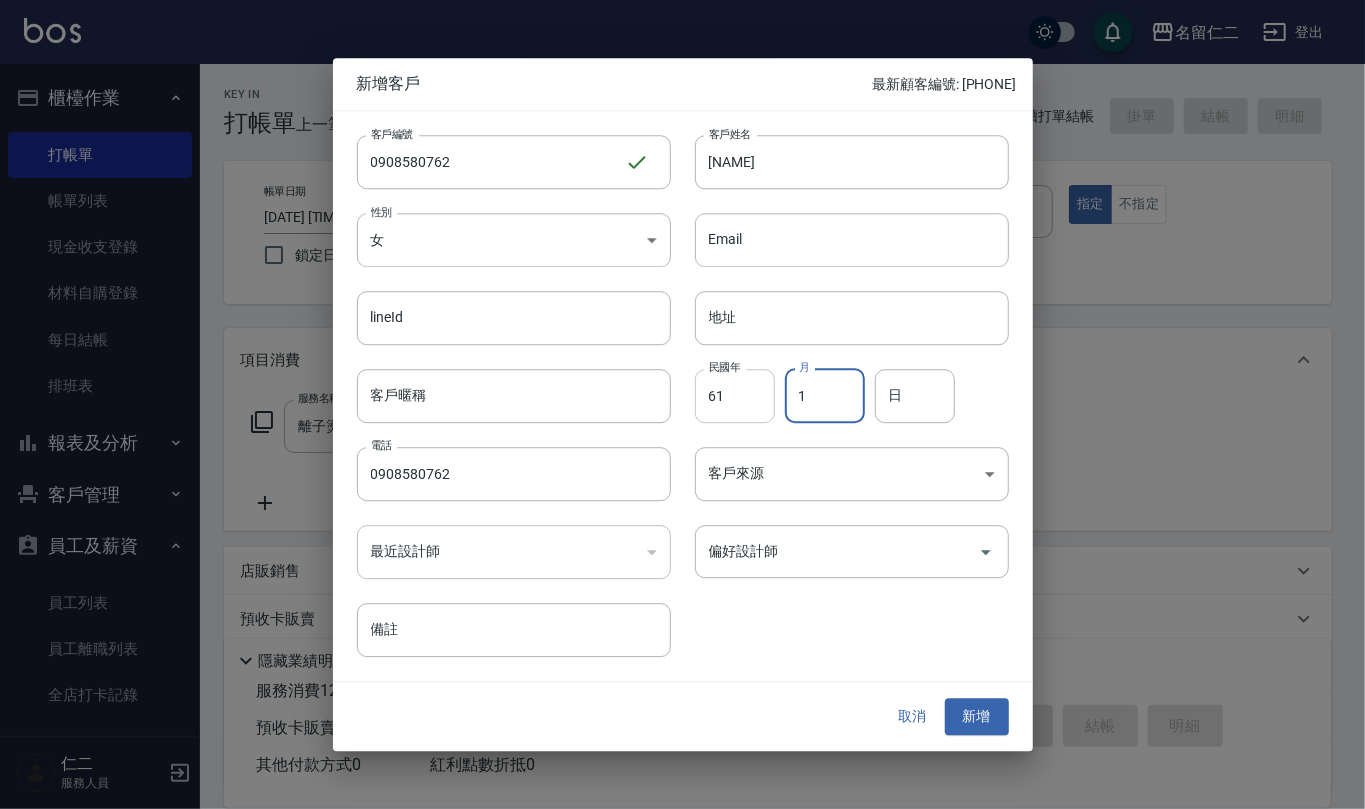 type on "1" 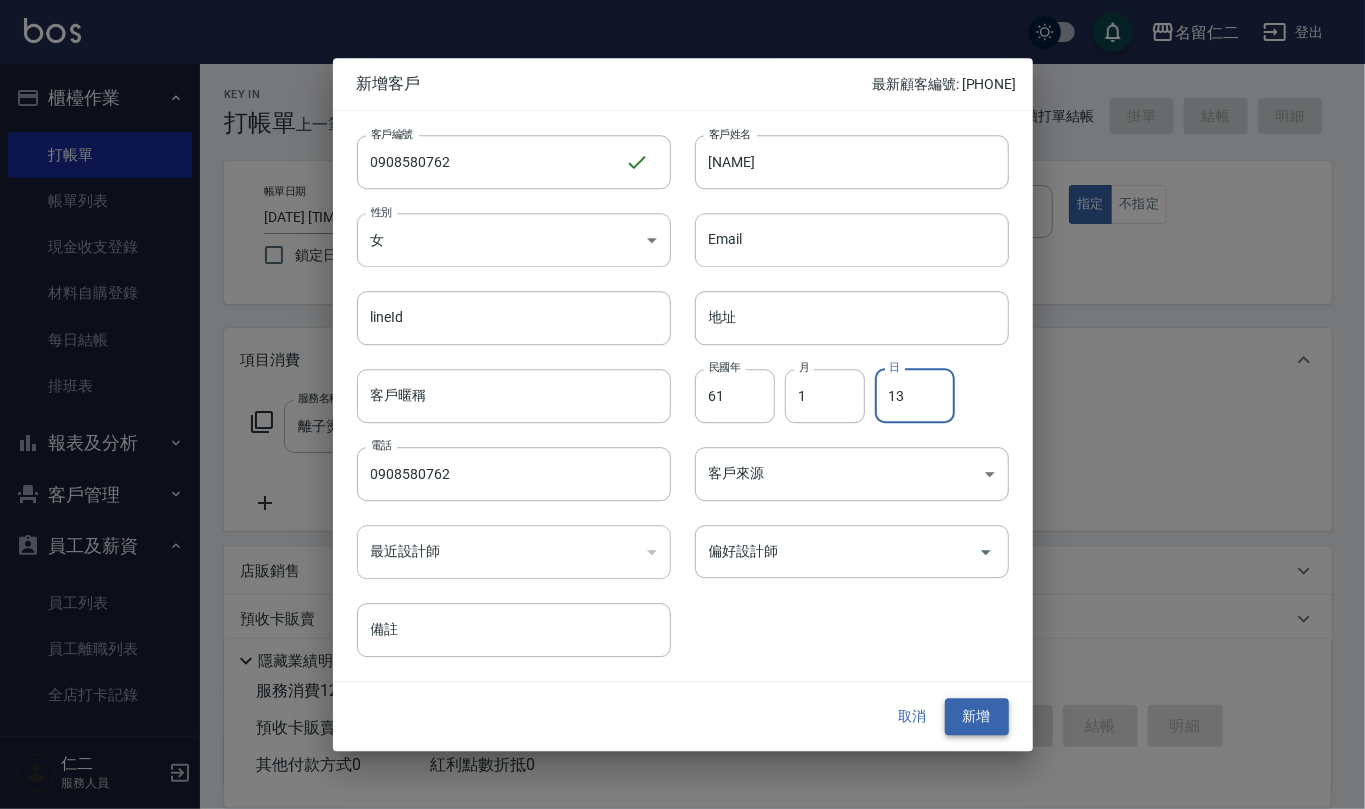 type on "13" 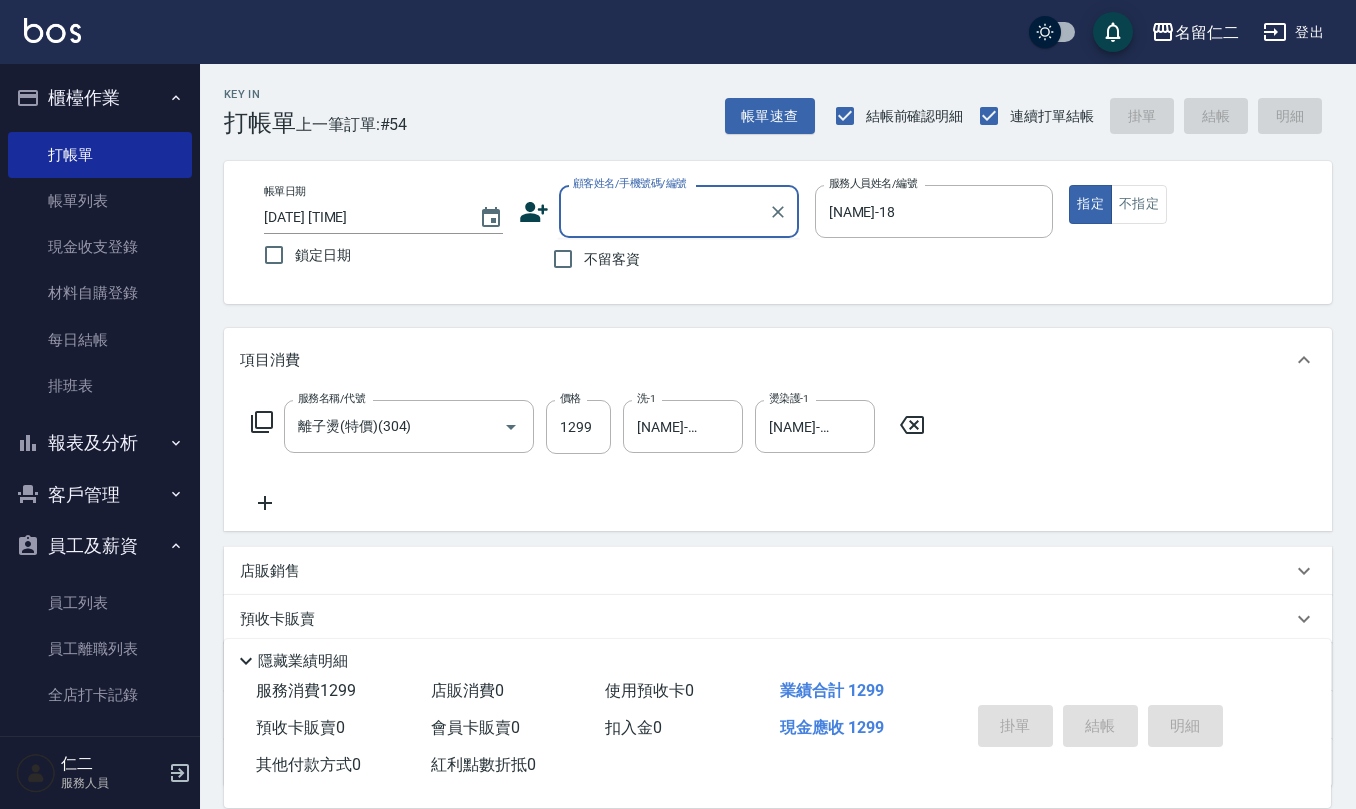 click on "顧客姓名/手機號碼/編號" at bounding box center (664, 211) 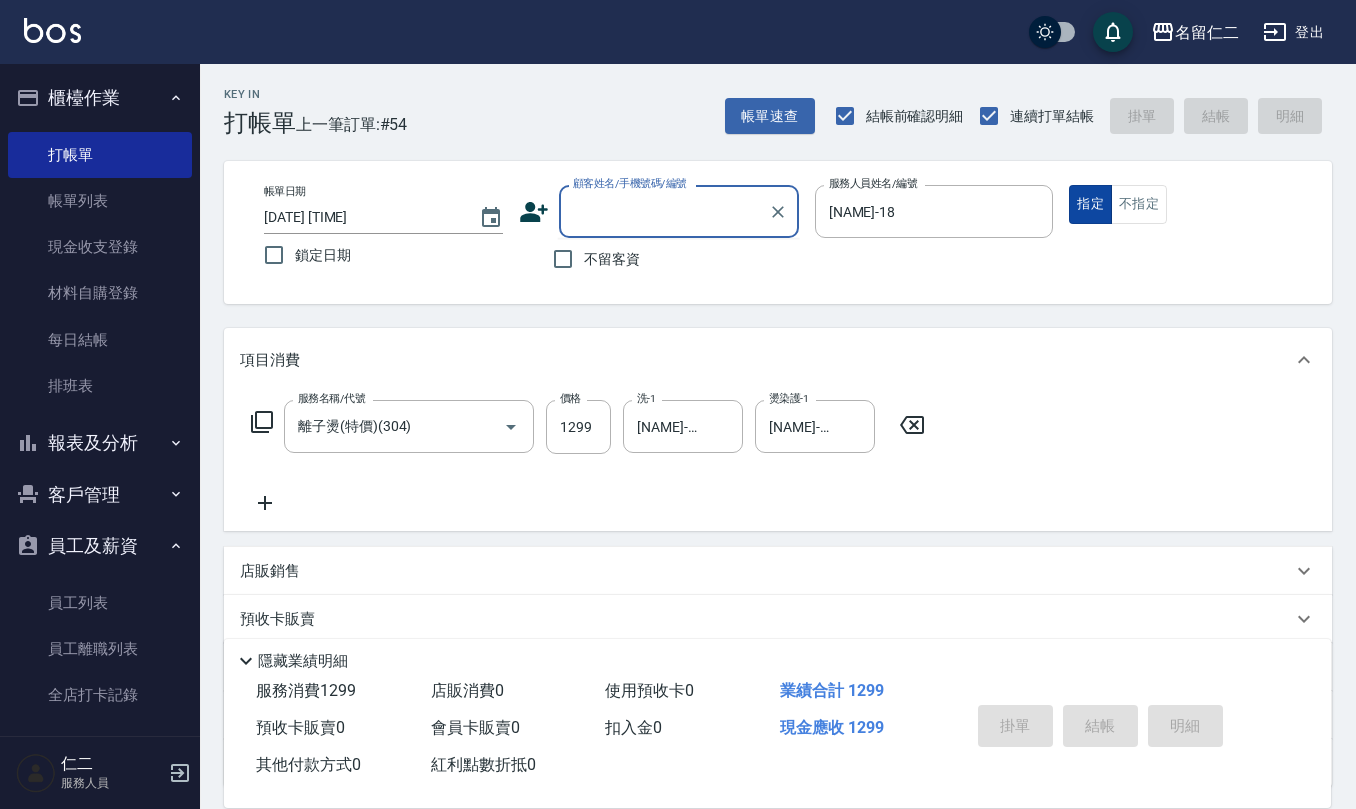 paste on "0908580762" 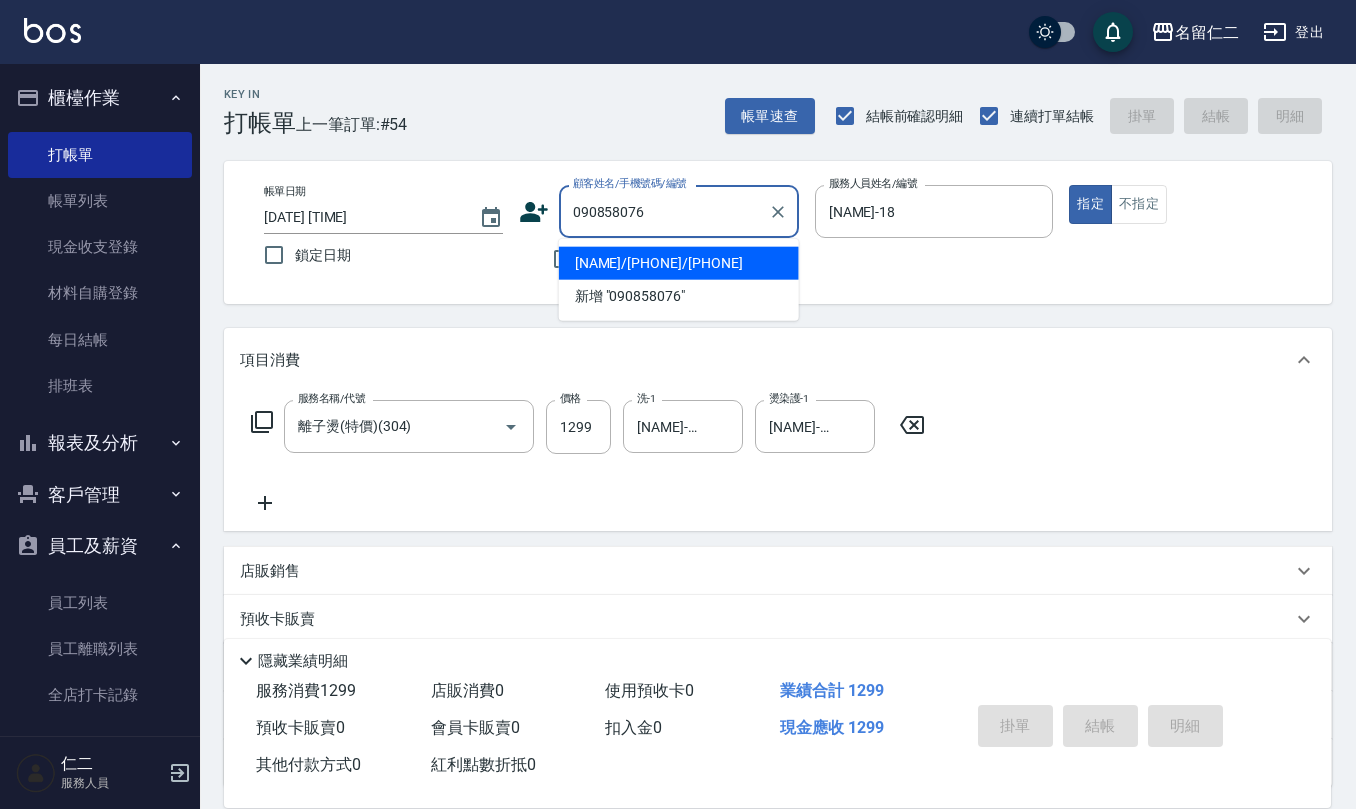 type on "[NAME]/[PHONE]/[PHONE]" 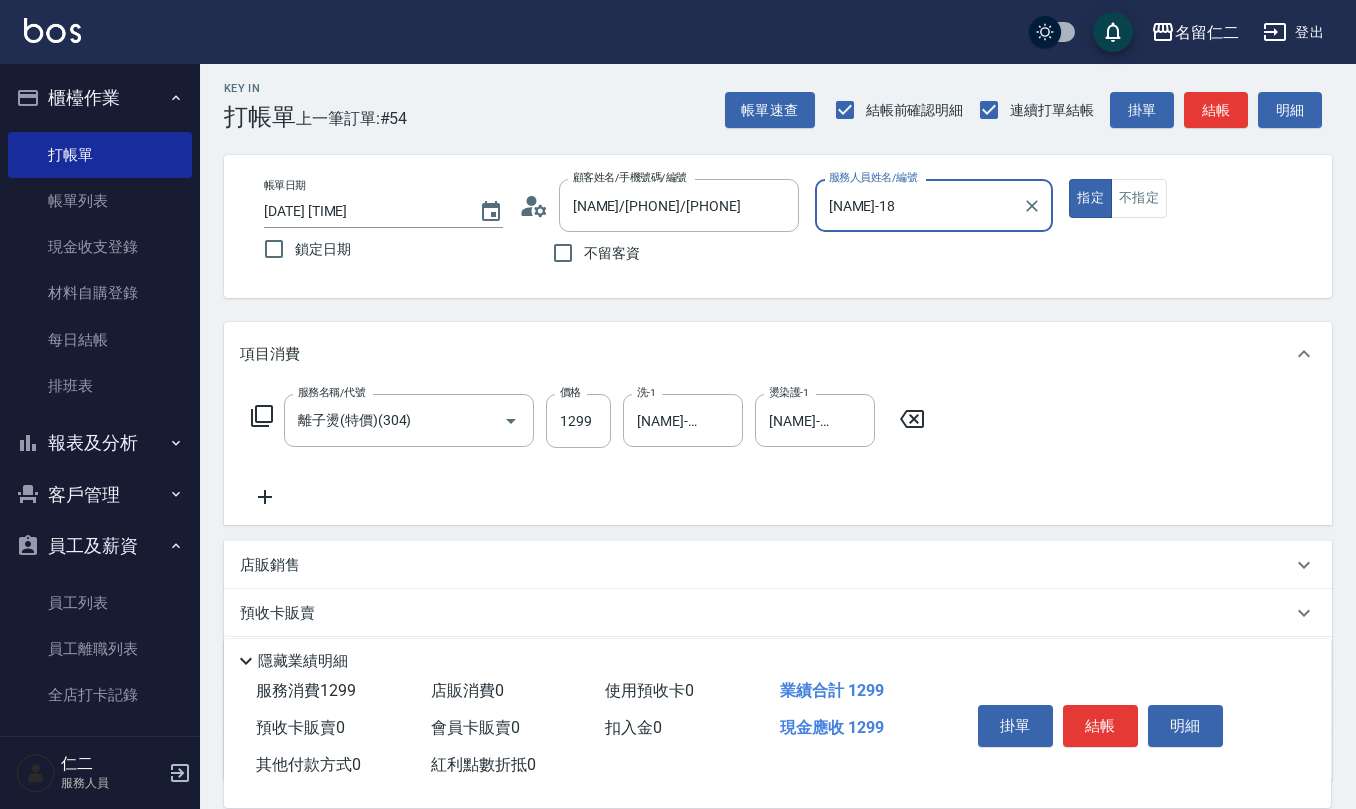 scroll, scrollTop: 0, scrollLeft: 0, axis: both 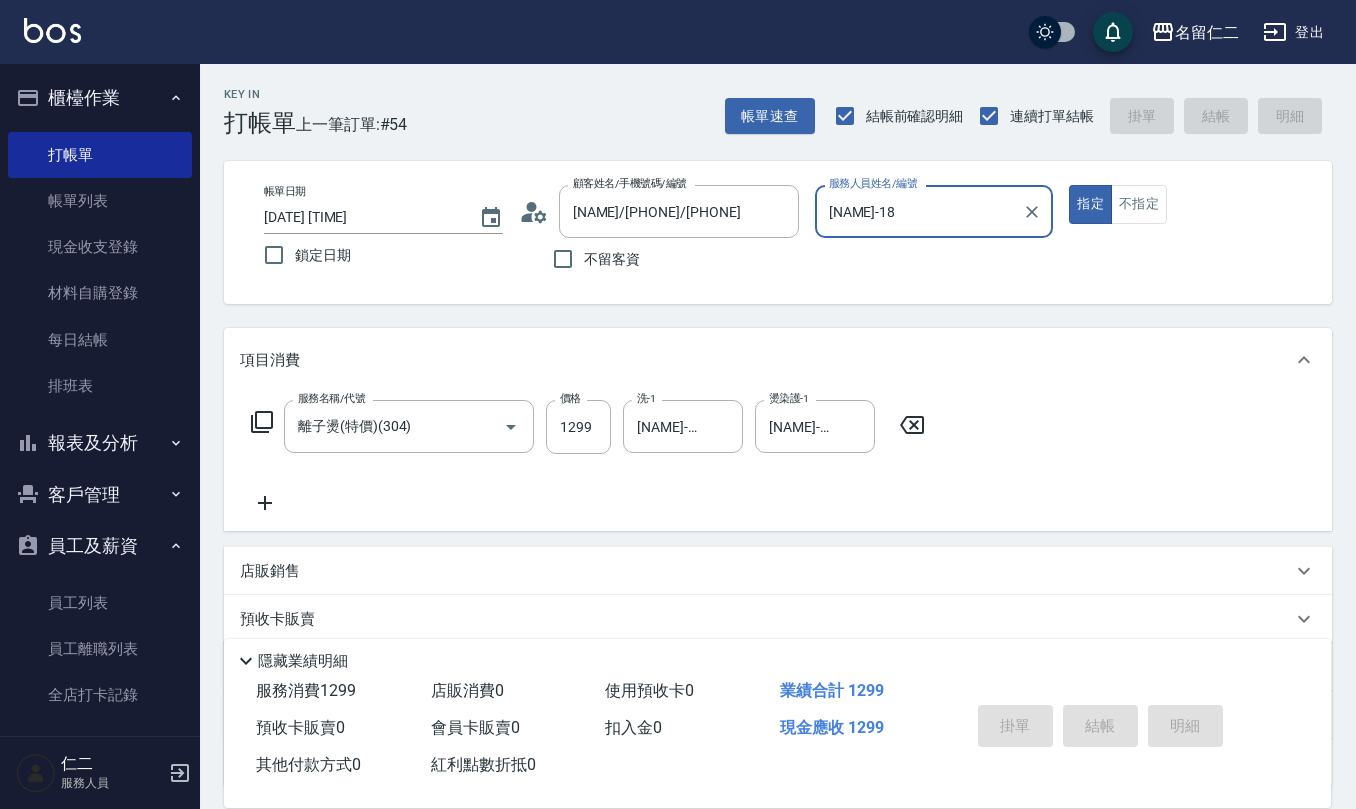 type on "[DATE] [TIME]" 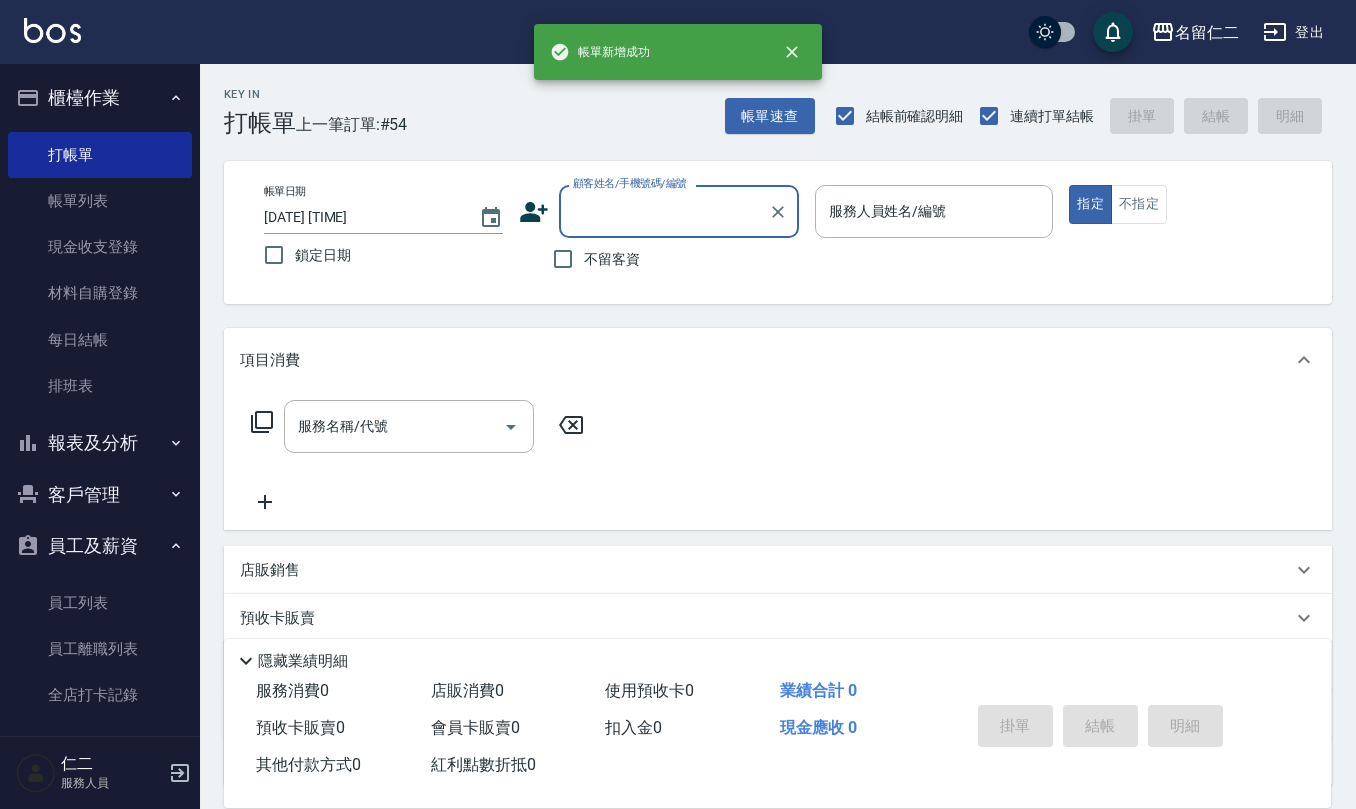 scroll, scrollTop: 0, scrollLeft: 0, axis: both 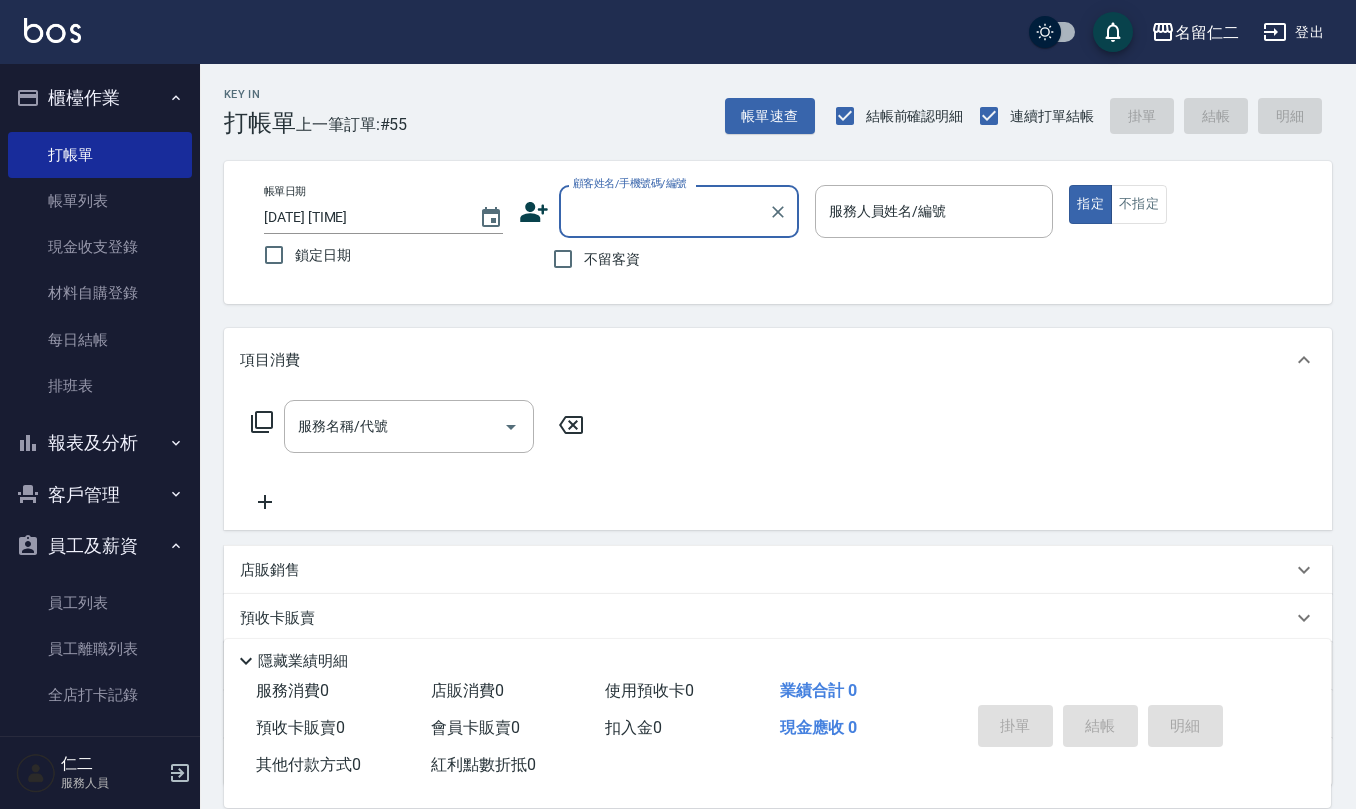click on "不留客資" at bounding box center [612, 259] 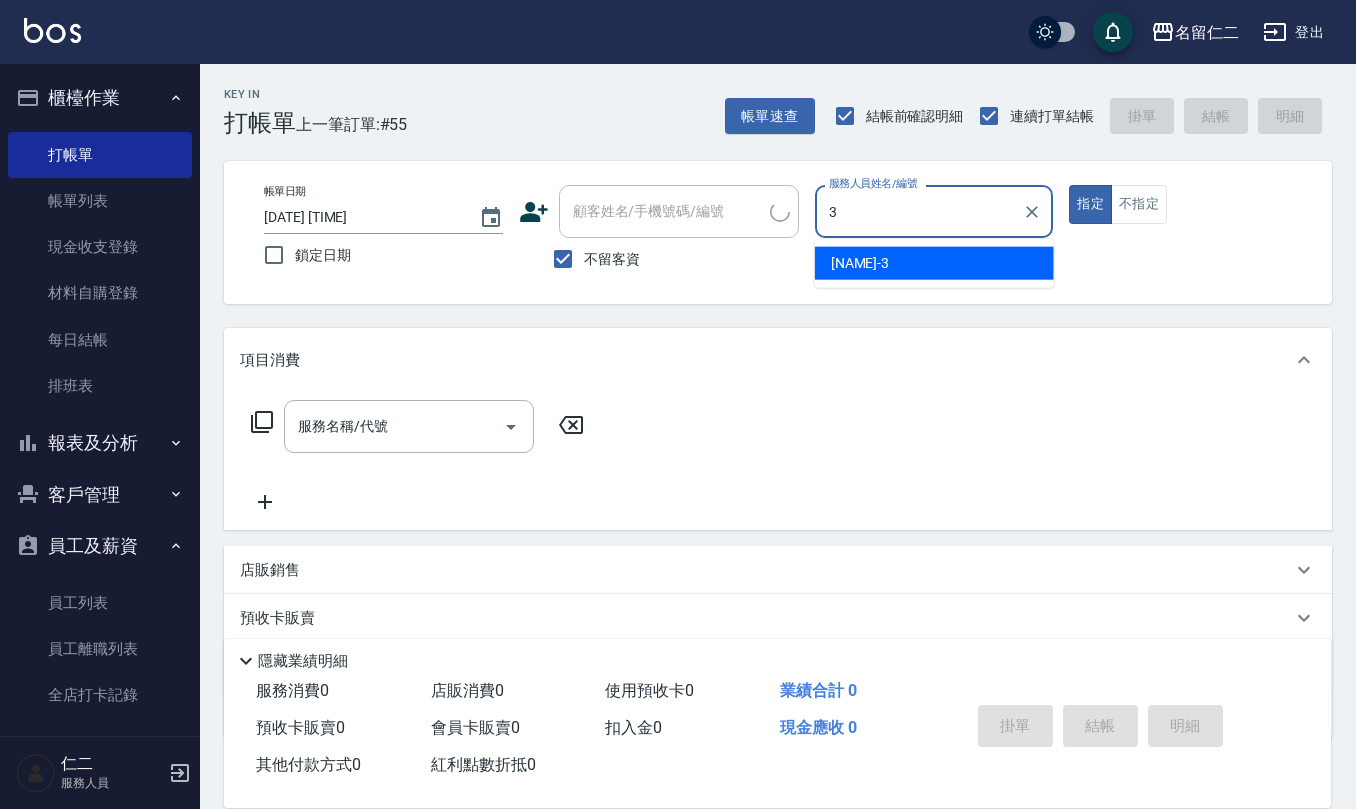 type on "[NAME]-3" 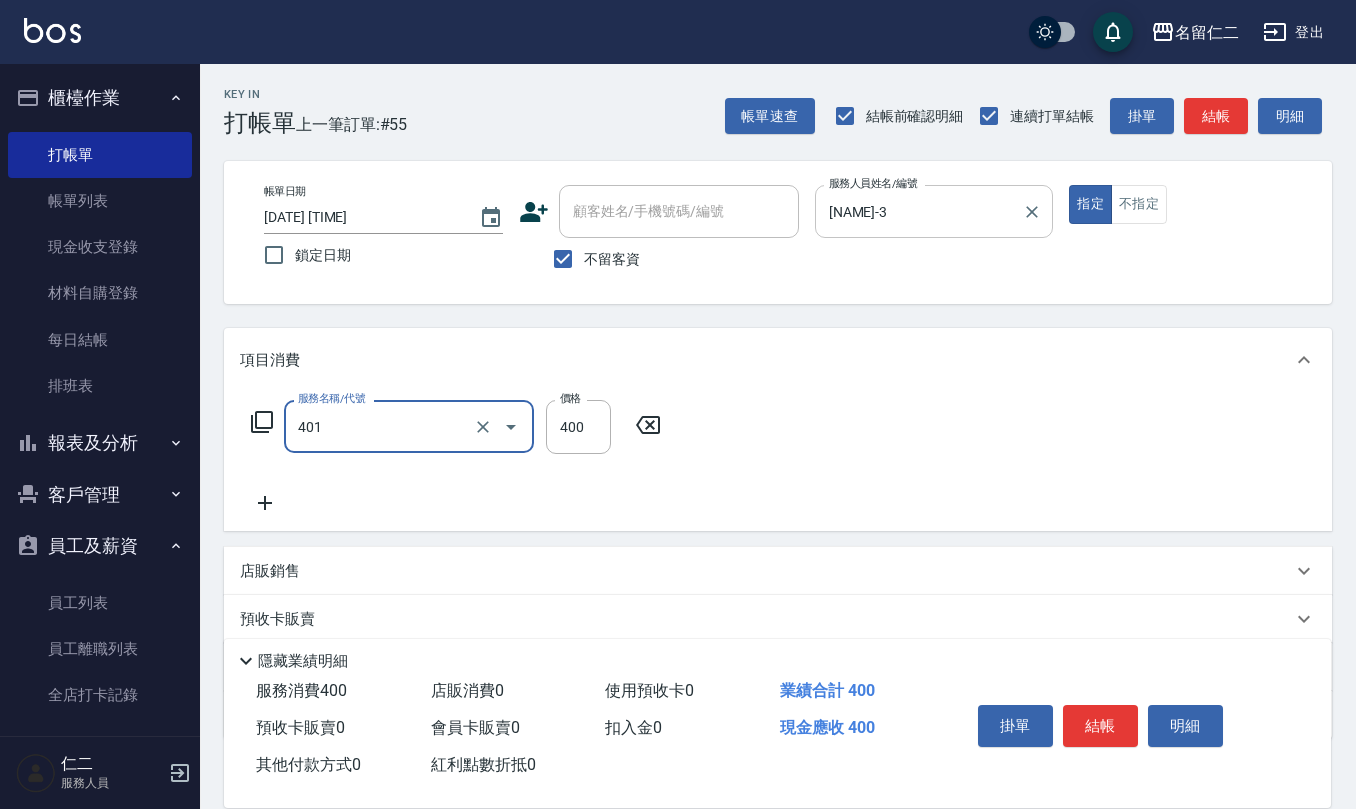 type on "剪髮(401)" 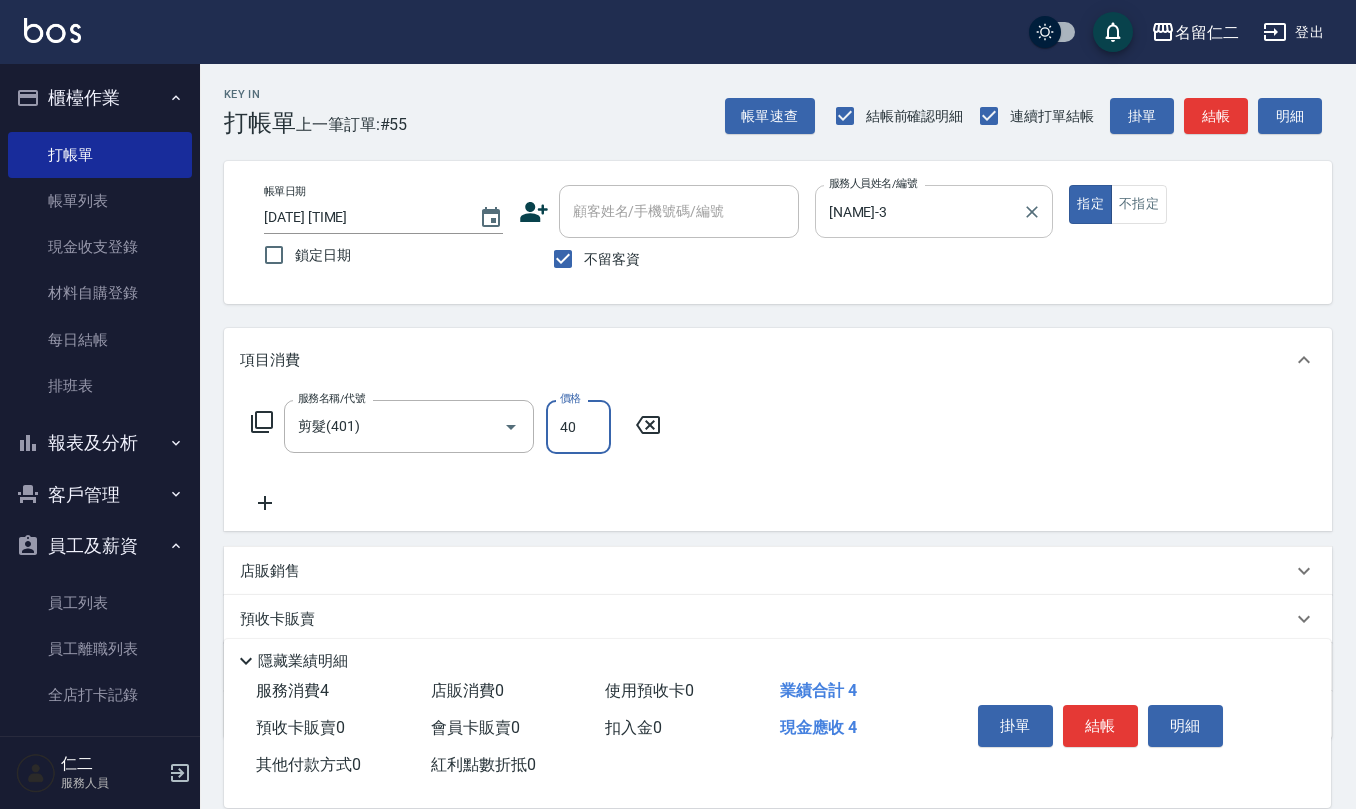 type on "400" 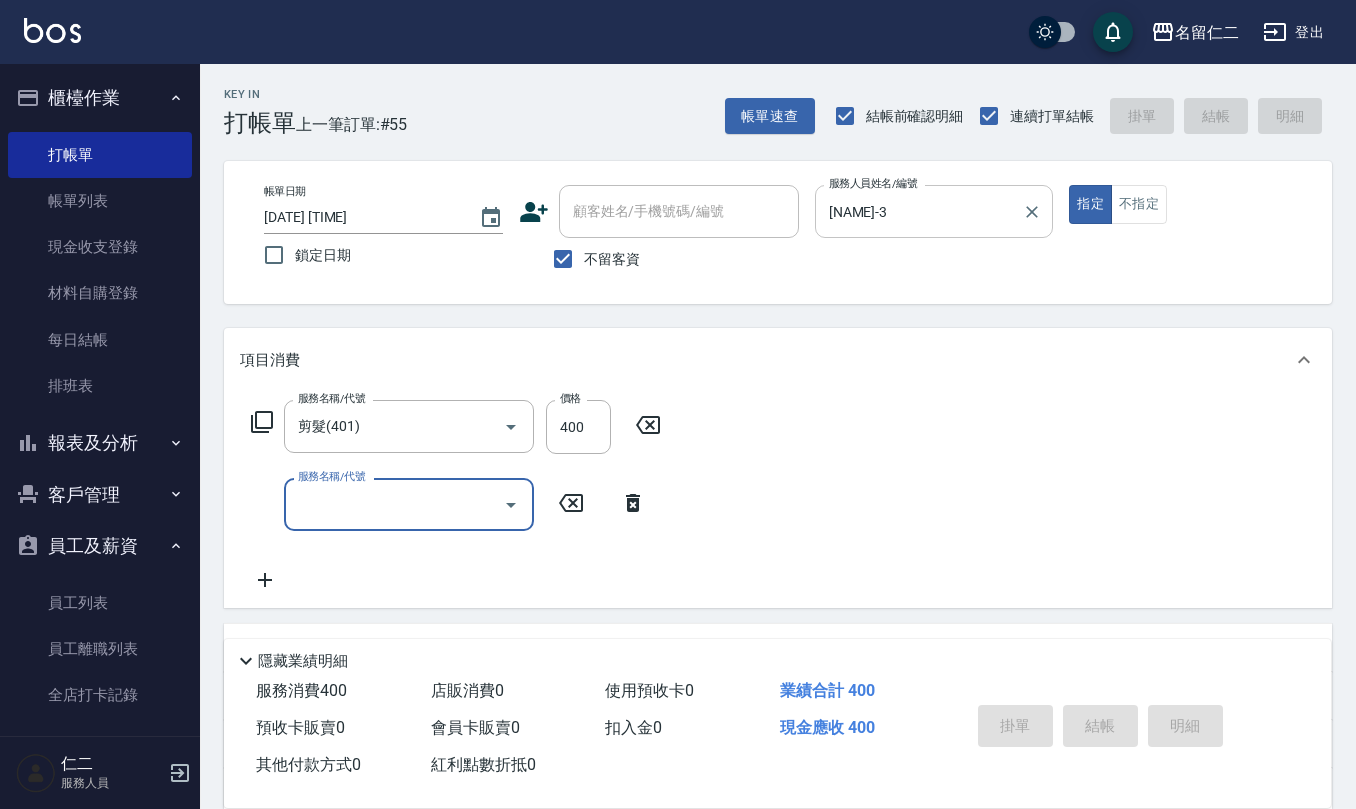 type on "[DATE] [TIME]" 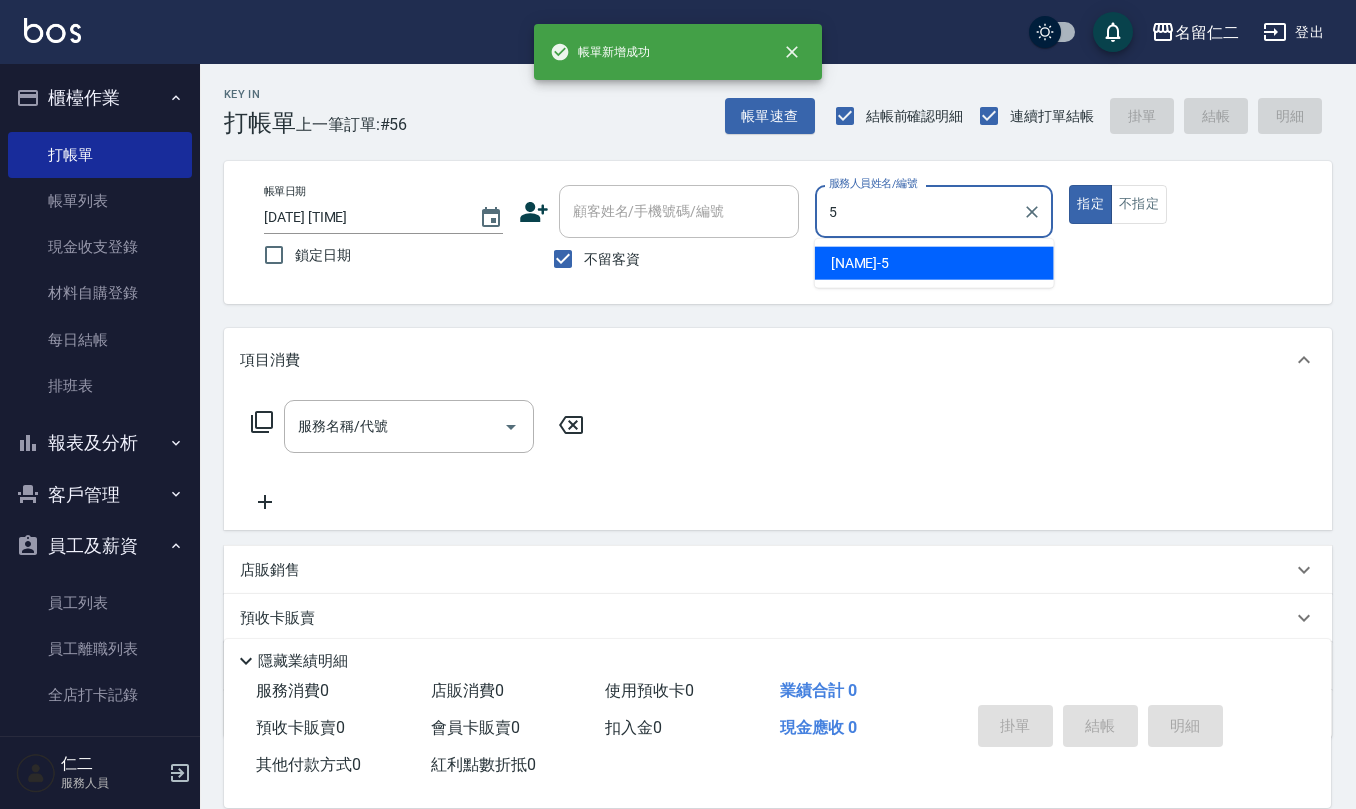 type on "[NAME]-5" 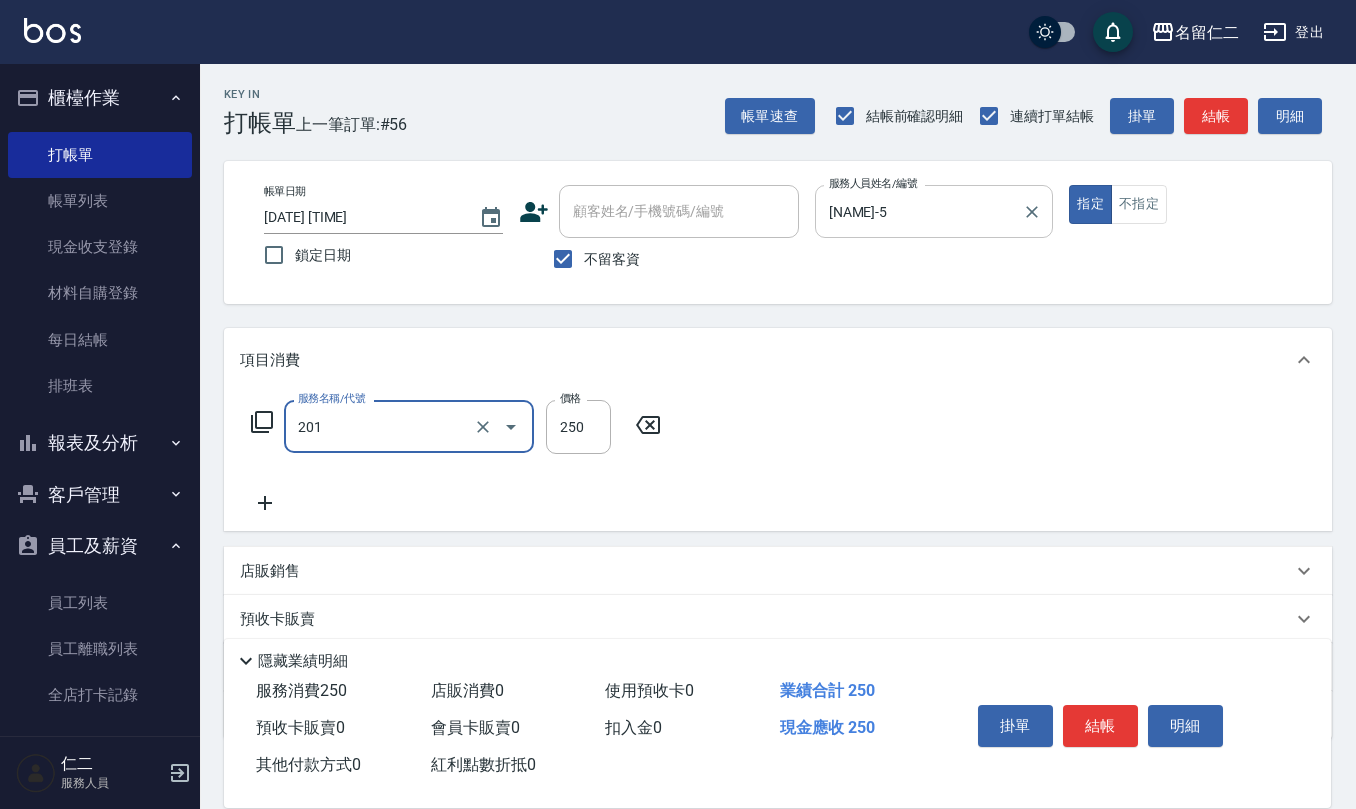 type on "洗髮(201)" 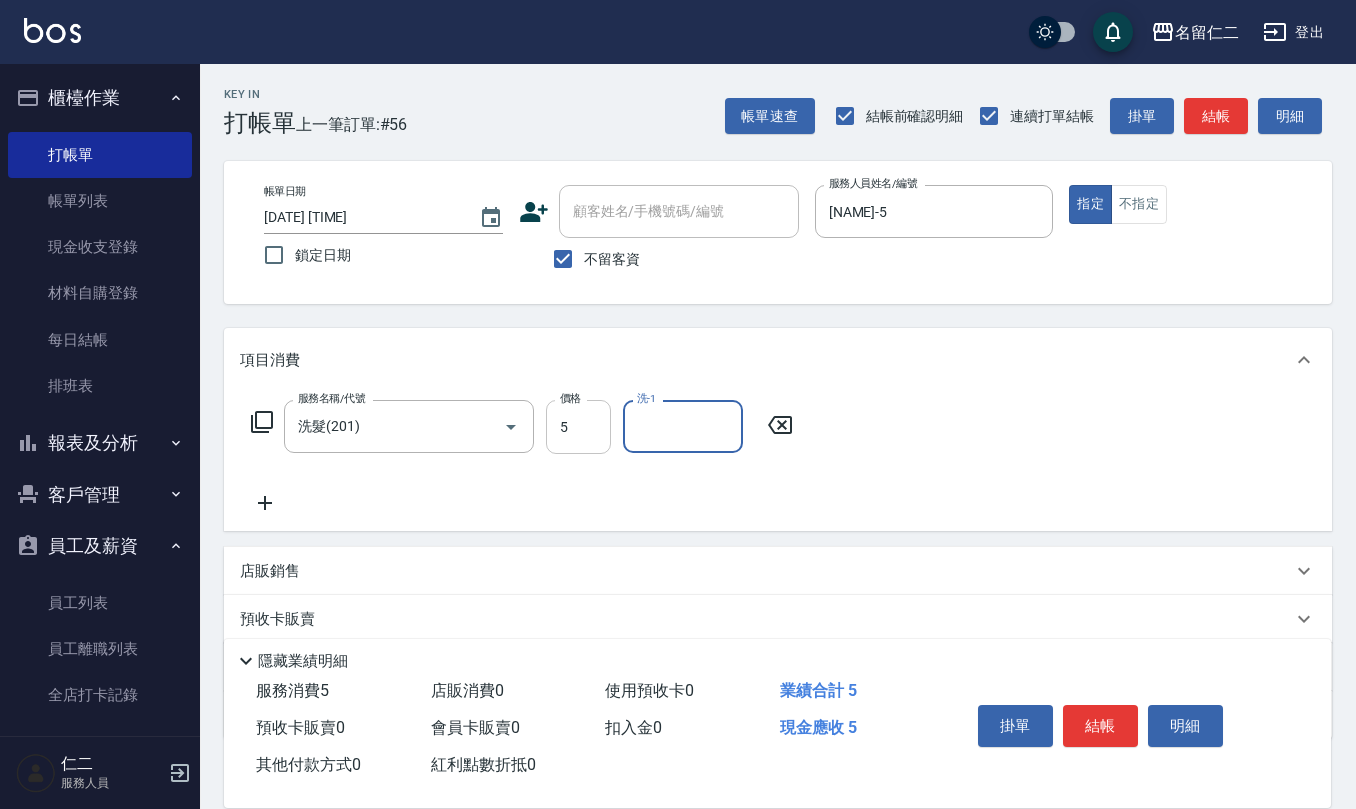 click on "5" at bounding box center [578, 427] 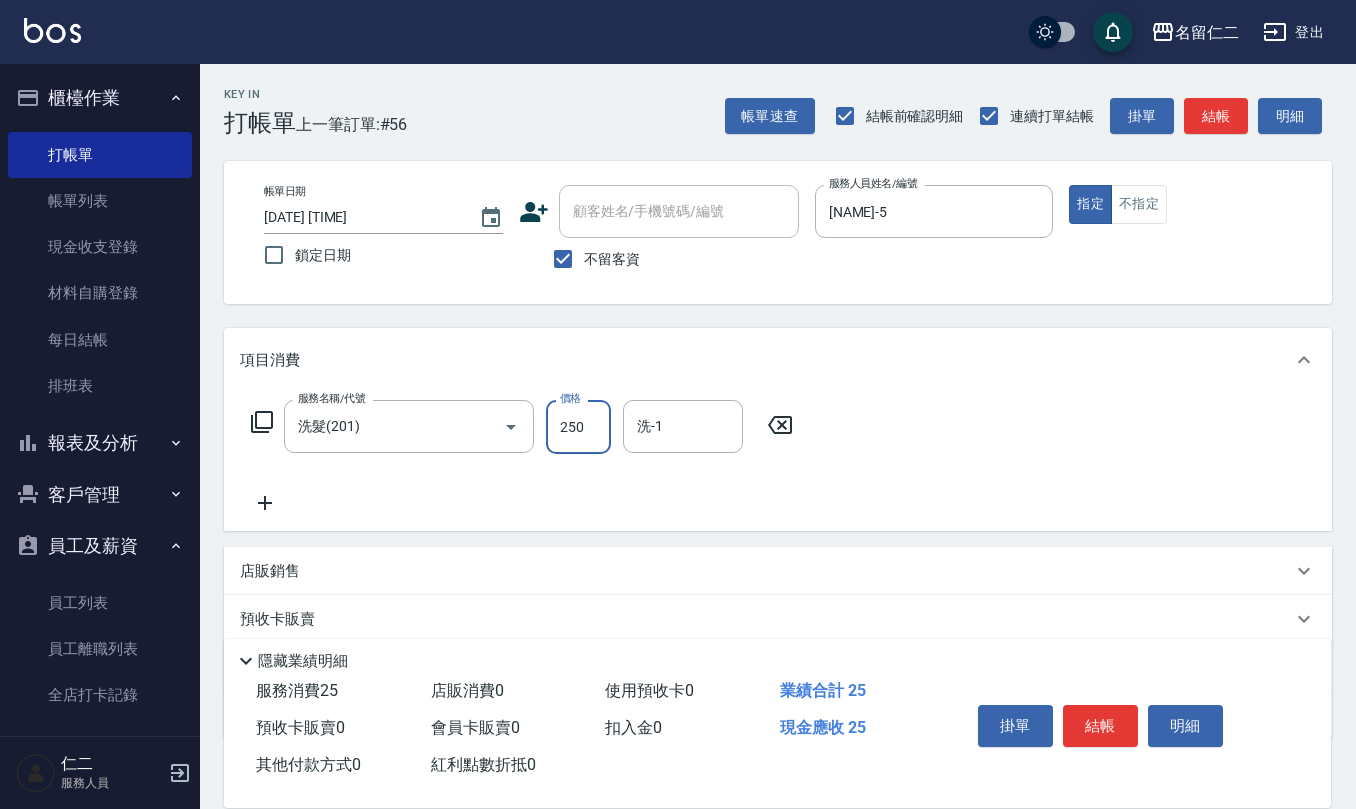 type on "250" 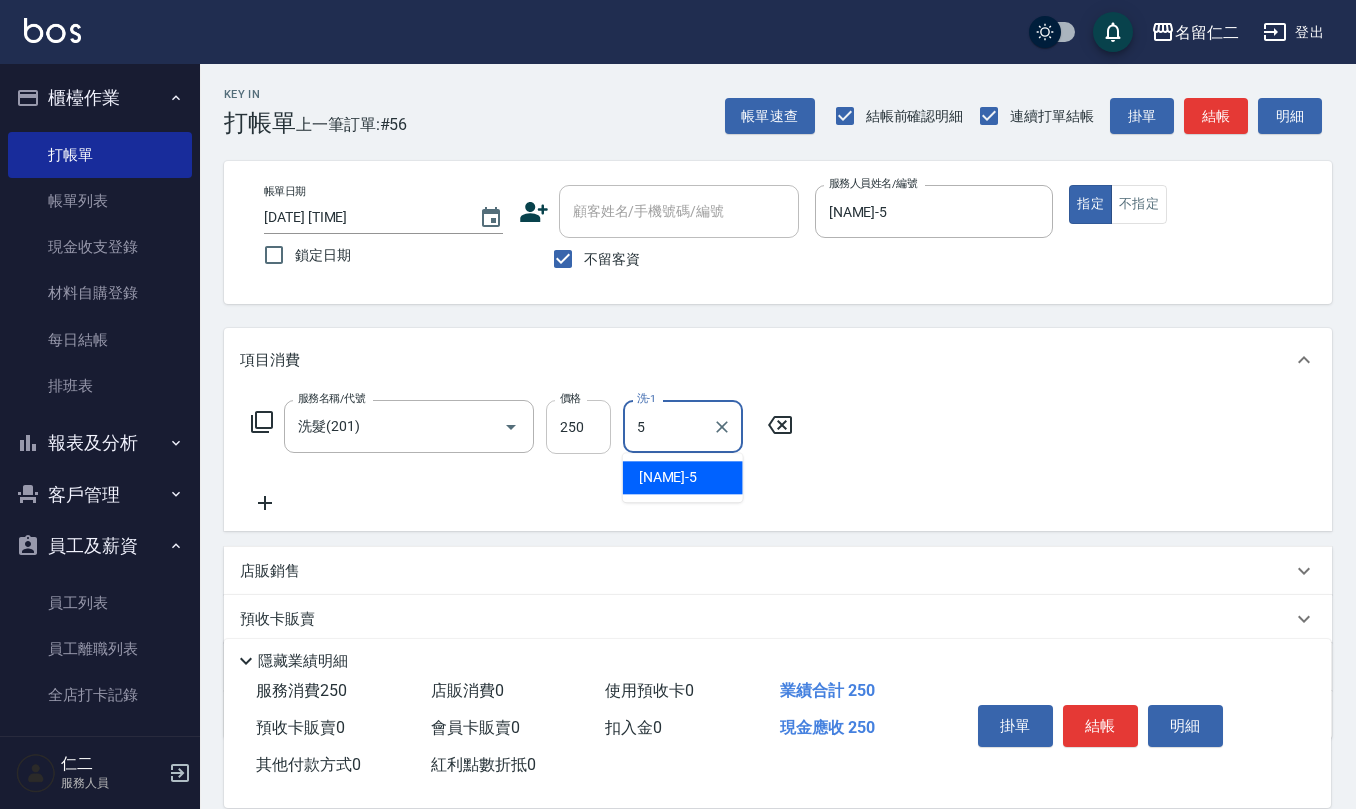 type on "[NAME]-5" 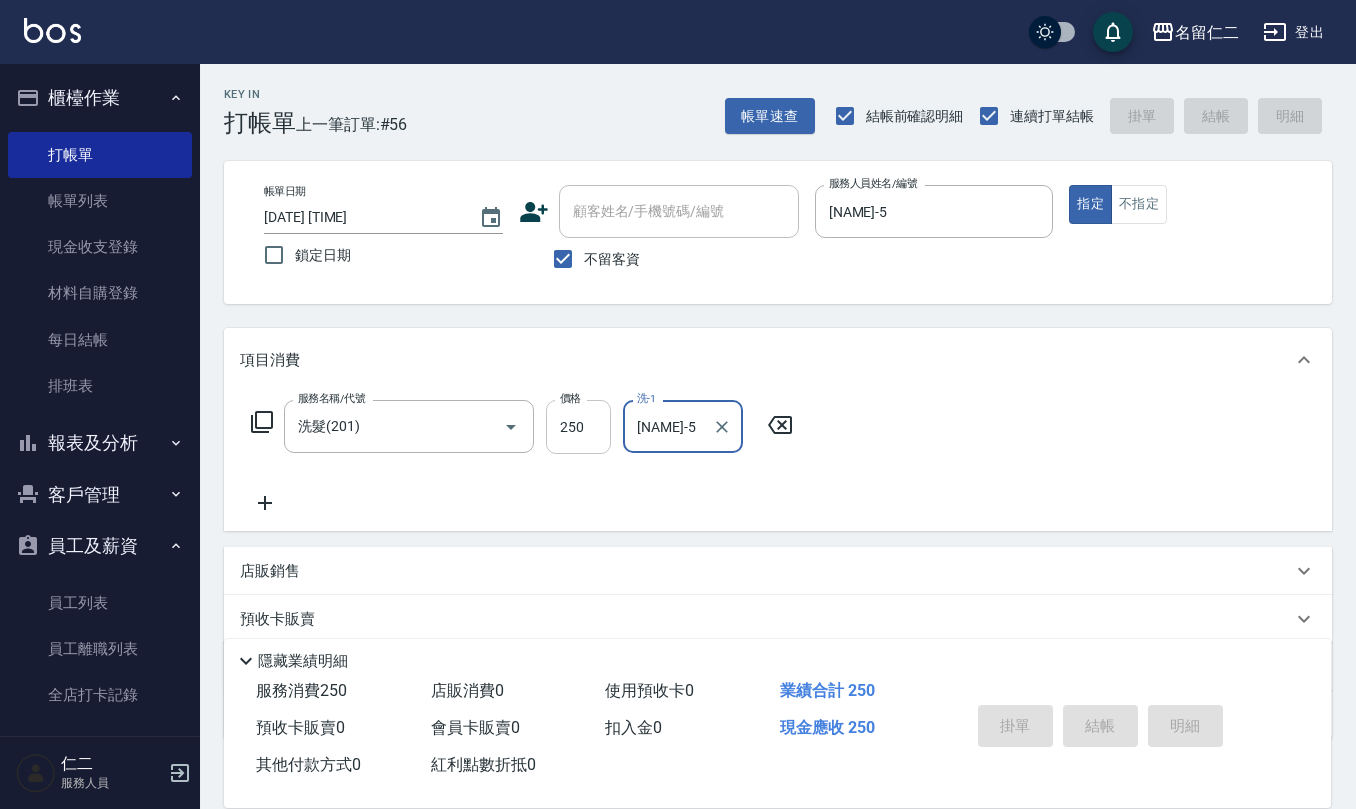 type 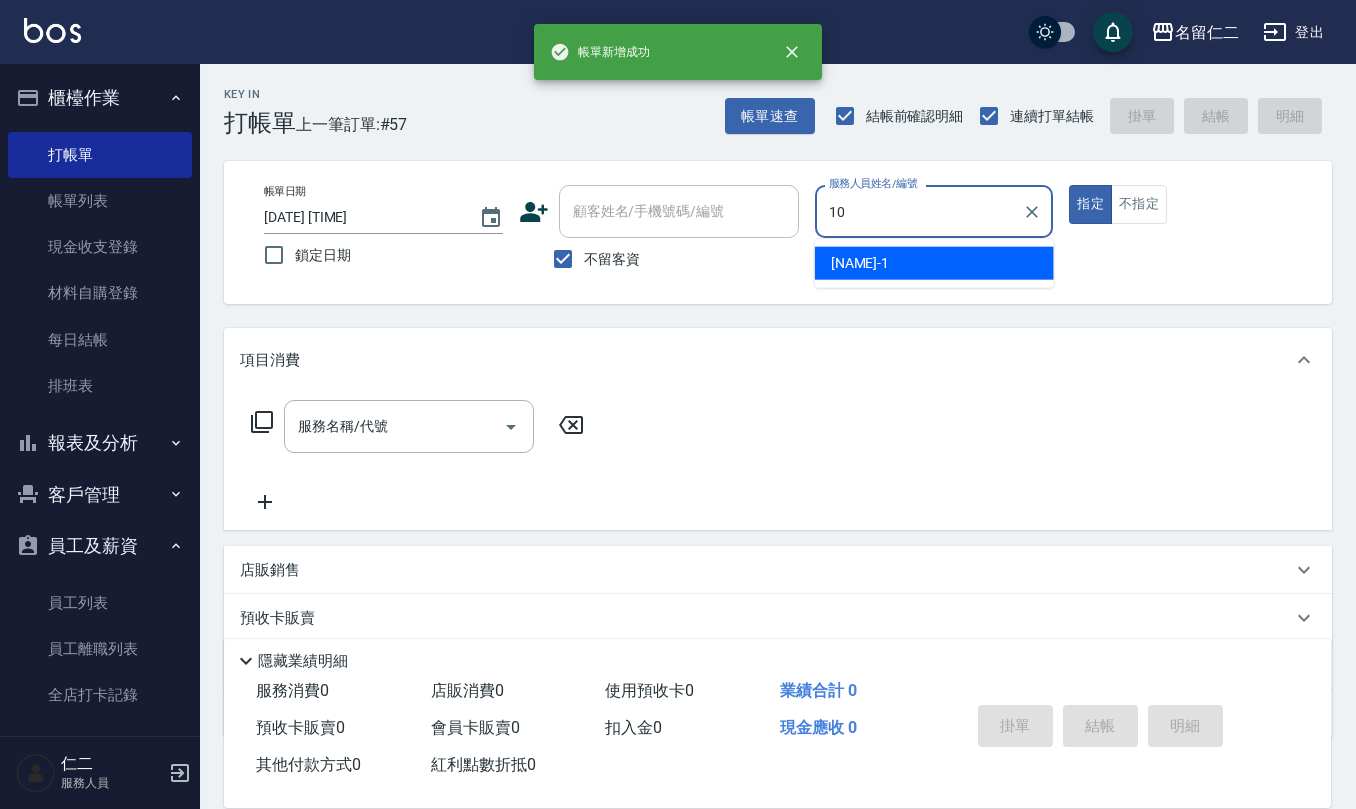 type on "[NAME]-10" 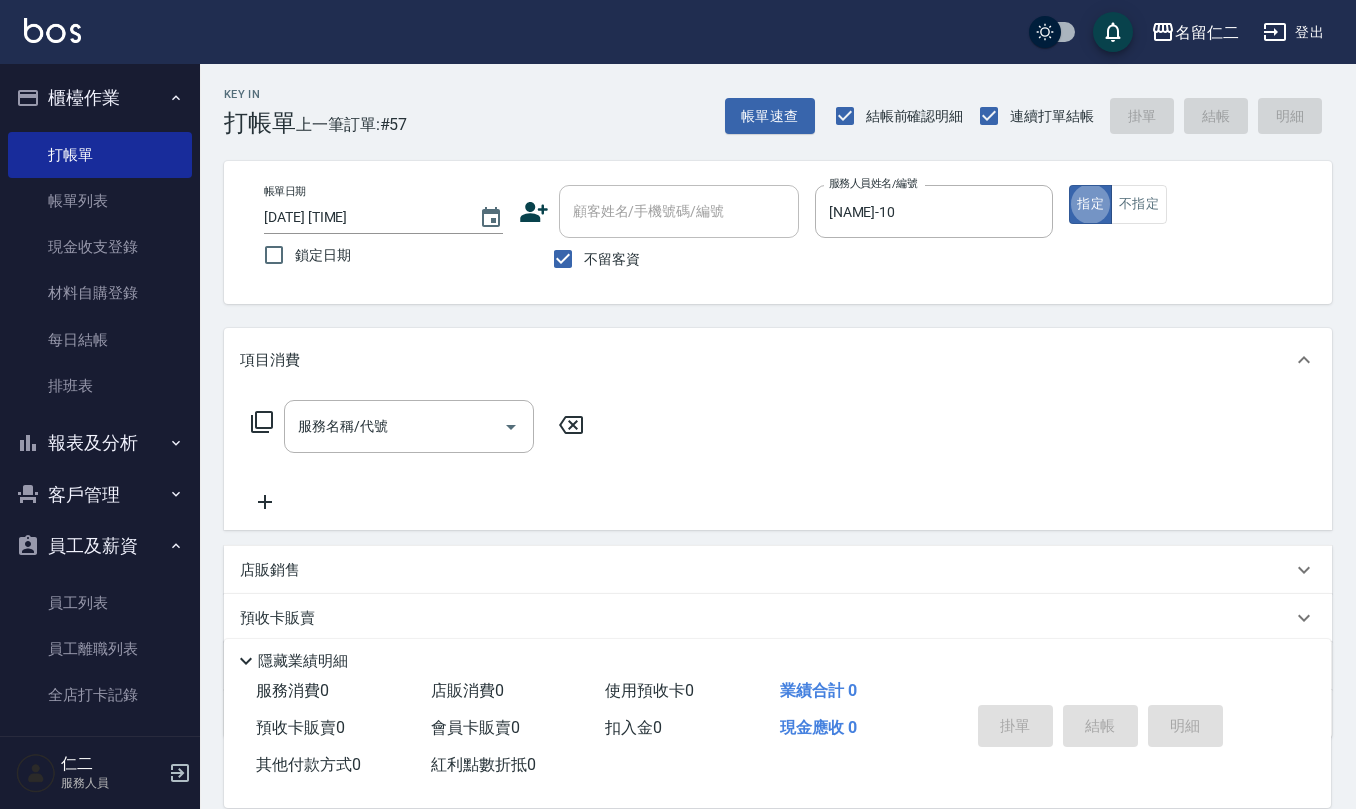 scroll, scrollTop: 117, scrollLeft: 0, axis: vertical 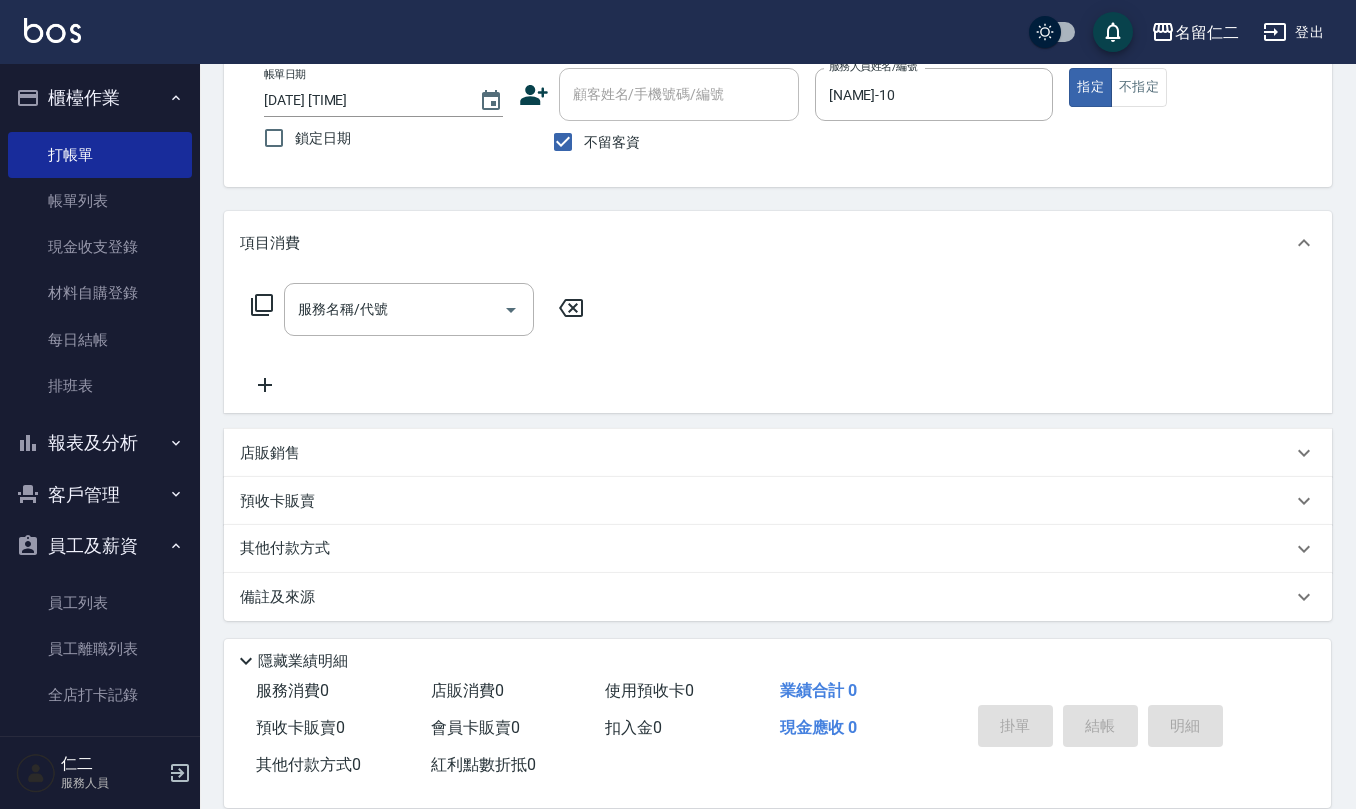 click on "店販銷售" at bounding box center [778, 453] 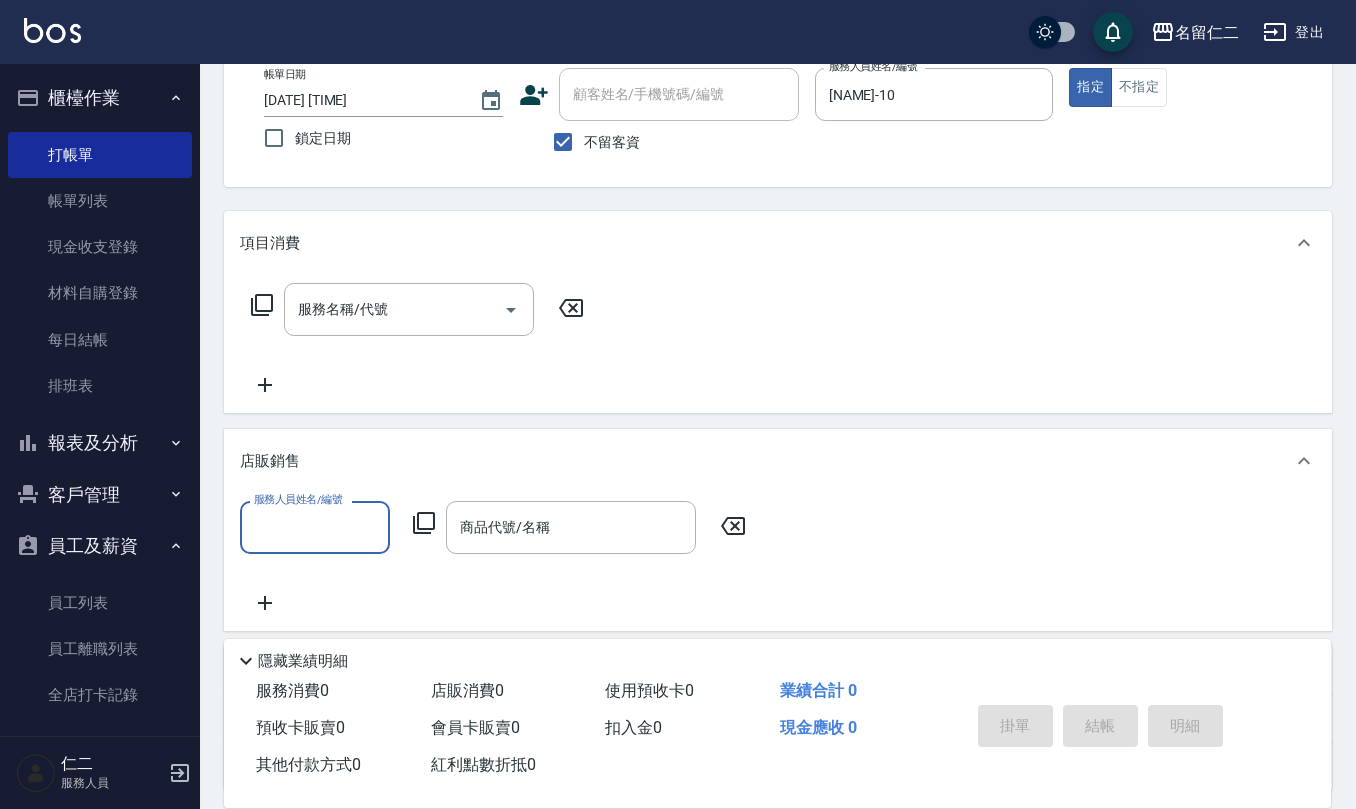 scroll, scrollTop: 1, scrollLeft: 0, axis: vertical 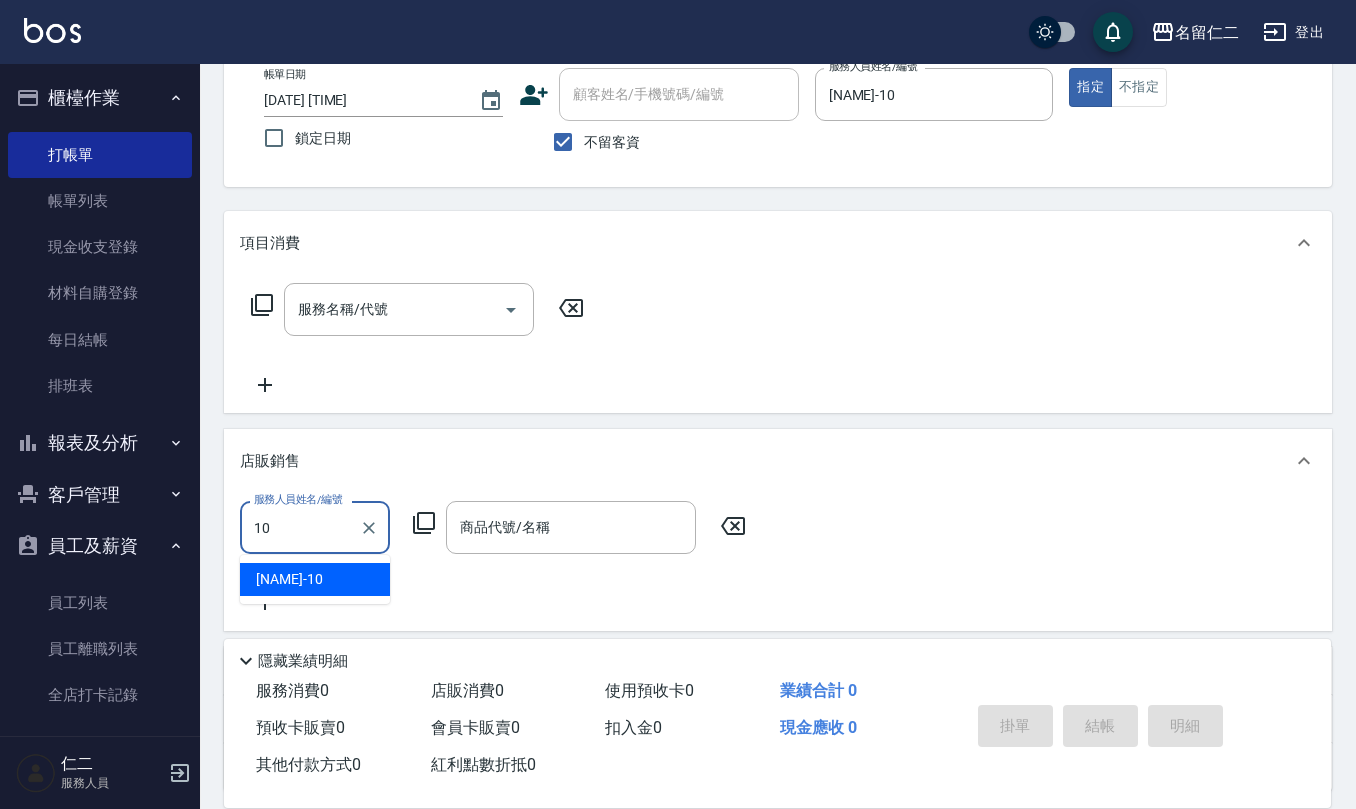 type on "[NAME]-10" 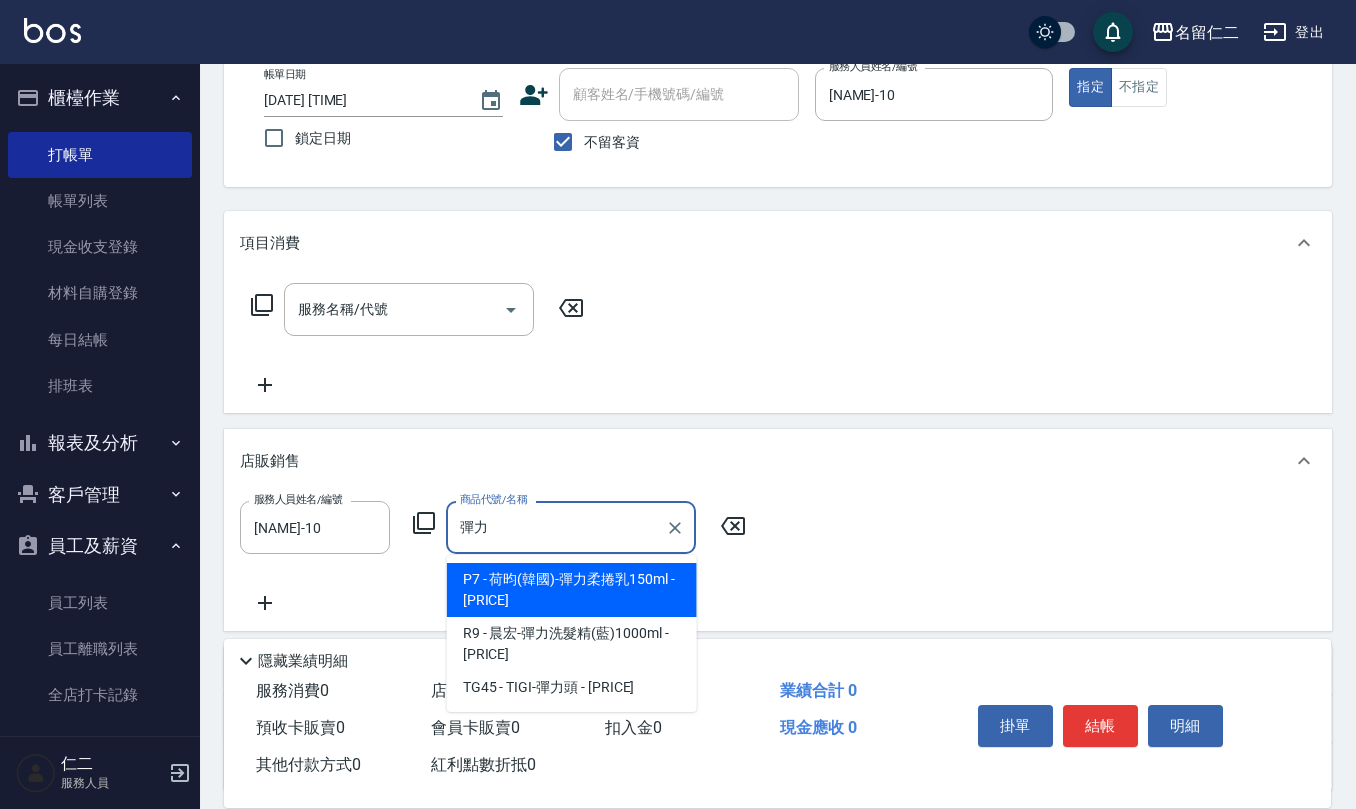 type on "荷昀(韓國)-彈力柔捲乳150ml" 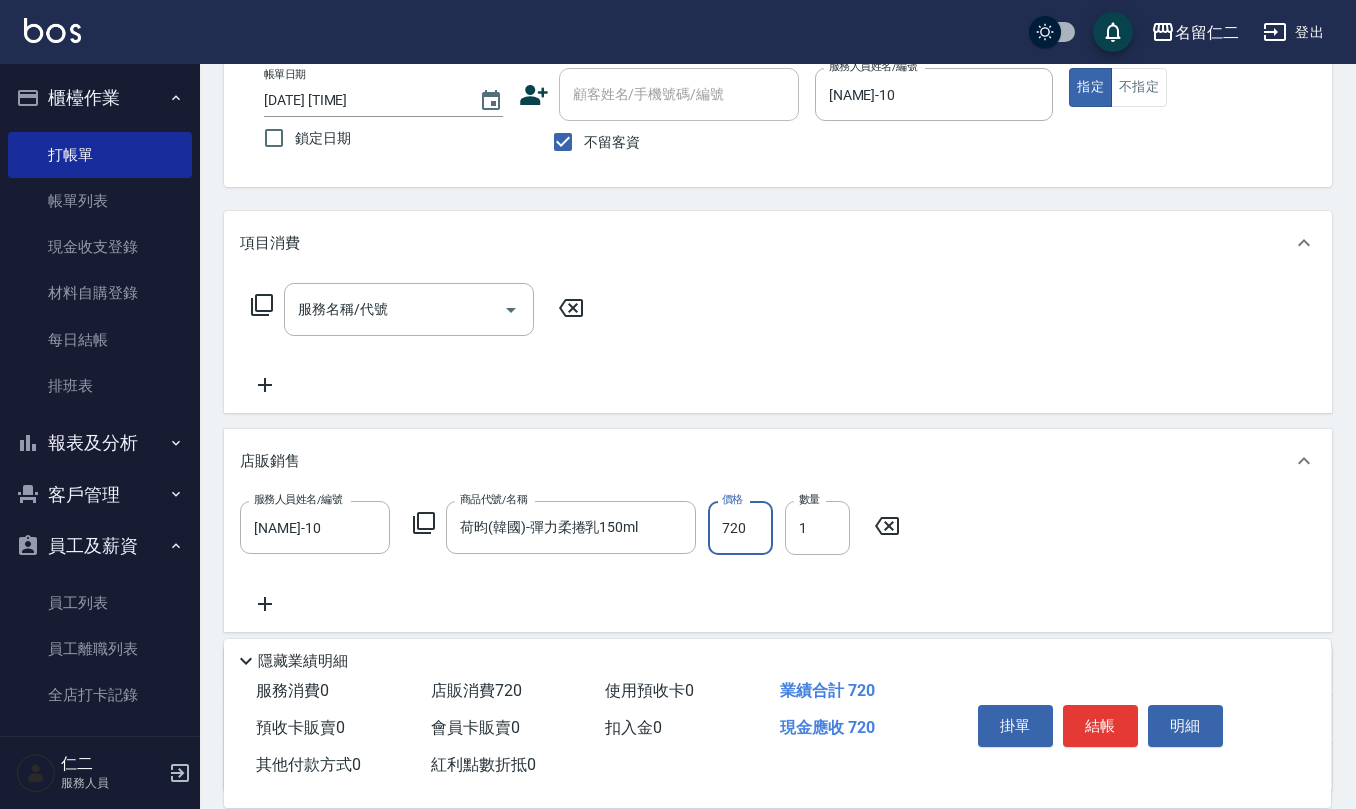type on "720" 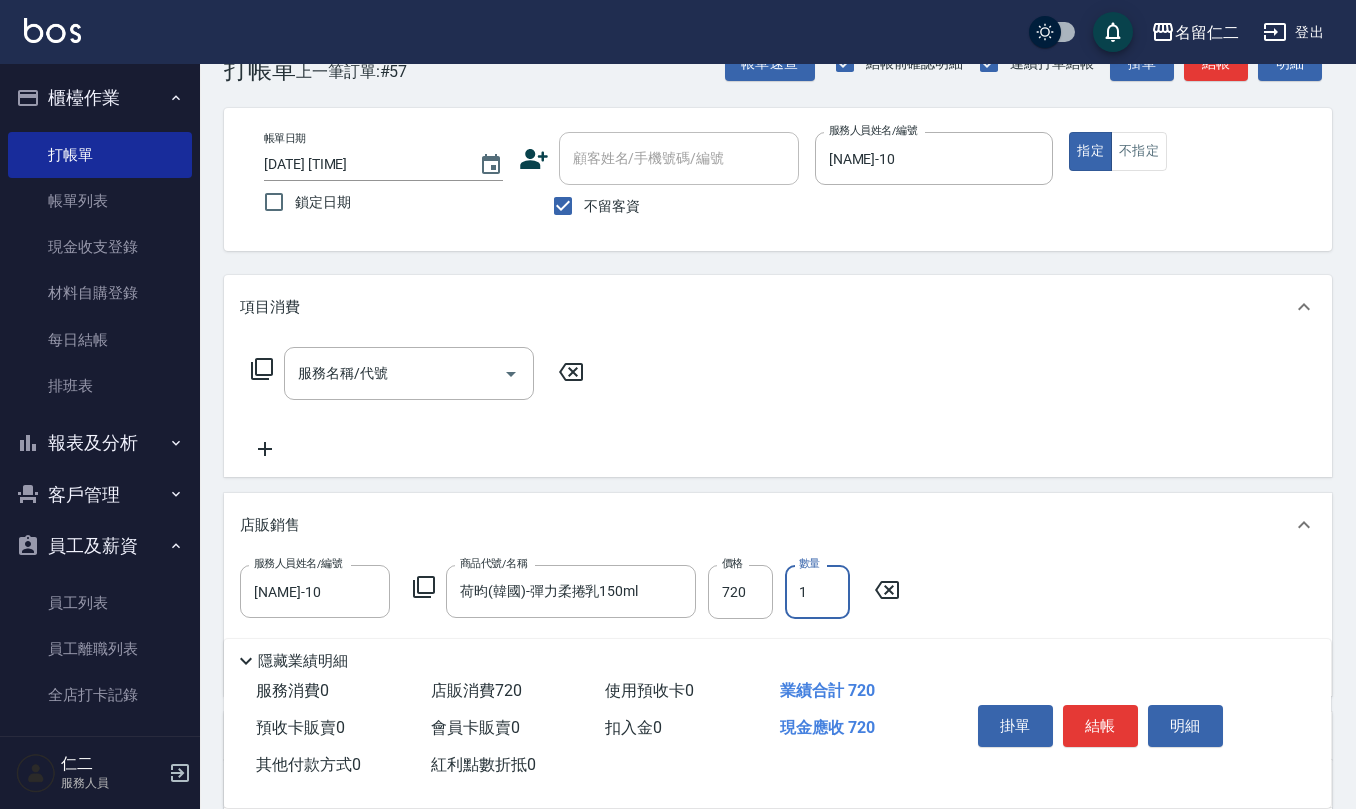 scroll, scrollTop: 0, scrollLeft: 0, axis: both 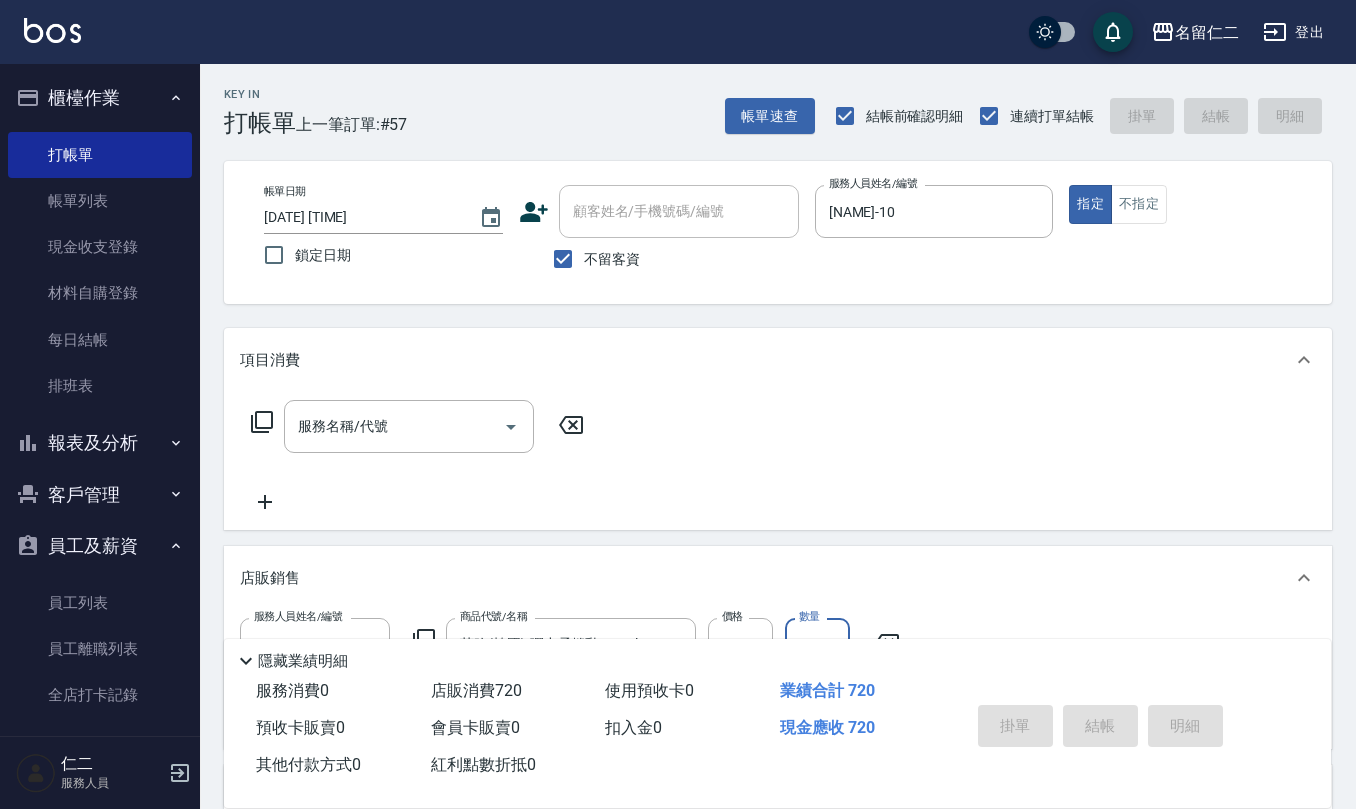 type 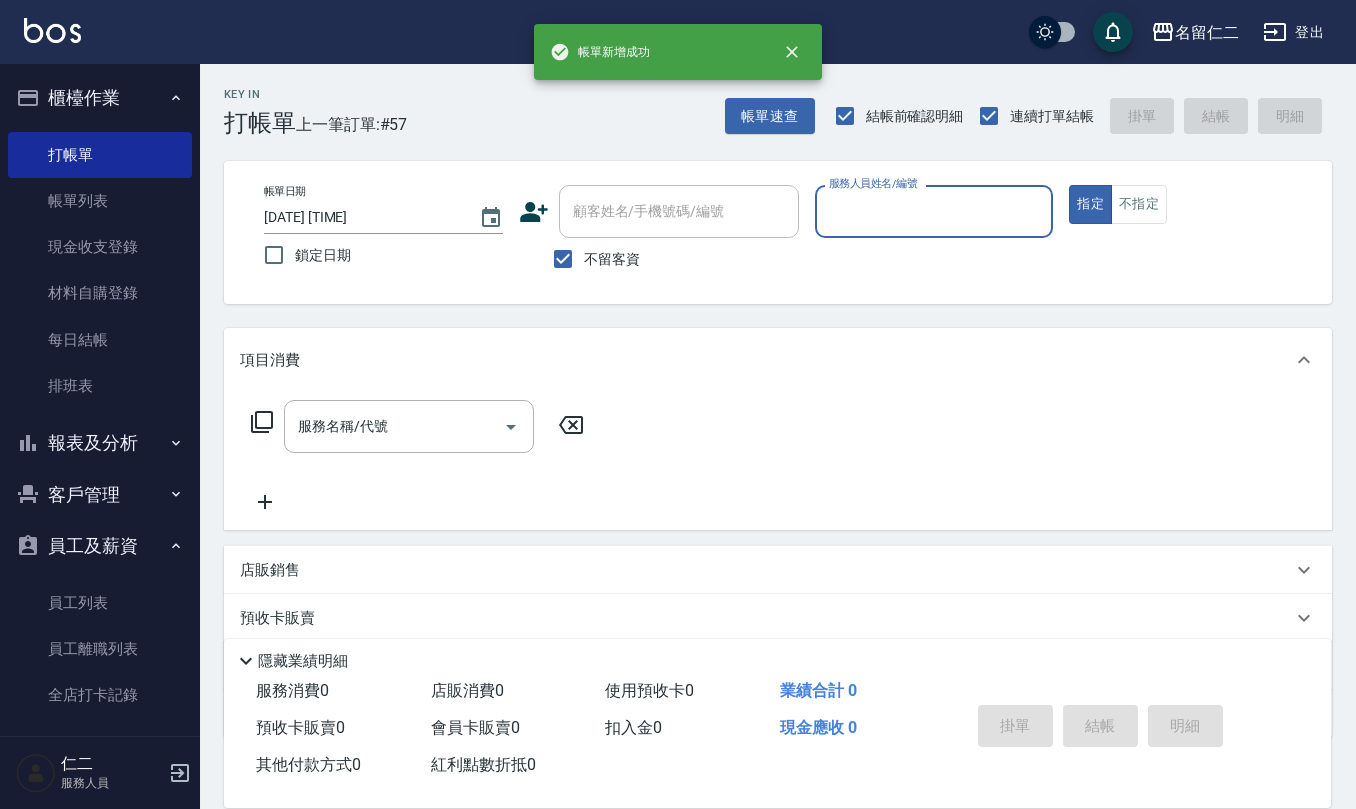 scroll, scrollTop: 0, scrollLeft: 0, axis: both 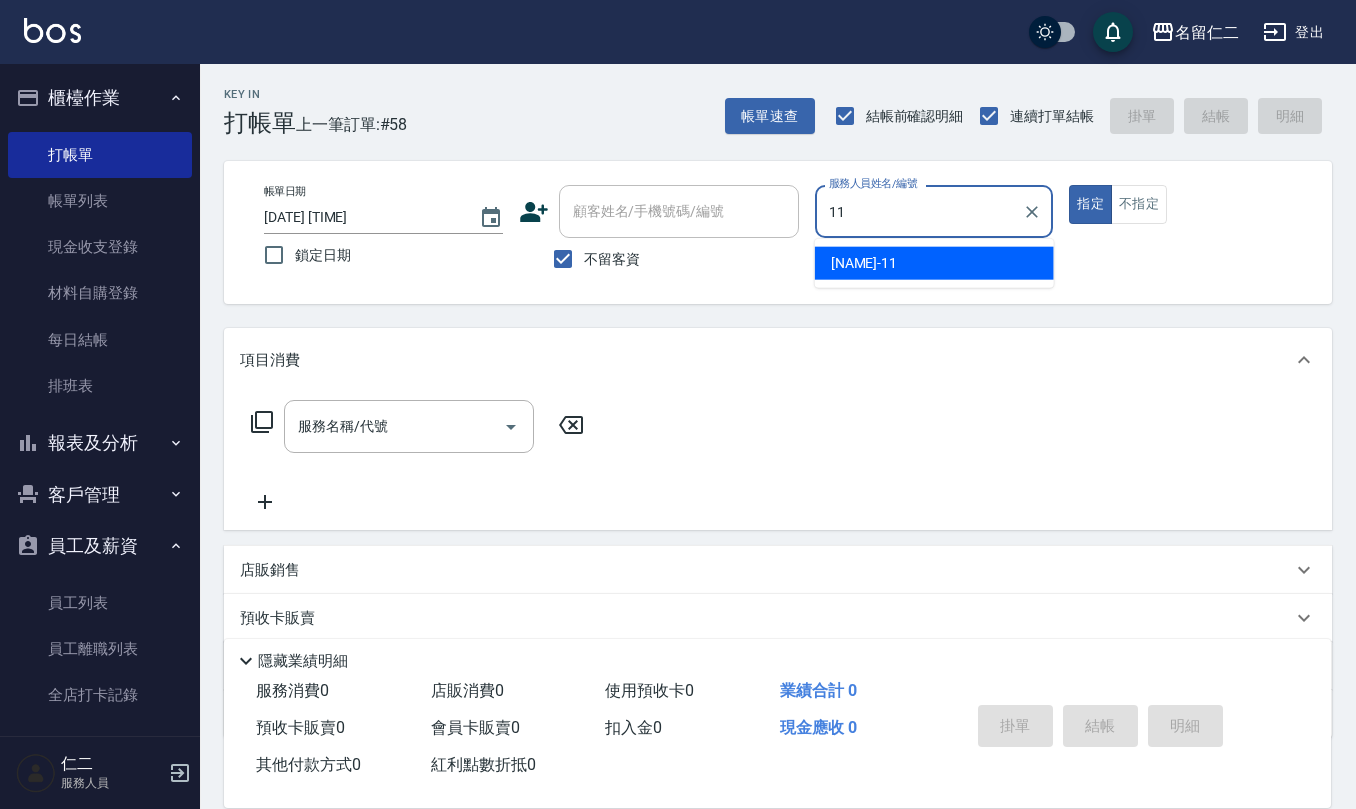 type on "[NAME]-11" 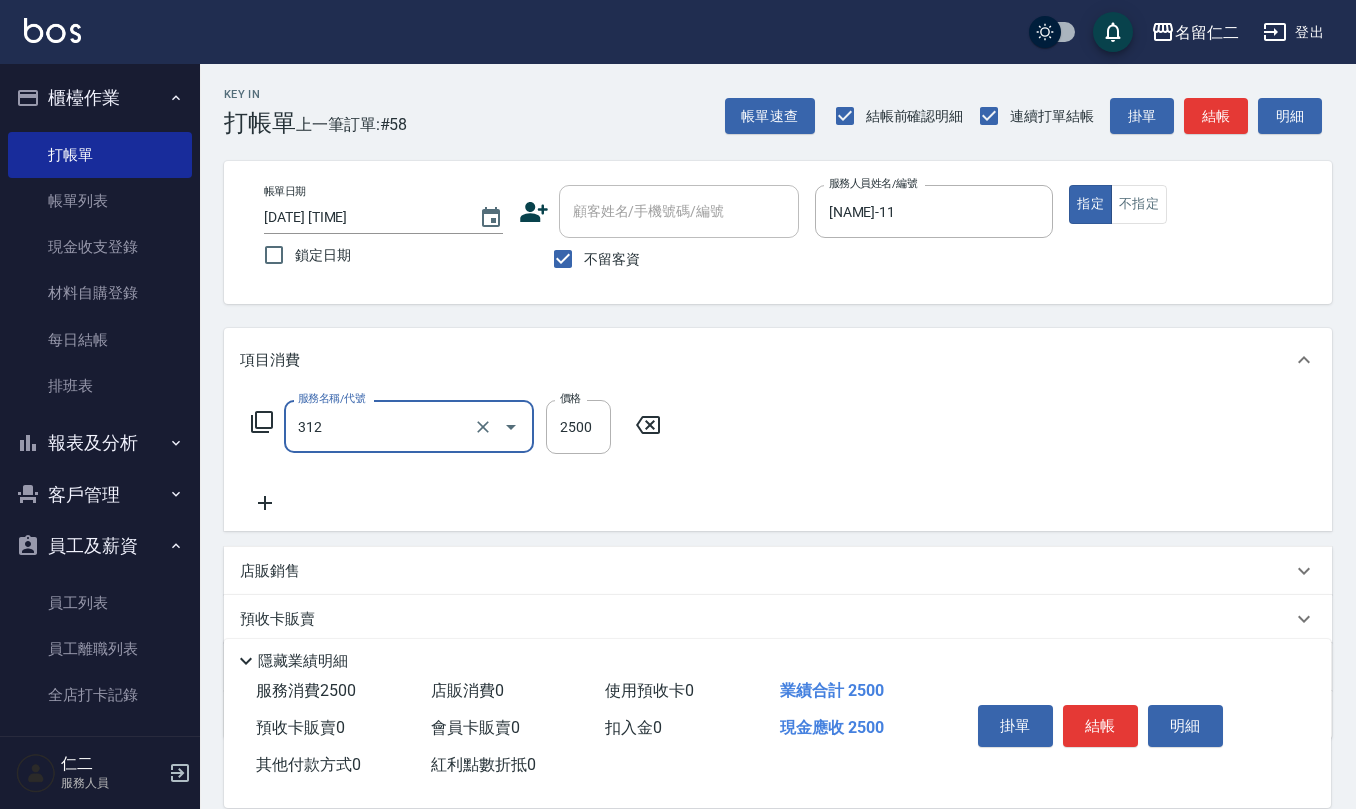 type on "[NAME] - [PRICE]" 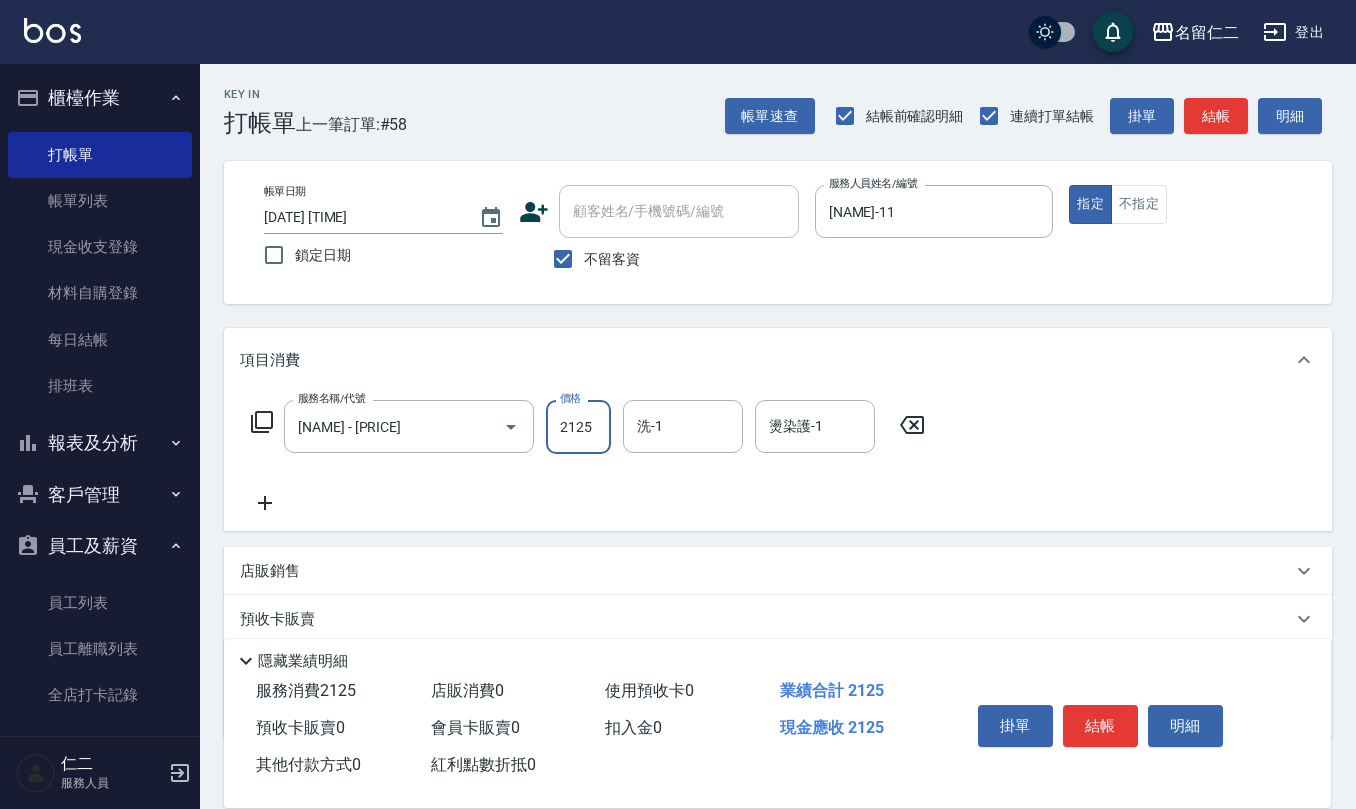 type on "2125" 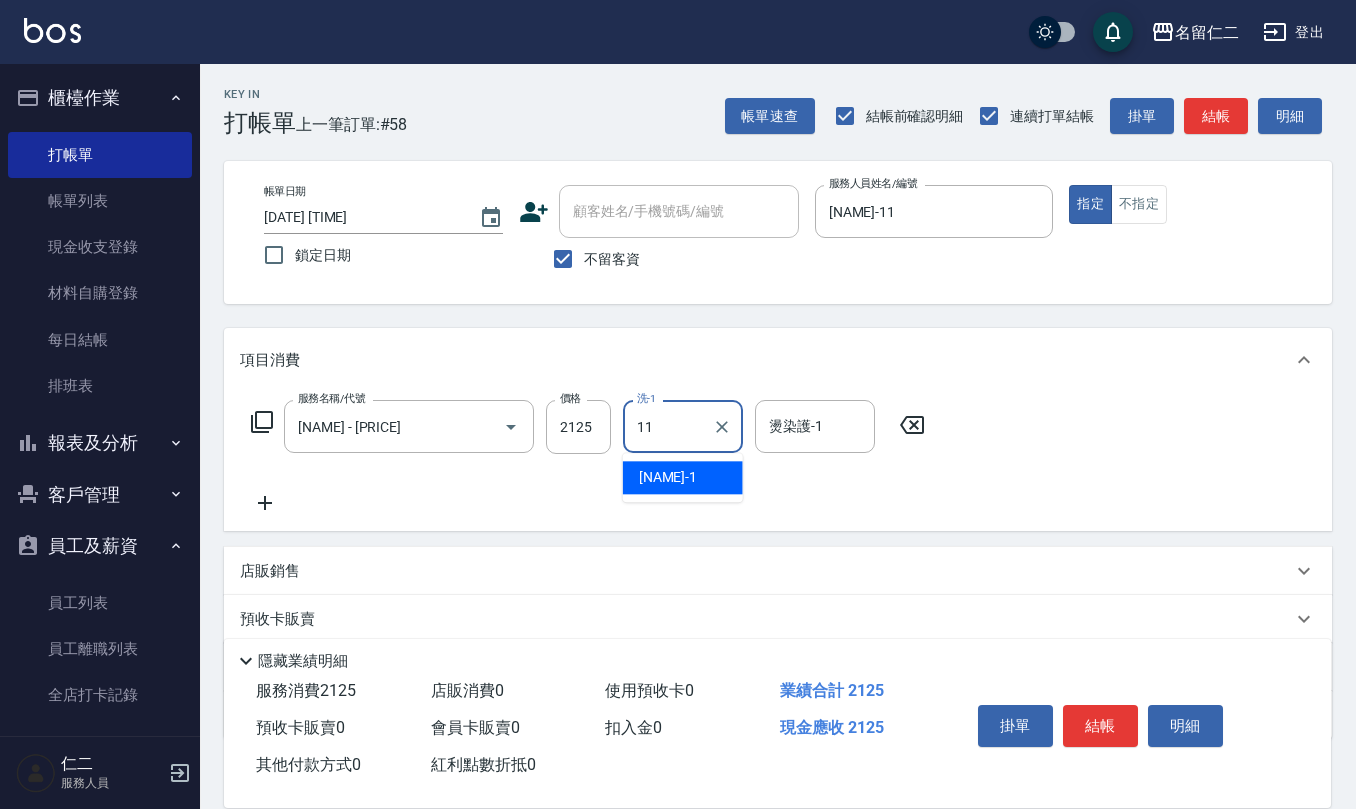 type on "[NAME]-11" 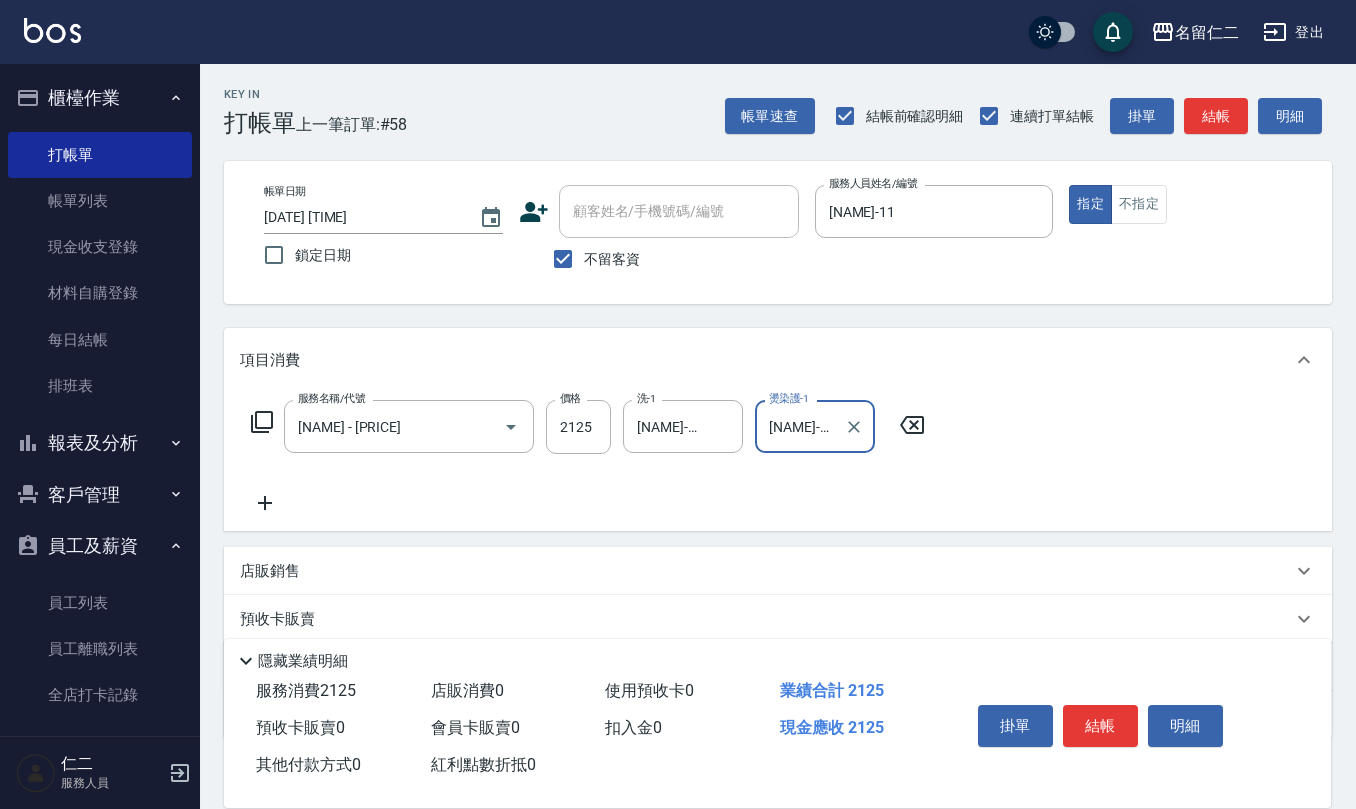 type on "[NAME]-11" 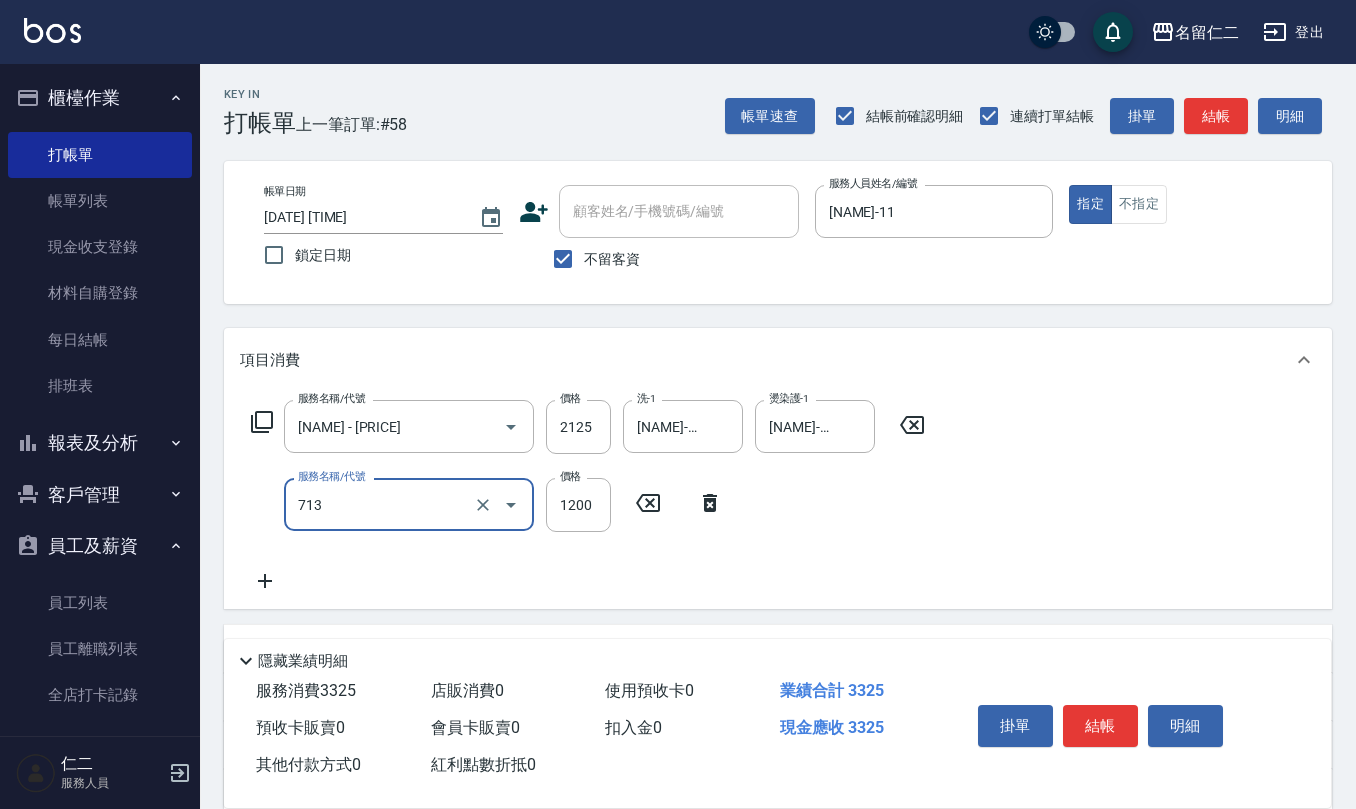 type on "[NAME] - [PRICE]" 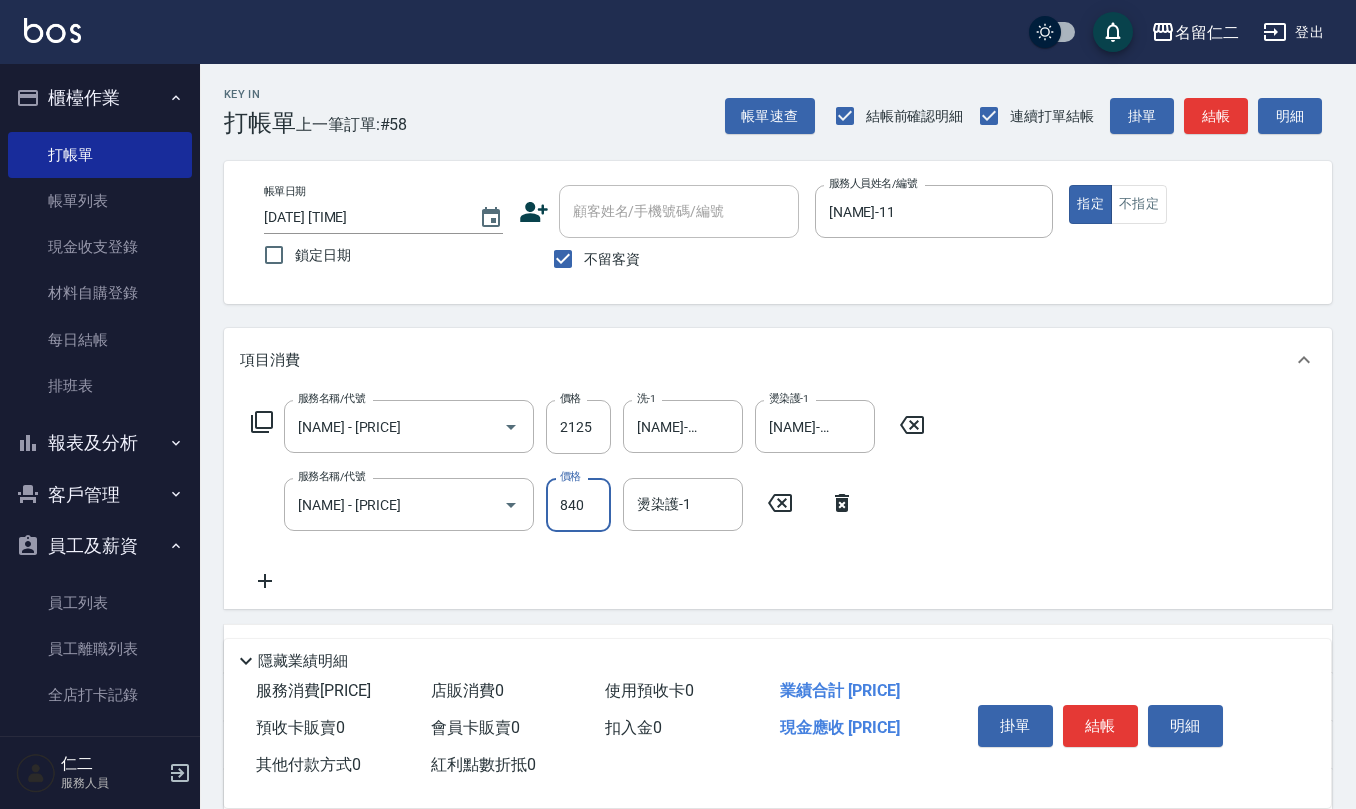type on "840" 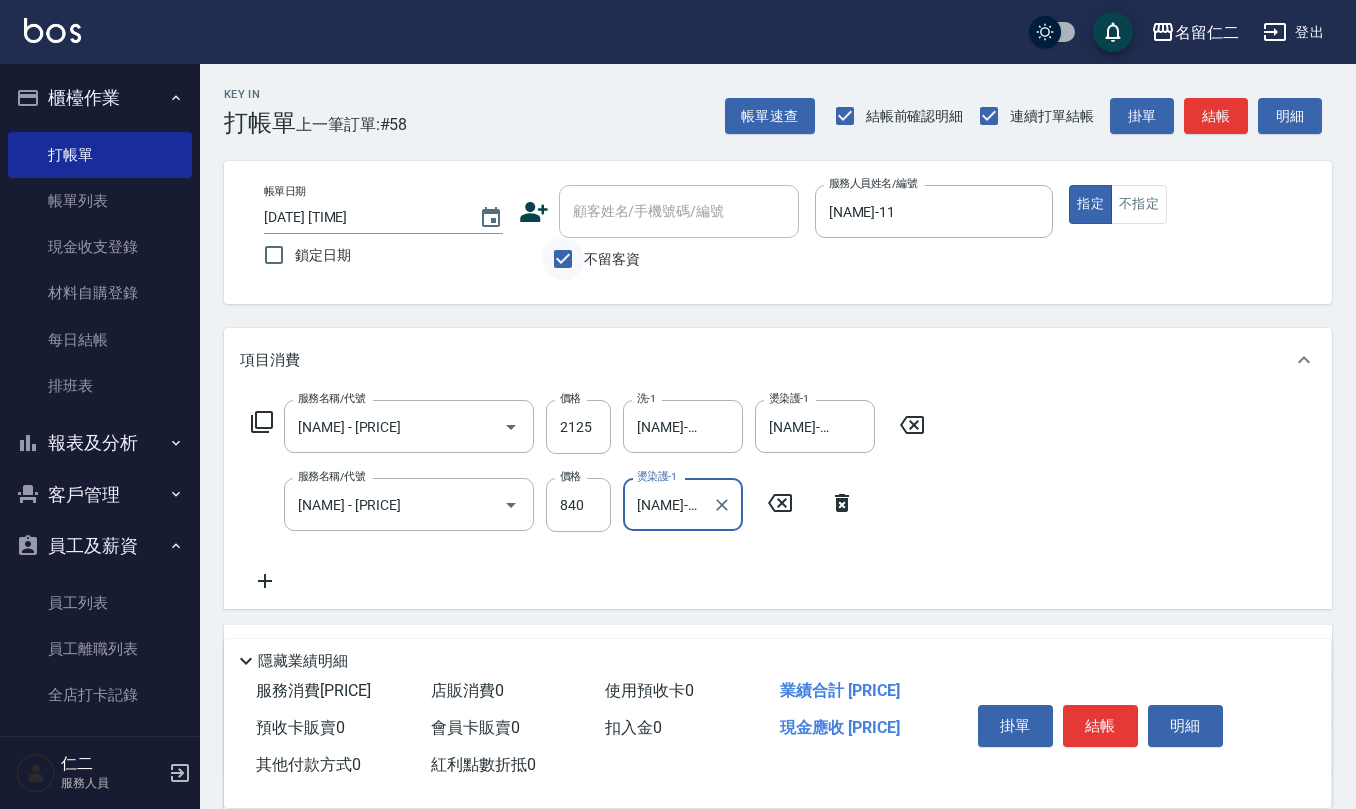 type on "[NAME]-11" 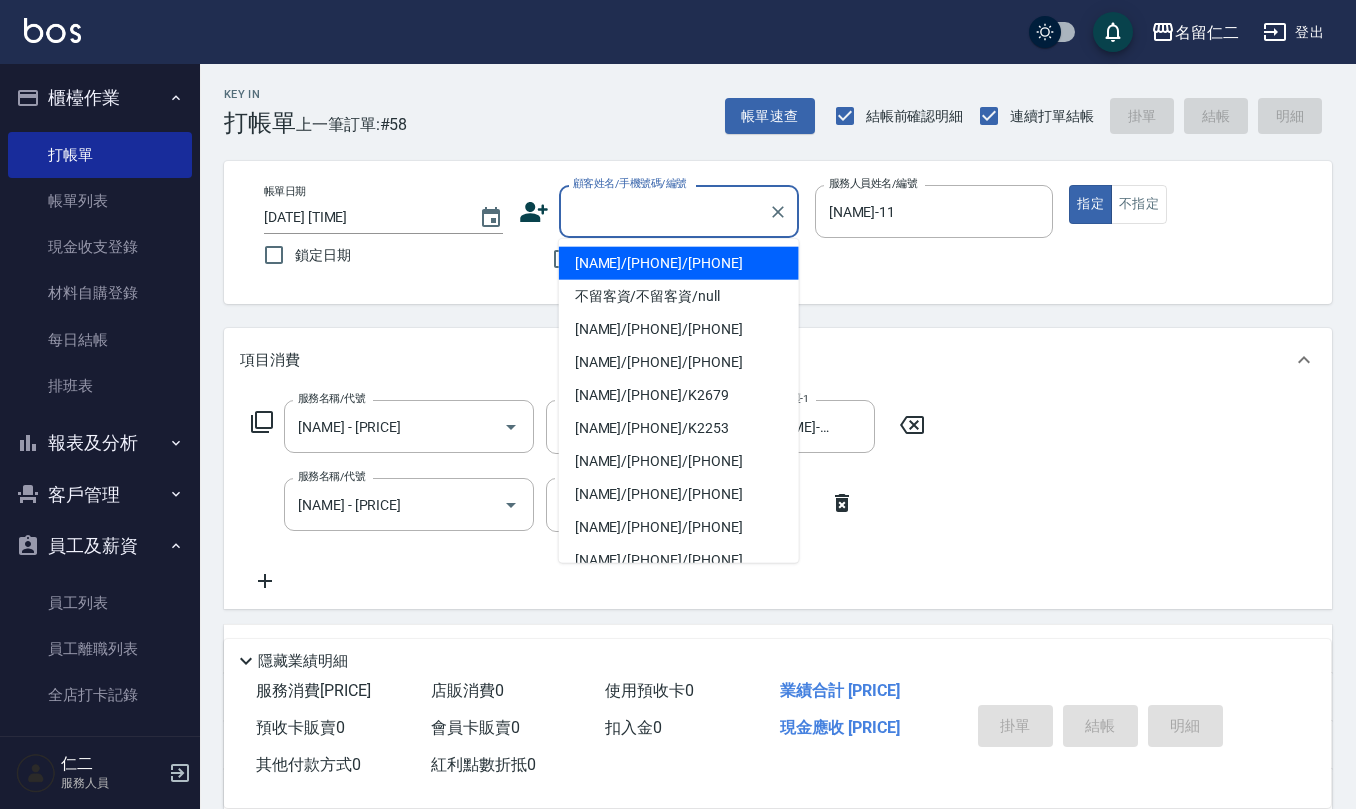 click on "顧客姓名/手機號碼/編號" at bounding box center [664, 211] 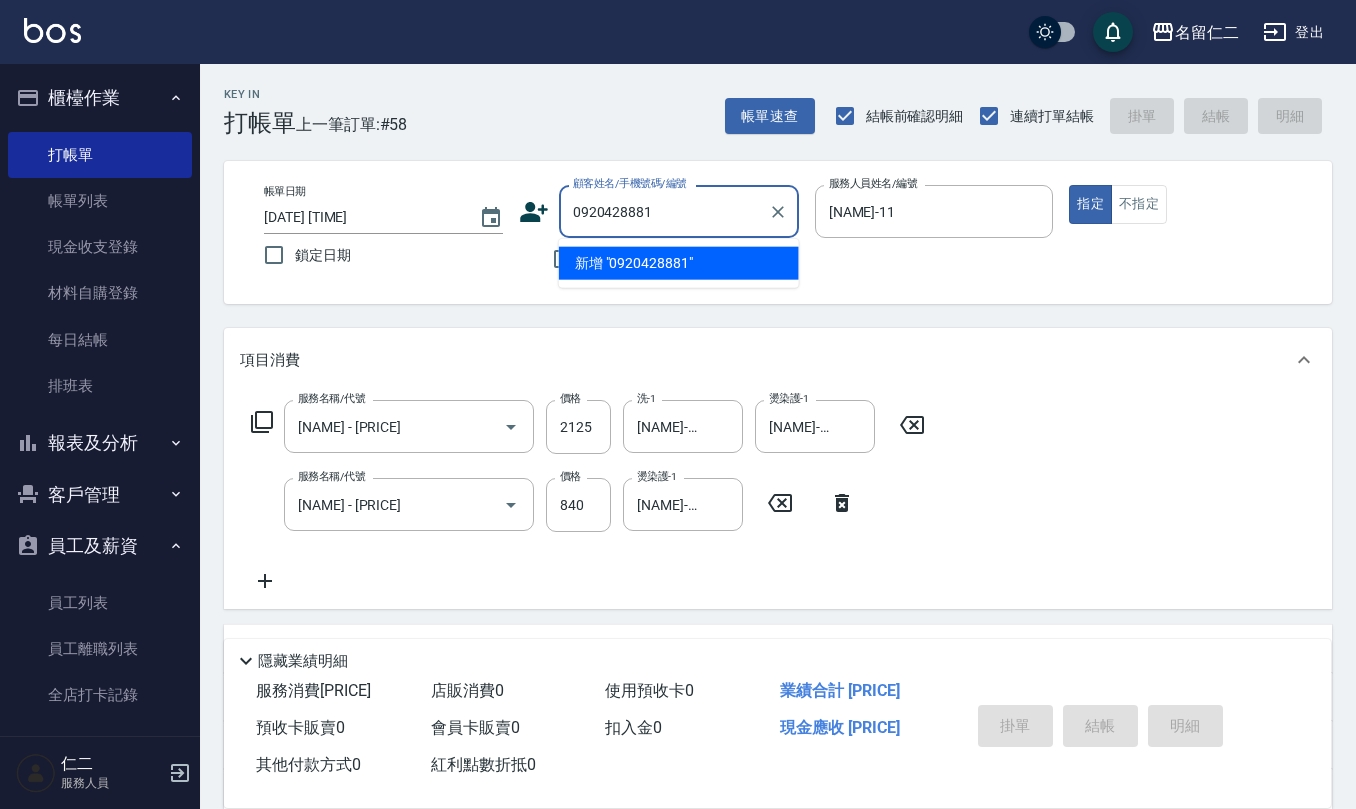 drag, startPoint x: 672, startPoint y: 201, endPoint x: 376, endPoint y: 217, distance: 296.43213 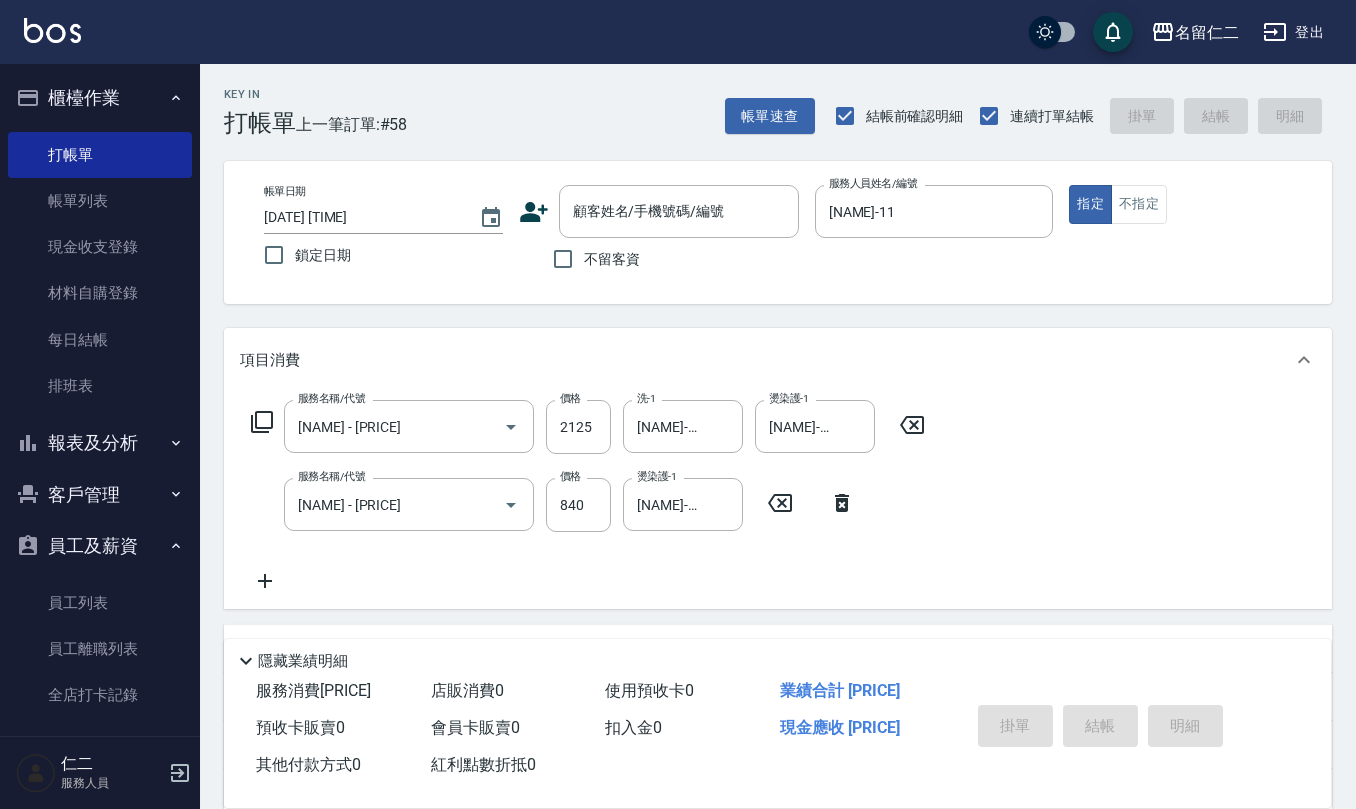click 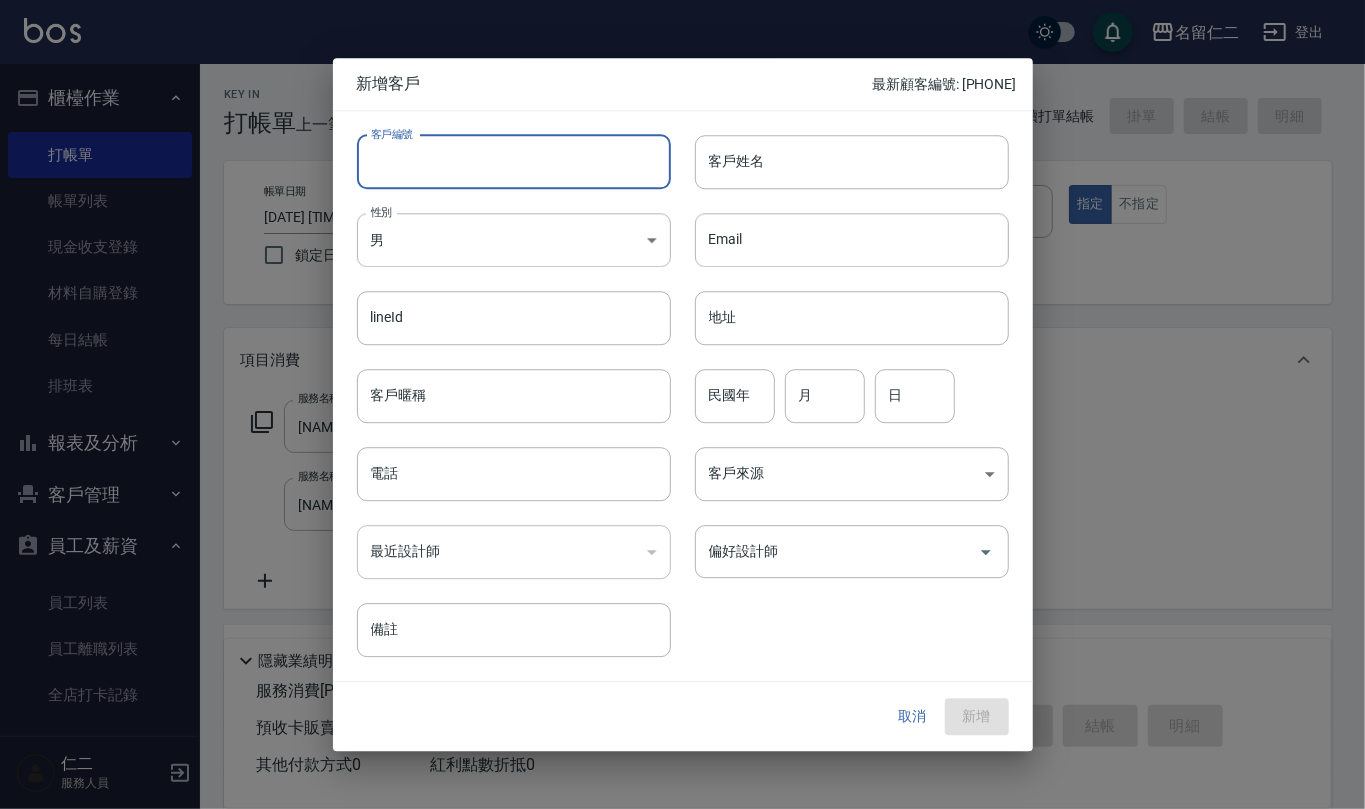 click on "客戶編號" at bounding box center (514, 162) 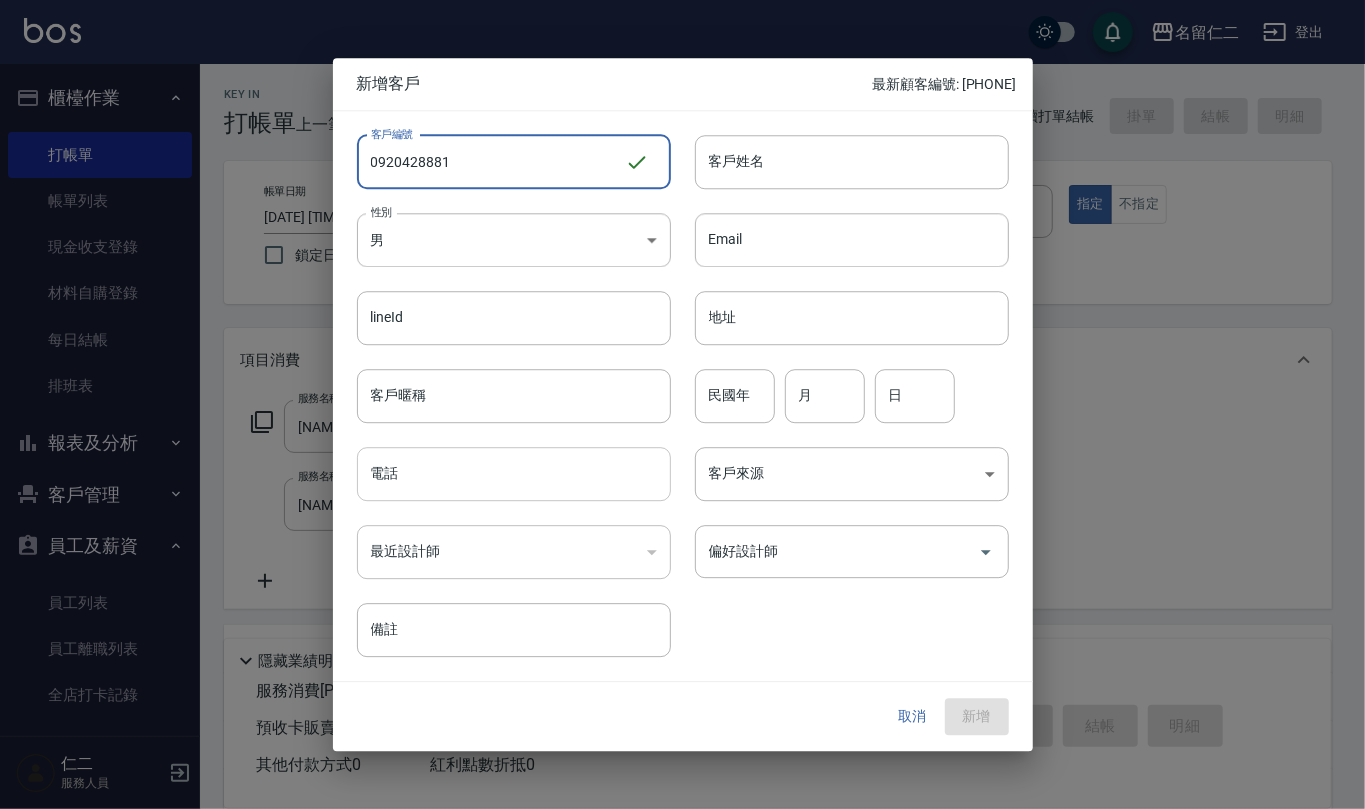 type on "0920428881" 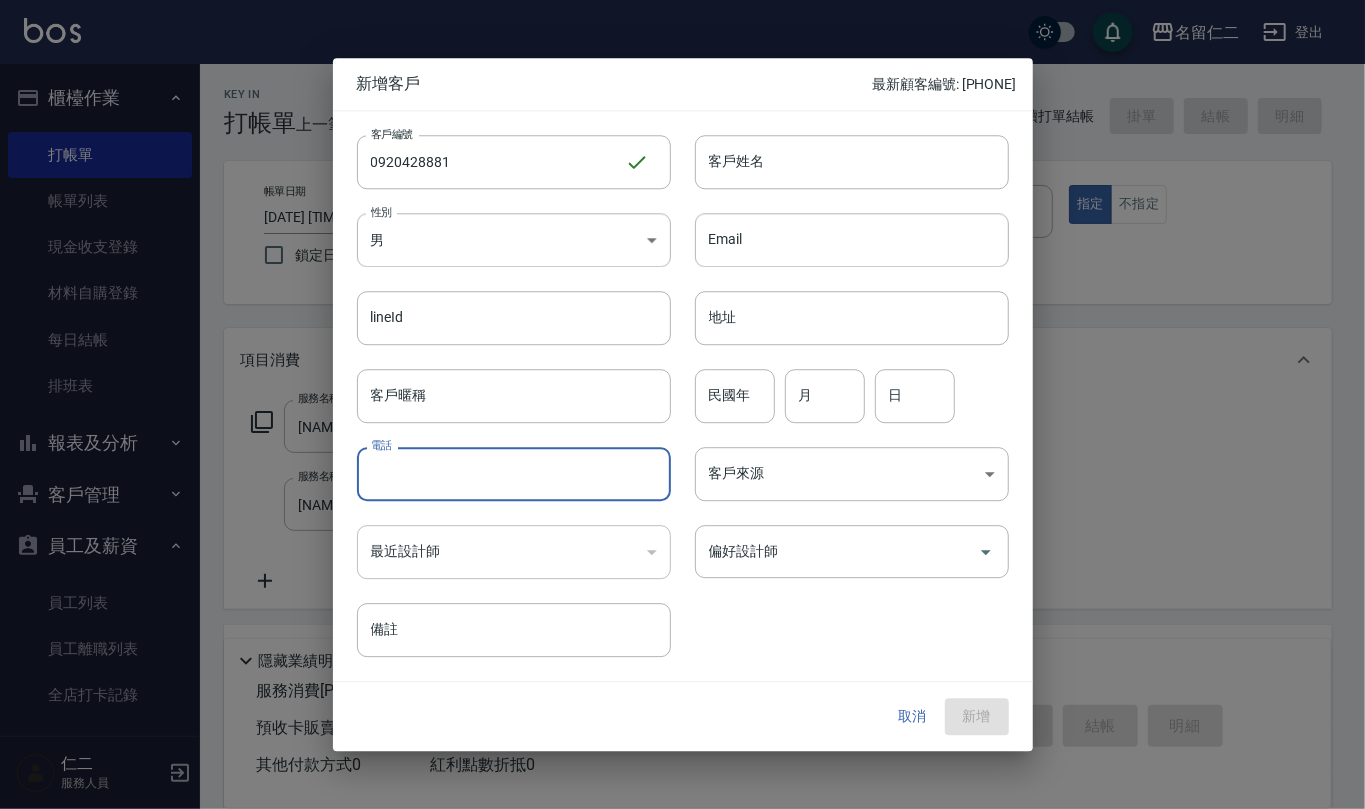 paste on "0920428881" 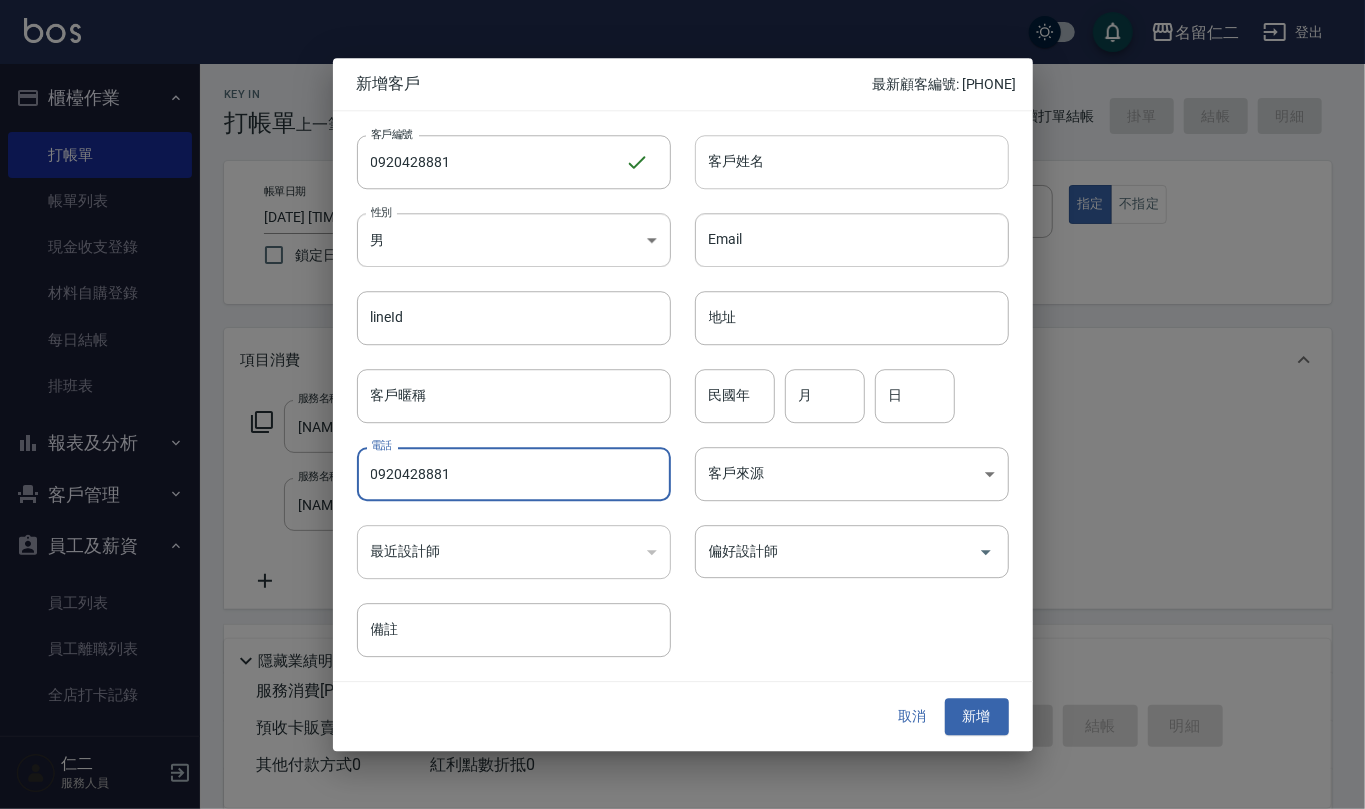 type on "0920428881" 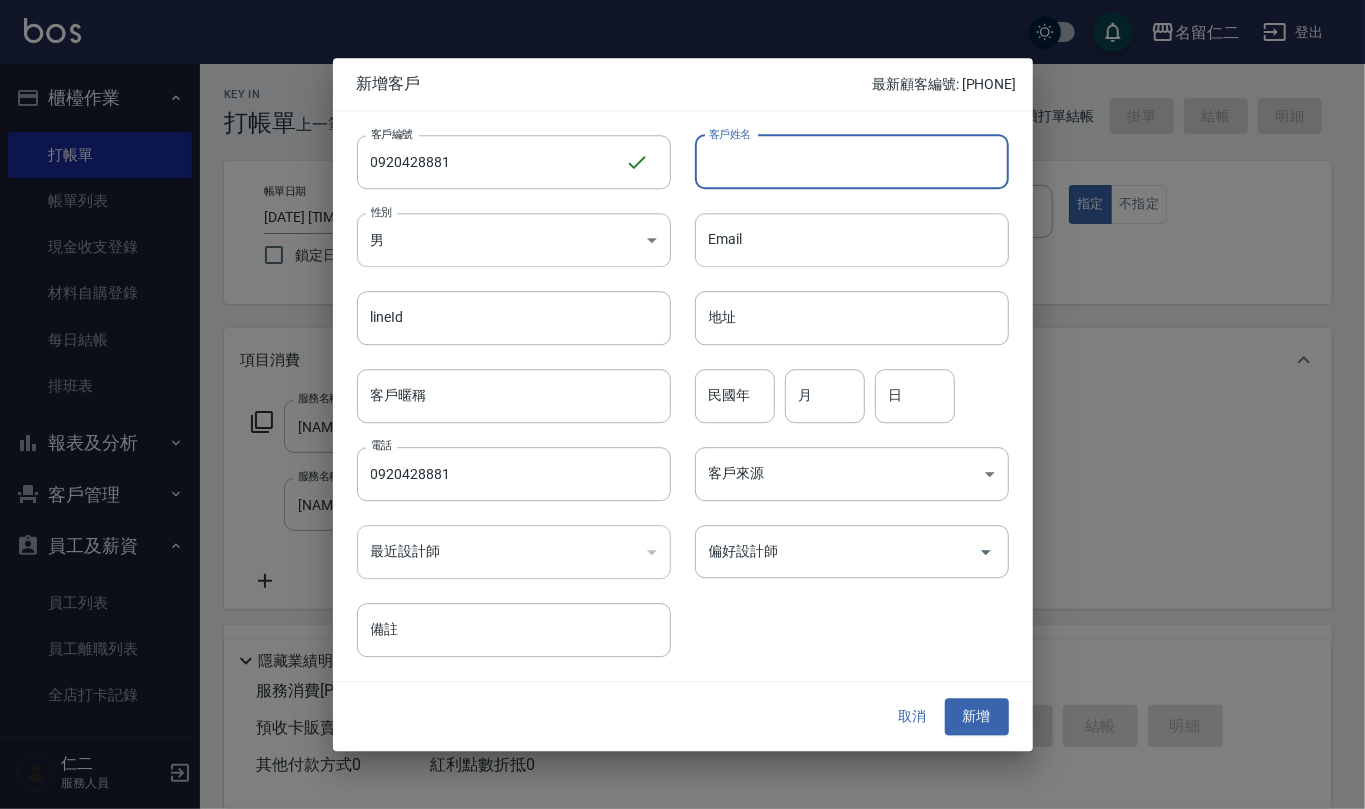 click on "客戶姓名" at bounding box center [852, 162] 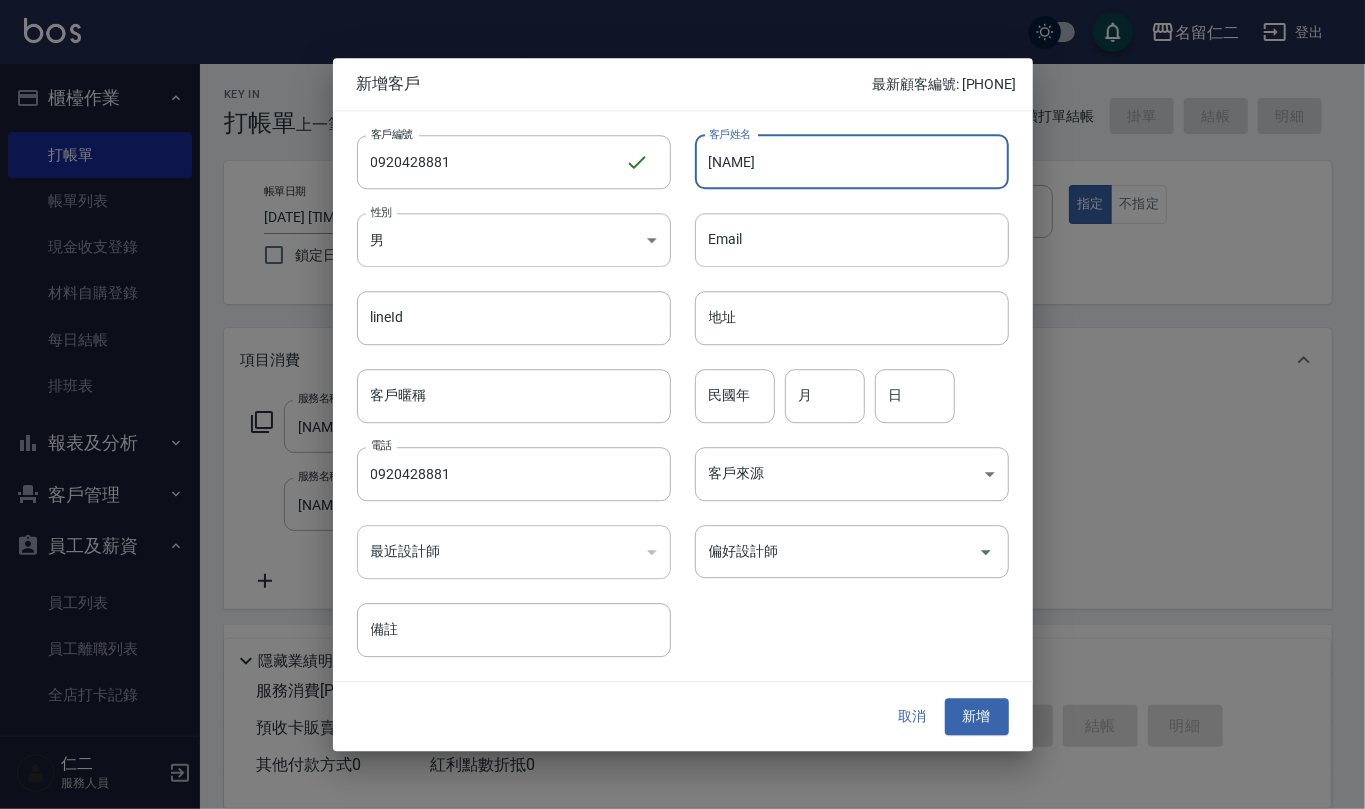 type on "[NAME]" 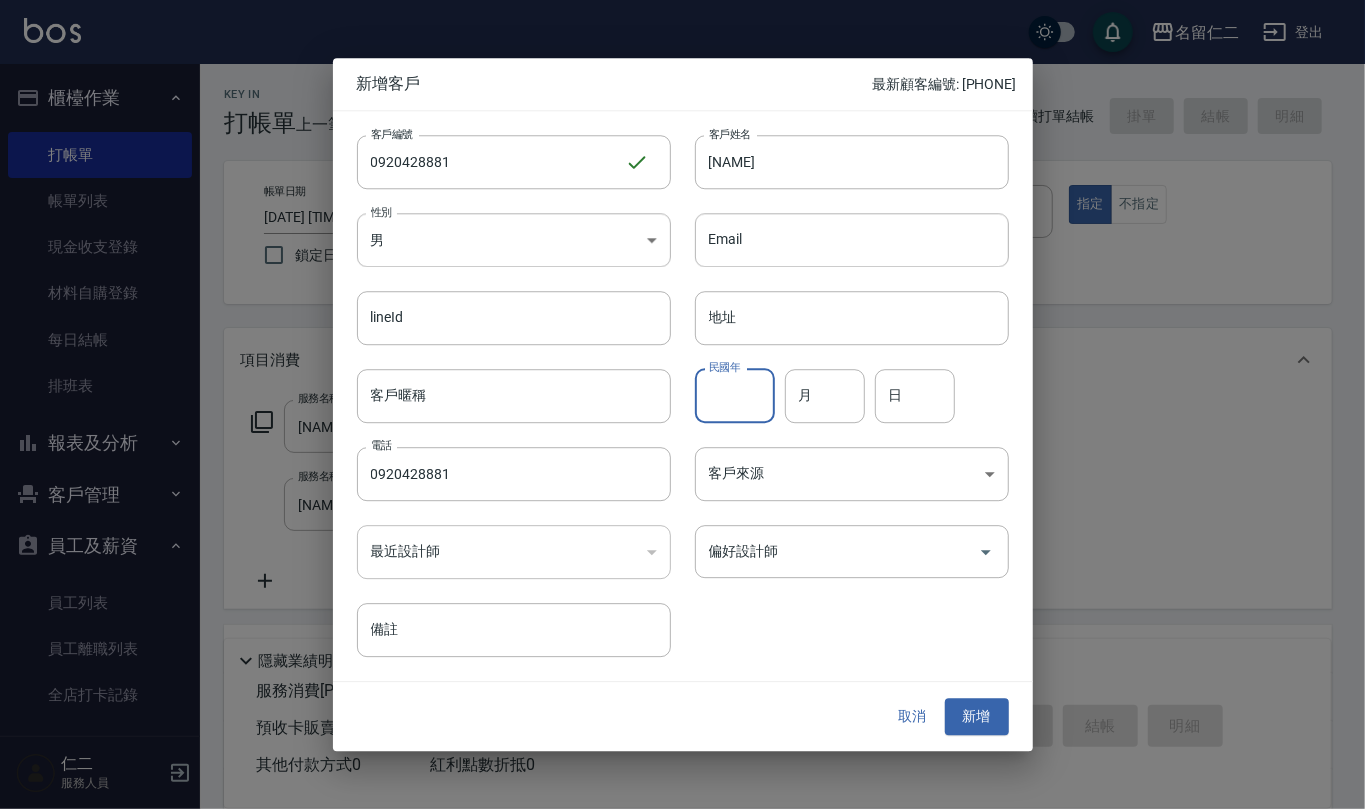 click on "民國年" at bounding box center (735, 396) 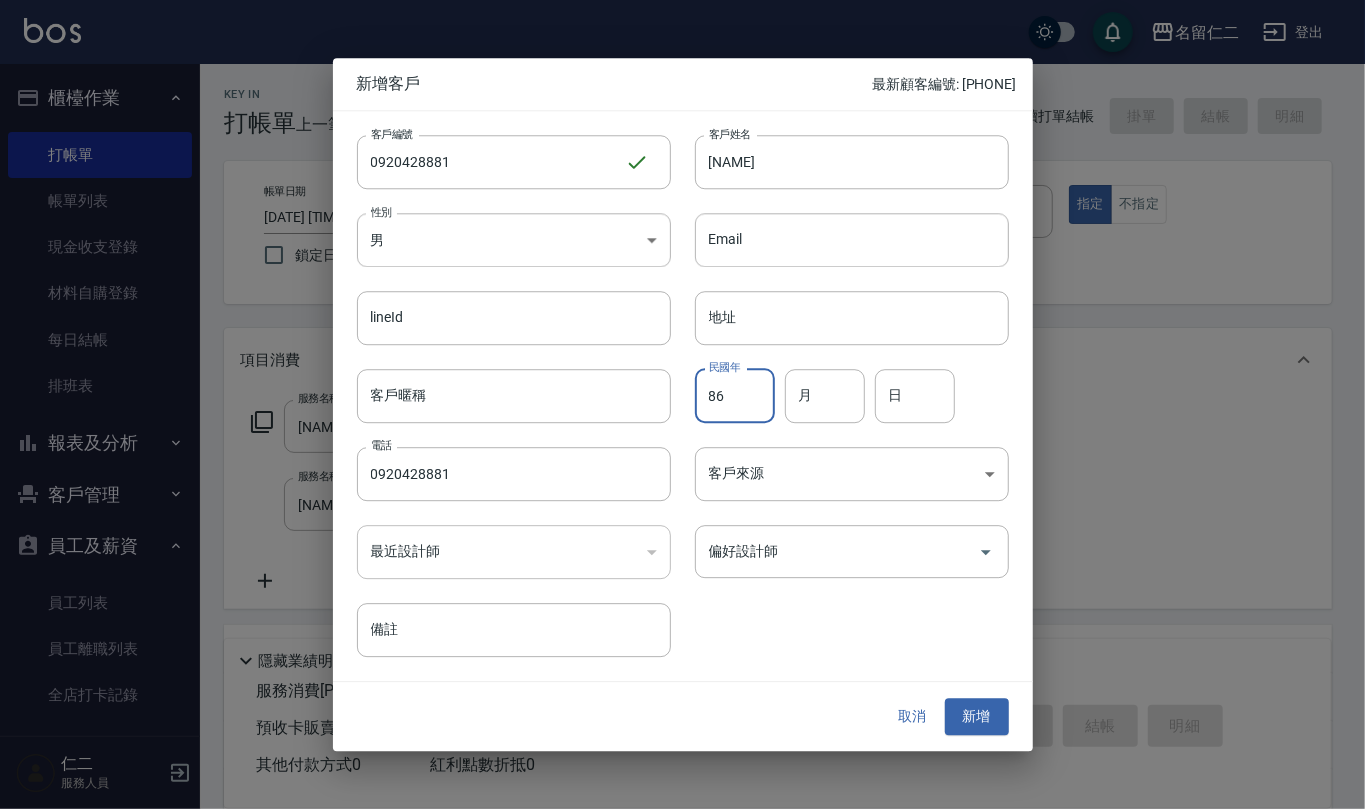 type on "86" 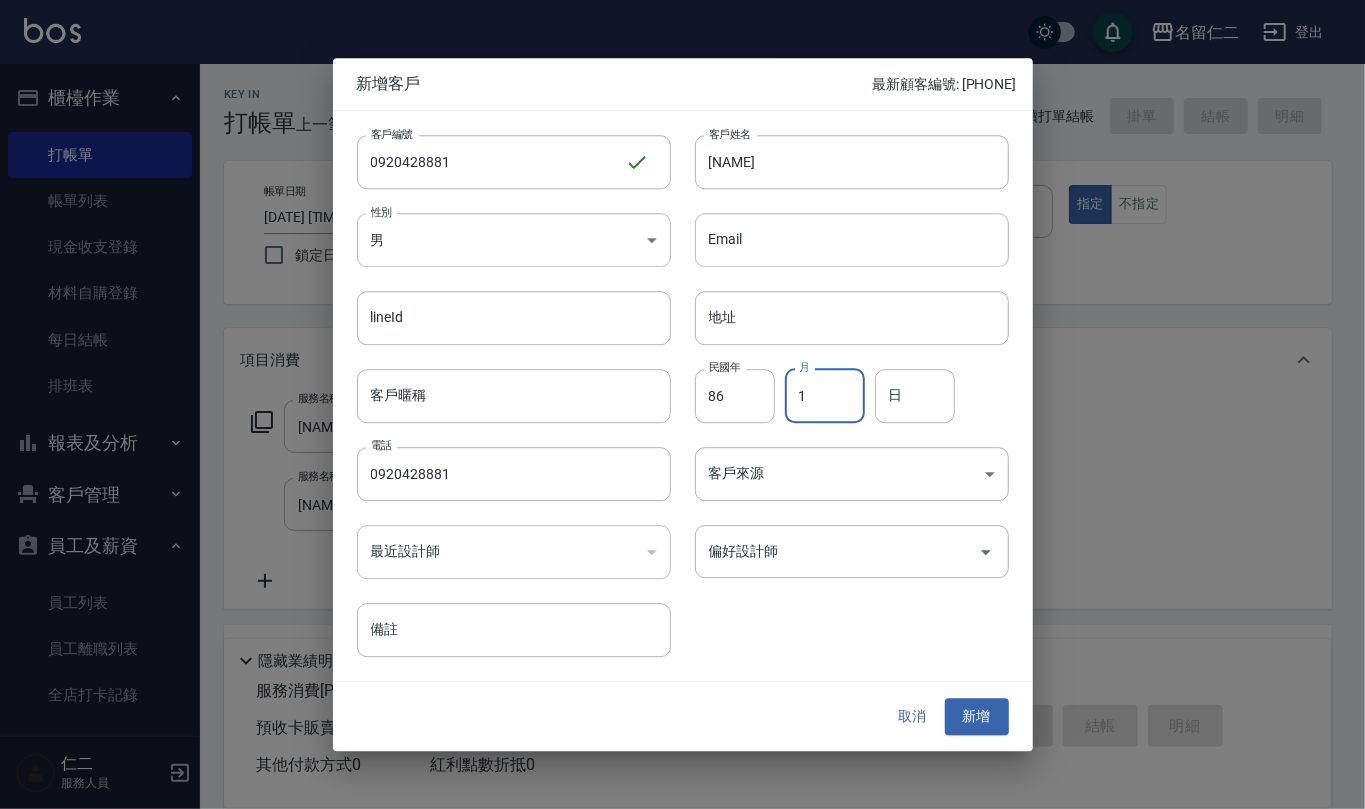 type on "1" 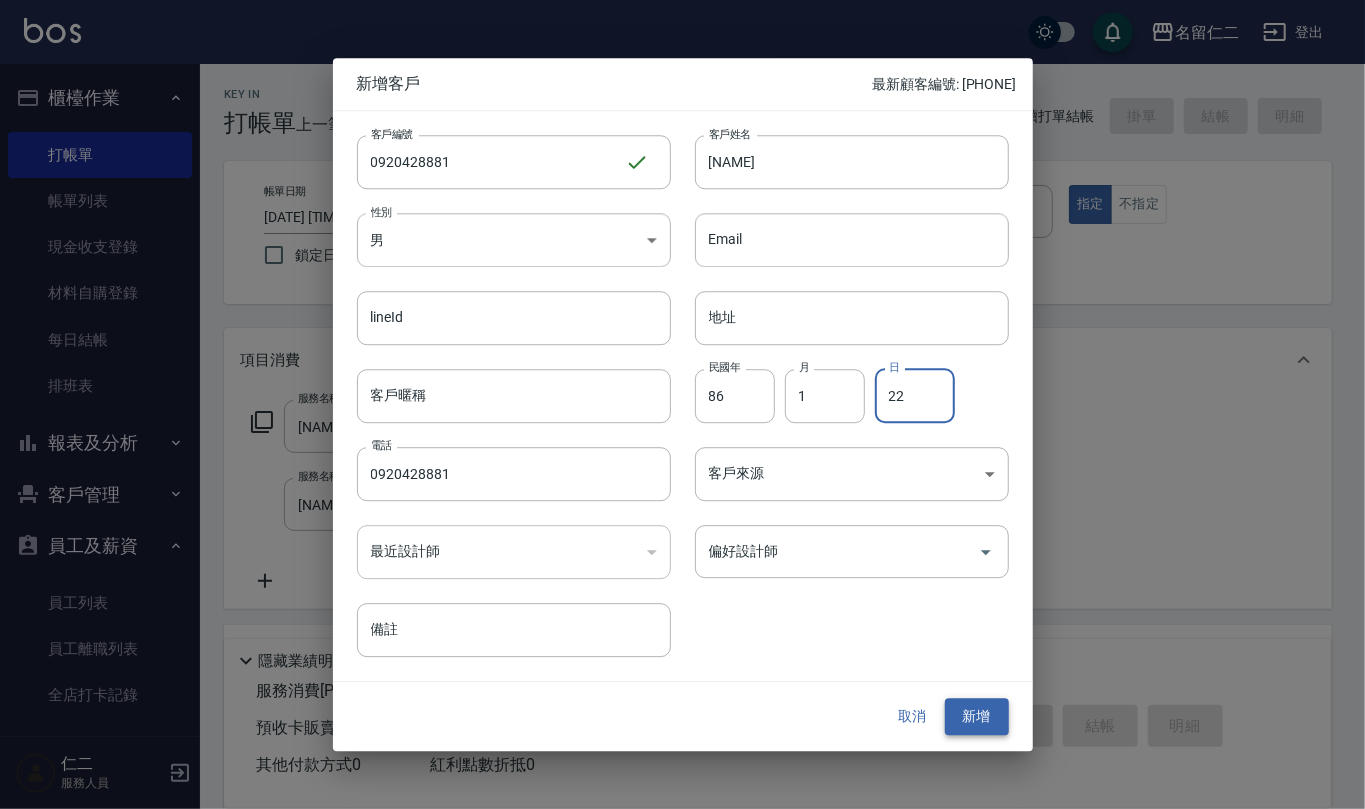 type on "22" 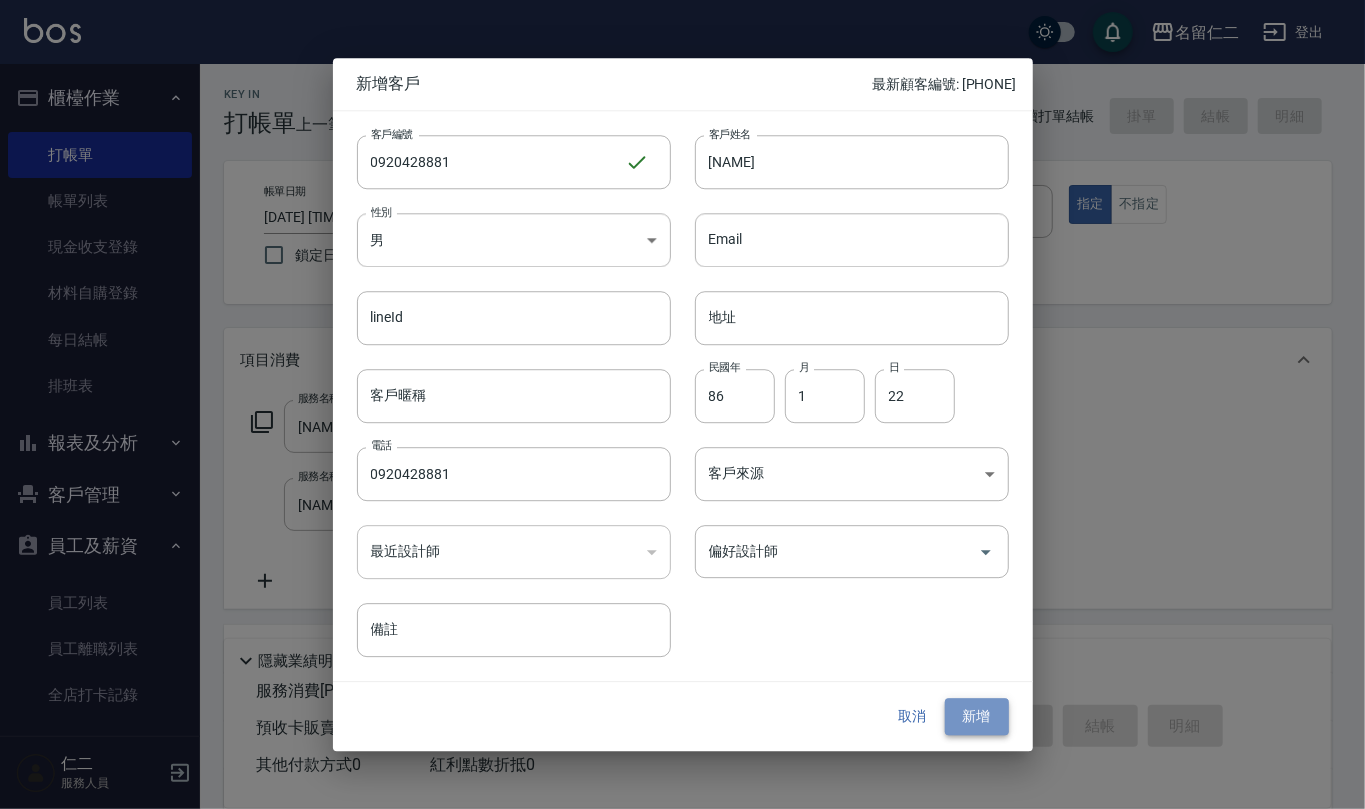 click on "新增" at bounding box center [977, 717] 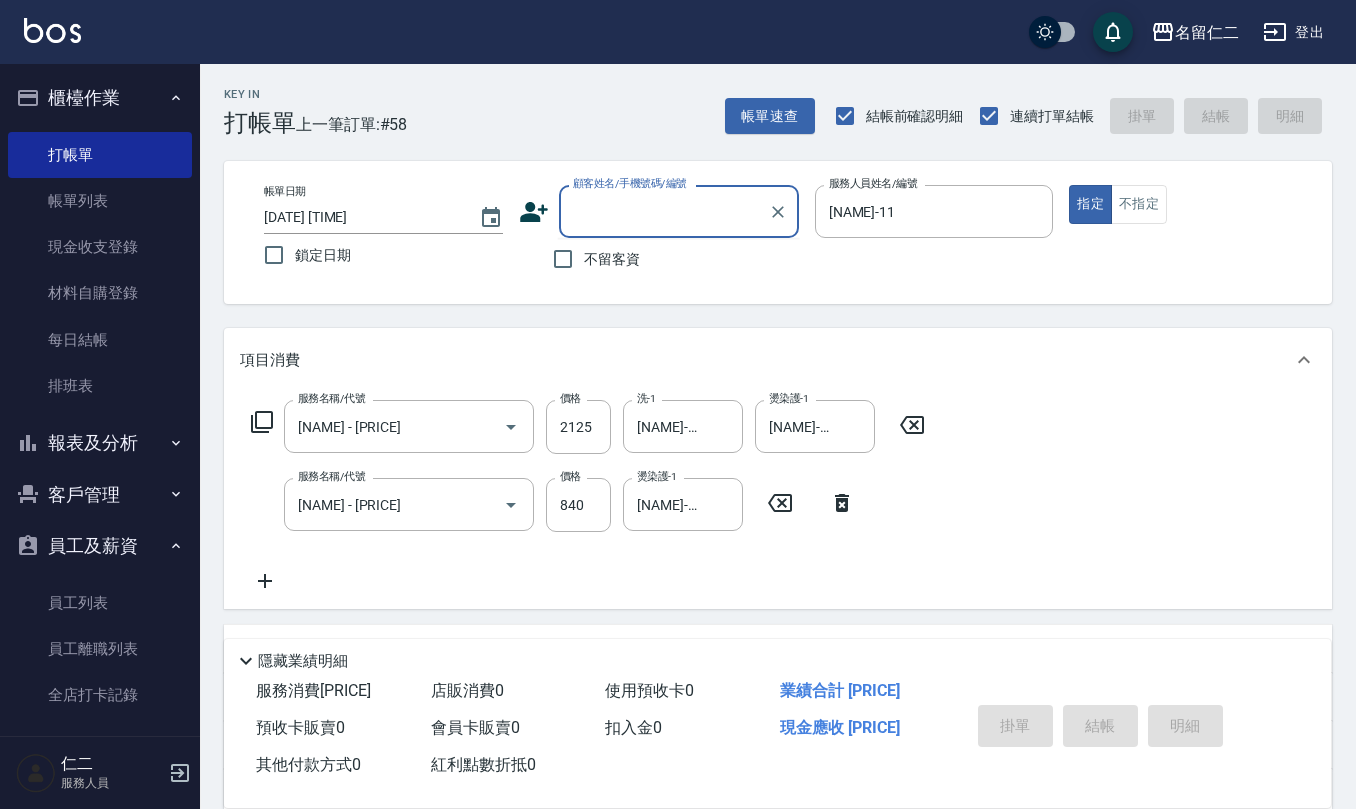 click on "顧客姓名/手機號碼/編號" at bounding box center [664, 211] 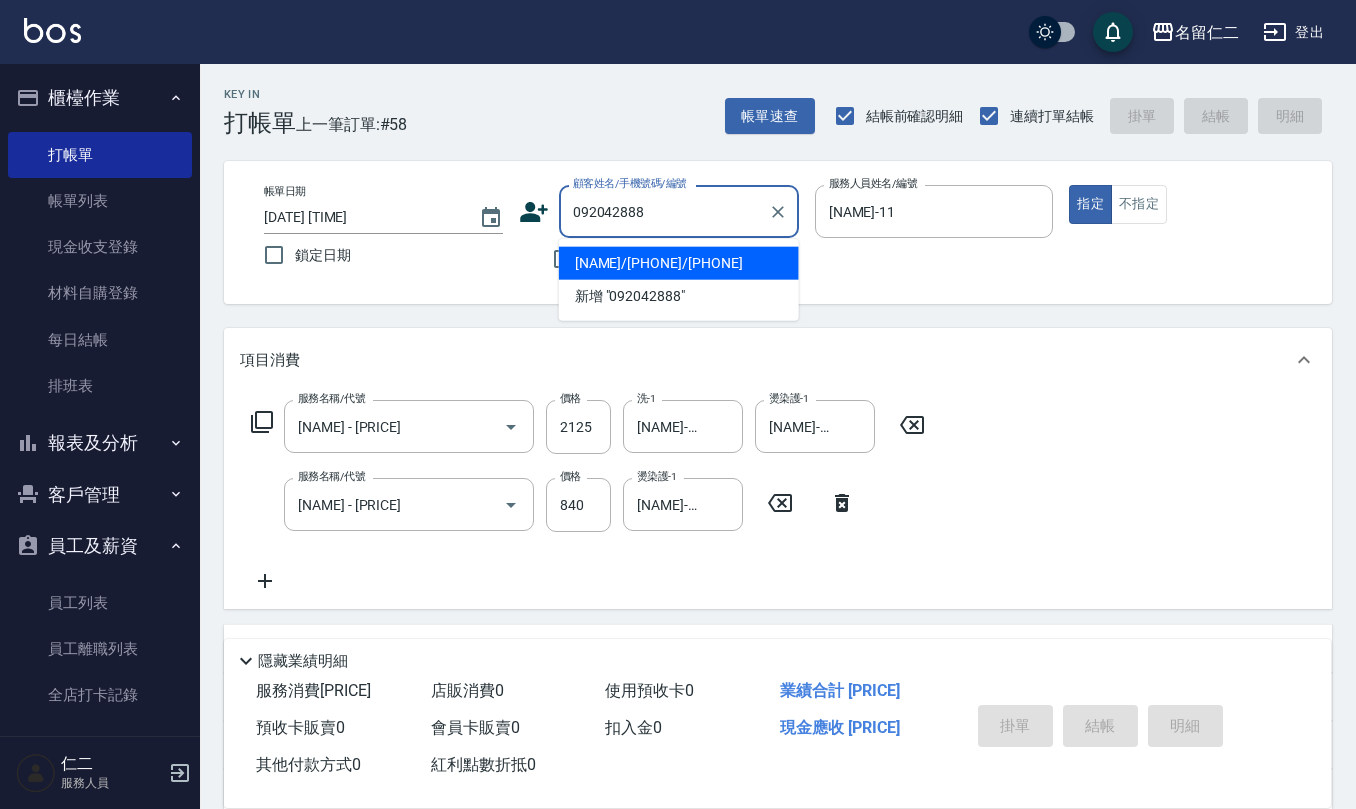 type on "[NAME]/[PHONE]/[PHONE]" 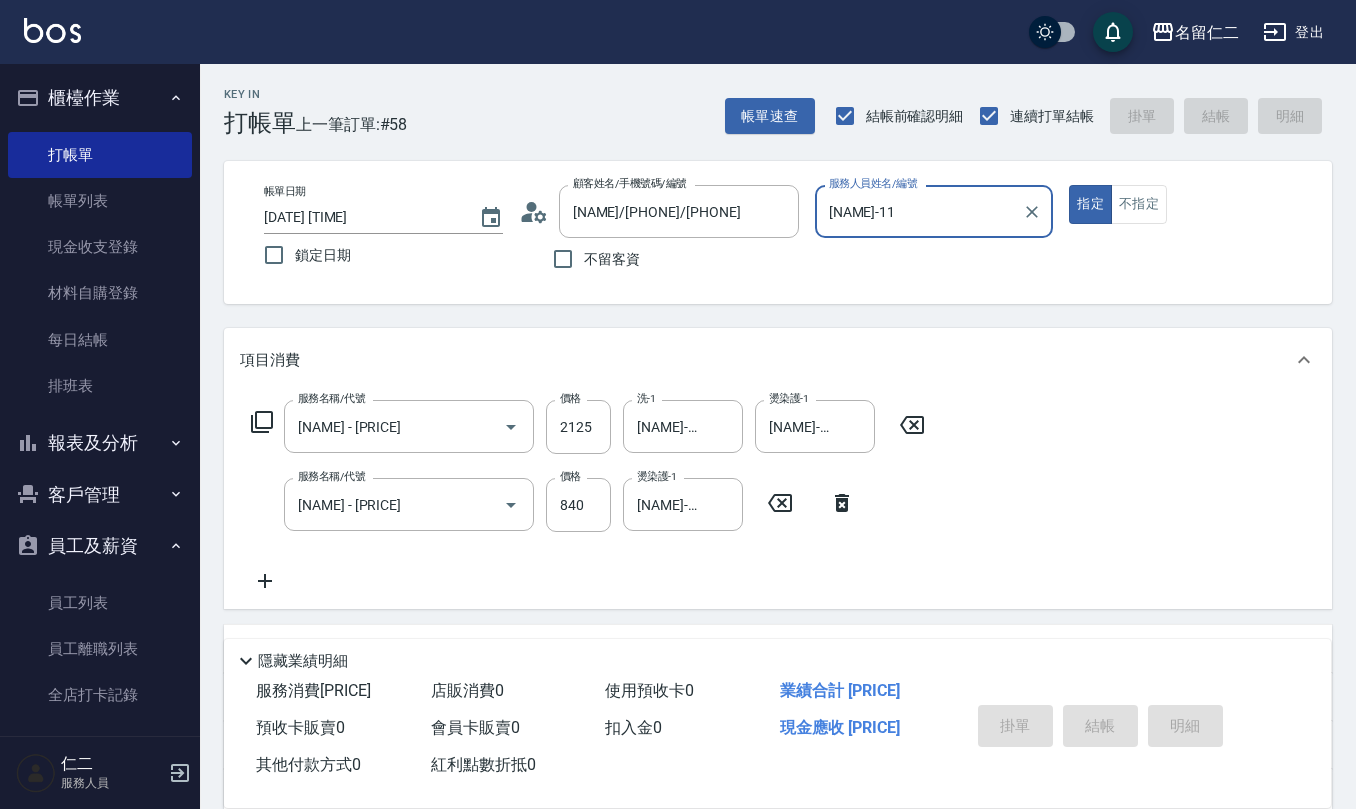 type on "2025/08/03 18:21" 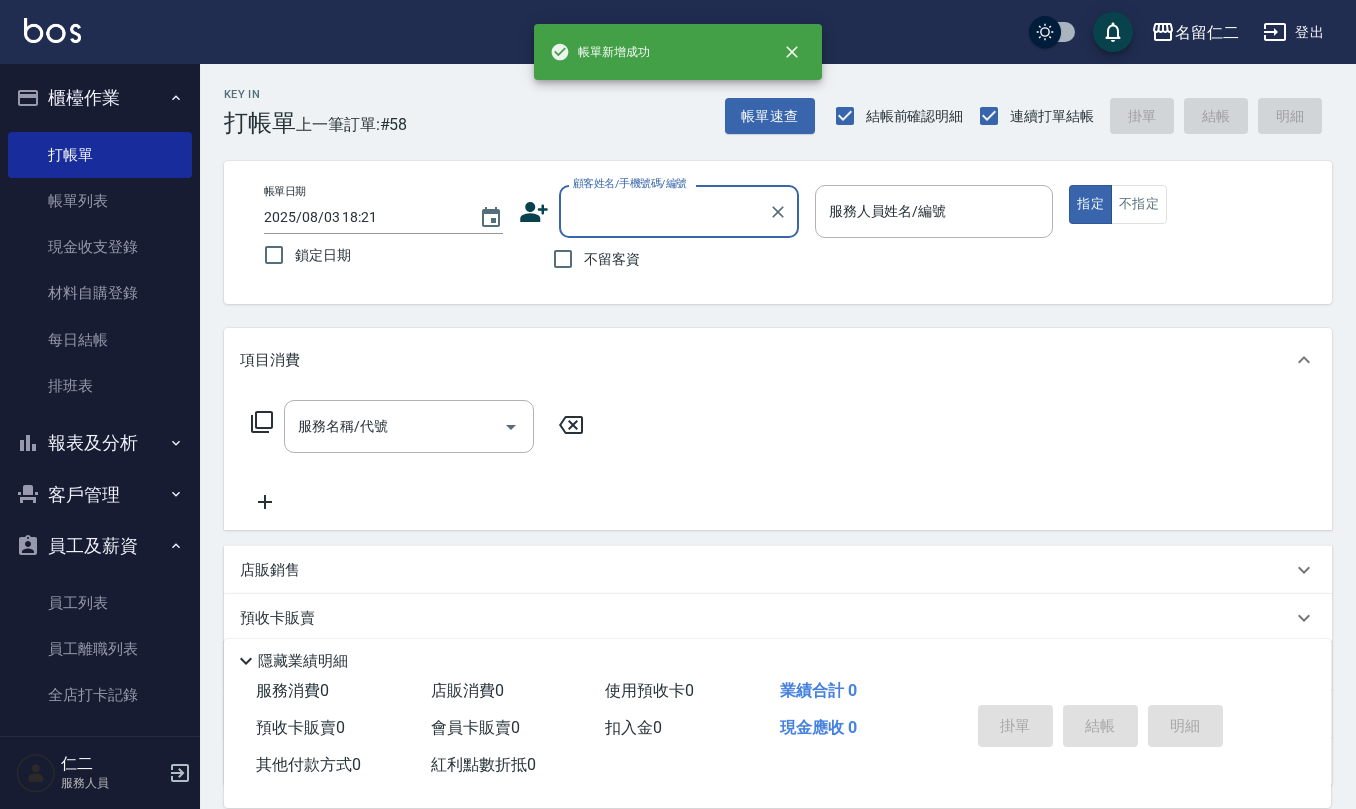 scroll, scrollTop: 0, scrollLeft: 0, axis: both 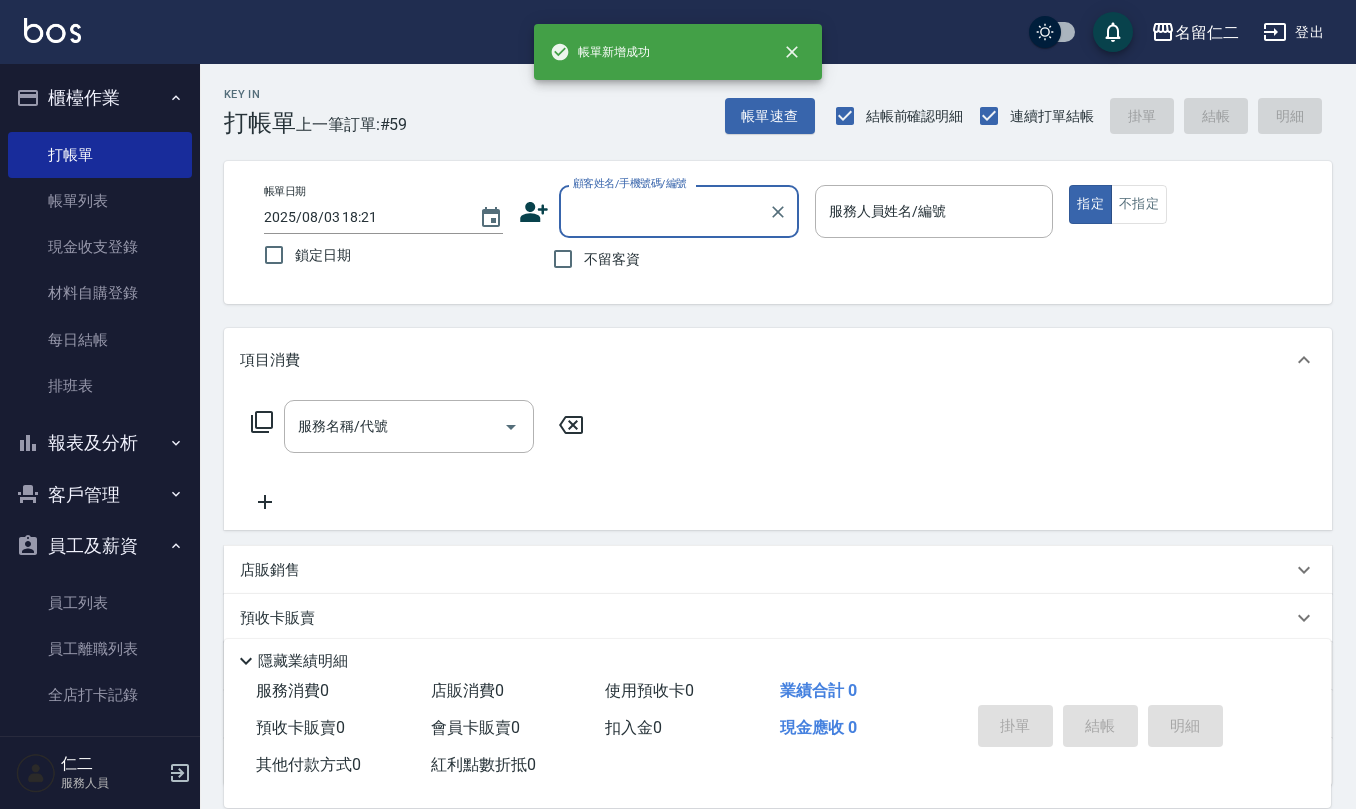 click on "不留客資" at bounding box center (612, 259) 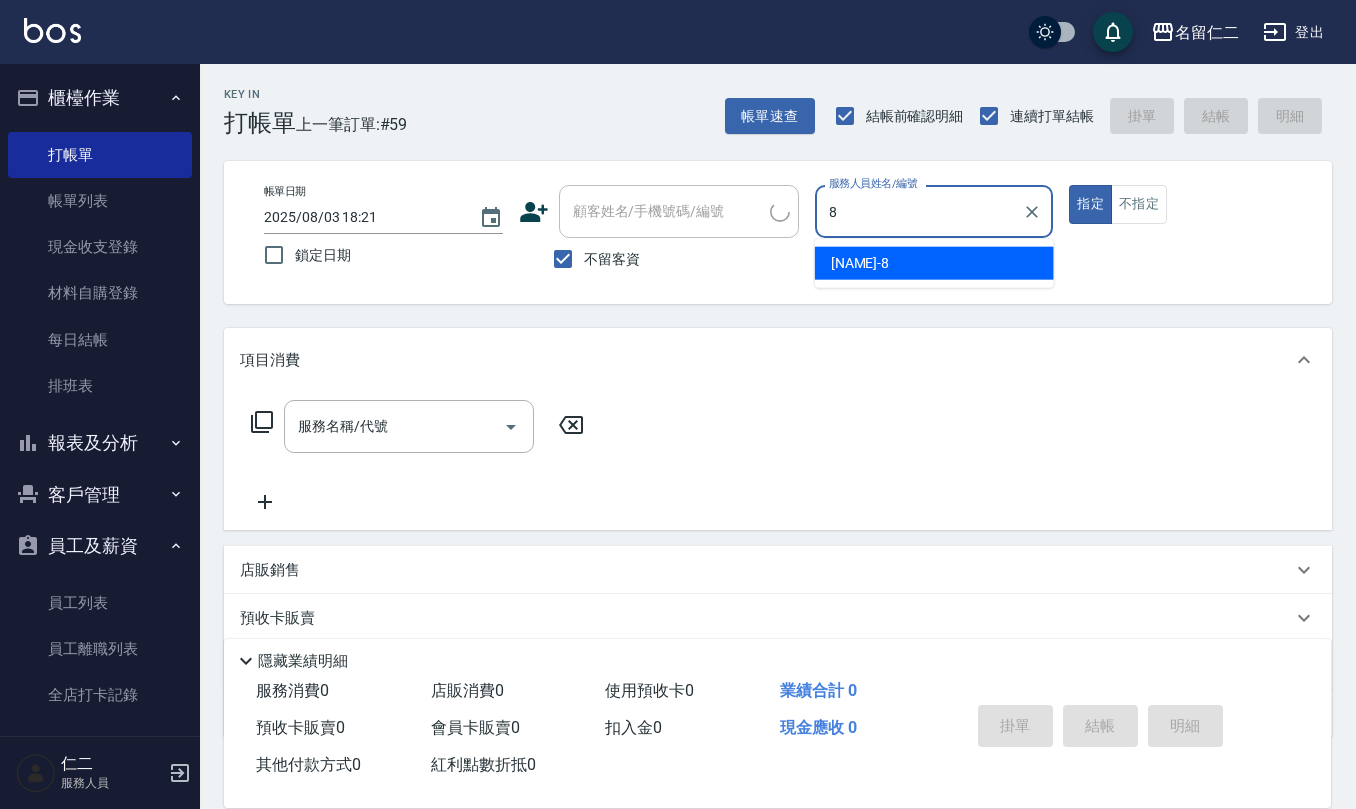 type on "[NAME]-8" 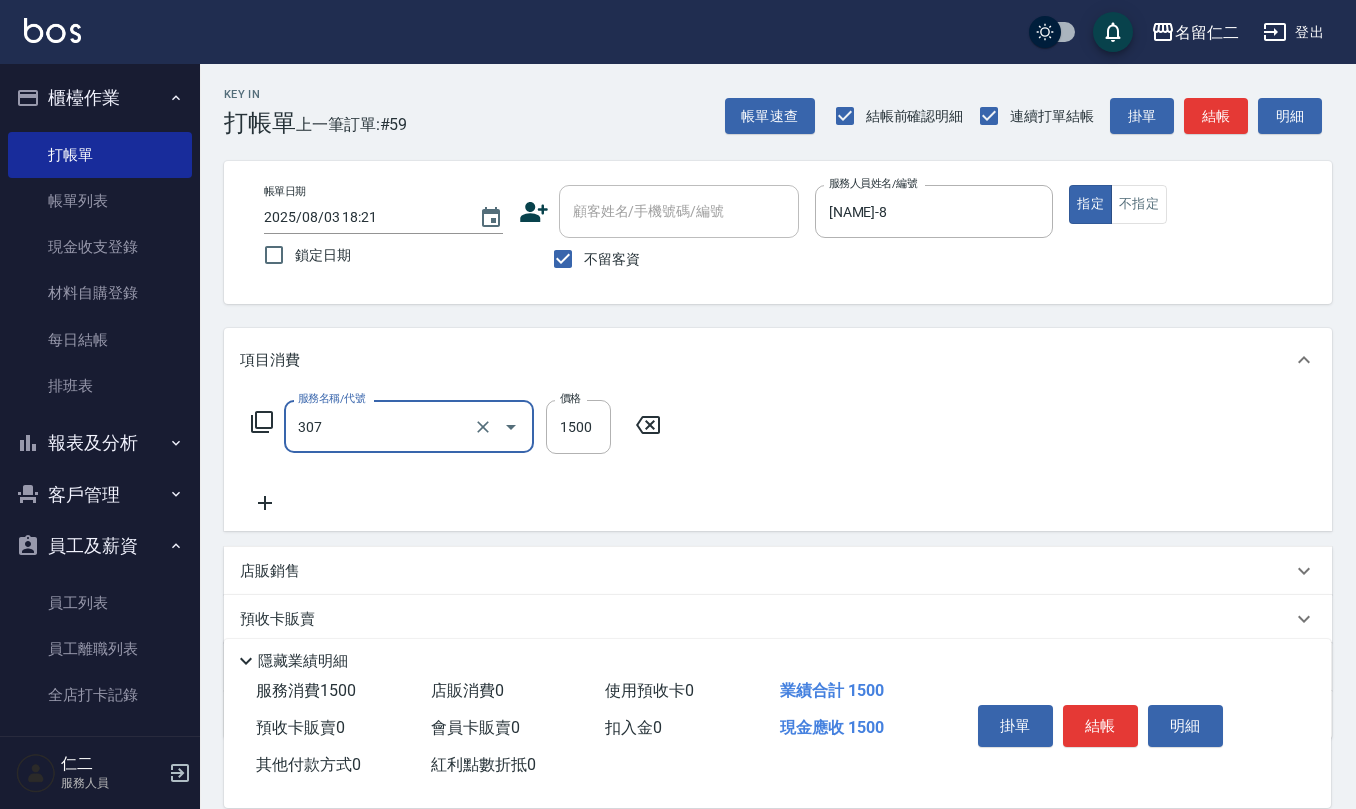 type on "[NAME] - [PRICE]" 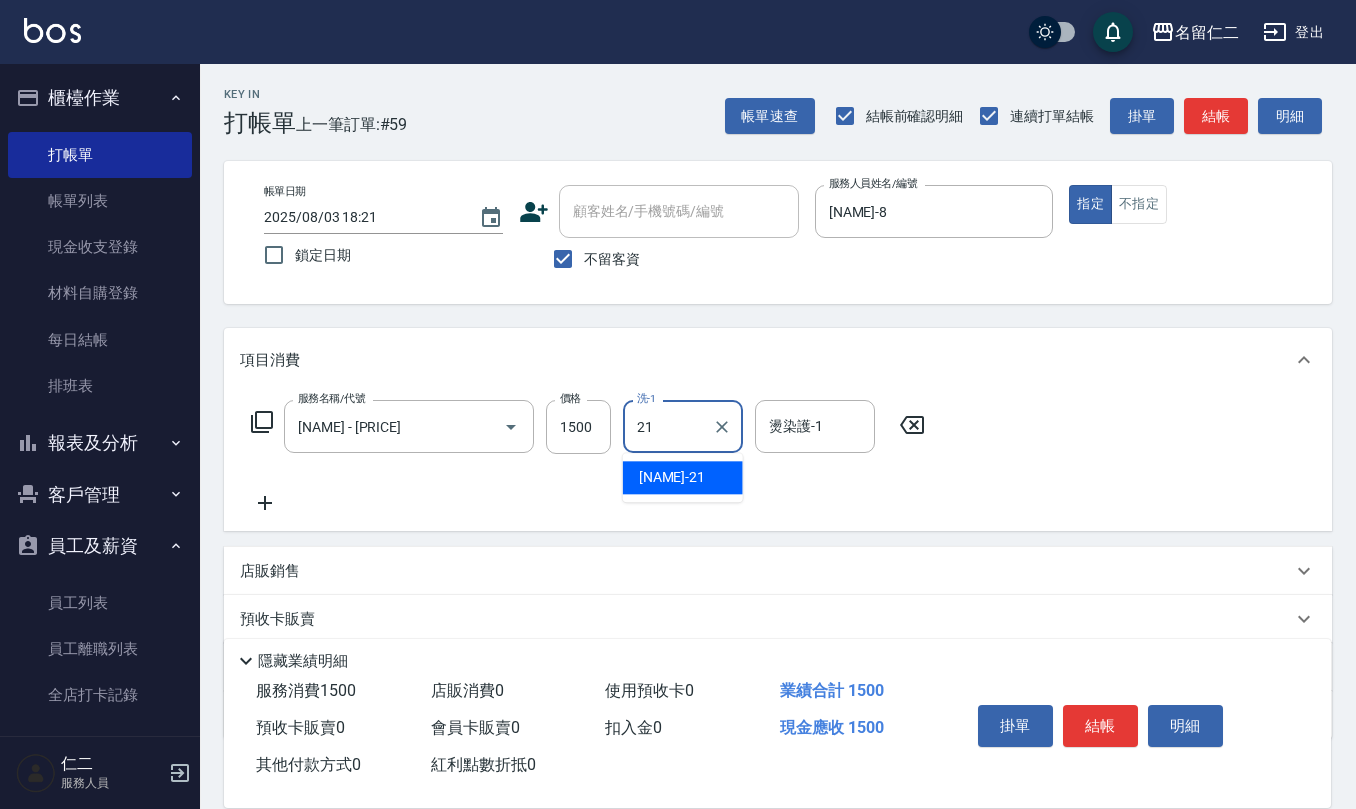 type on "[NAME]-21" 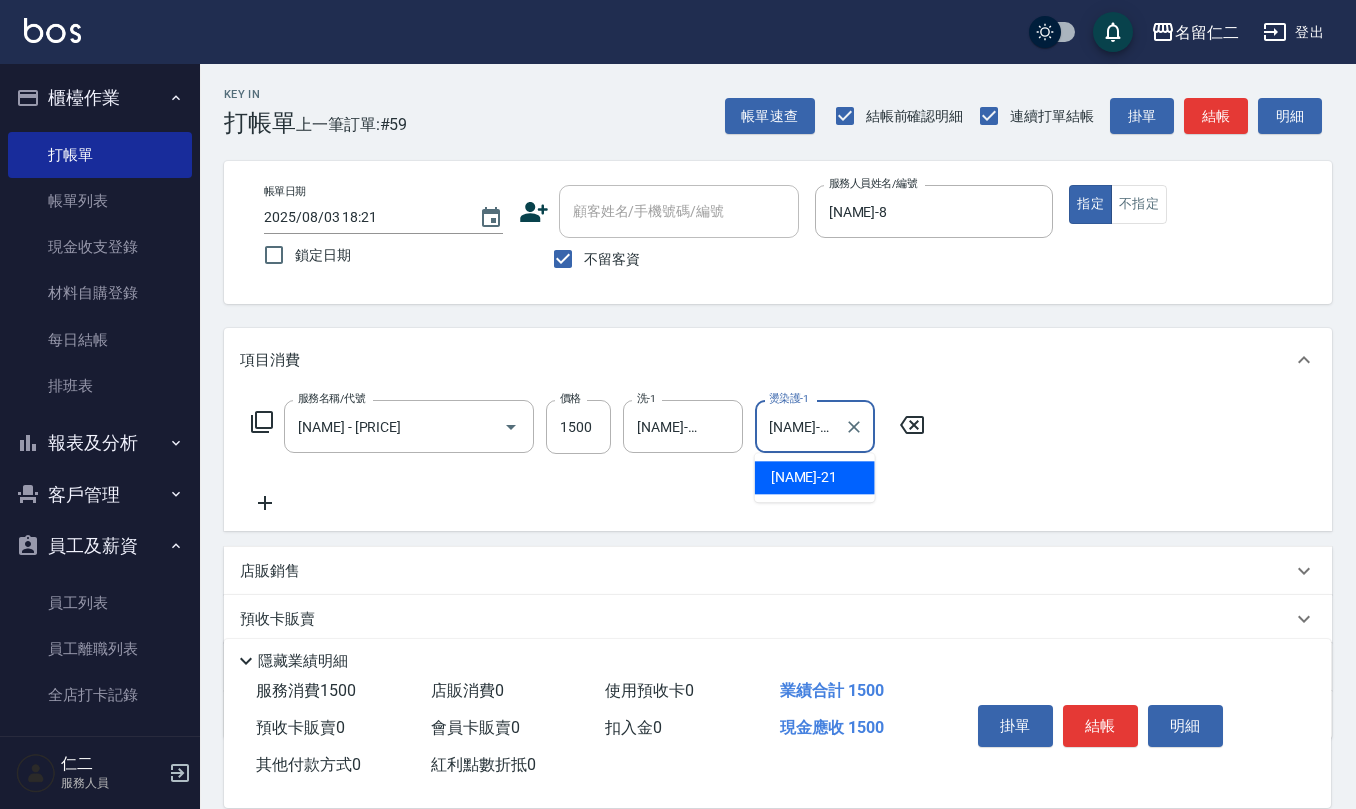type on "[NAME]-21" 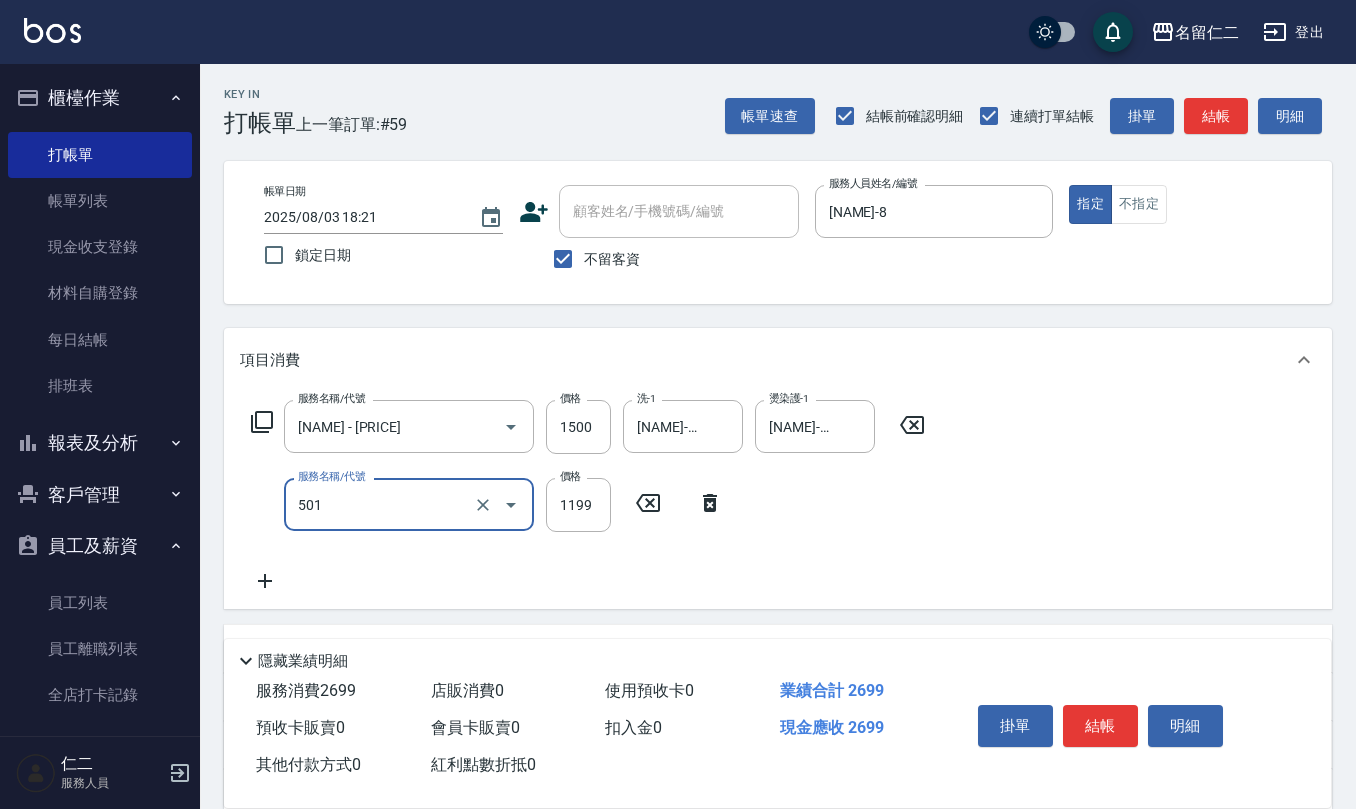 type on "染髮(501)" 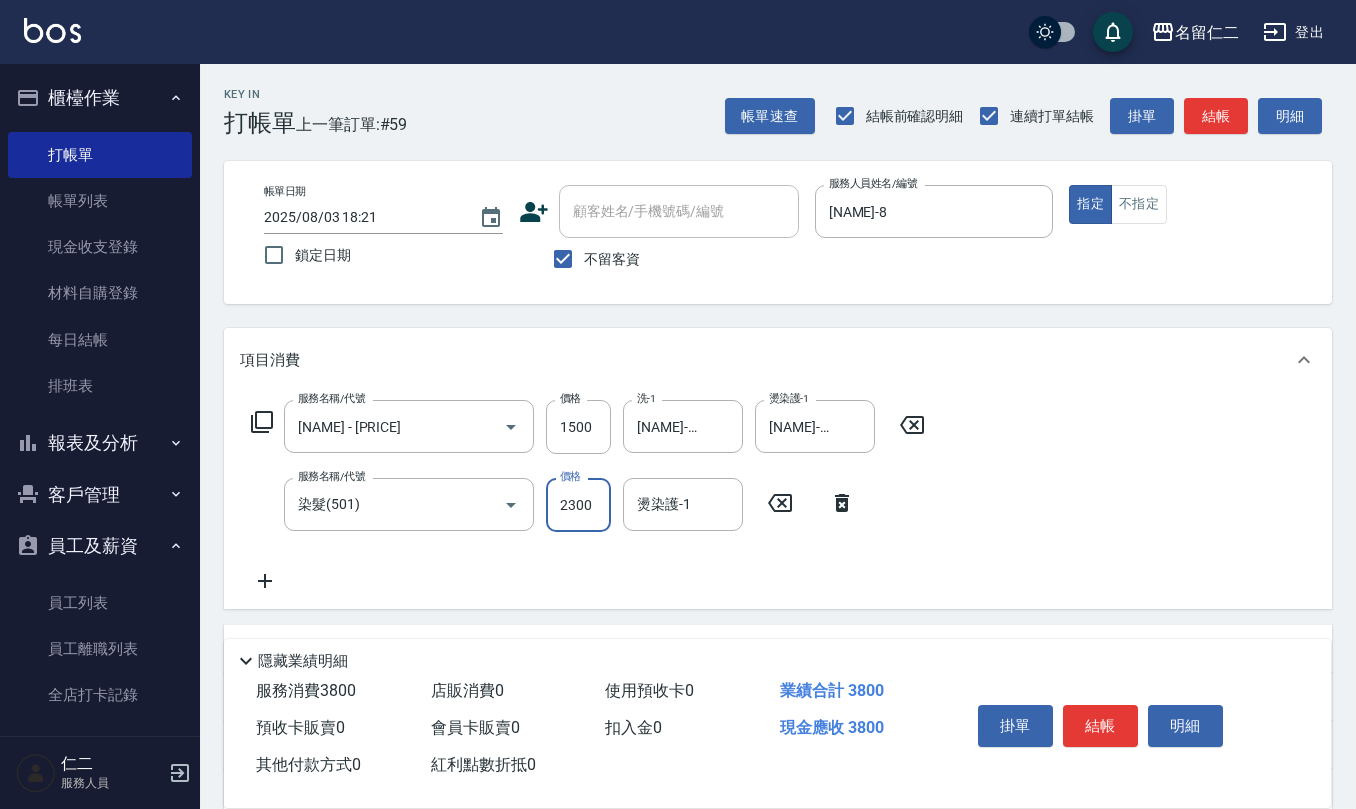type on "2300" 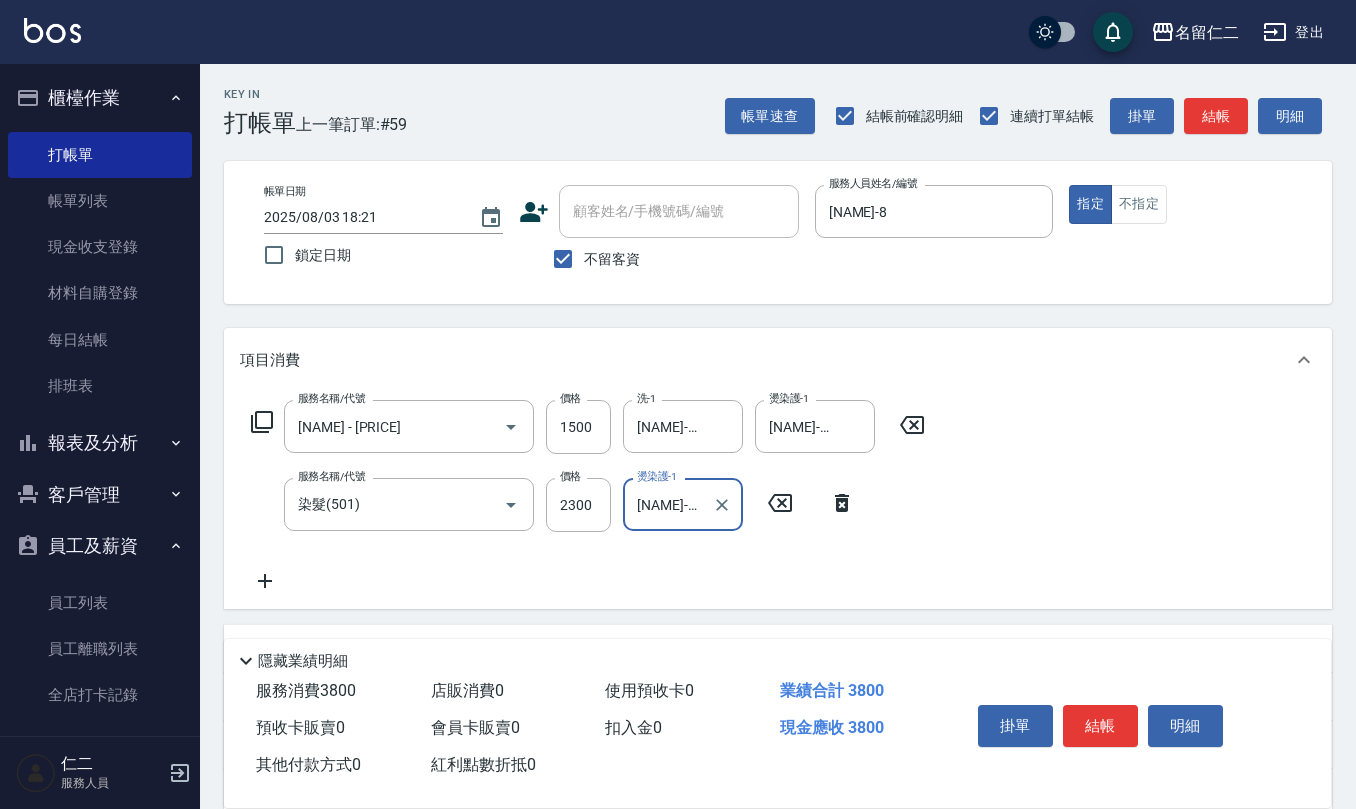 type on "[NAME]-25" 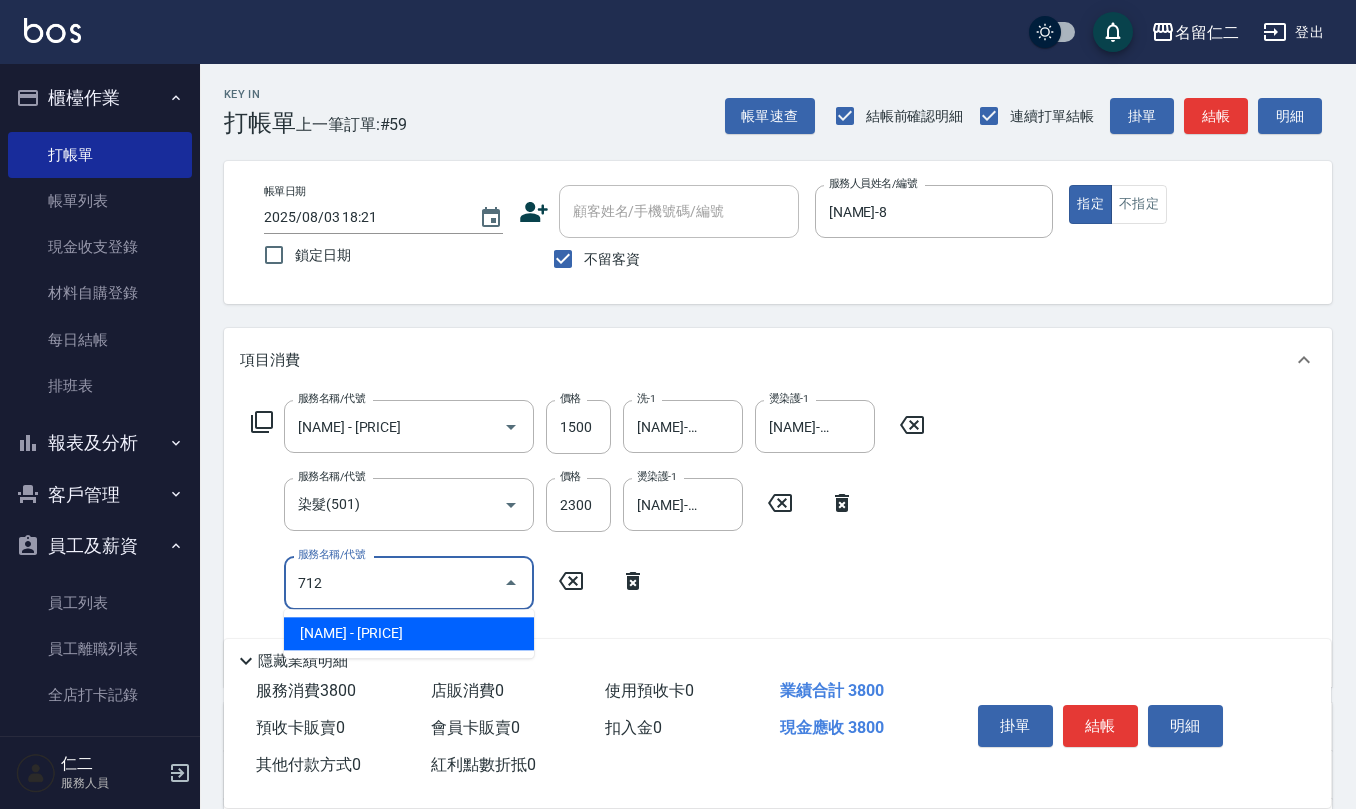 type on "[NAME] - [PRICE]" 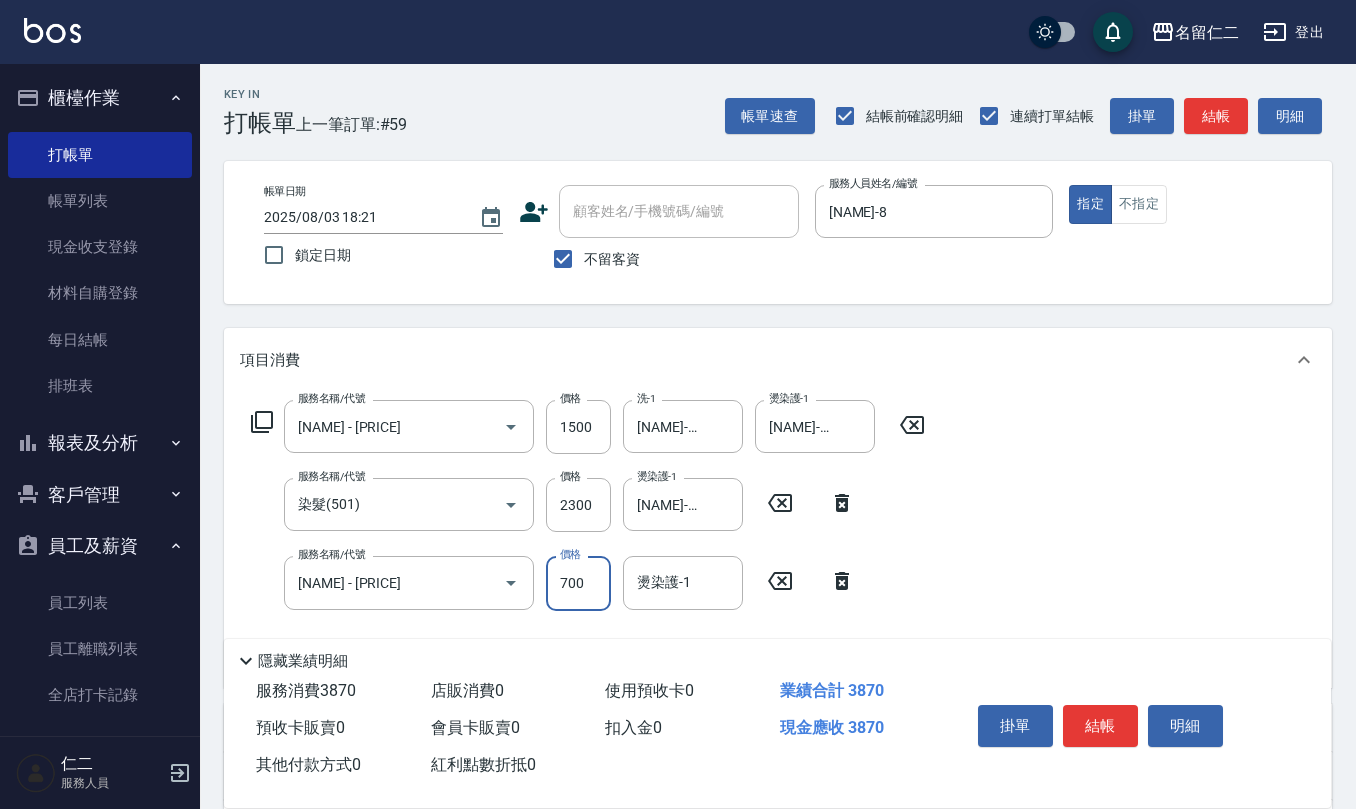 type on "700" 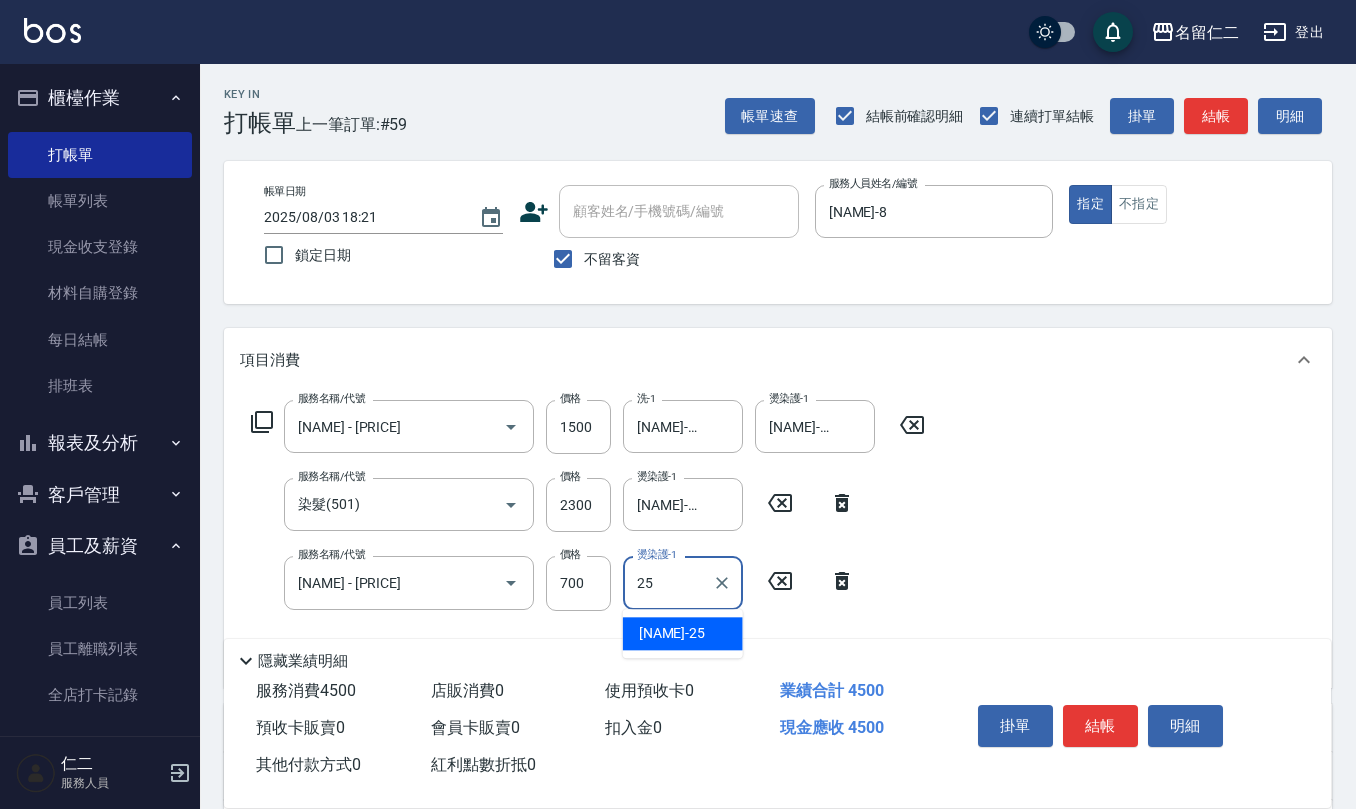 type on "[NAME]-25" 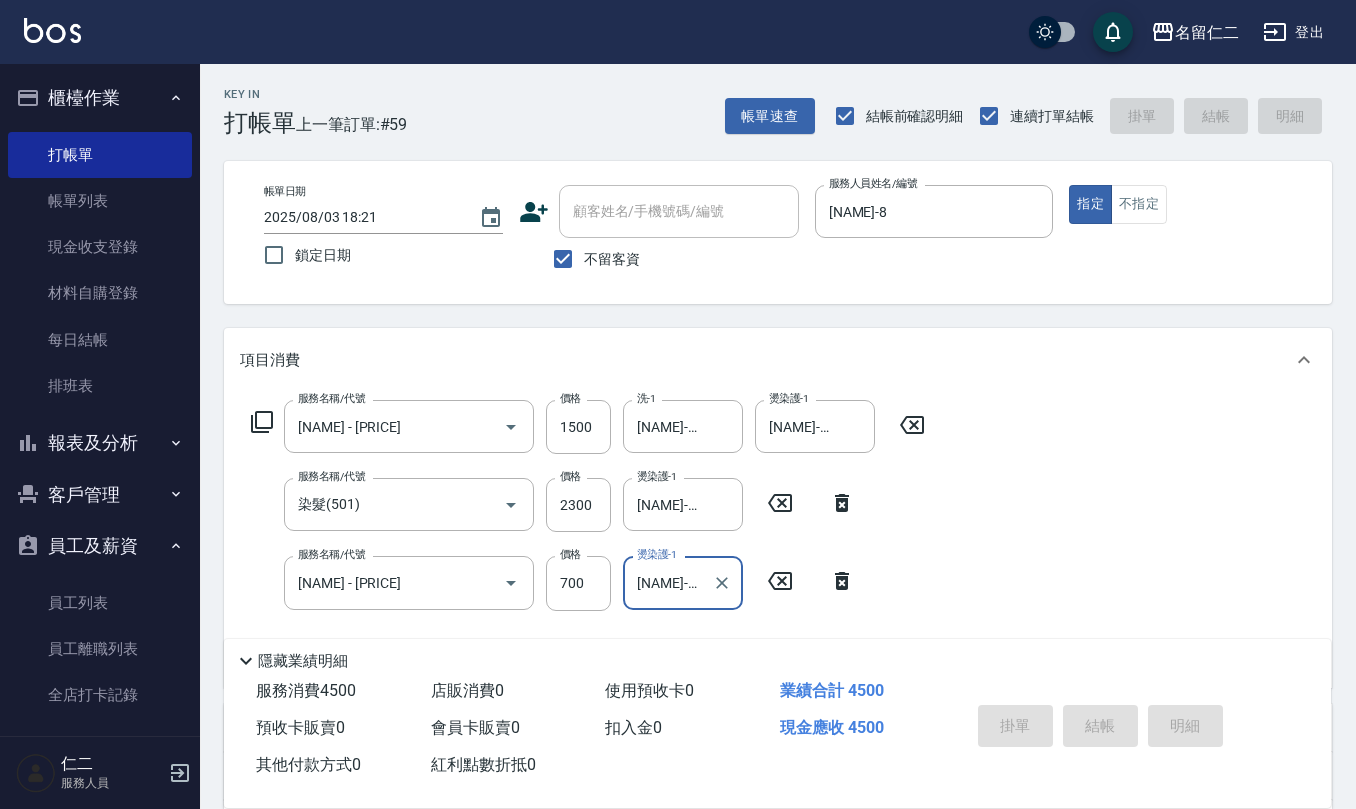 type on "2025/08/03 18:22" 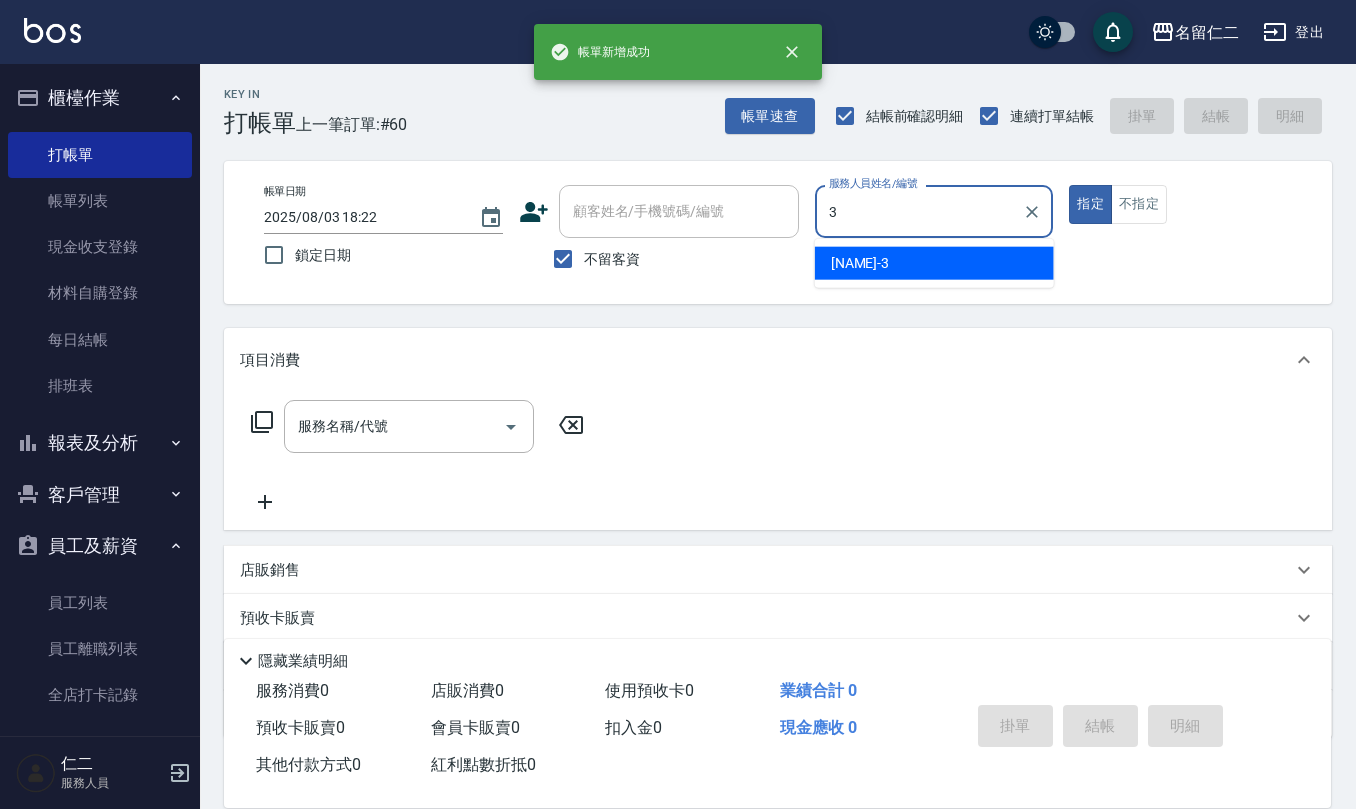 type on "[NAME]-3" 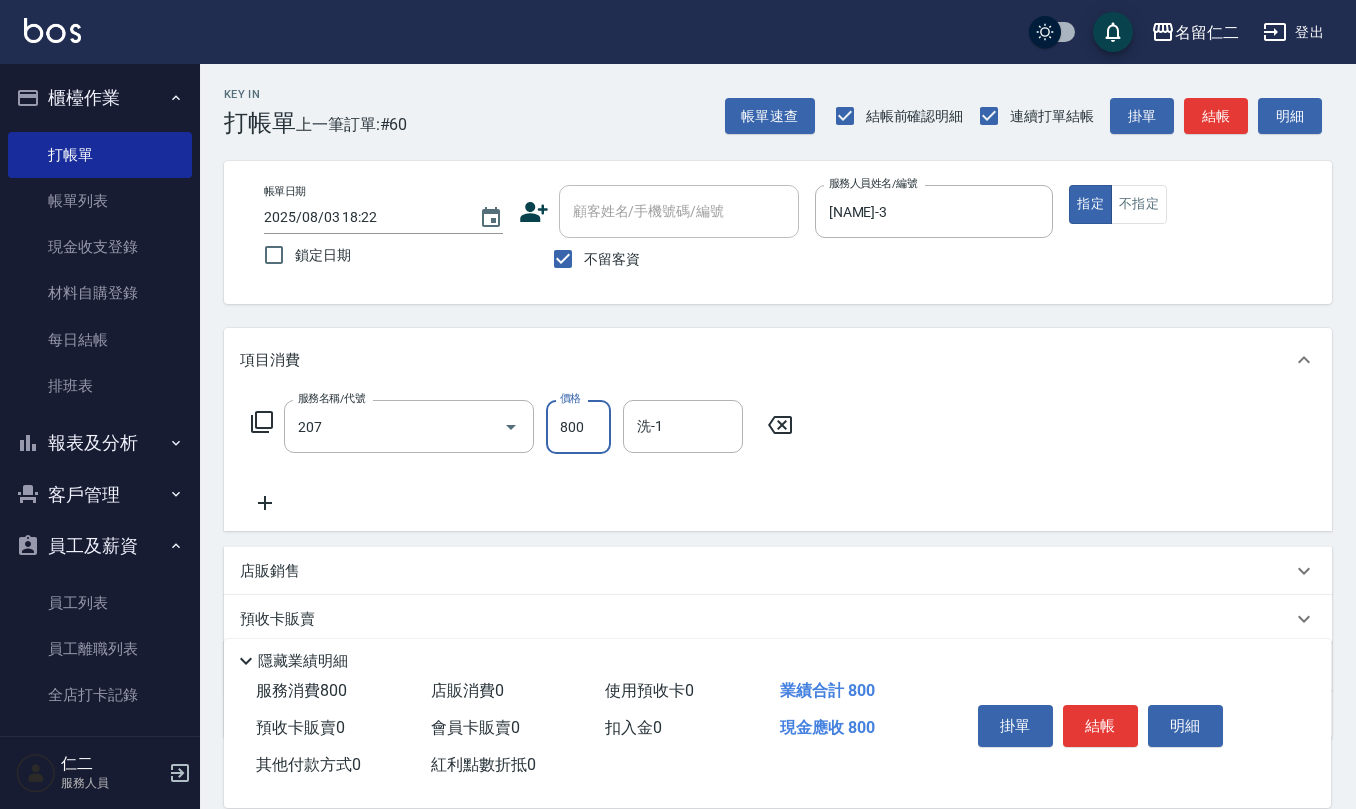 type on "[NAME]([PRICE])" 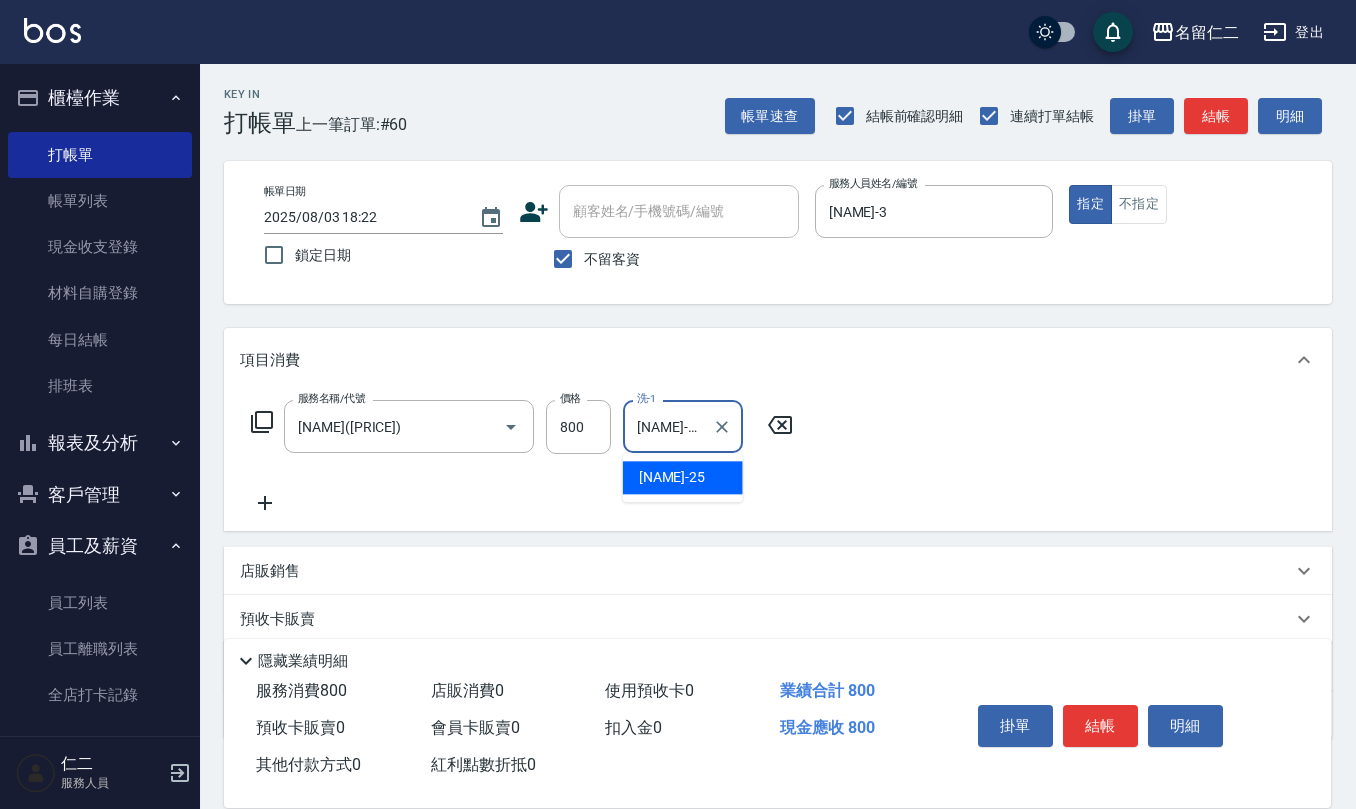 type on "[NAME]-25" 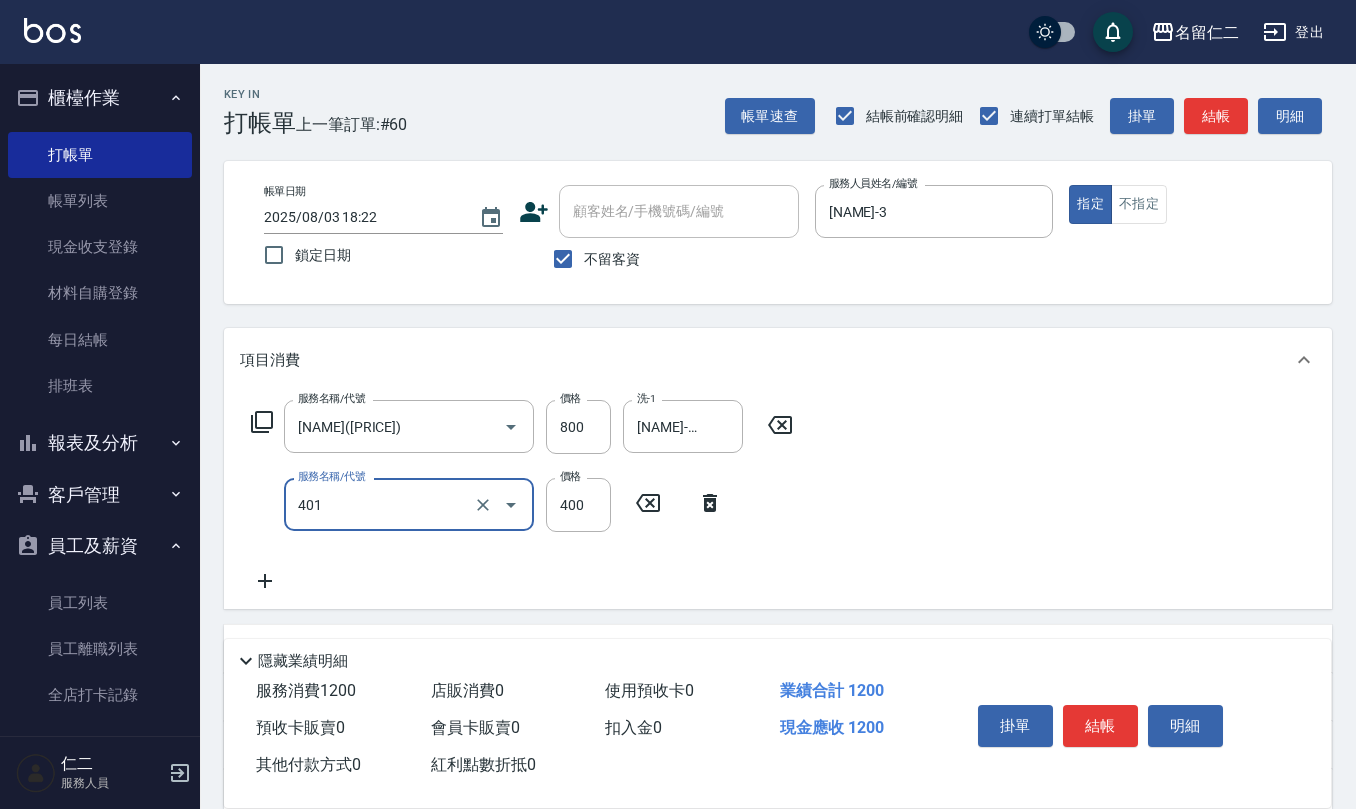 type on "剪髮(401)" 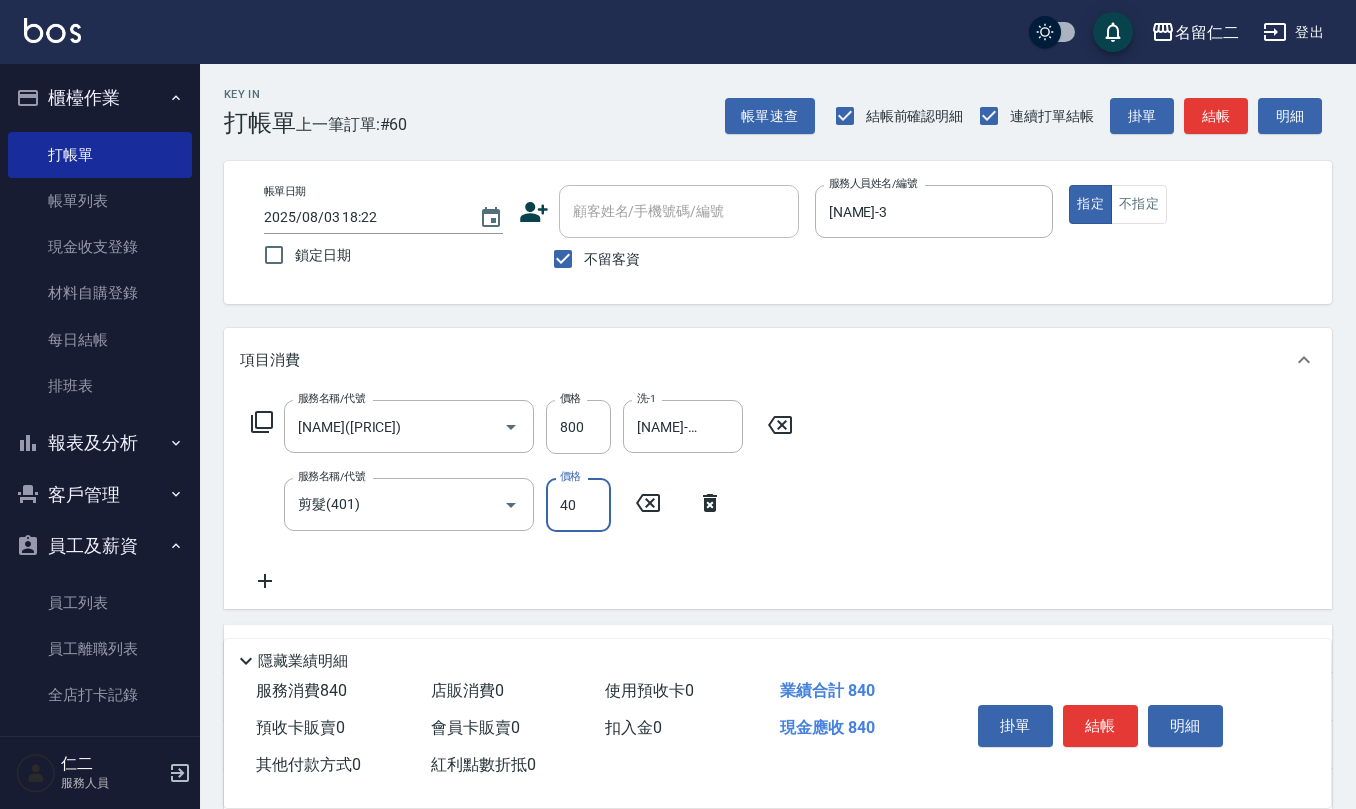 type on "400" 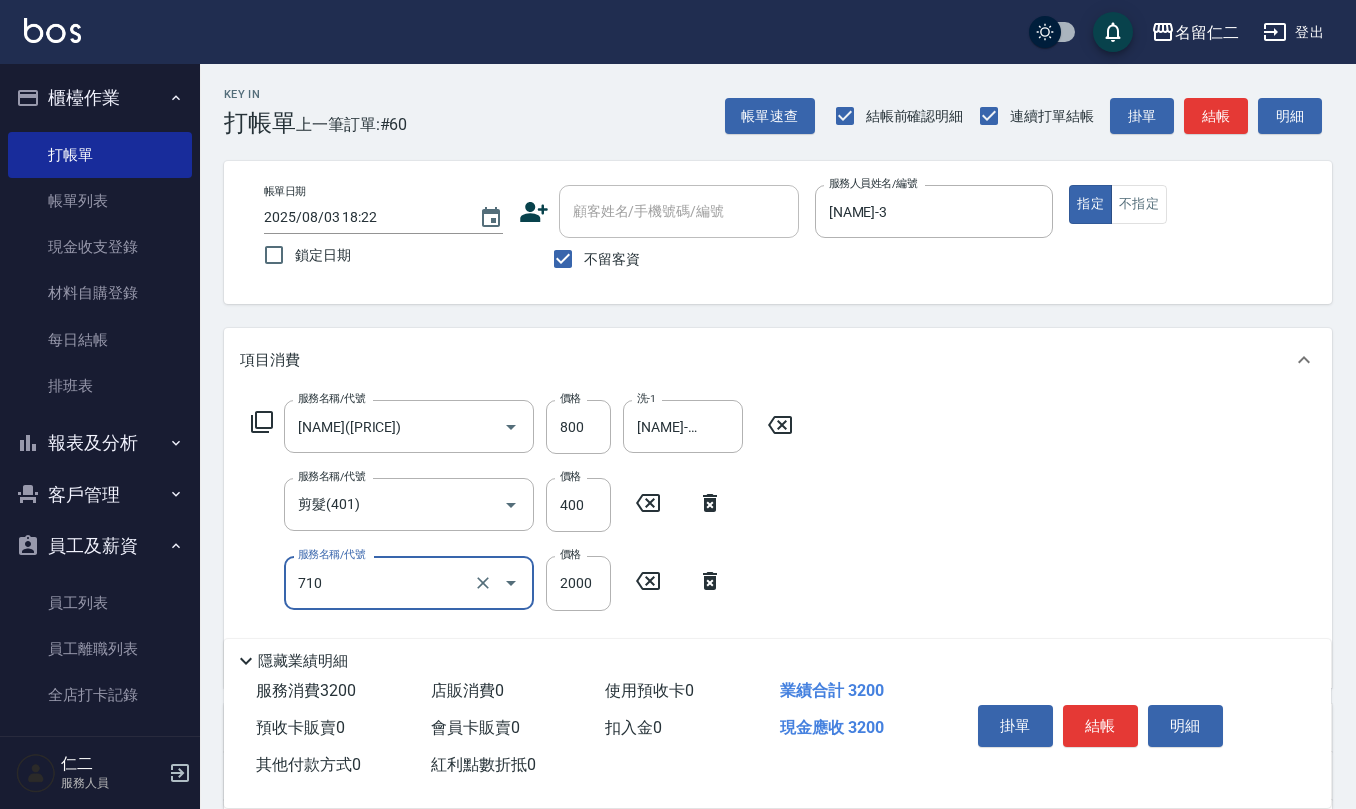 type 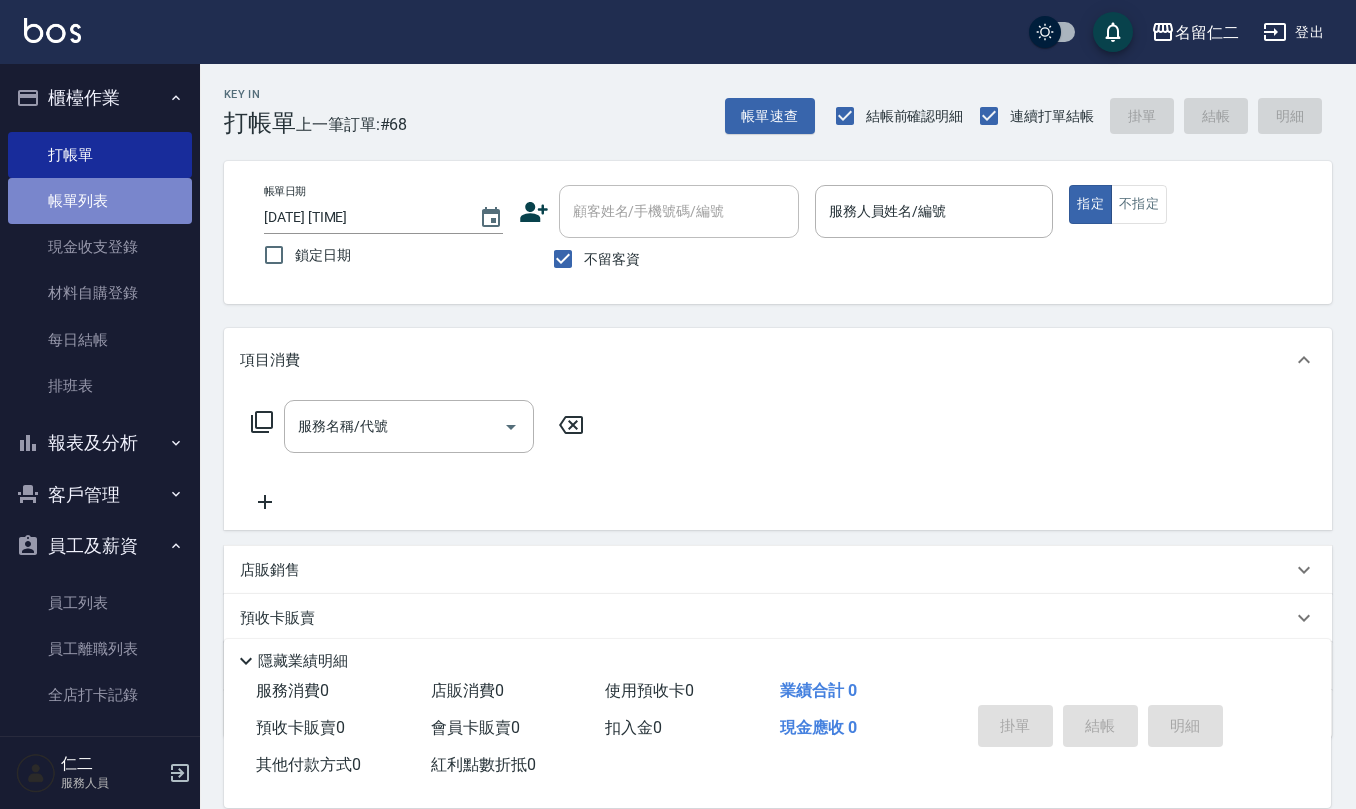 click on "帳單列表" at bounding box center (100, 201) 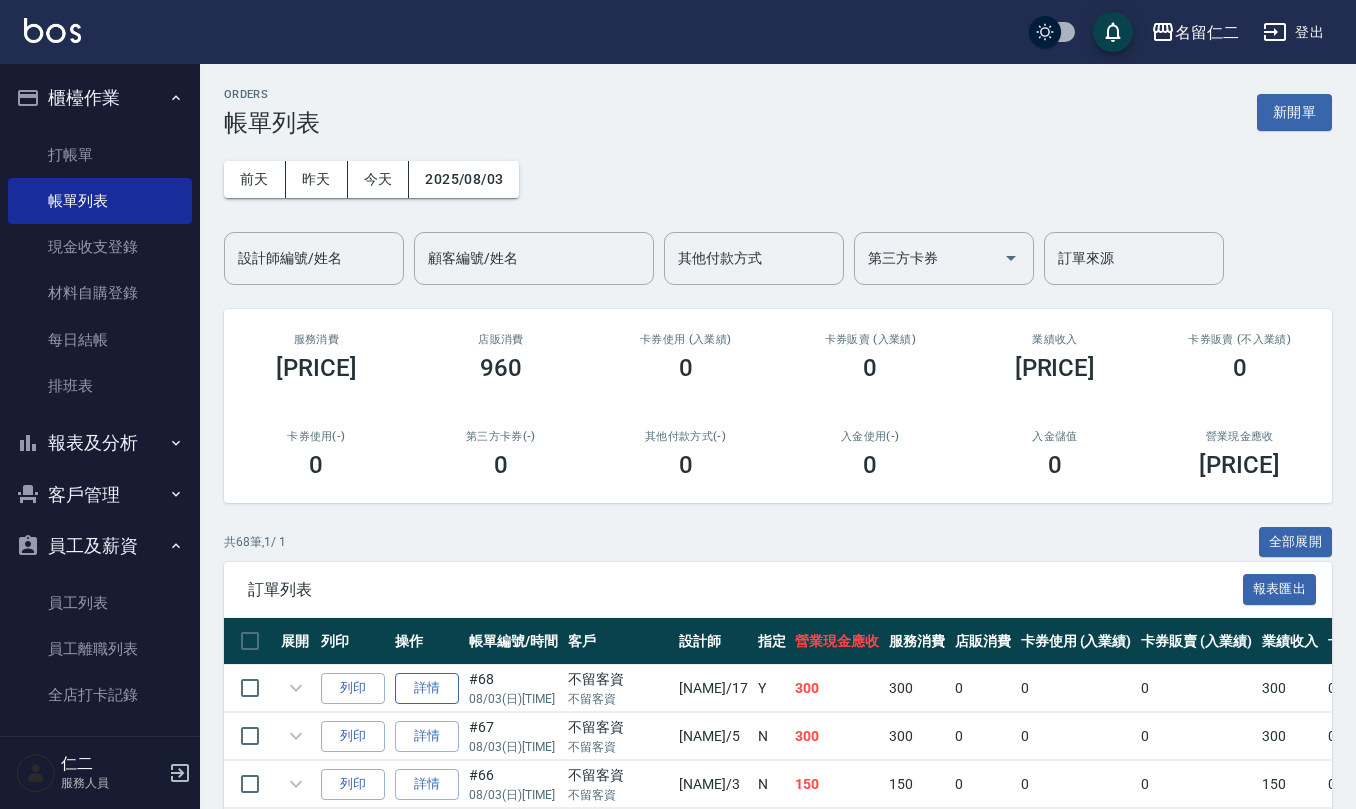 click on "詳情" at bounding box center [427, 688] 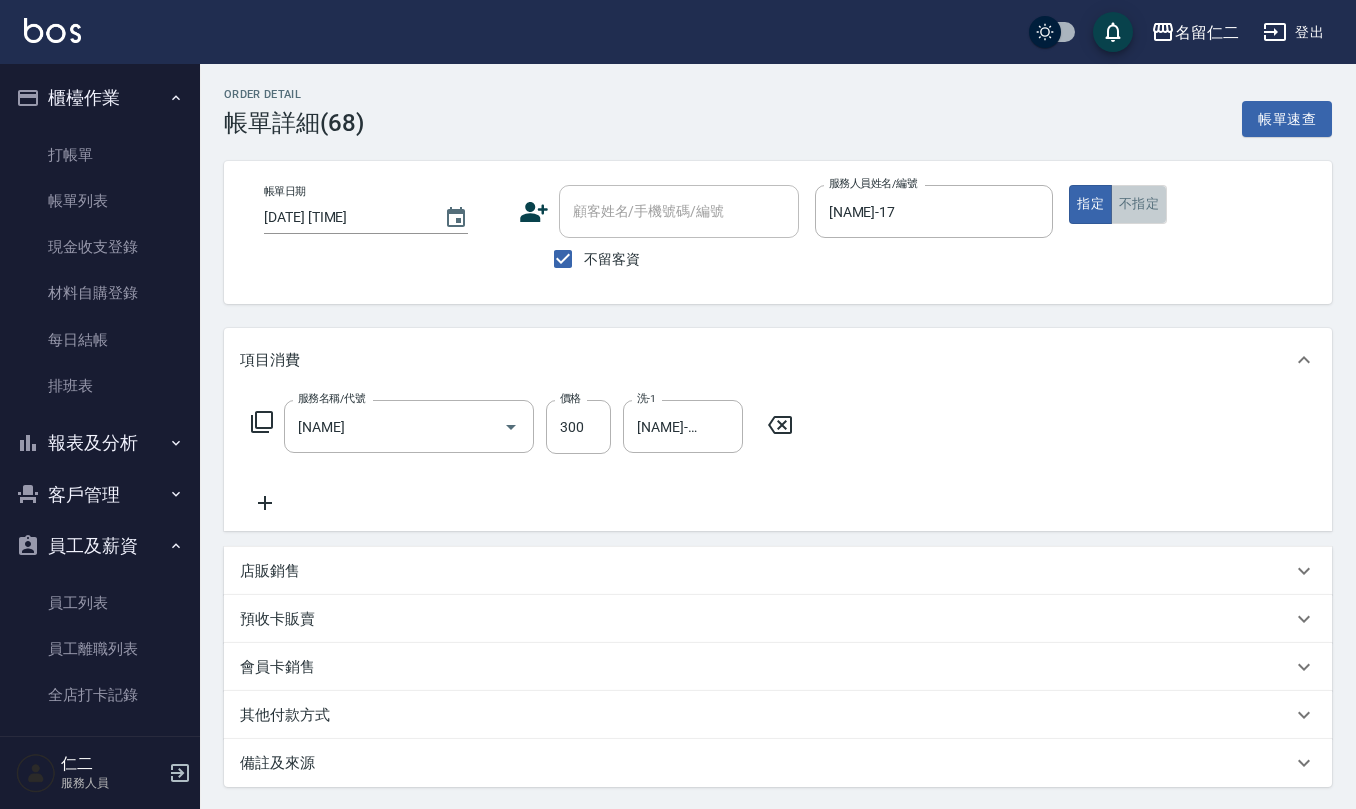 click on "不指定" at bounding box center [1139, 204] 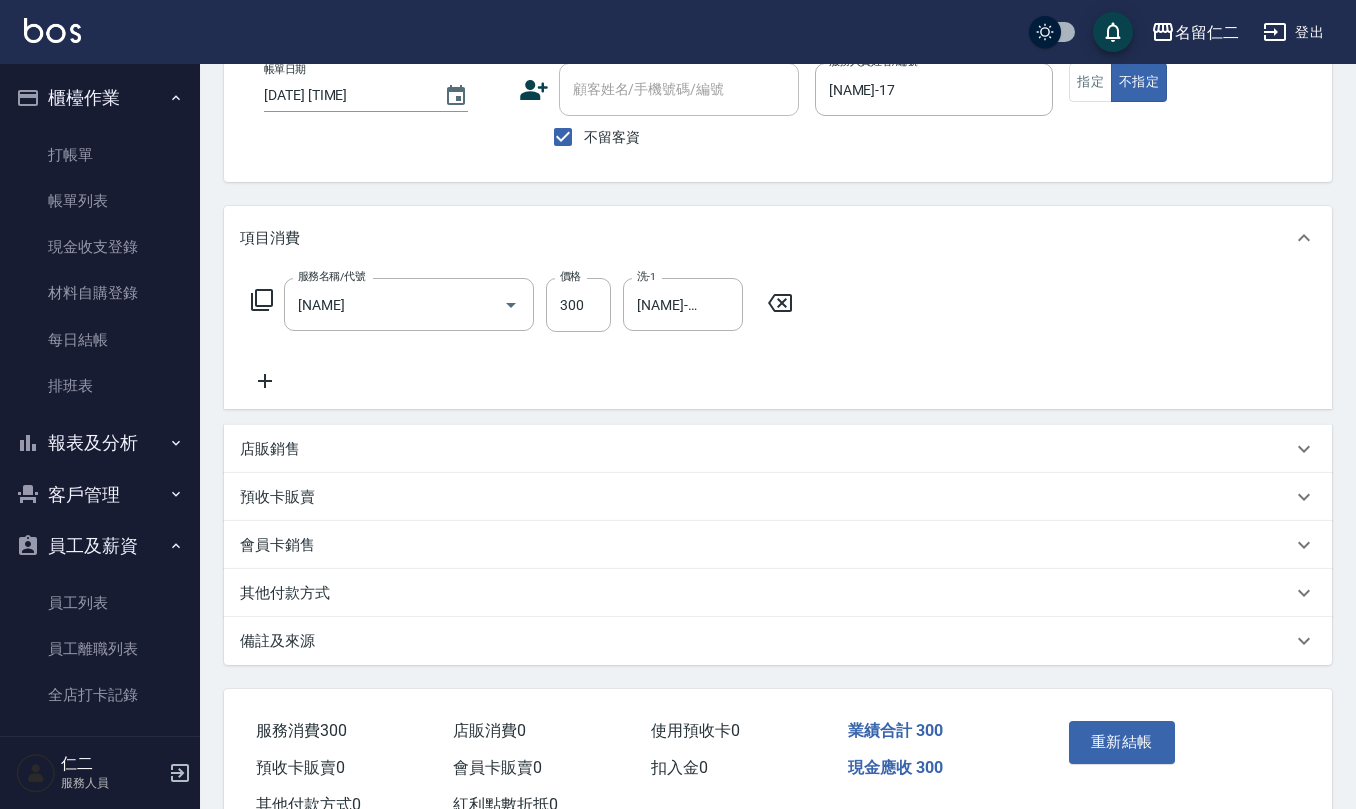 scroll, scrollTop: 133, scrollLeft: 0, axis: vertical 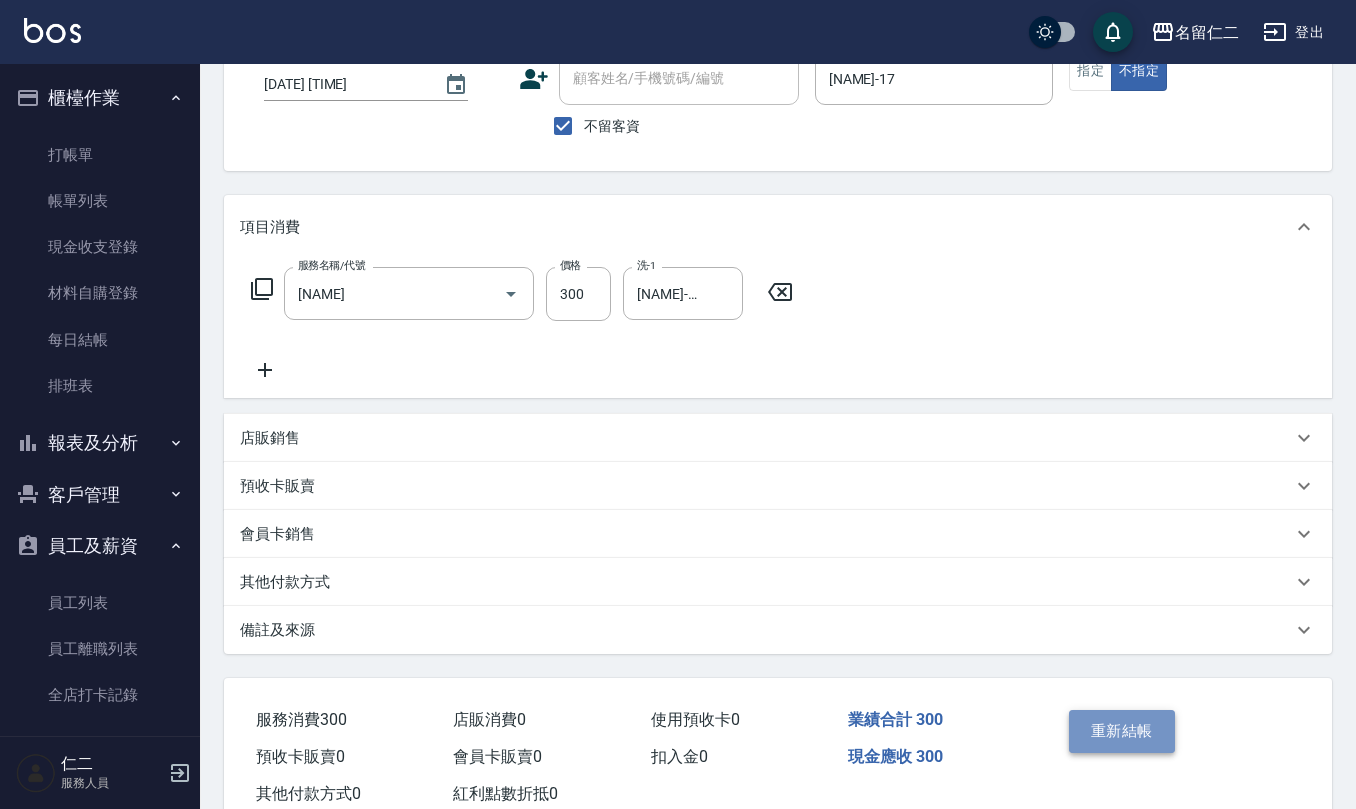 click on "重新結帳" at bounding box center (1122, 731) 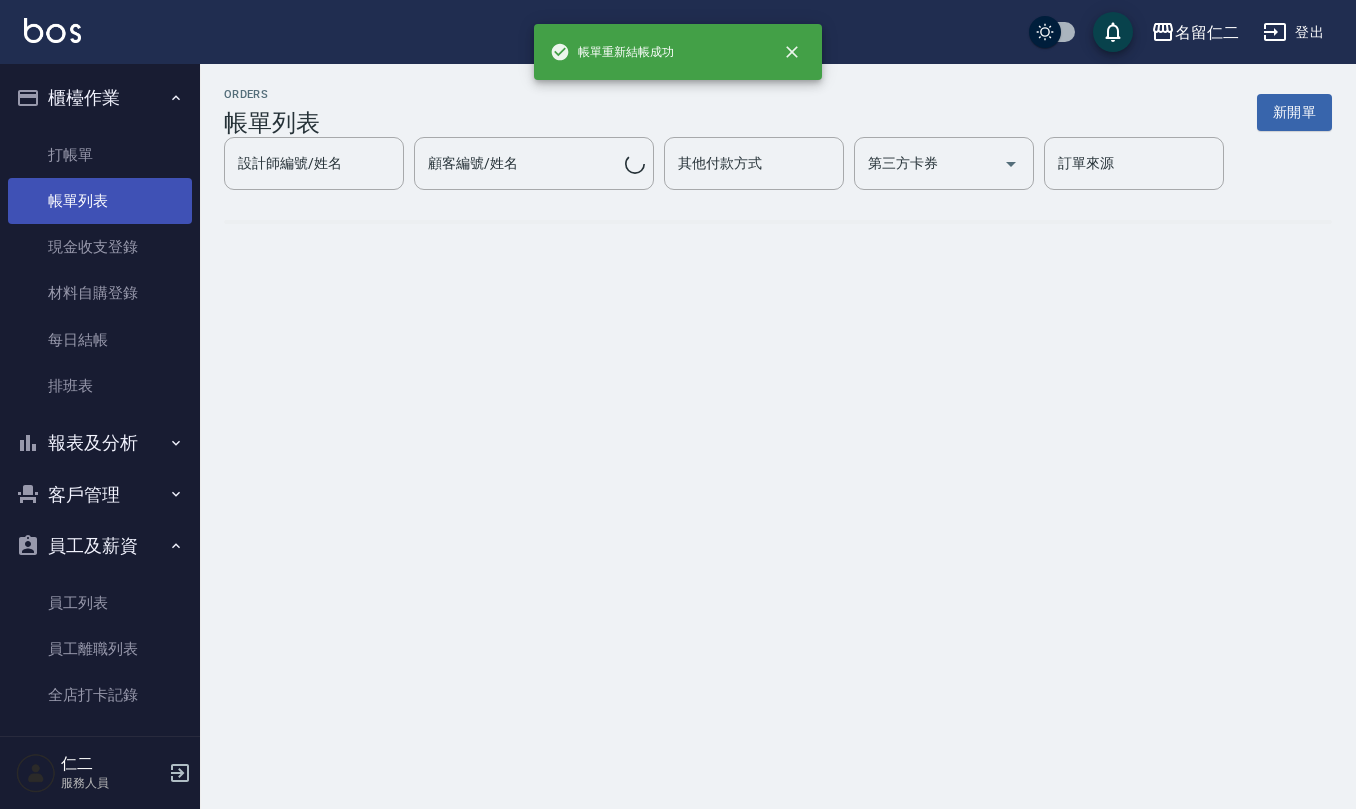 scroll, scrollTop: 0, scrollLeft: 0, axis: both 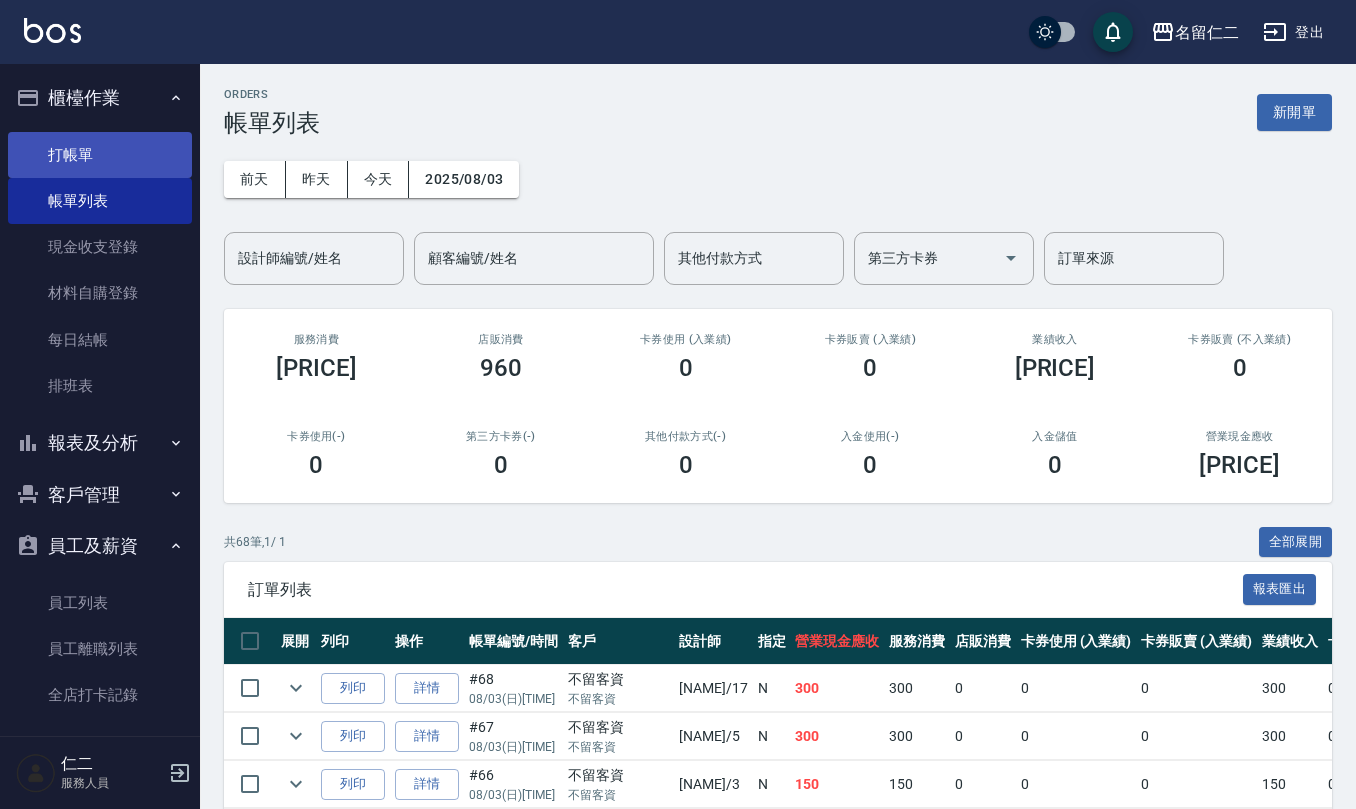 click on "打帳單" at bounding box center (100, 155) 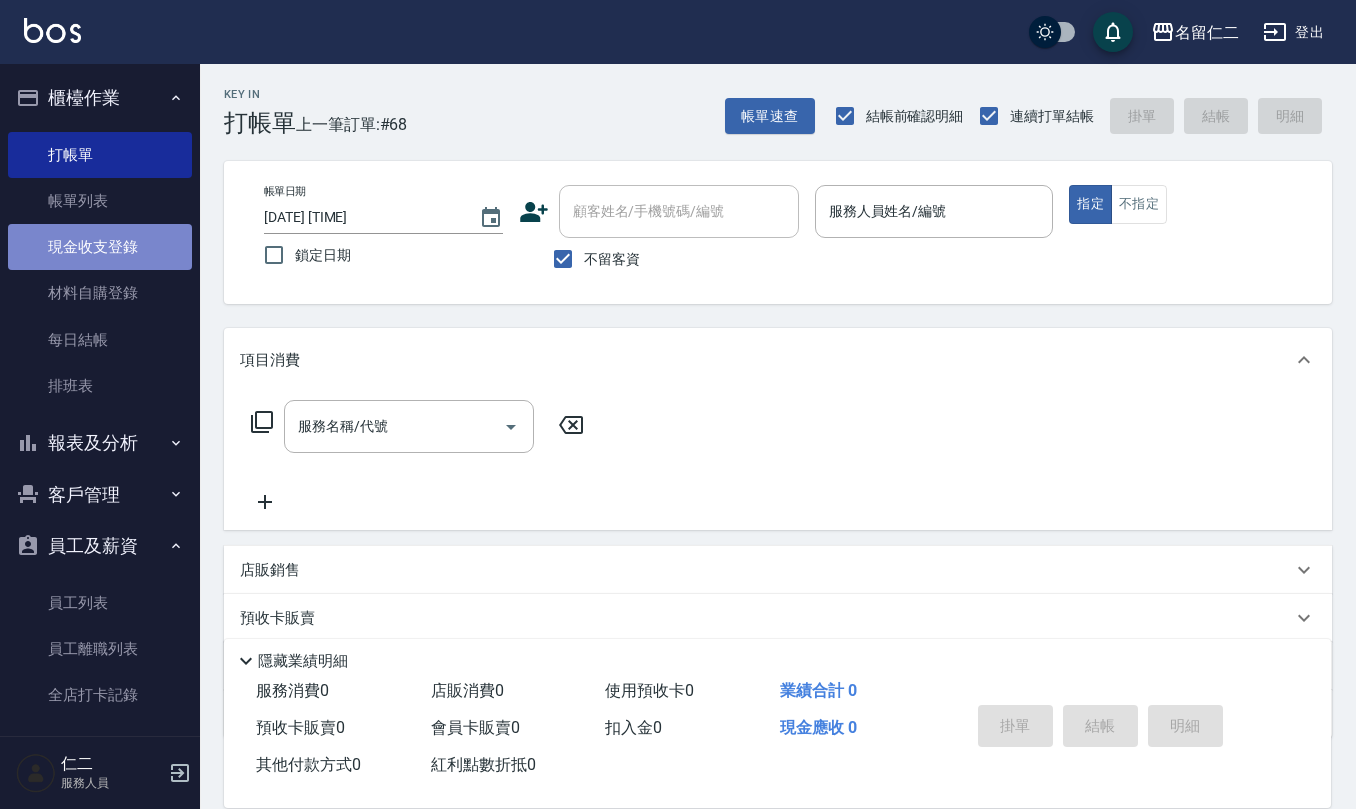 click on "現金收支登錄" at bounding box center (100, 247) 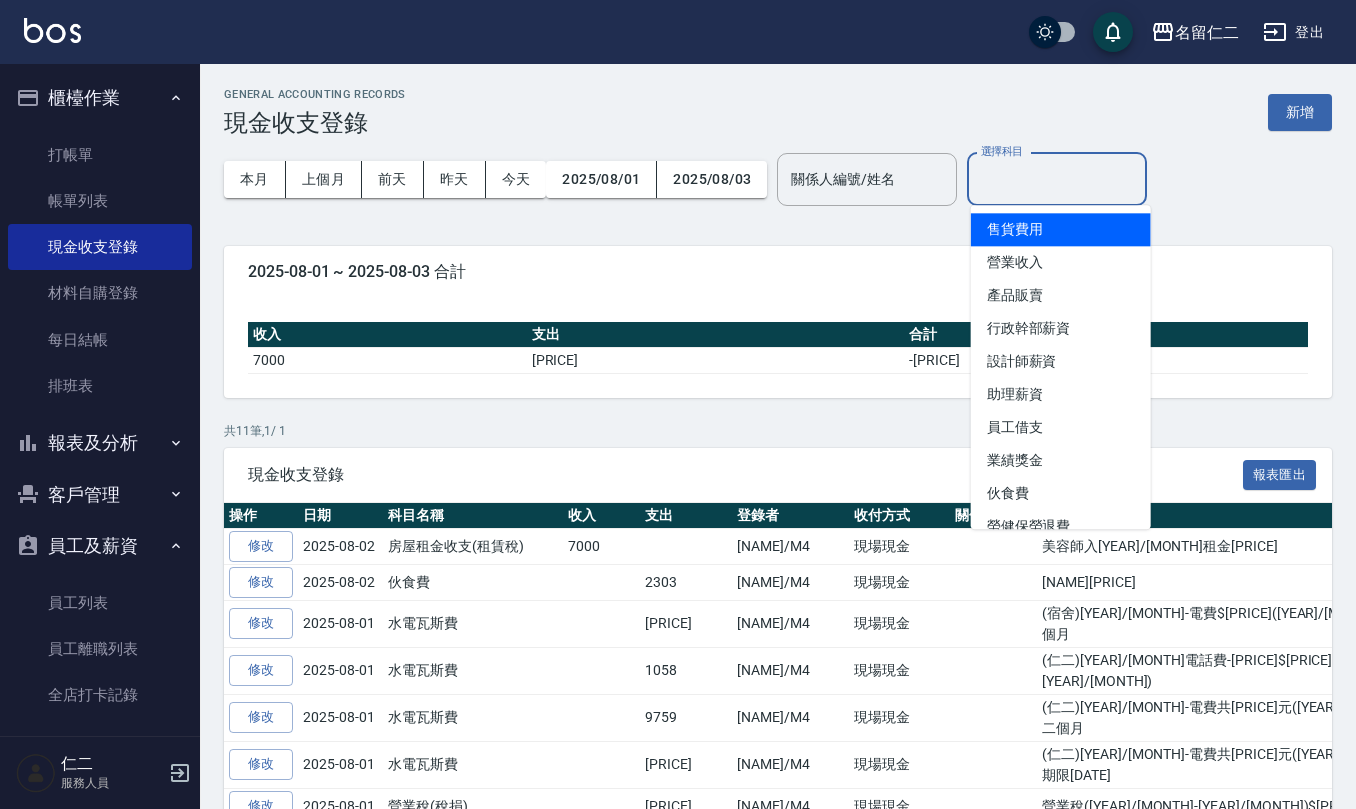 click on "選擇科目" at bounding box center [1057, 179] 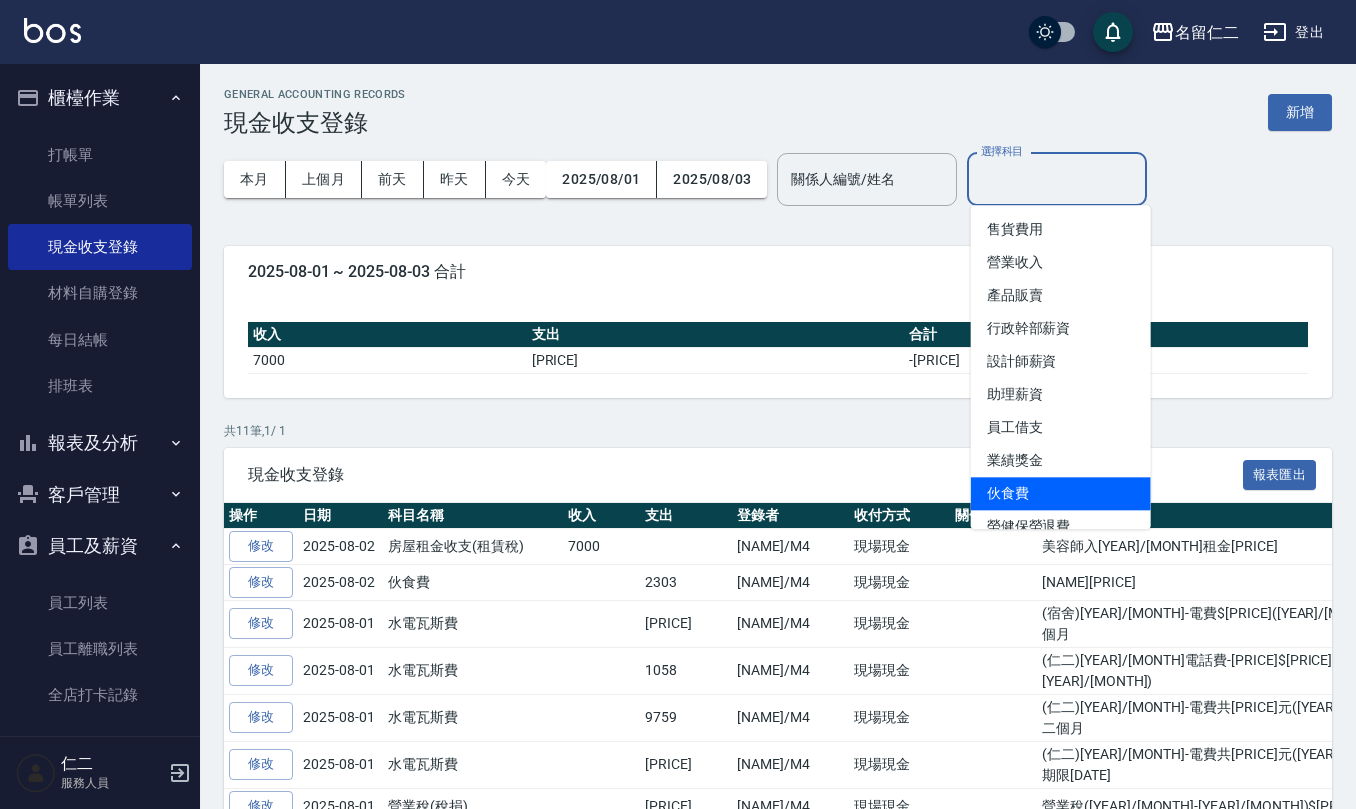click on "伙食費" at bounding box center [1061, 493] 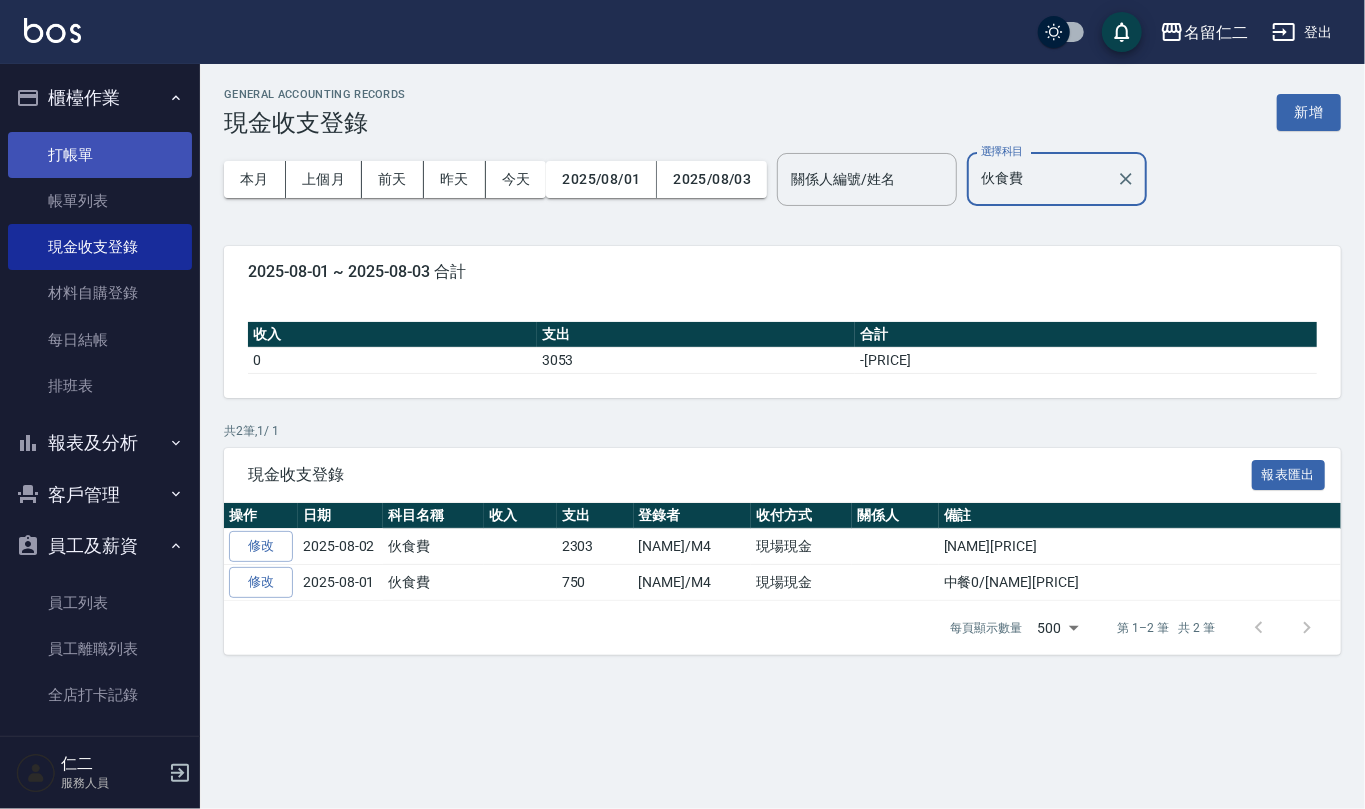 click on "打帳單" at bounding box center (100, 155) 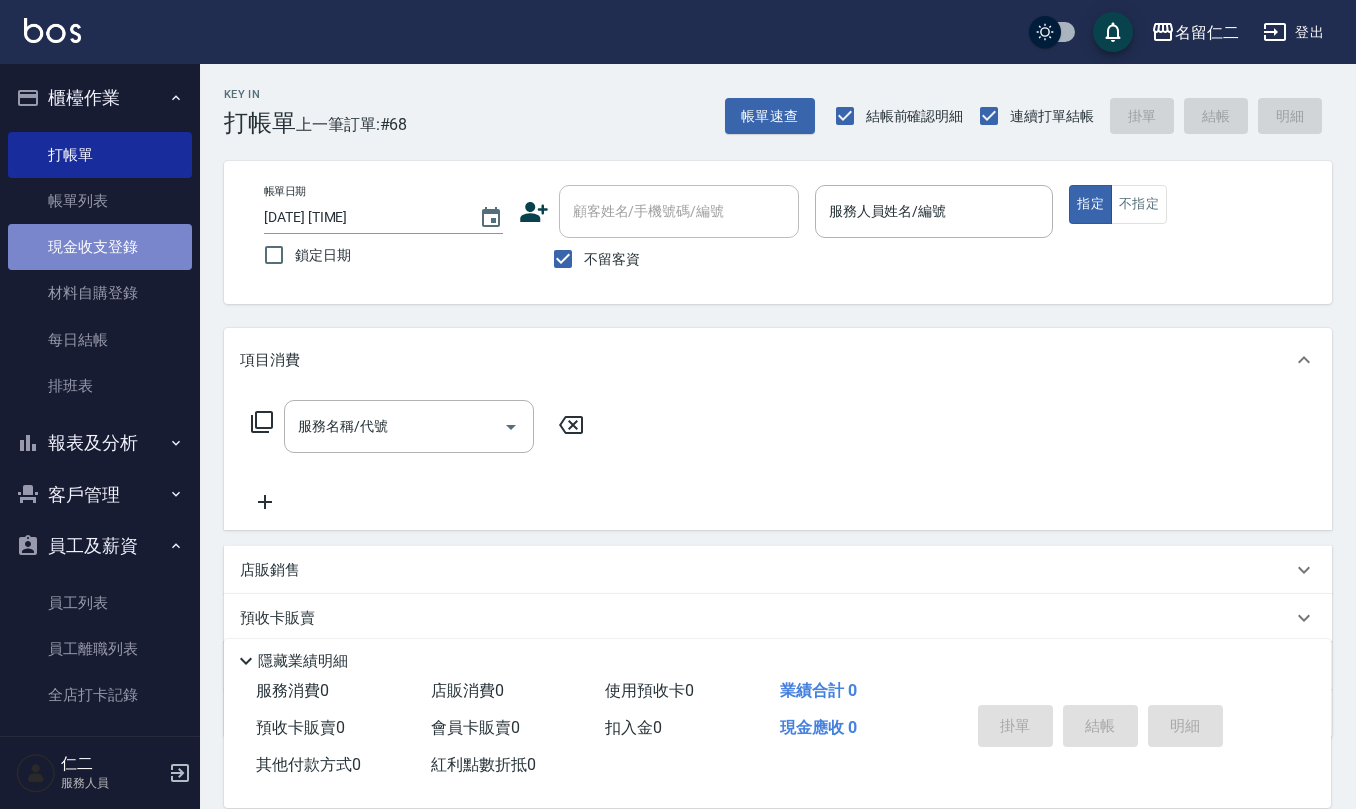 click on "現金收支登錄" at bounding box center (100, 247) 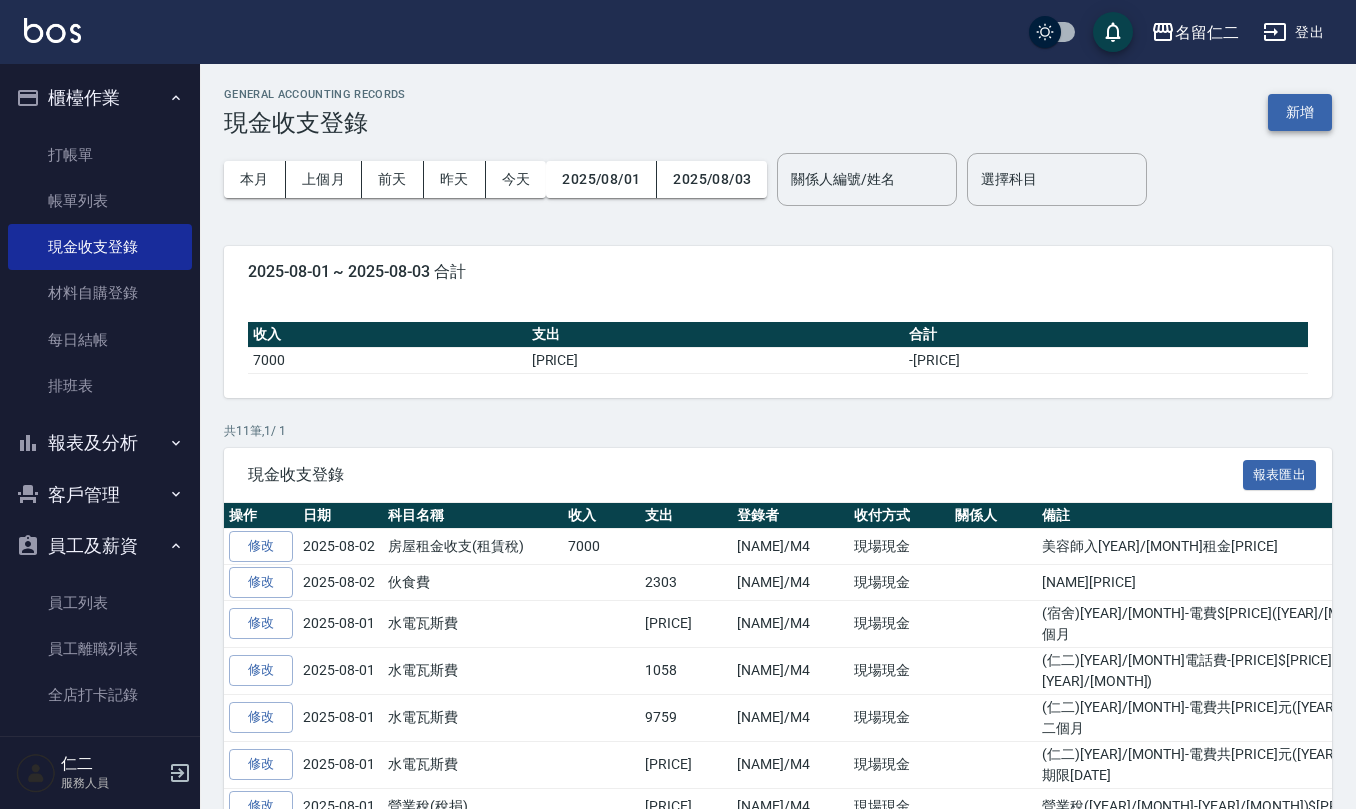 click on "新增" at bounding box center (1300, 112) 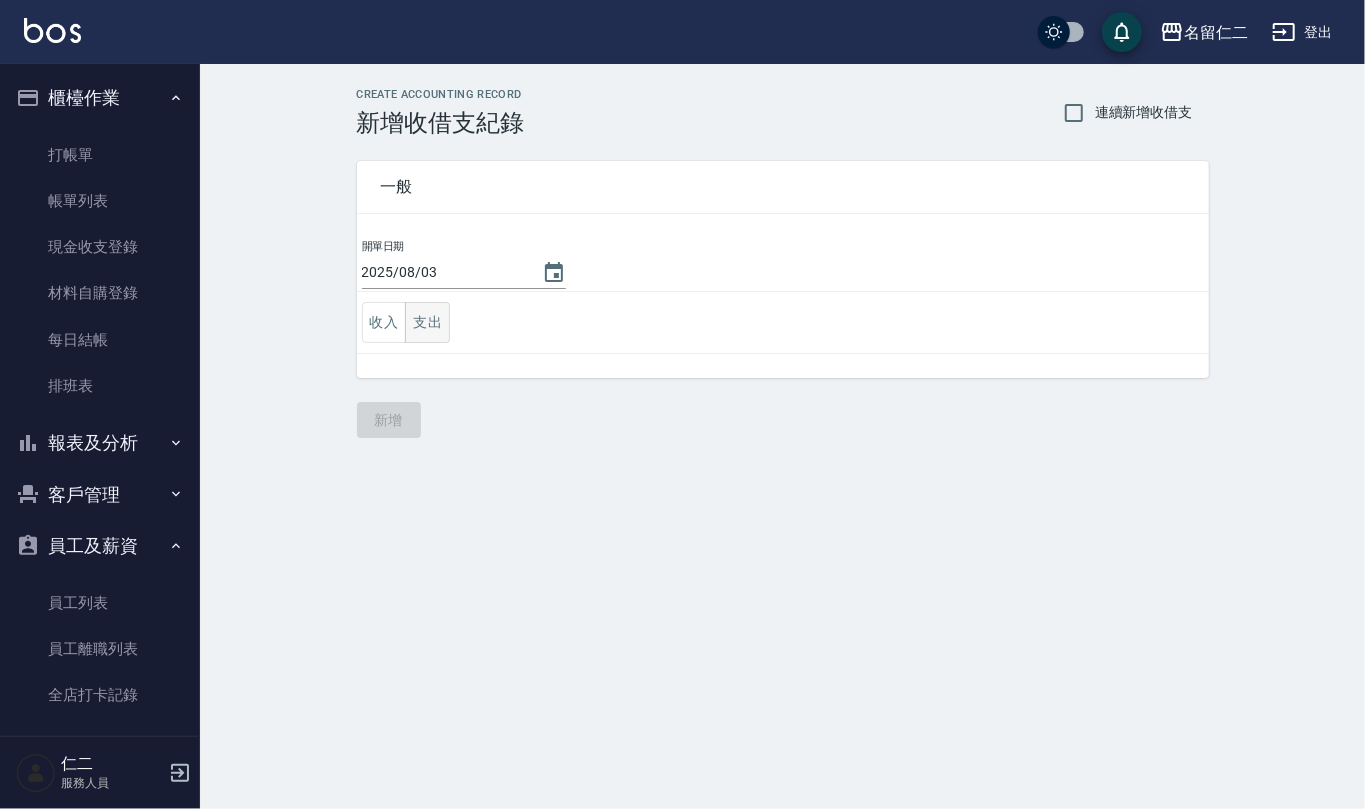 click on "支出" at bounding box center (427, 322) 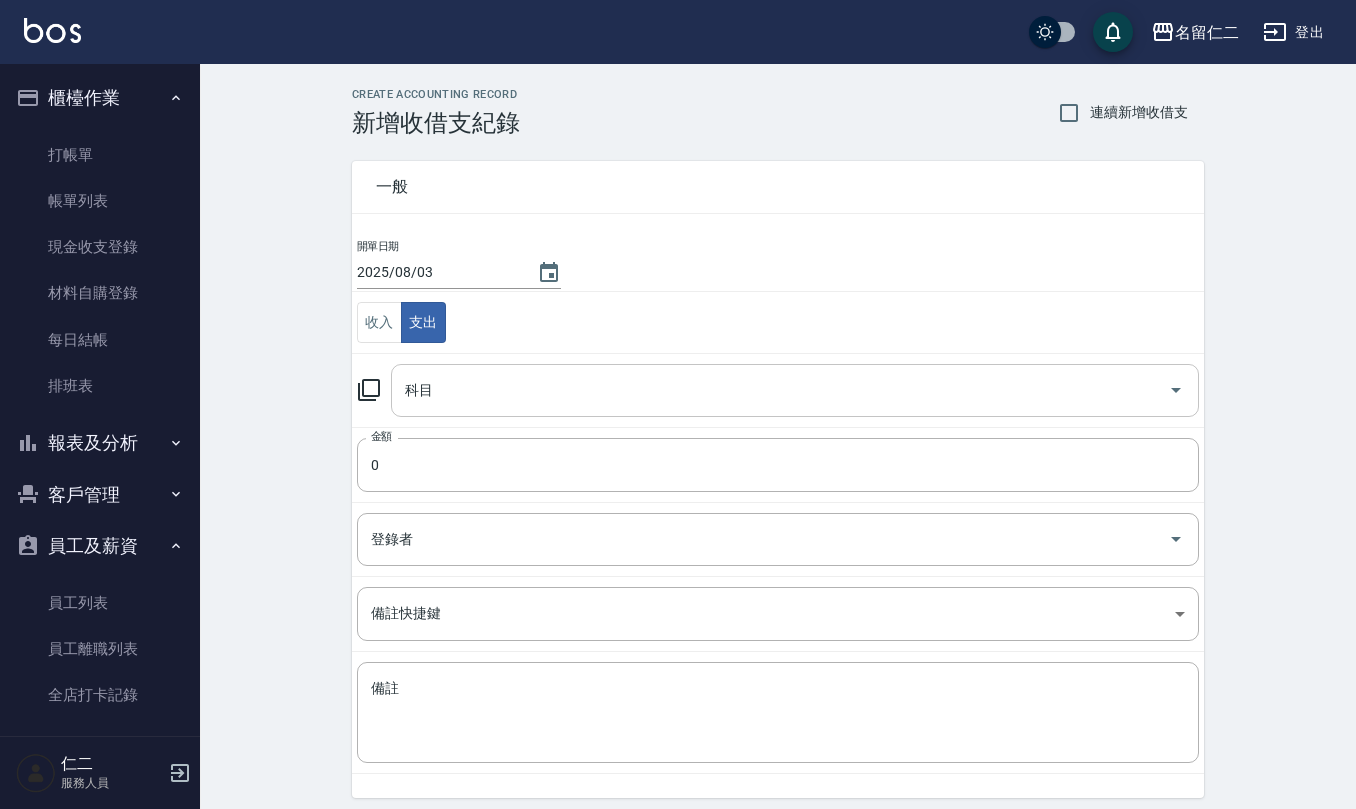 drag, startPoint x: 444, startPoint y: 353, endPoint x: 442, endPoint y: 368, distance: 15.132746 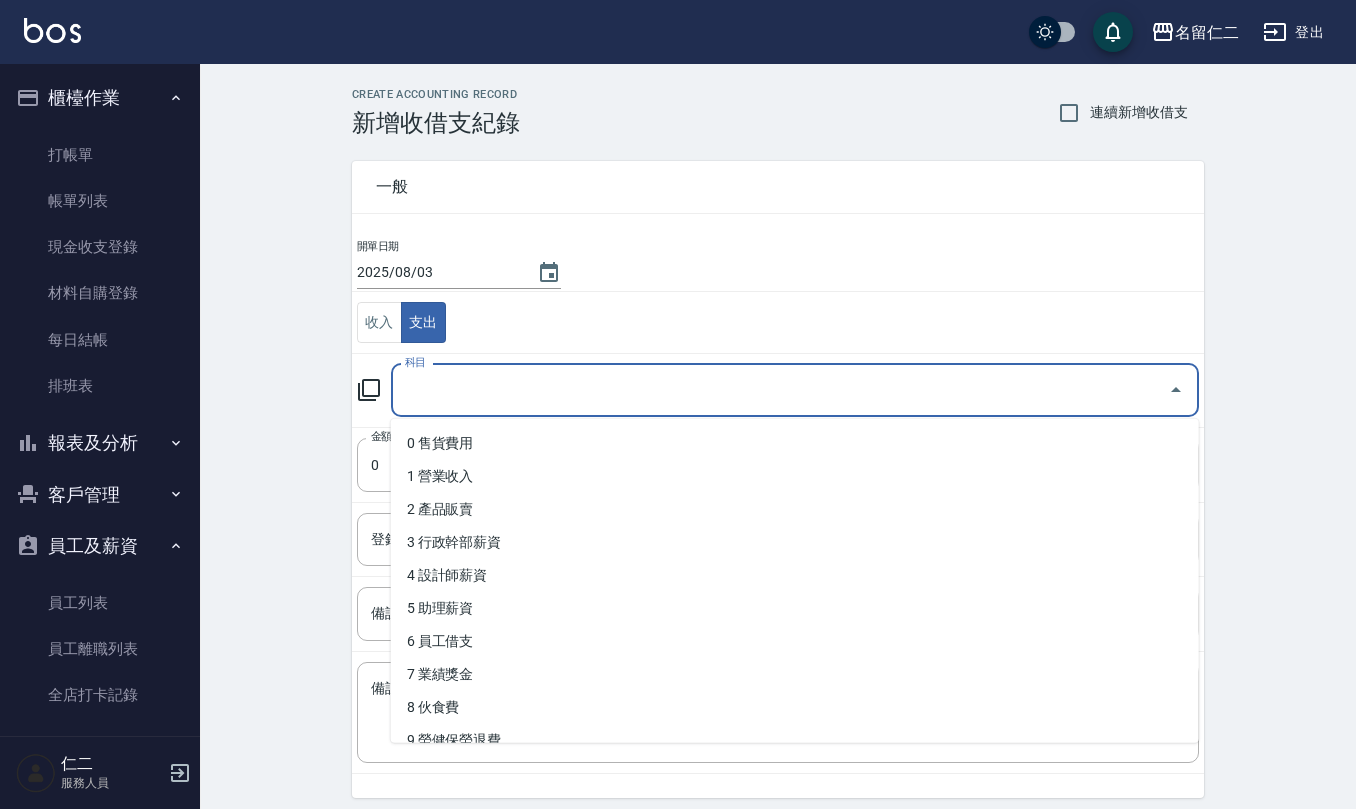 click on "科目" at bounding box center [780, 390] 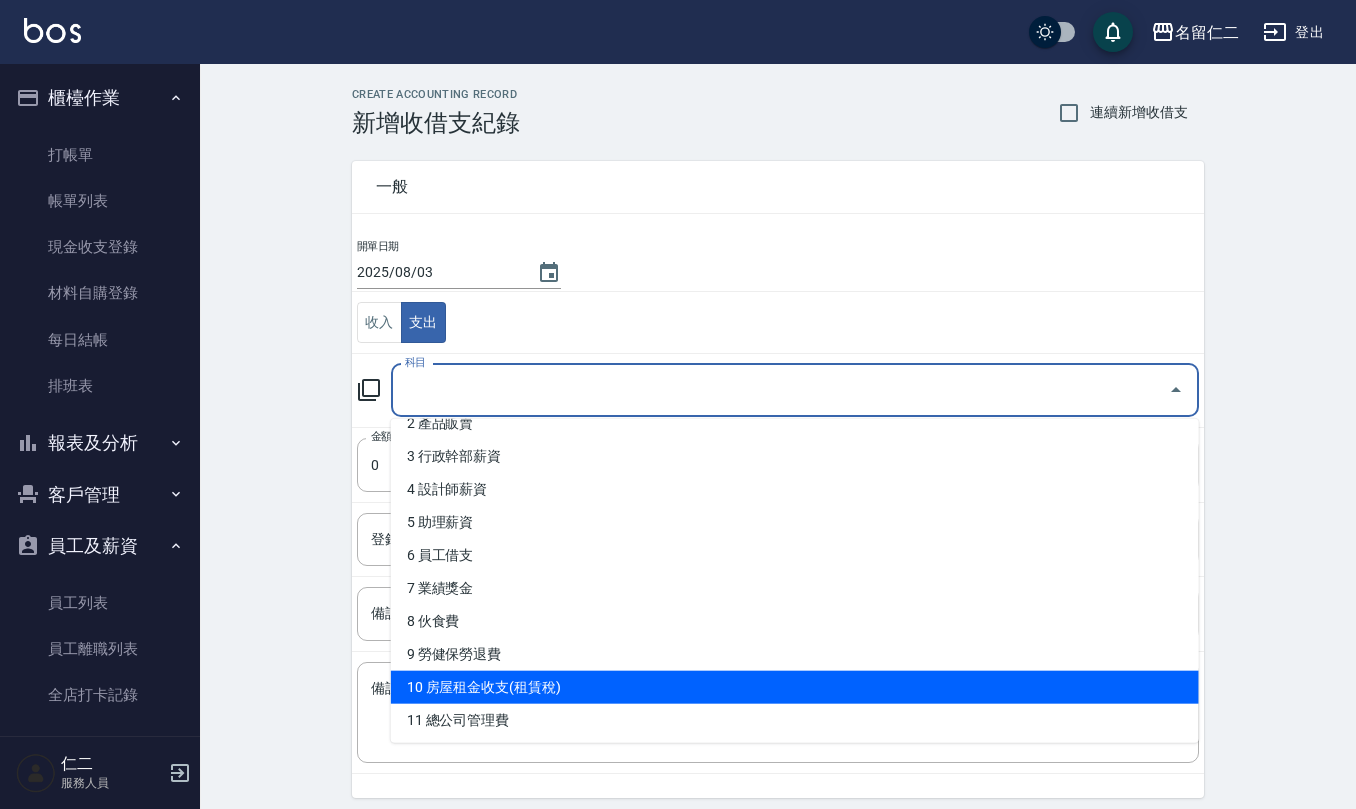 scroll, scrollTop: 133, scrollLeft: 0, axis: vertical 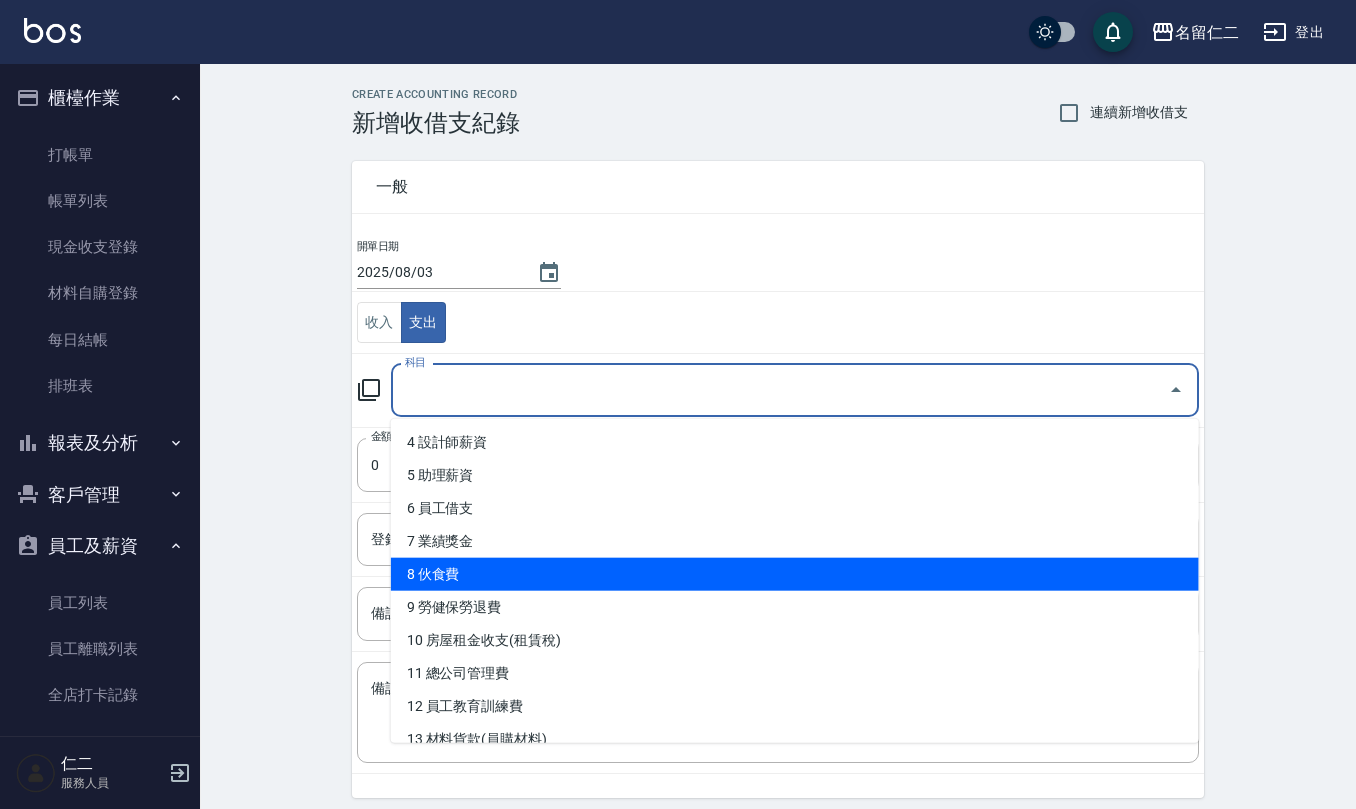 click on "8 伙食費" at bounding box center [795, 574] 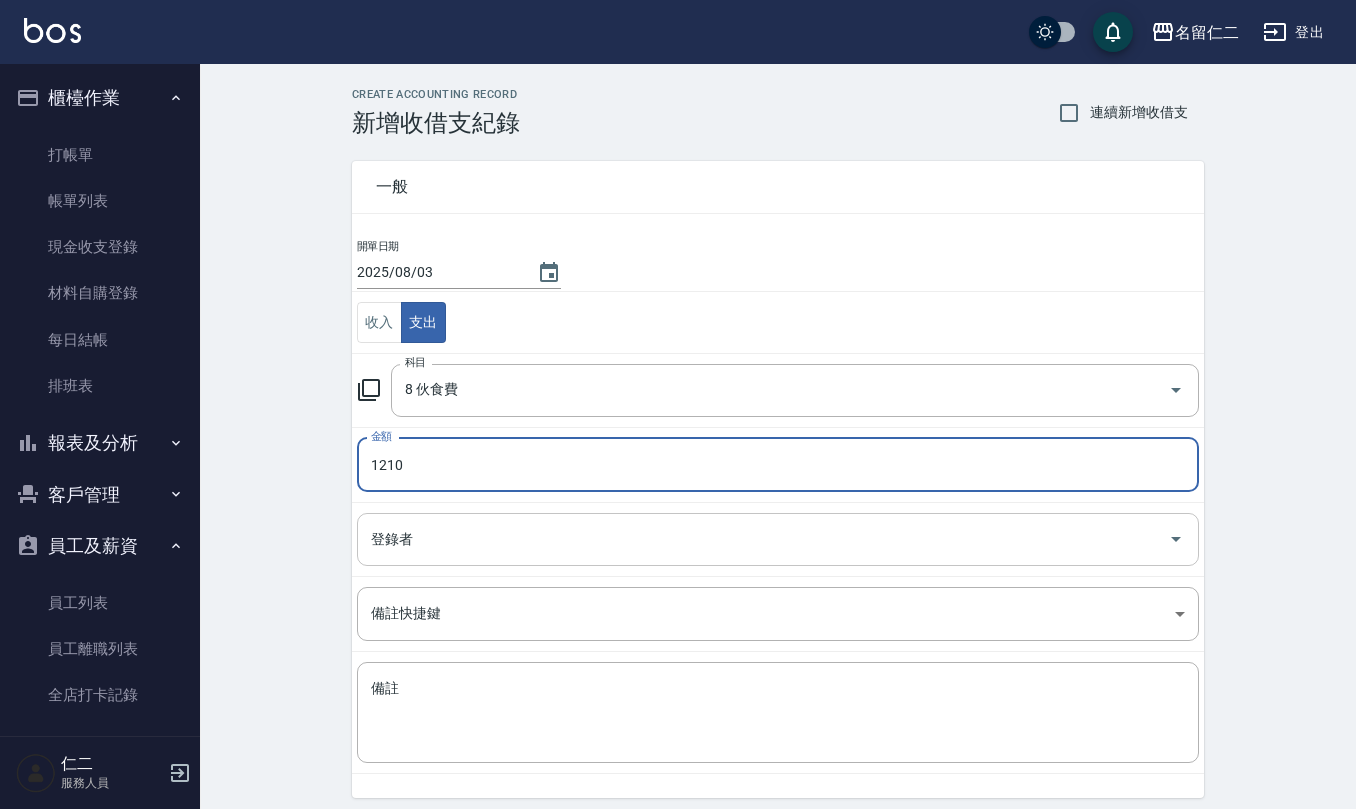 click on "登錄者" at bounding box center [763, 539] 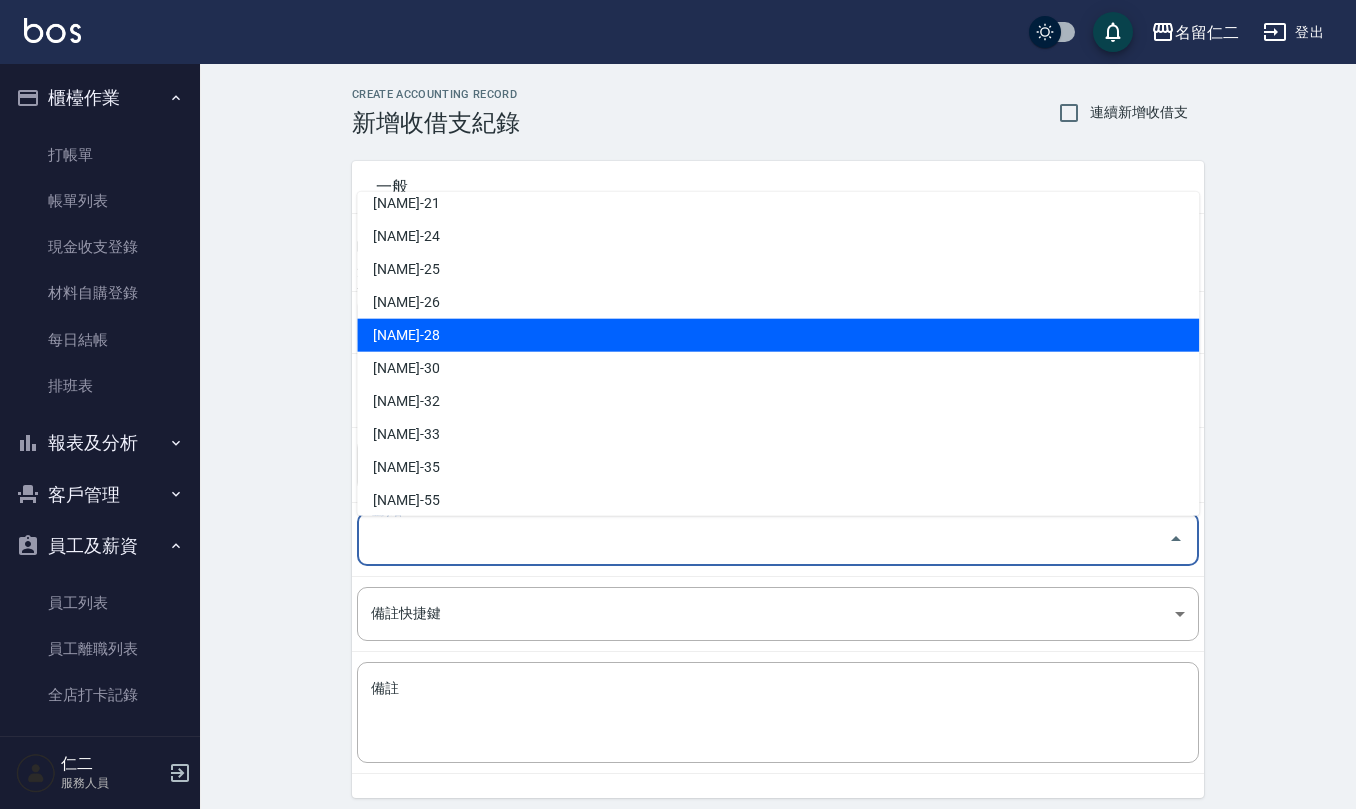 scroll, scrollTop: 846, scrollLeft: 0, axis: vertical 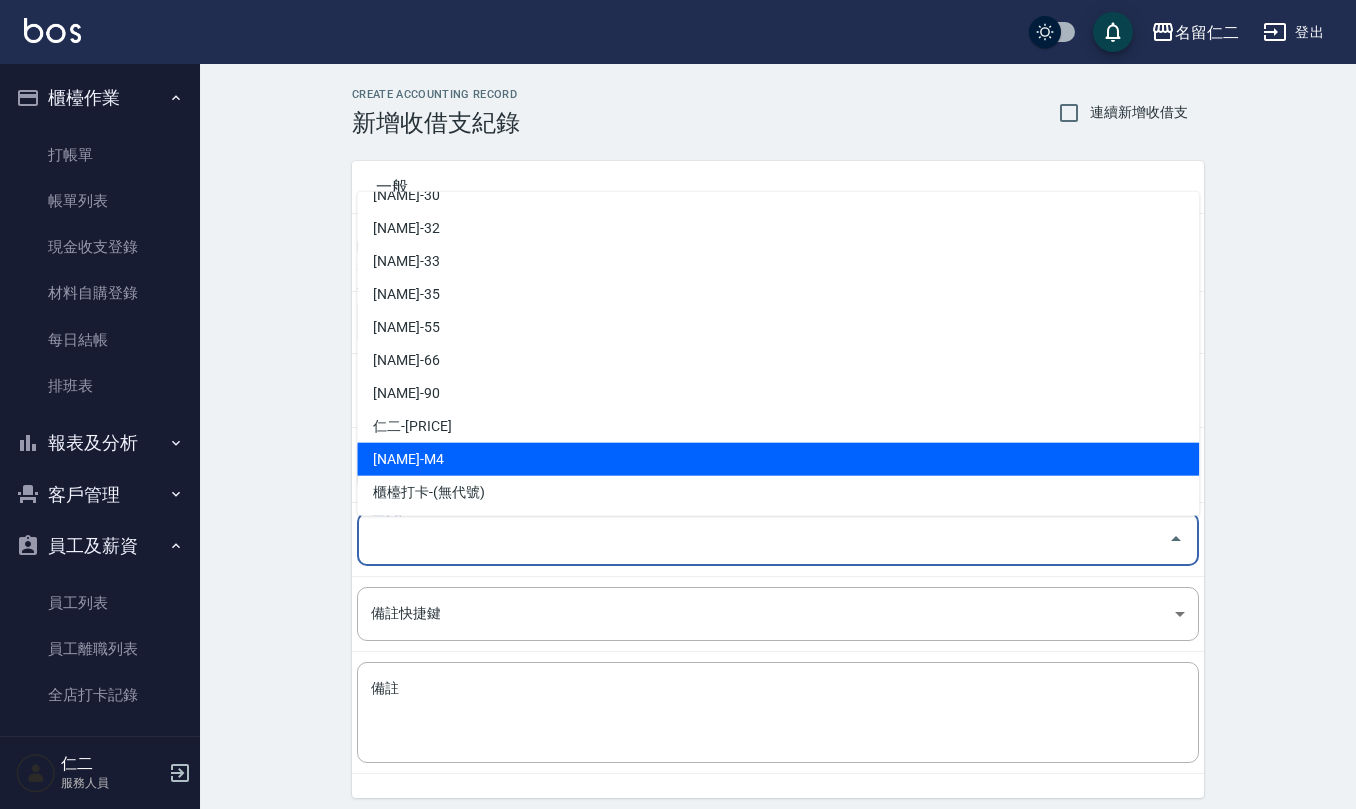 click on "[NAME]-M4" at bounding box center (778, 459) 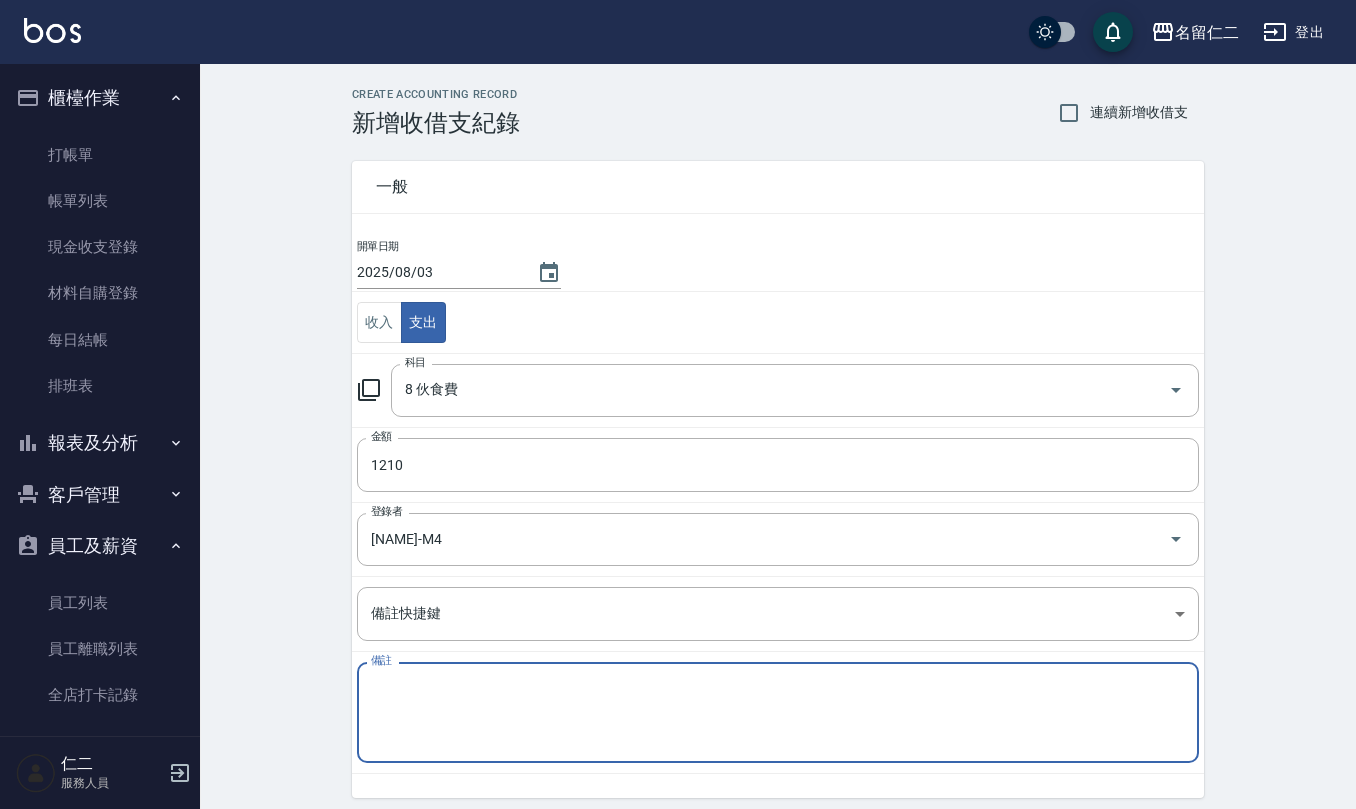 click on "備註" at bounding box center (778, 713) 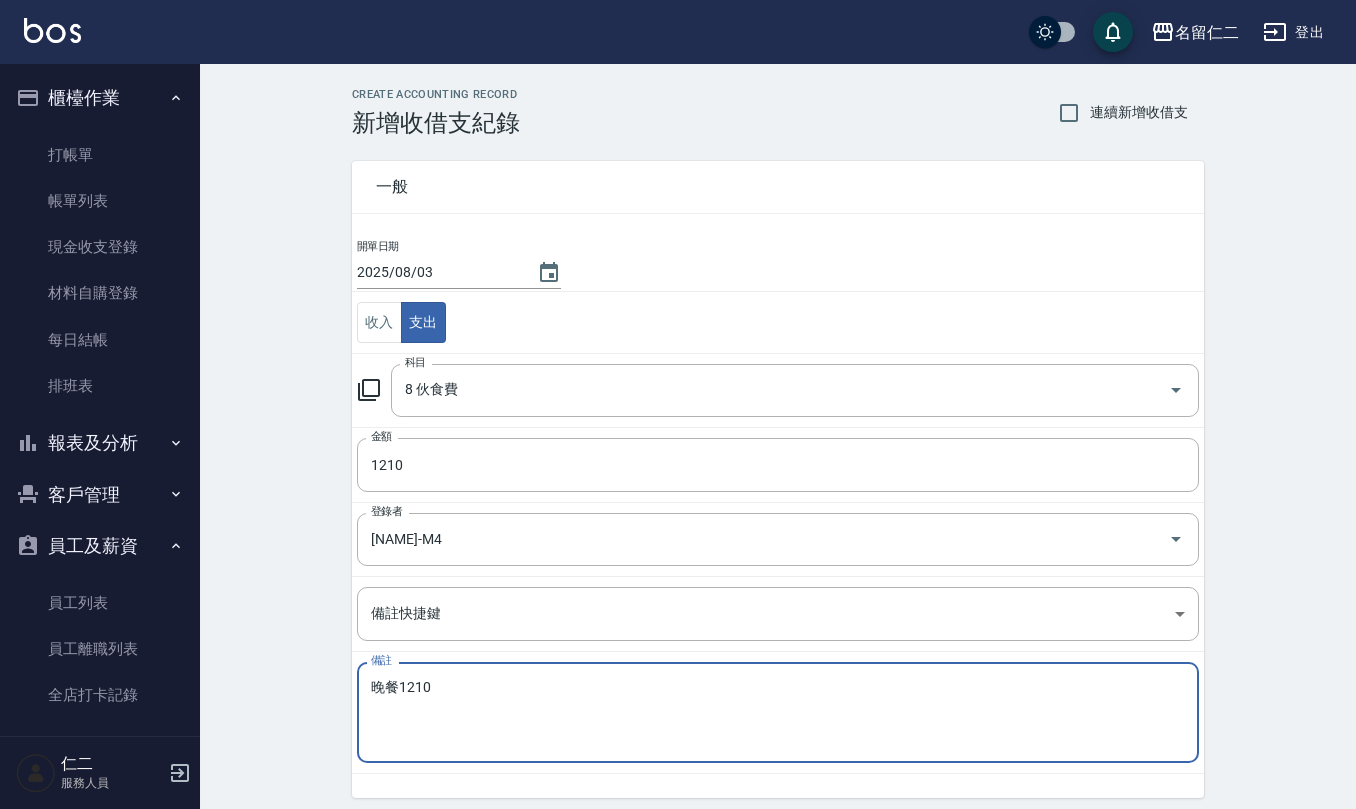 scroll, scrollTop: 76, scrollLeft: 0, axis: vertical 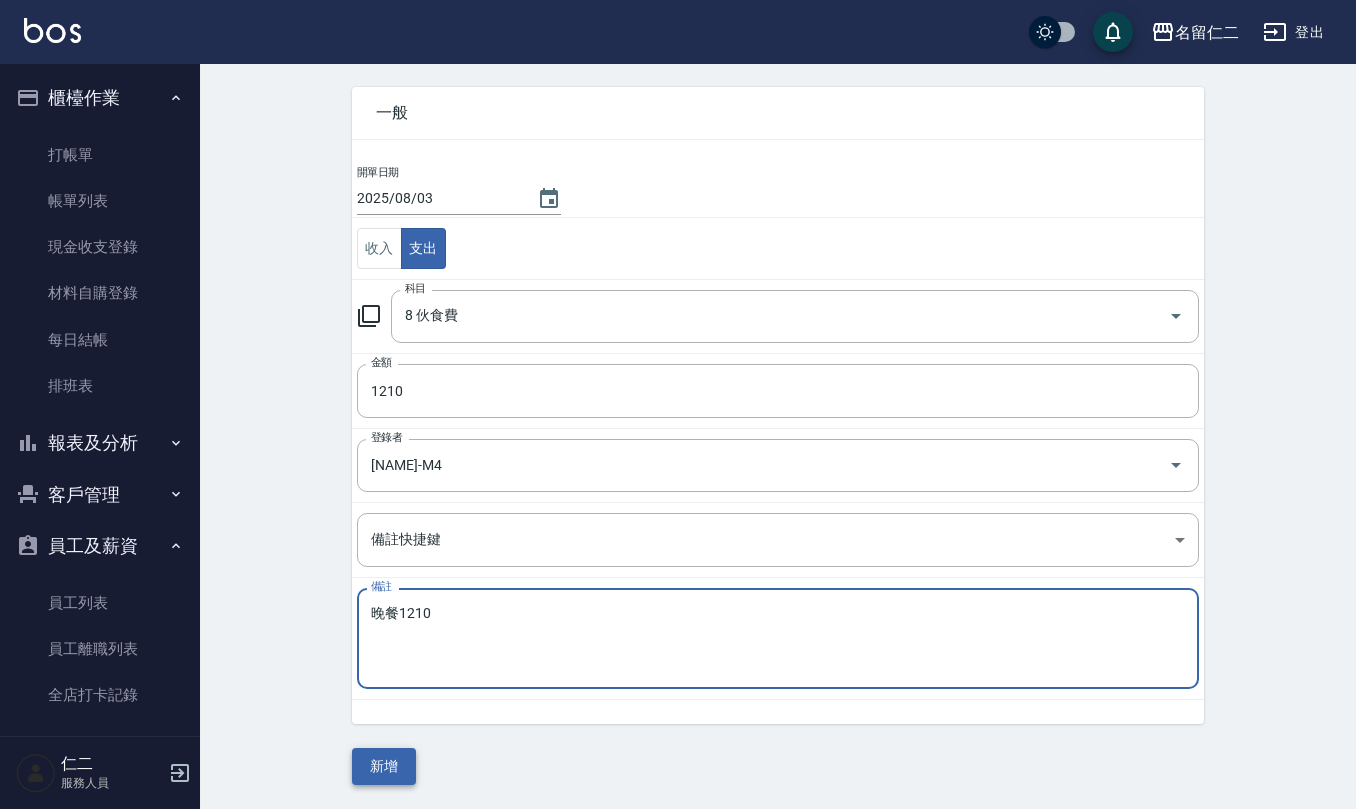 click on "新增" at bounding box center (384, 766) 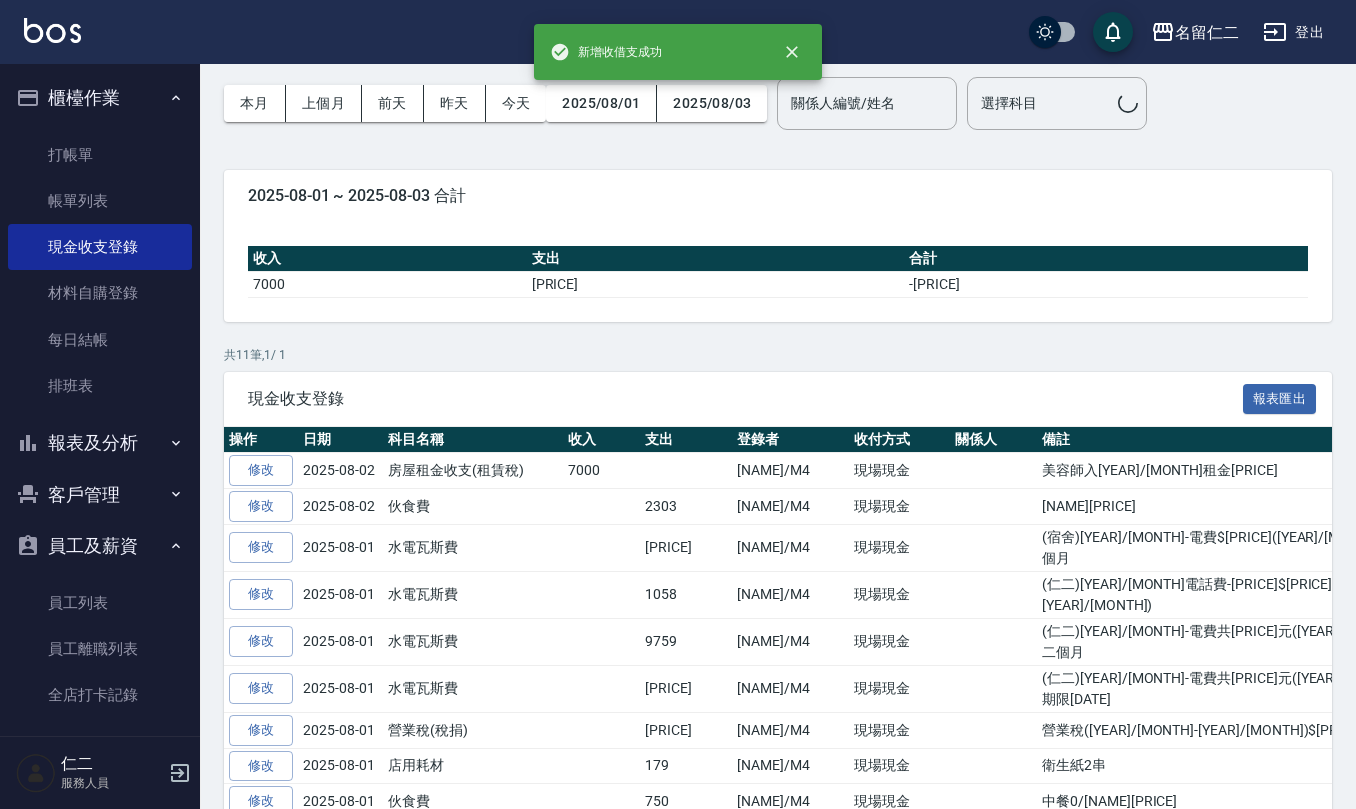 scroll, scrollTop: 0, scrollLeft: 0, axis: both 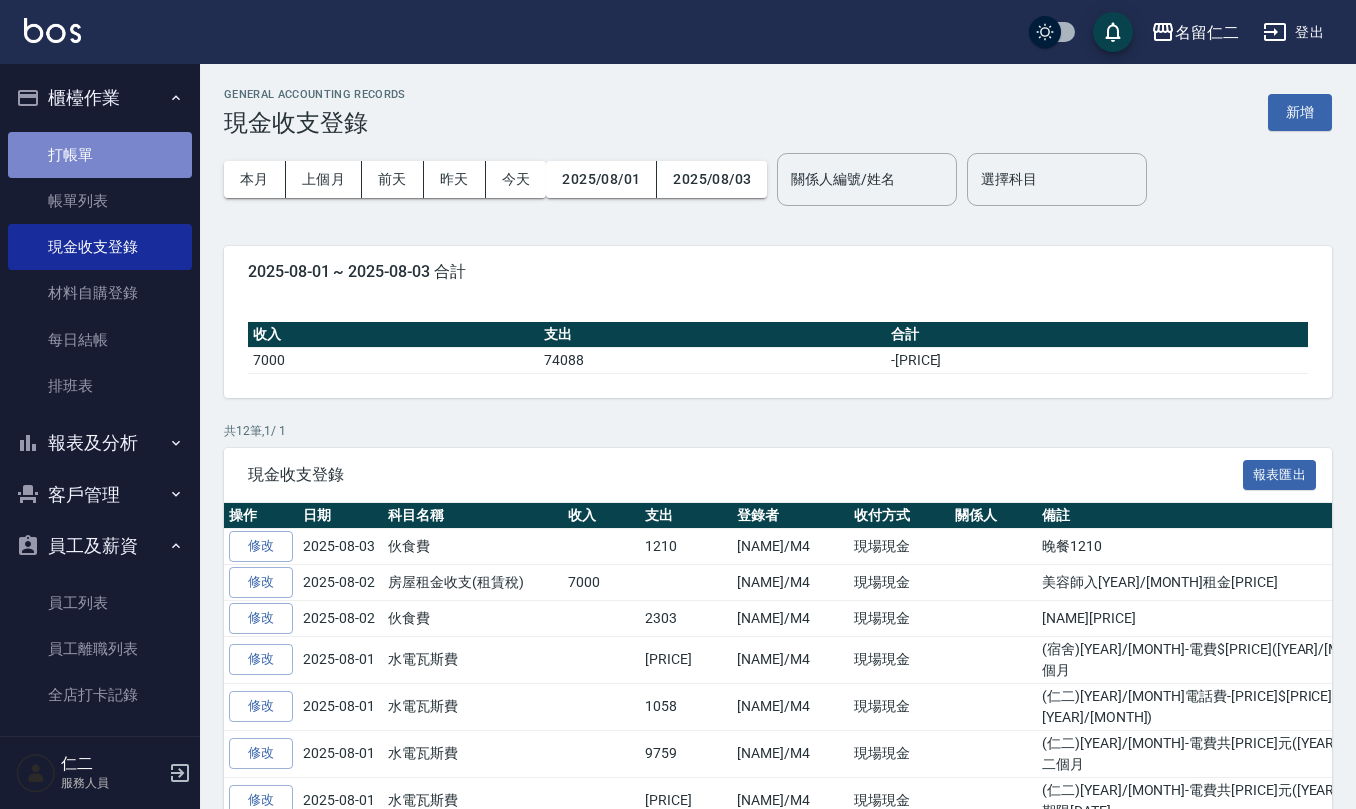 click on "打帳單" at bounding box center [100, 155] 